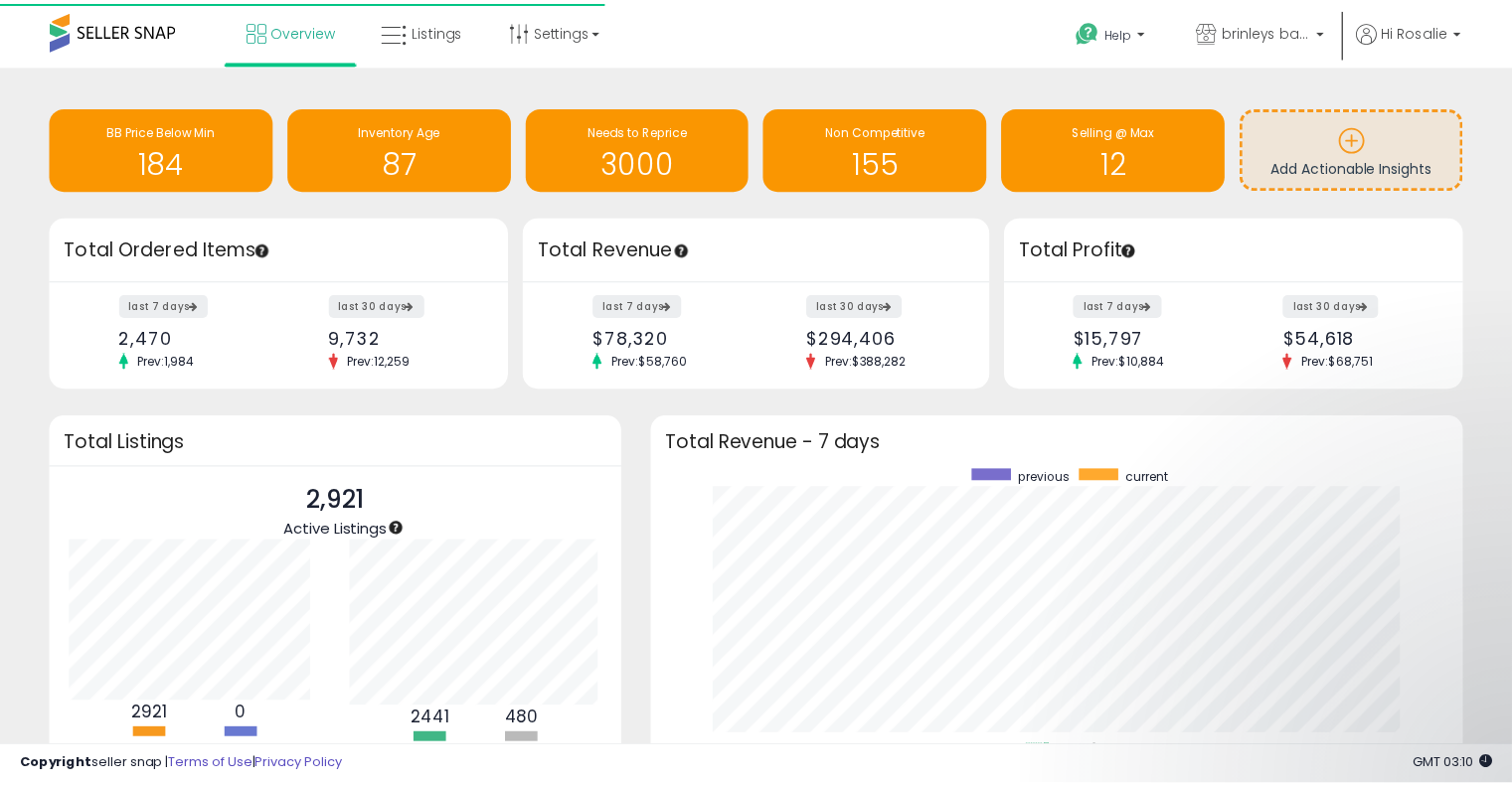 scroll, scrollTop: 0, scrollLeft: 0, axis: both 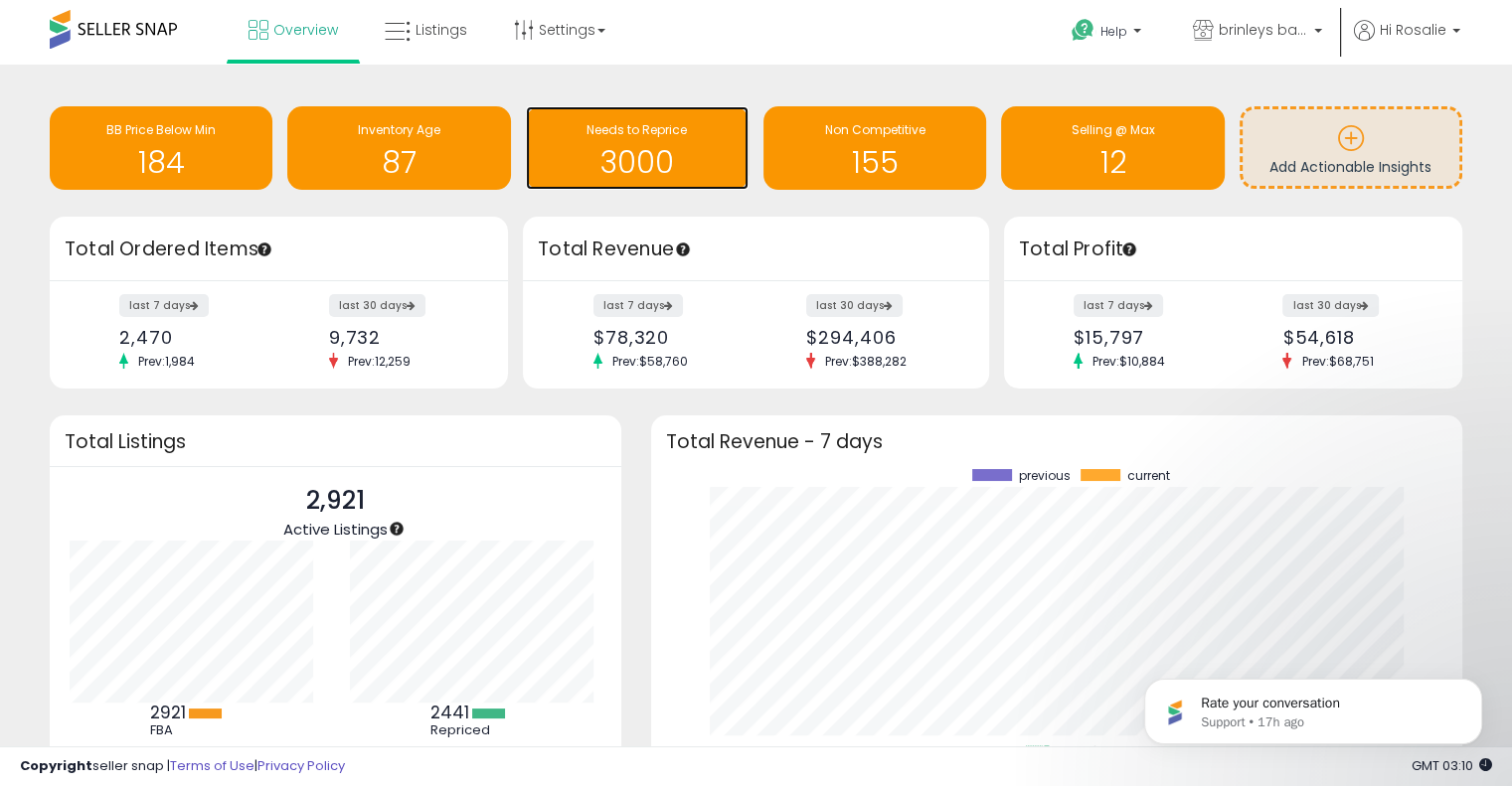 click on "Needs to Reprice" at bounding box center [637, 130] 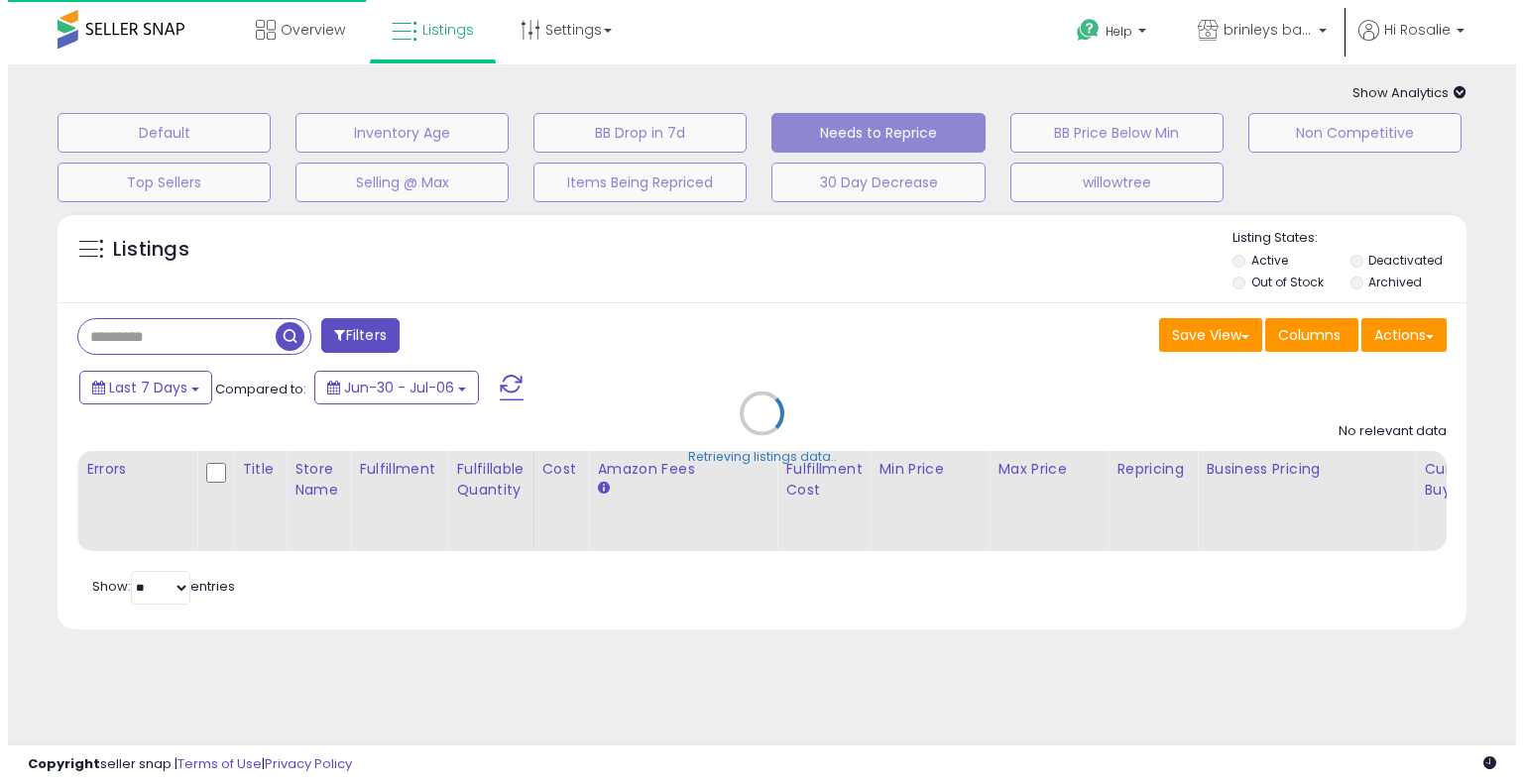 scroll, scrollTop: 0, scrollLeft: 0, axis: both 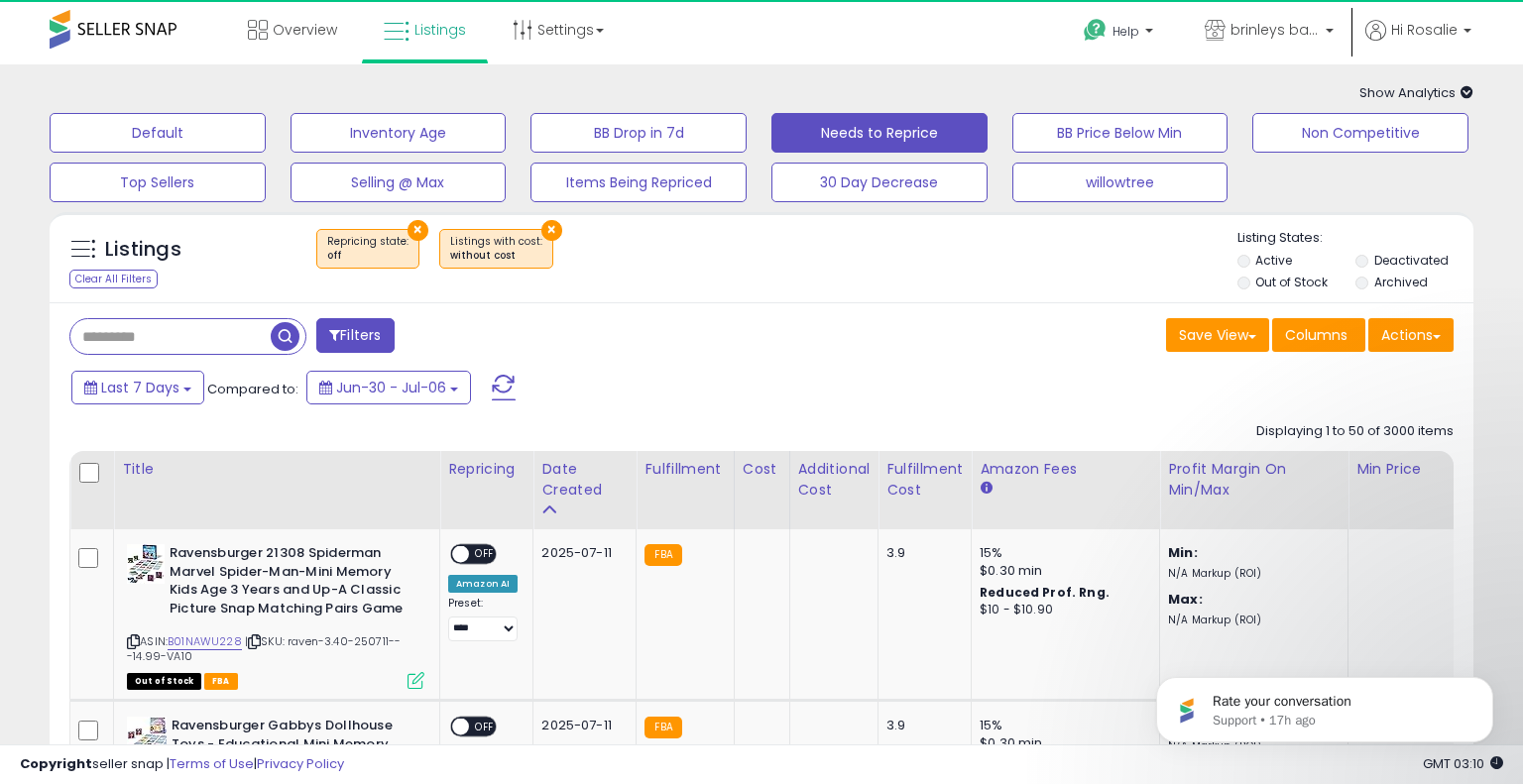 select on "**" 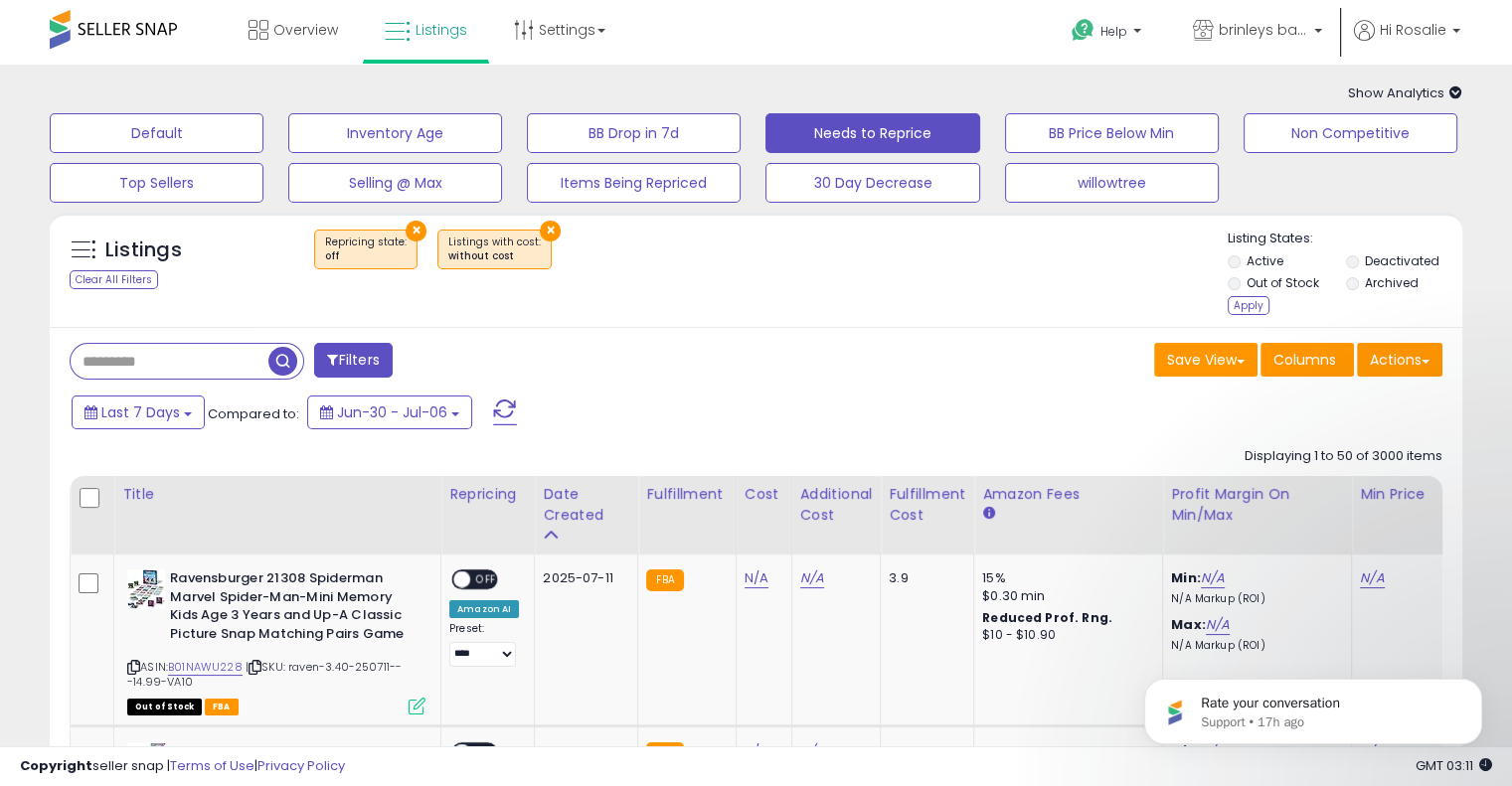 click on "Archived" at bounding box center [1391, 282] 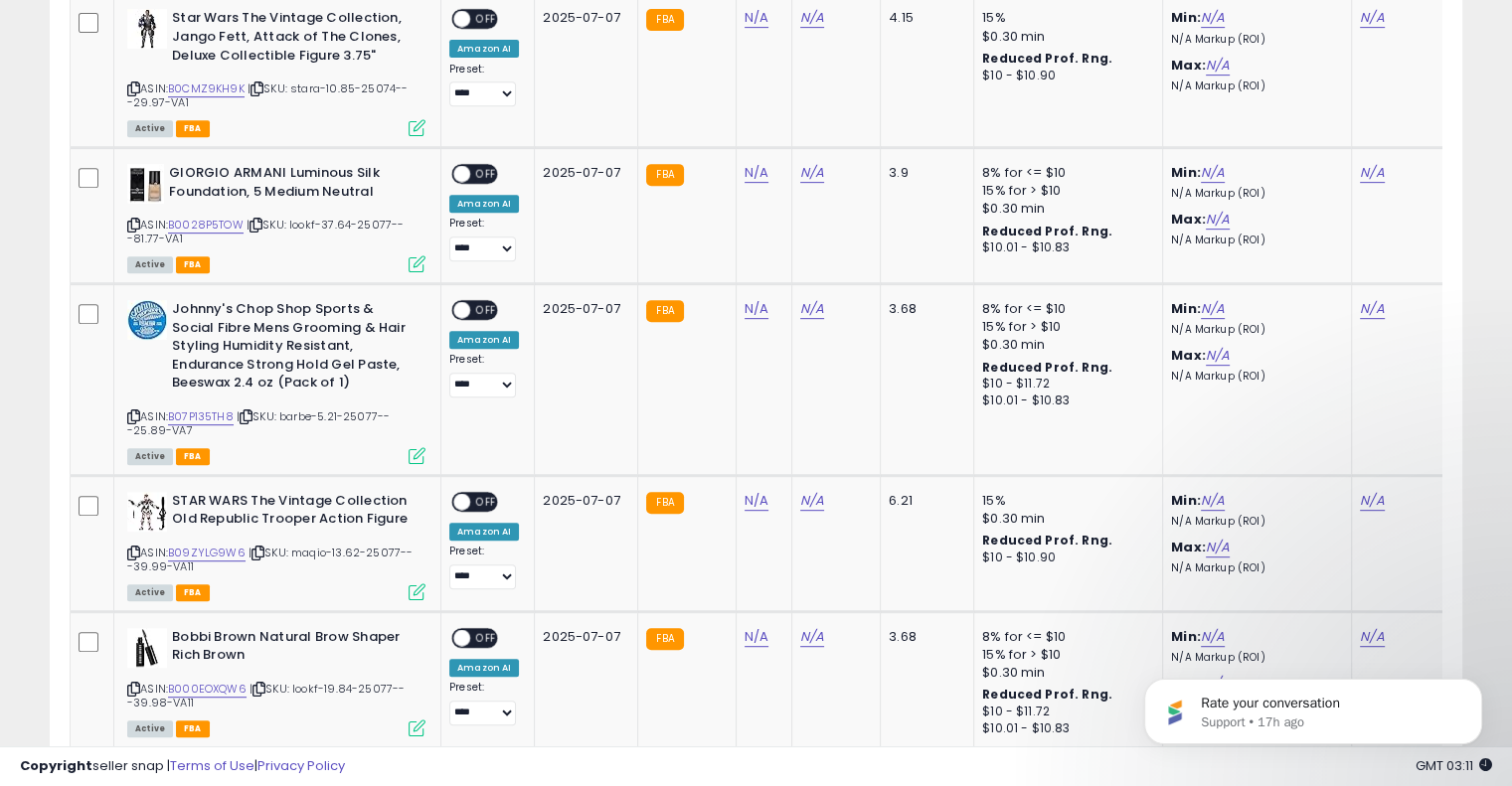 scroll, scrollTop: 0, scrollLeft: 0, axis: both 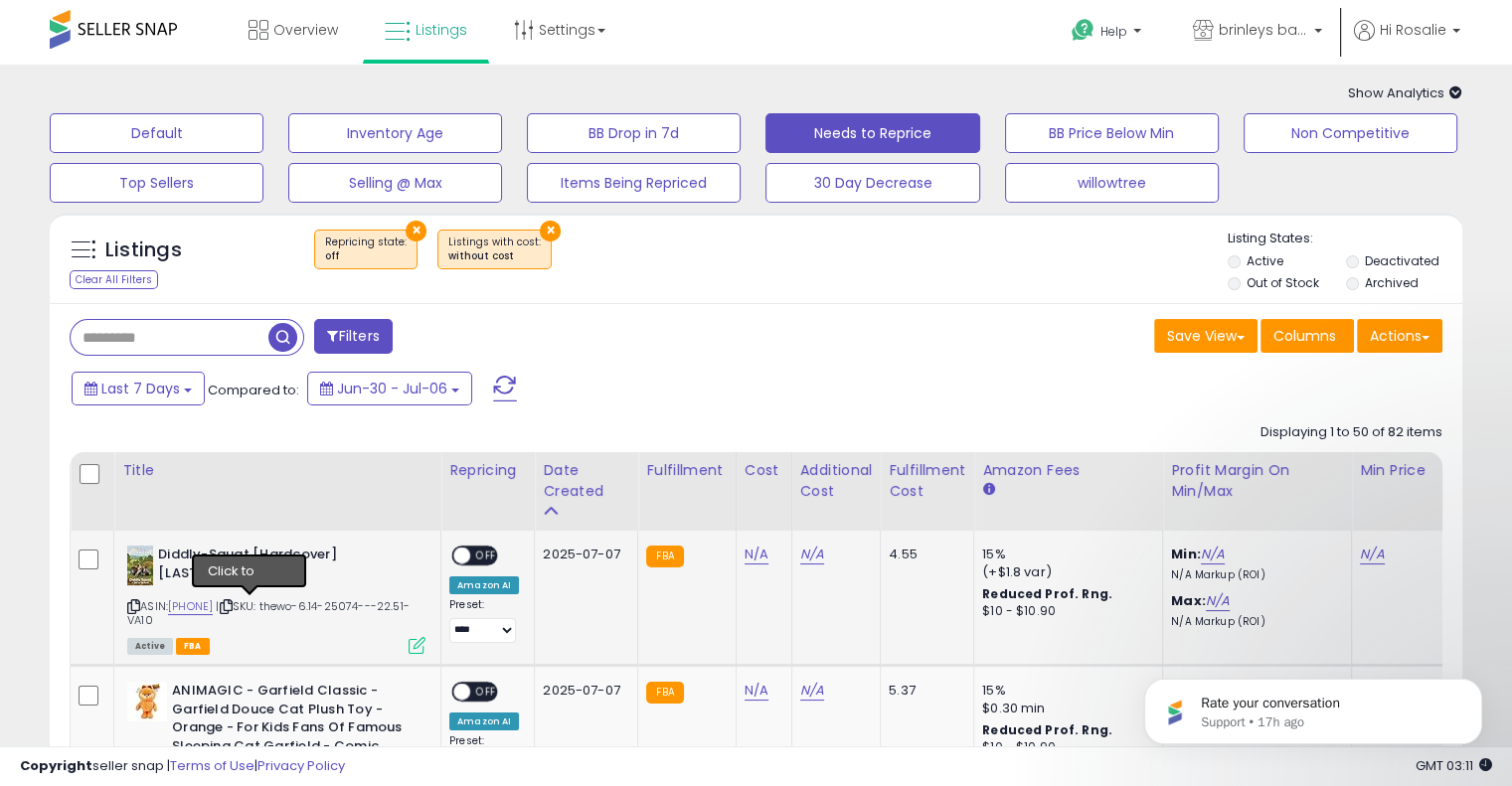 click at bounding box center (226, 606) 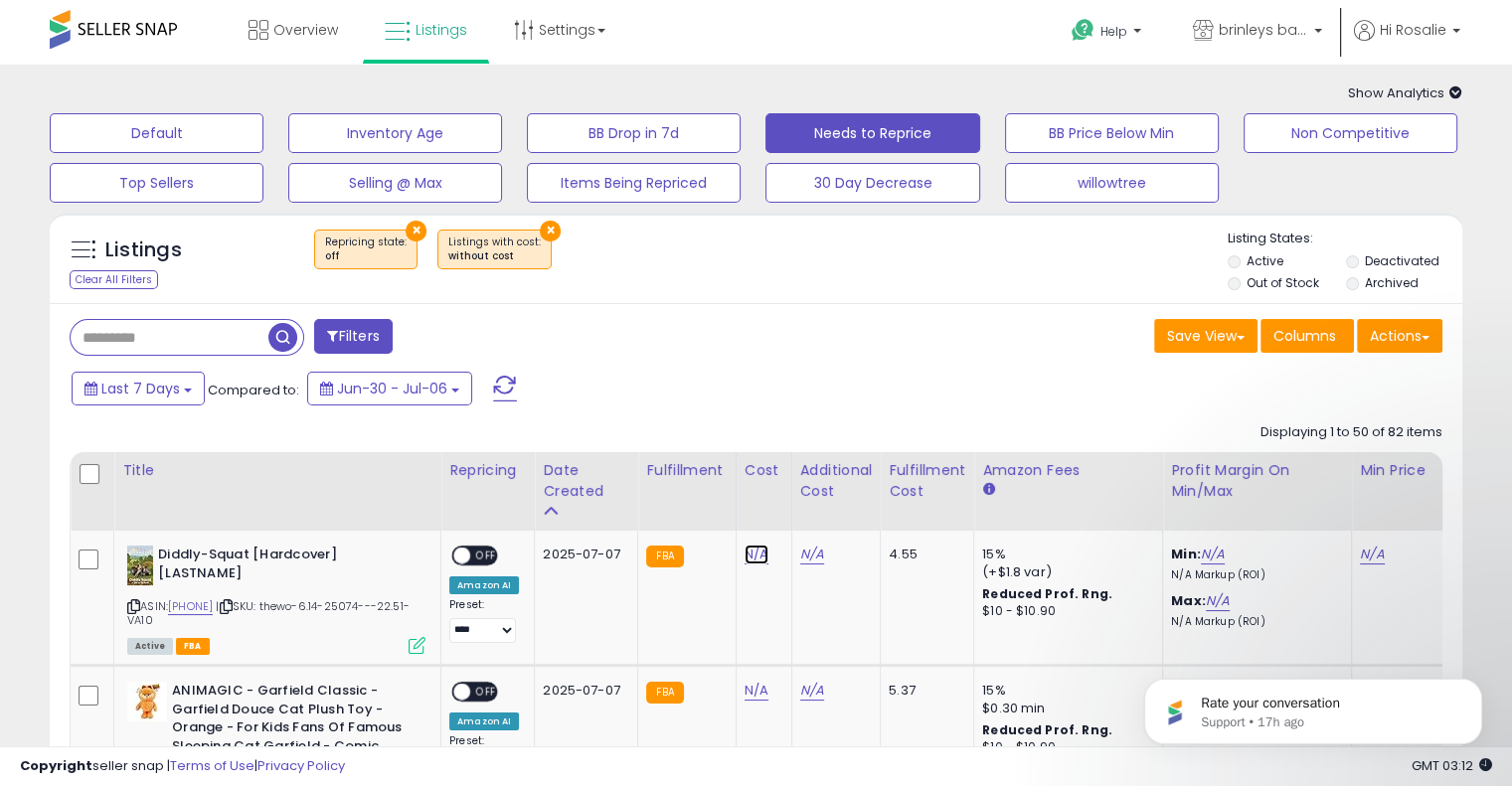 click on "N/A" at bounding box center (756, 554) 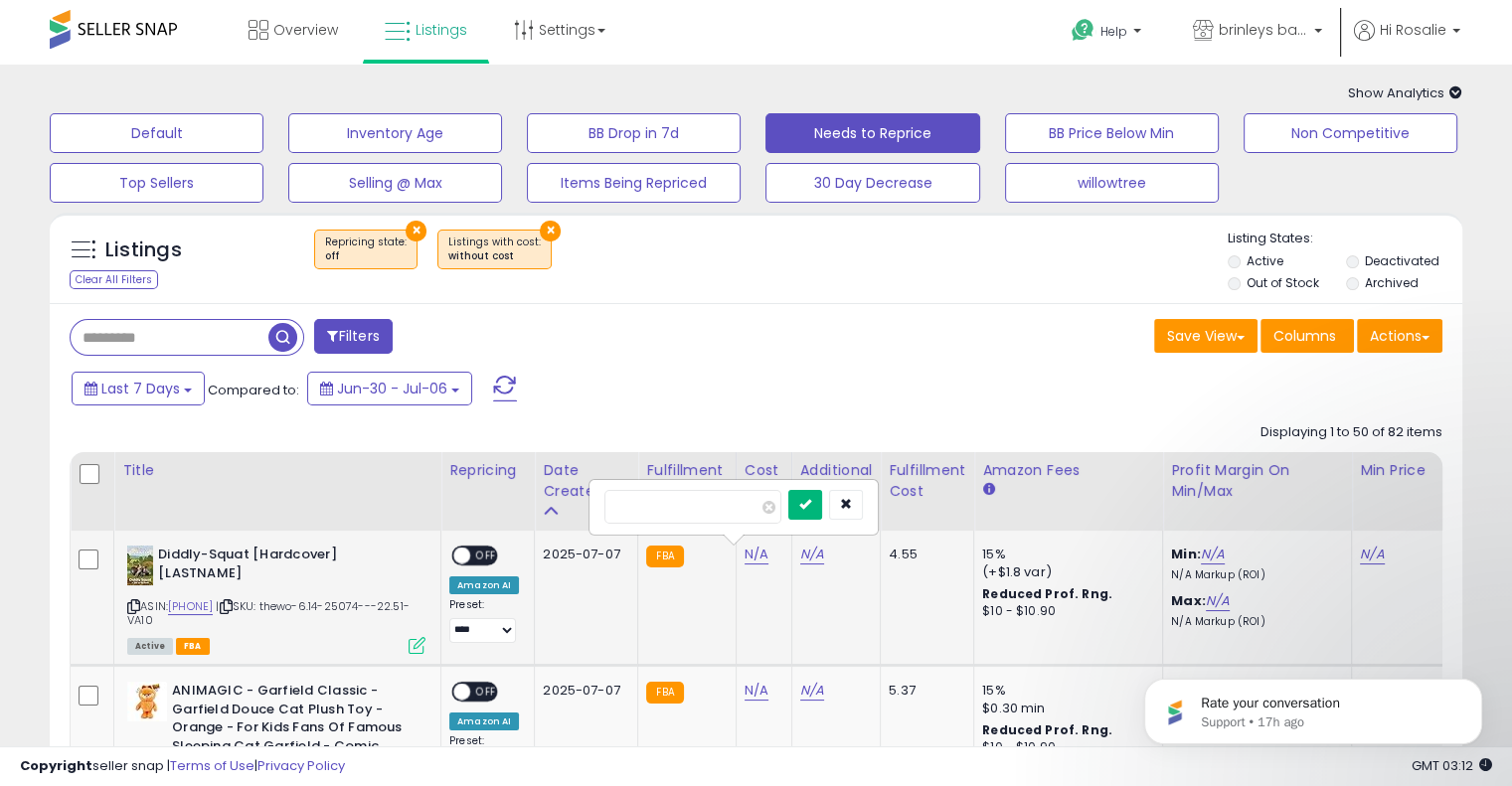 type on "****" 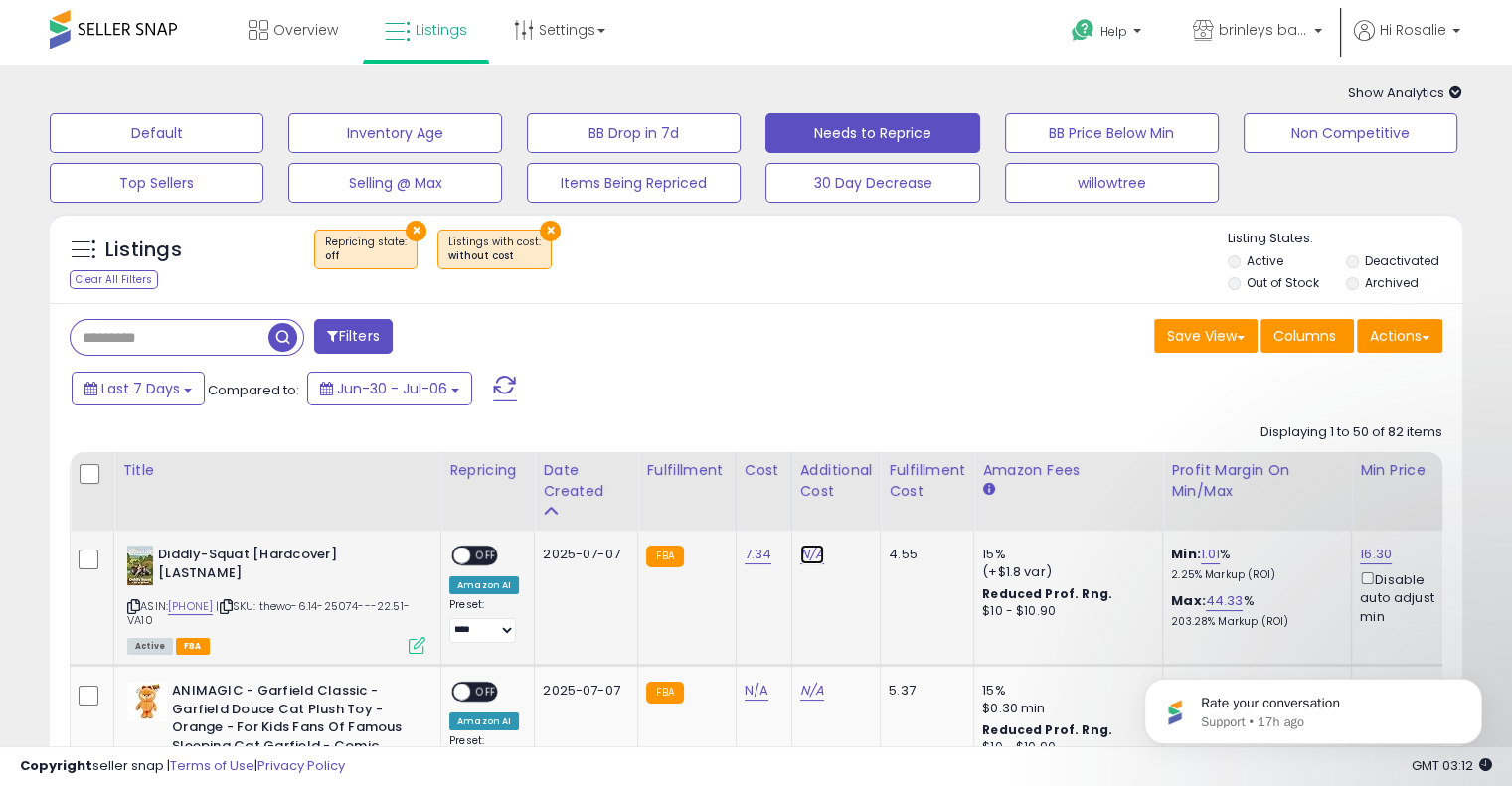 click on "N/A" at bounding box center (812, 554) 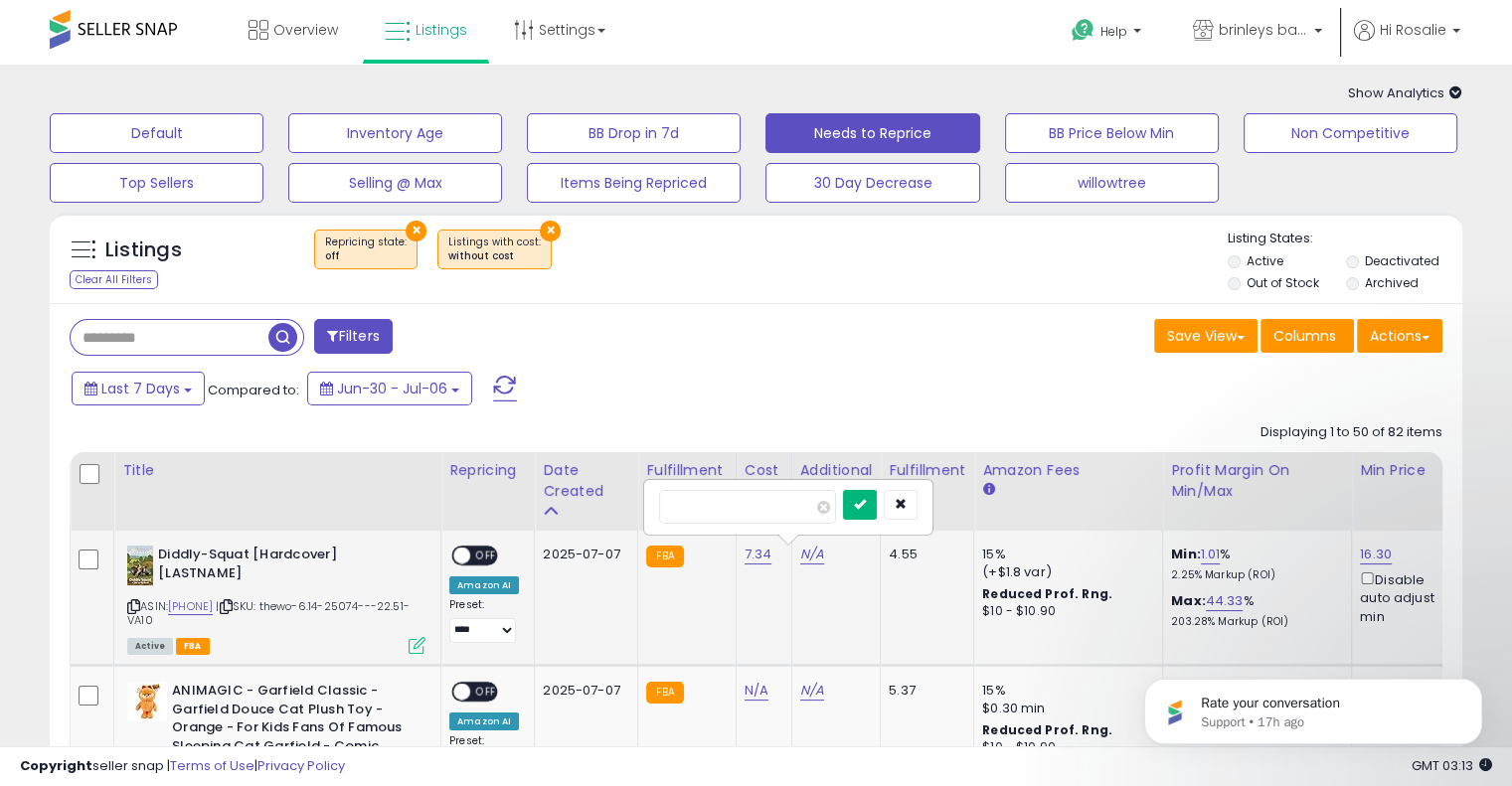 type on "****" 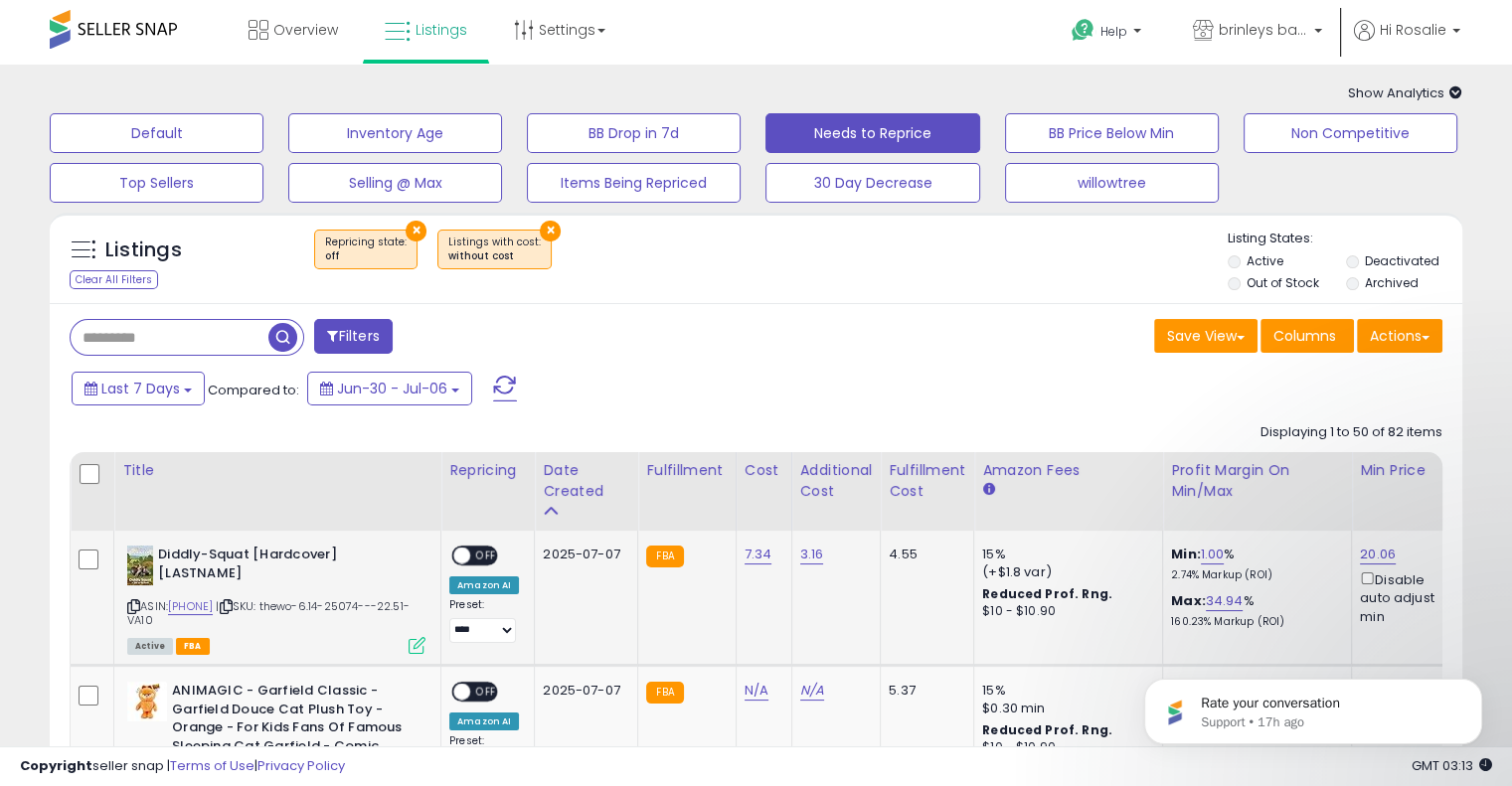 click on "OFF" at bounding box center [486, 555] 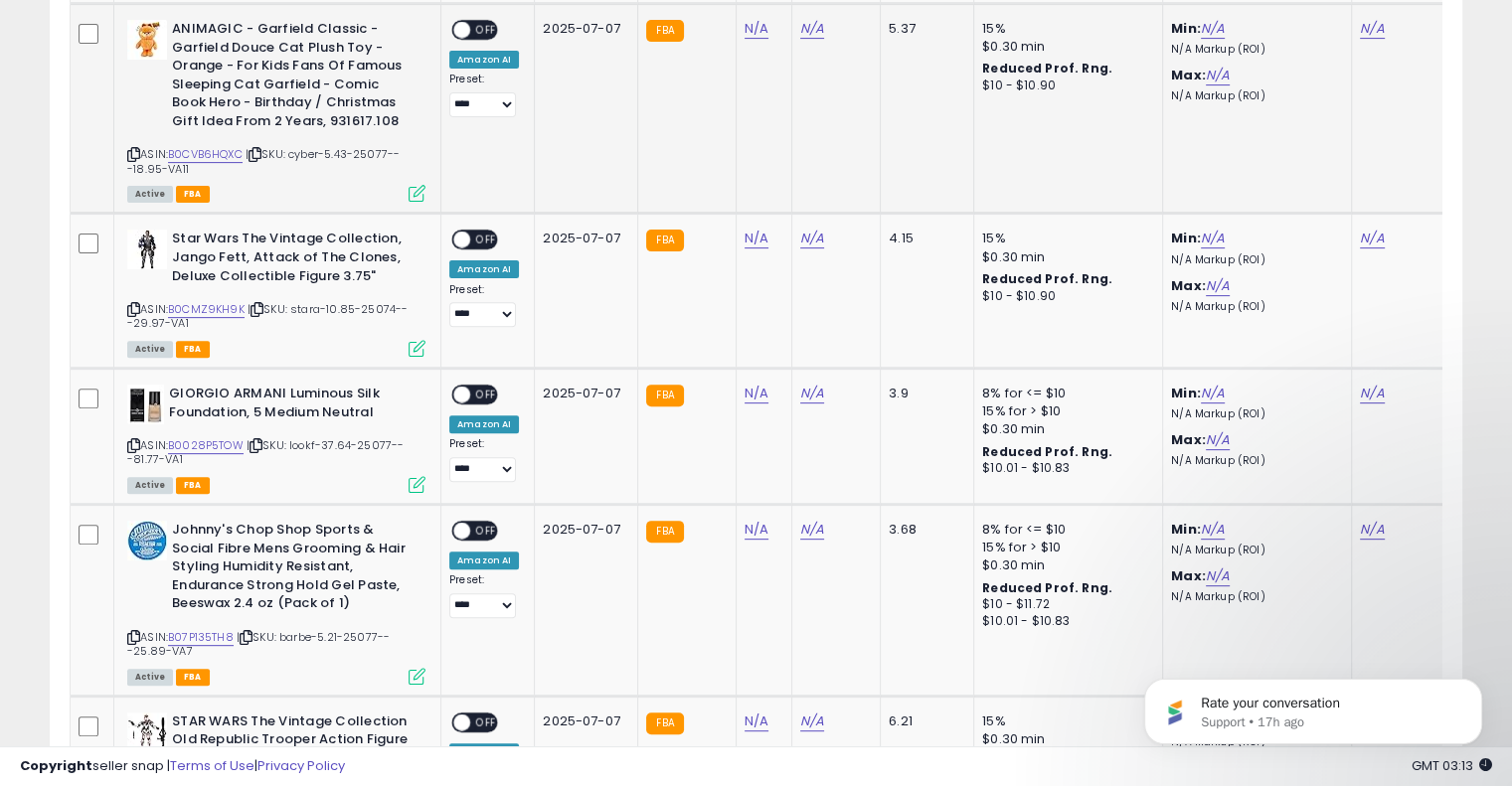 scroll, scrollTop: 331, scrollLeft: 0, axis: vertical 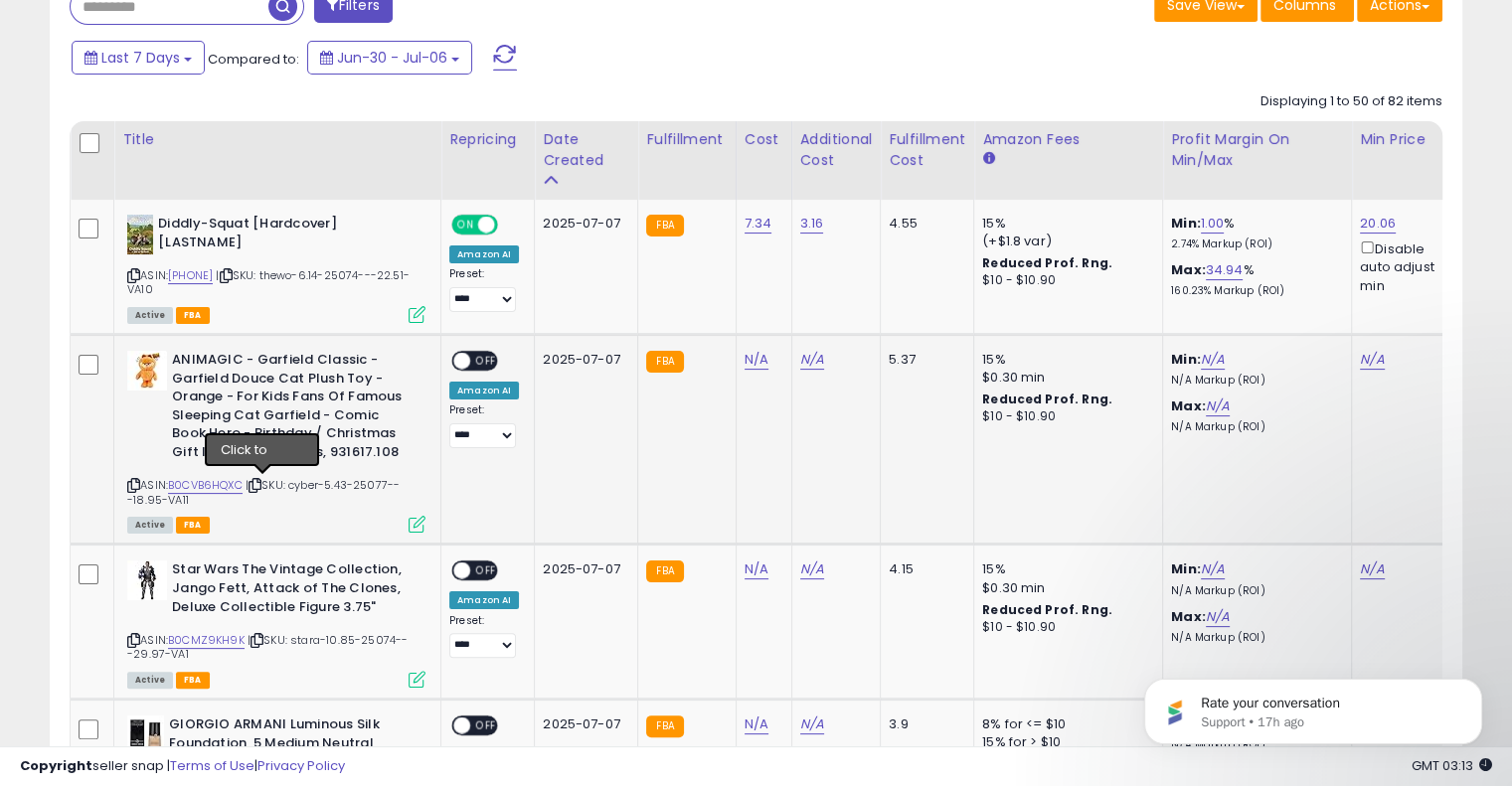 click at bounding box center (254, 485) 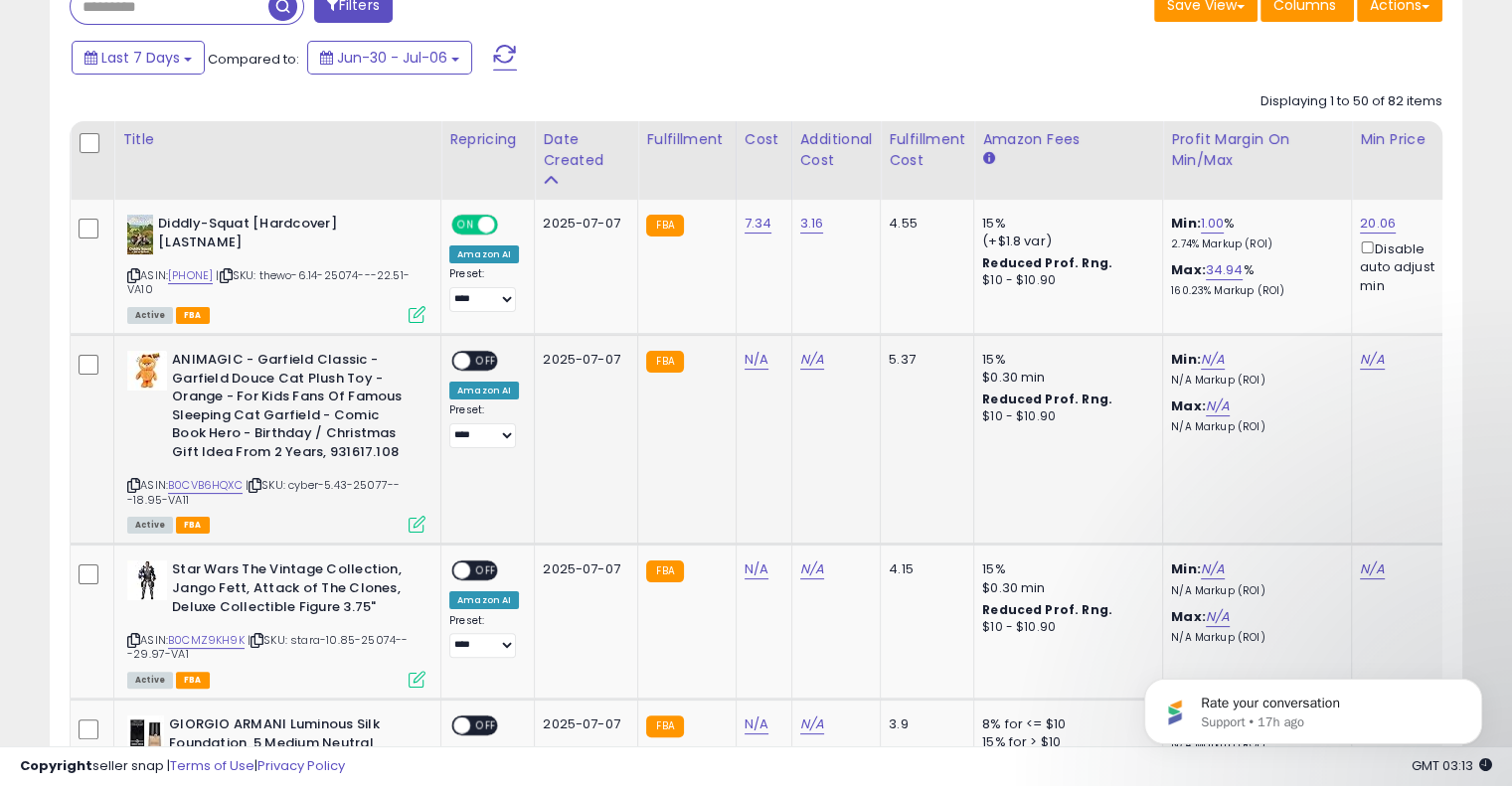 click at bounding box center [254, 485] 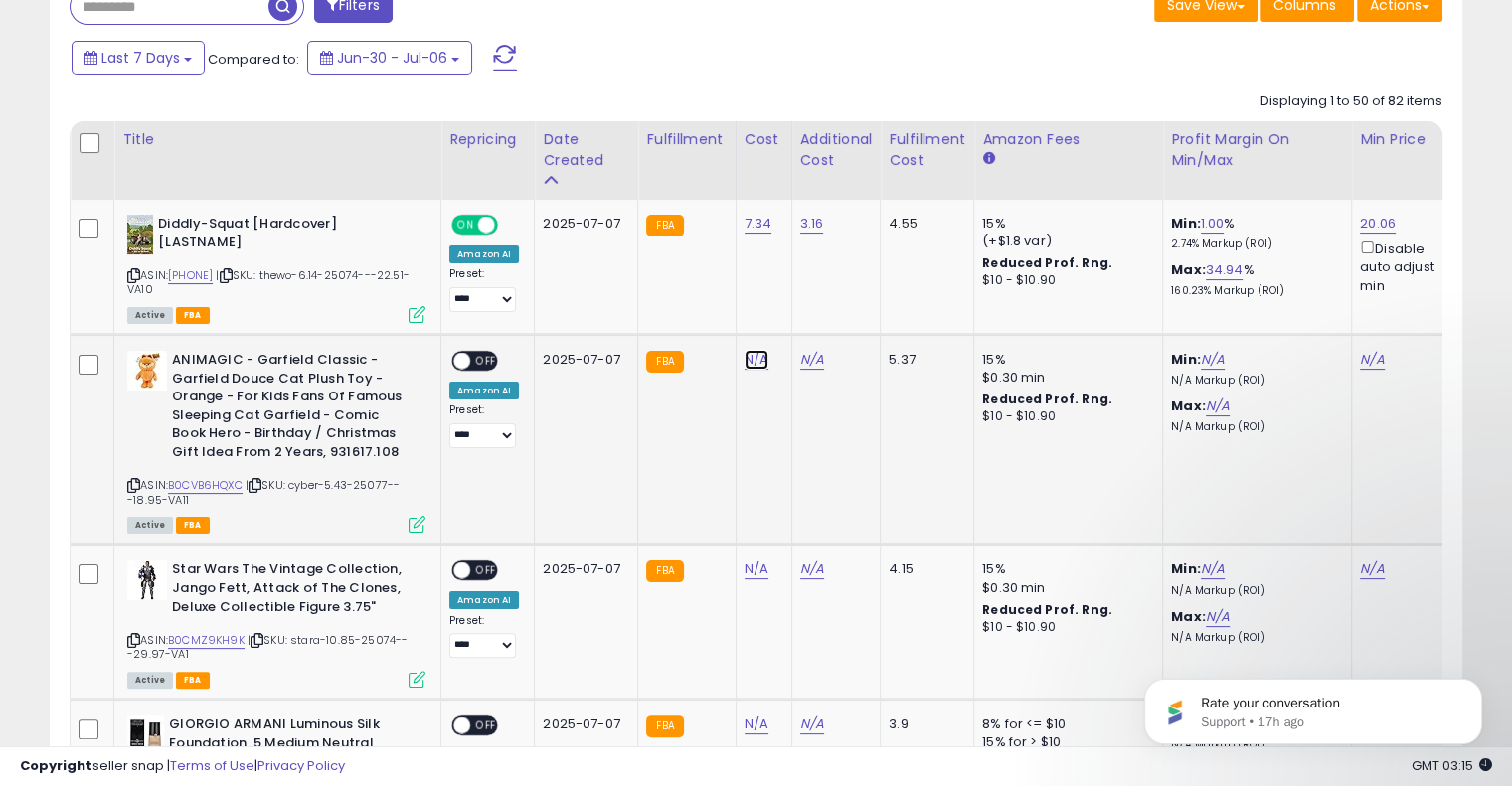 click on "N/A" at bounding box center [756, 360] 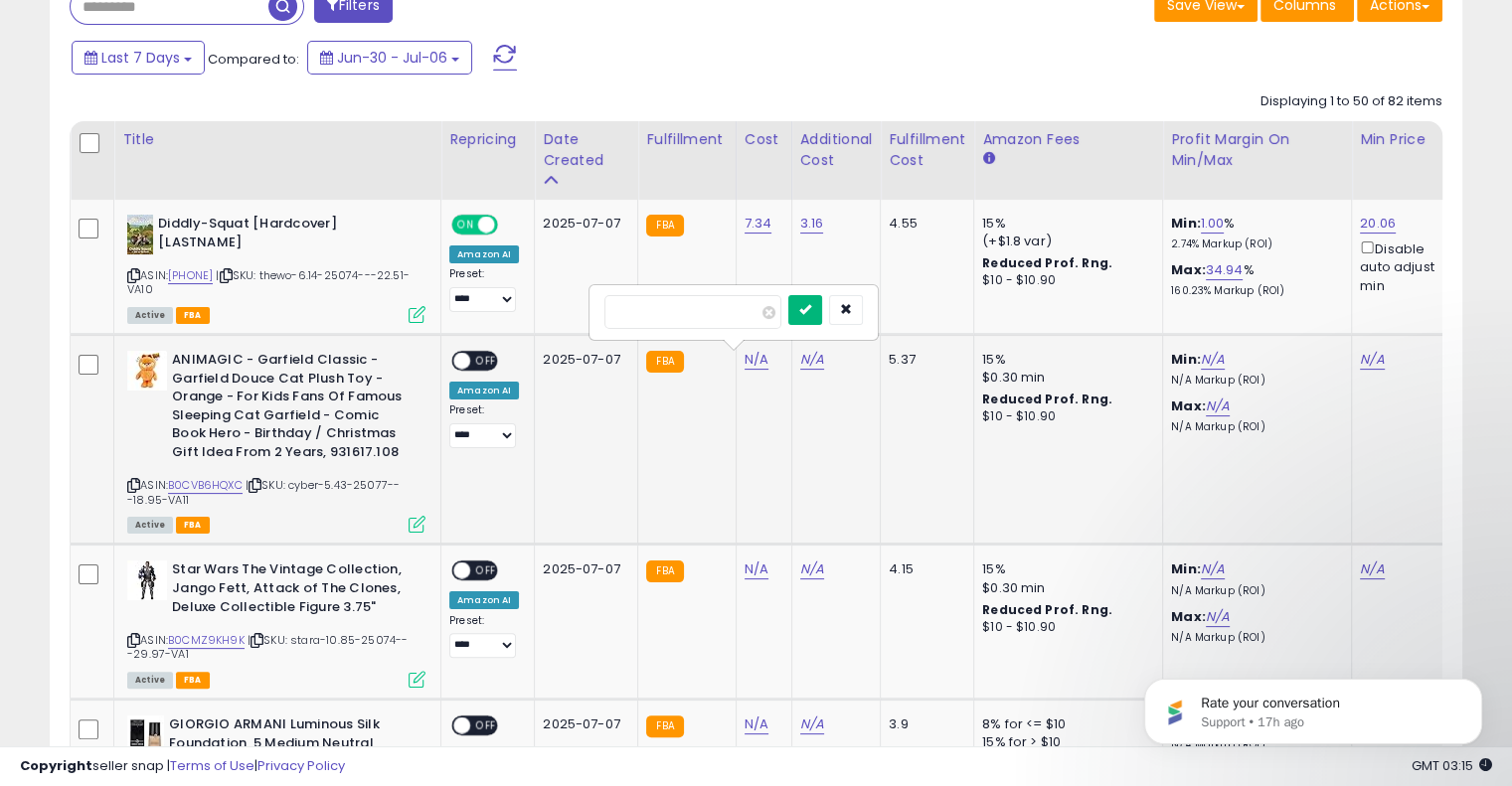 type on "****" 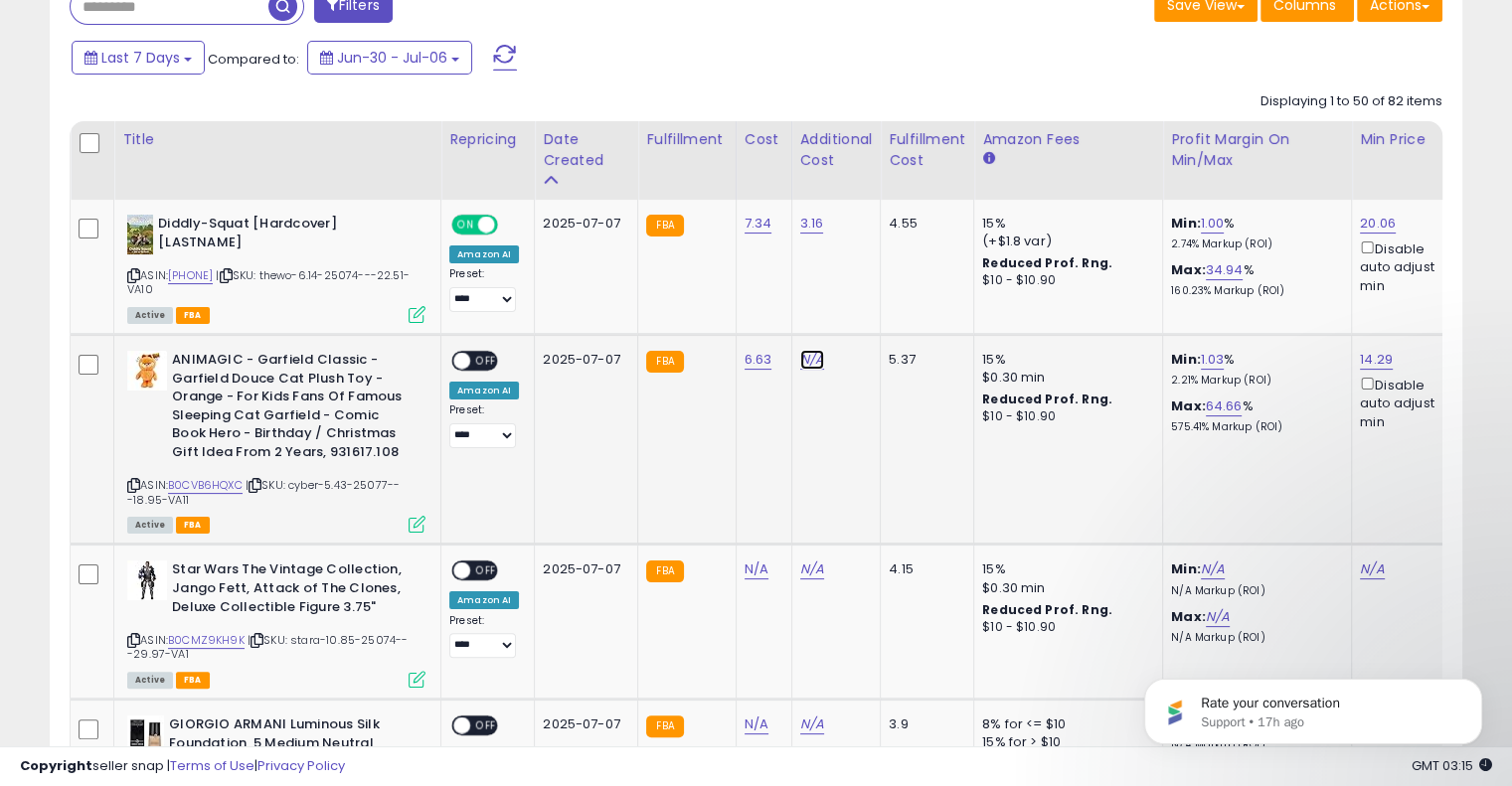 drag, startPoint x: 809, startPoint y: 362, endPoint x: 956, endPoint y: 387, distance: 149.1107 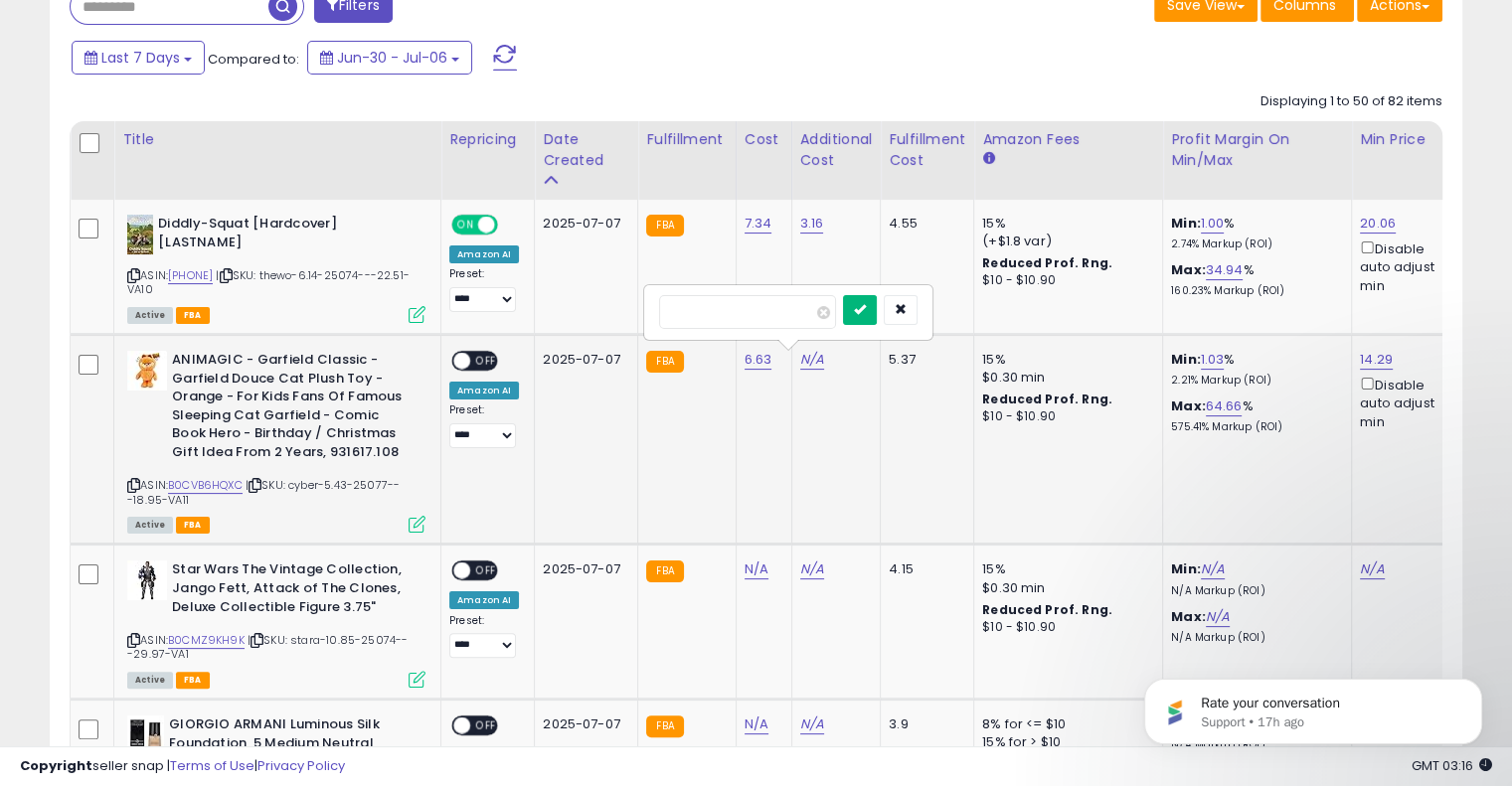 type on "****" 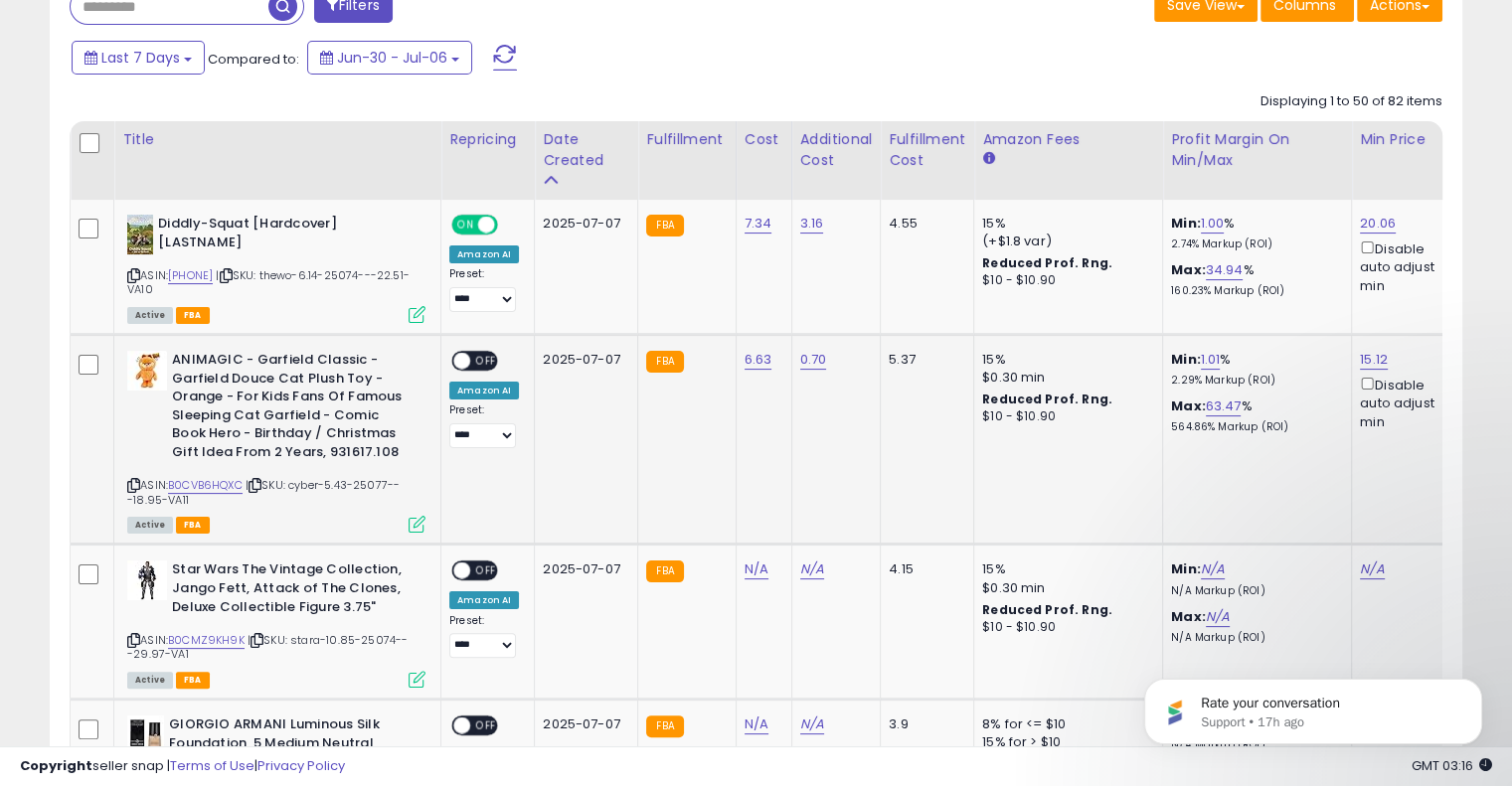 click on "OFF" at bounding box center [486, 361] 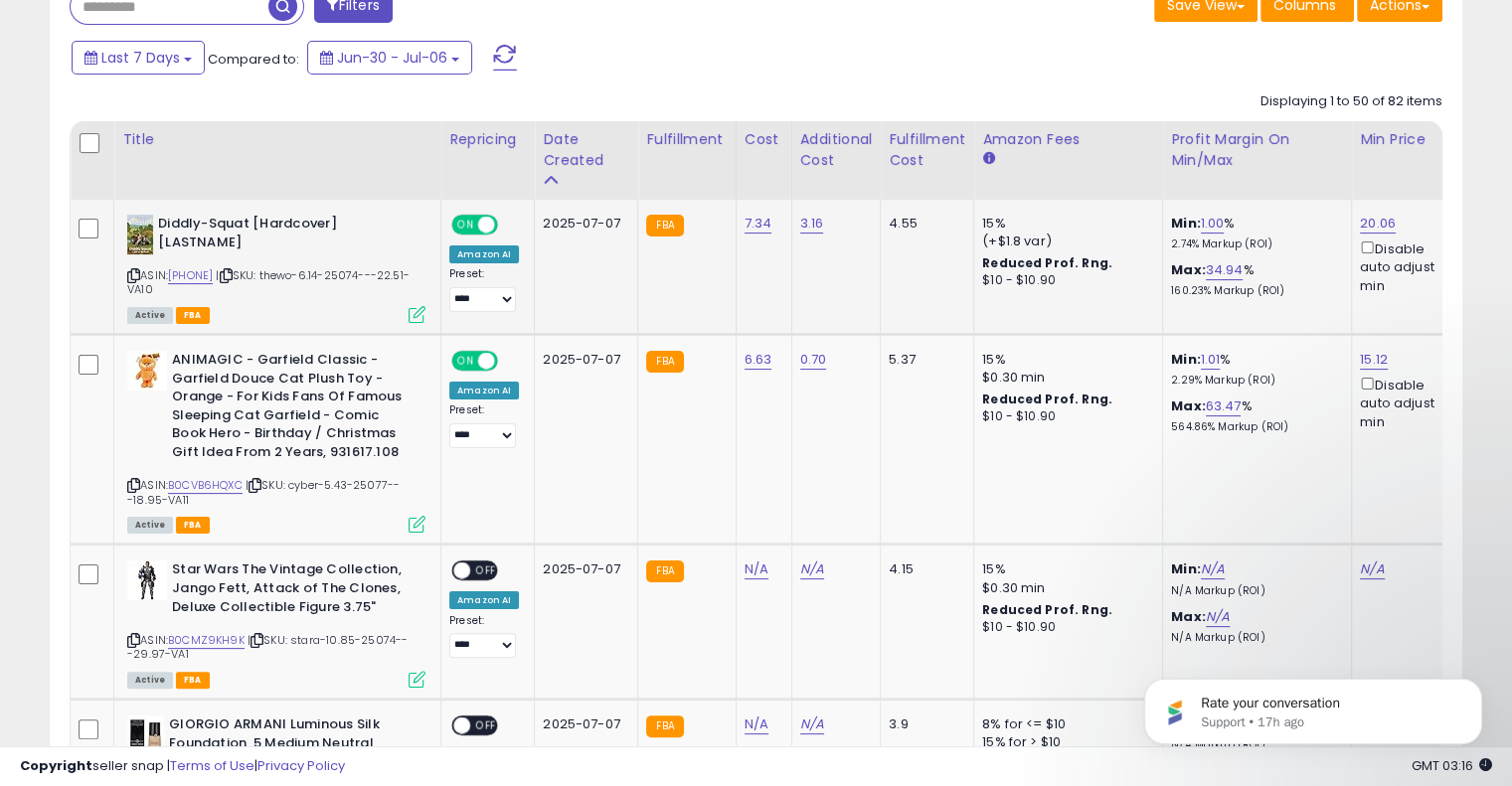 scroll, scrollTop: 662, scrollLeft: 0, axis: vertical 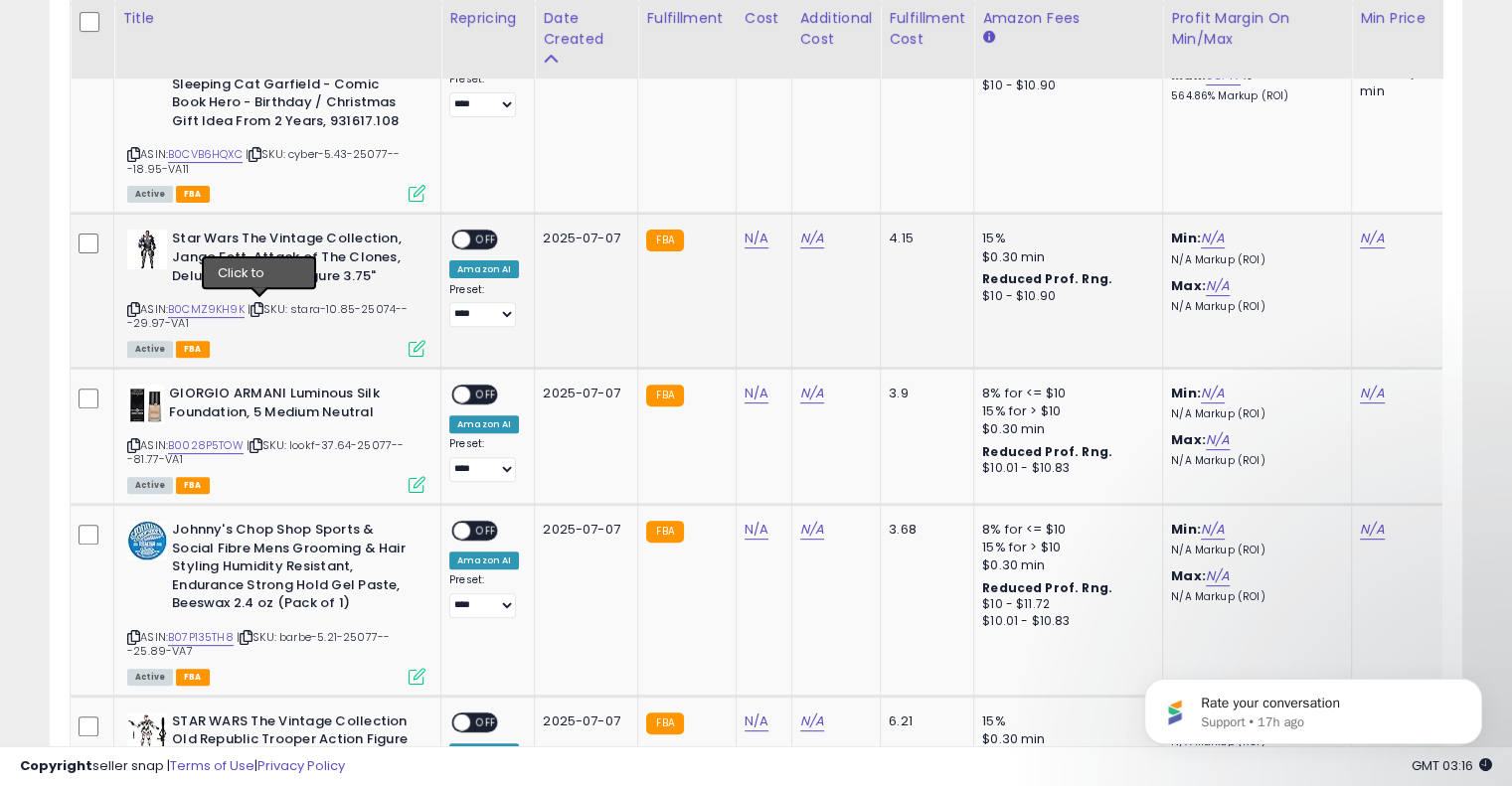 click at bounding box center (256, 309) 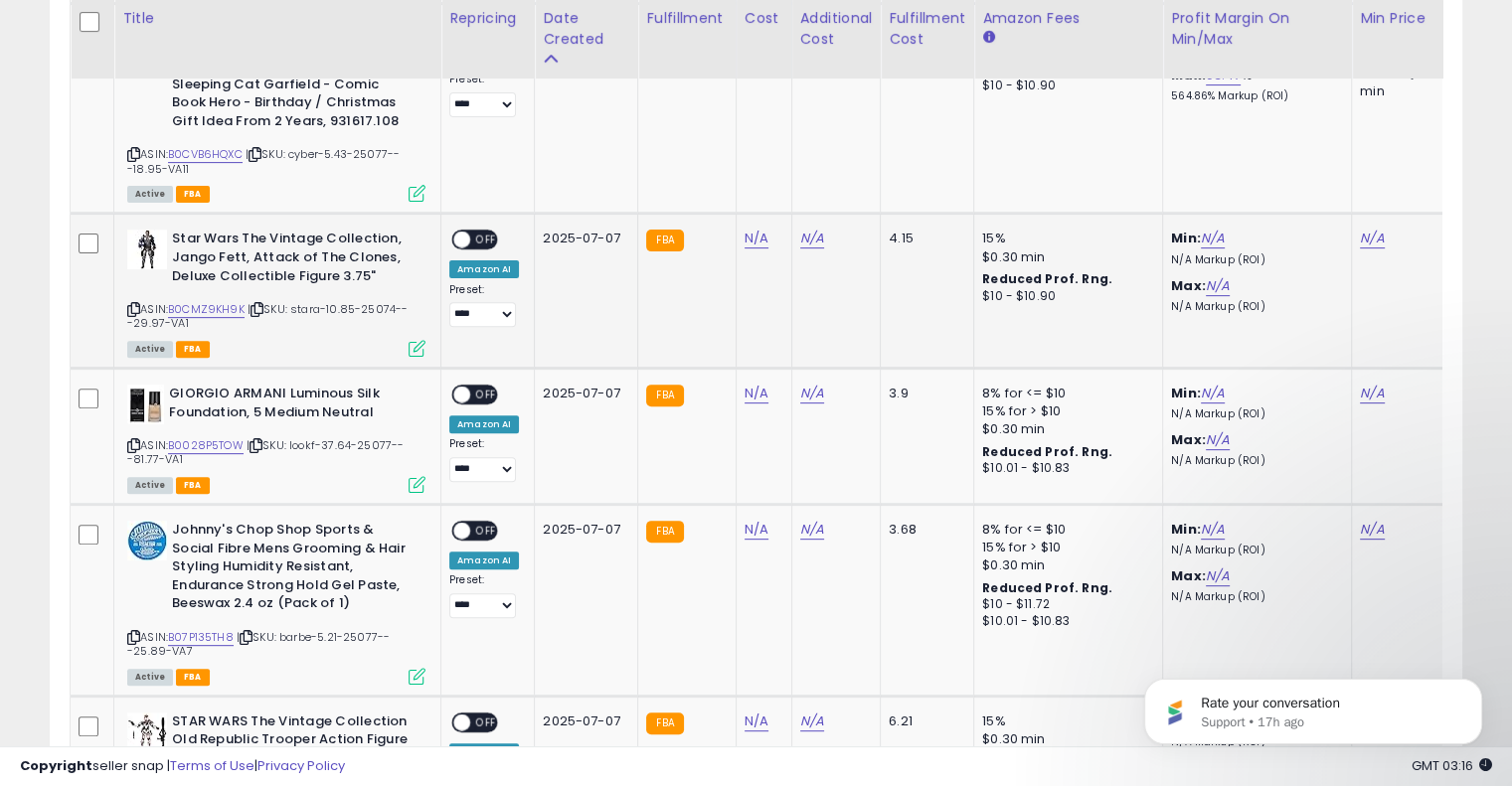 click at bounding box center (256, 309) 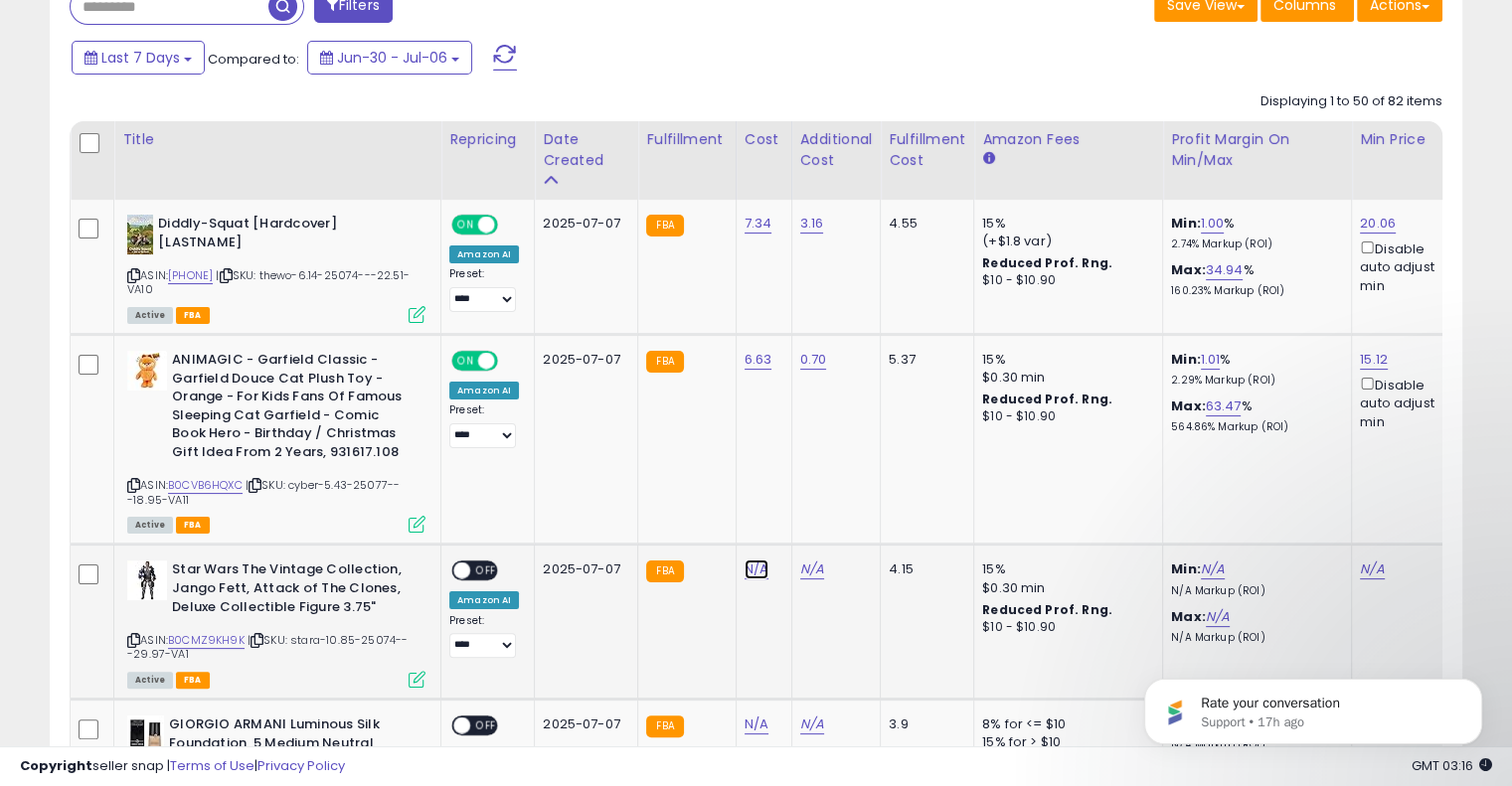 click on "N/A" at bounding box center (756, 569) 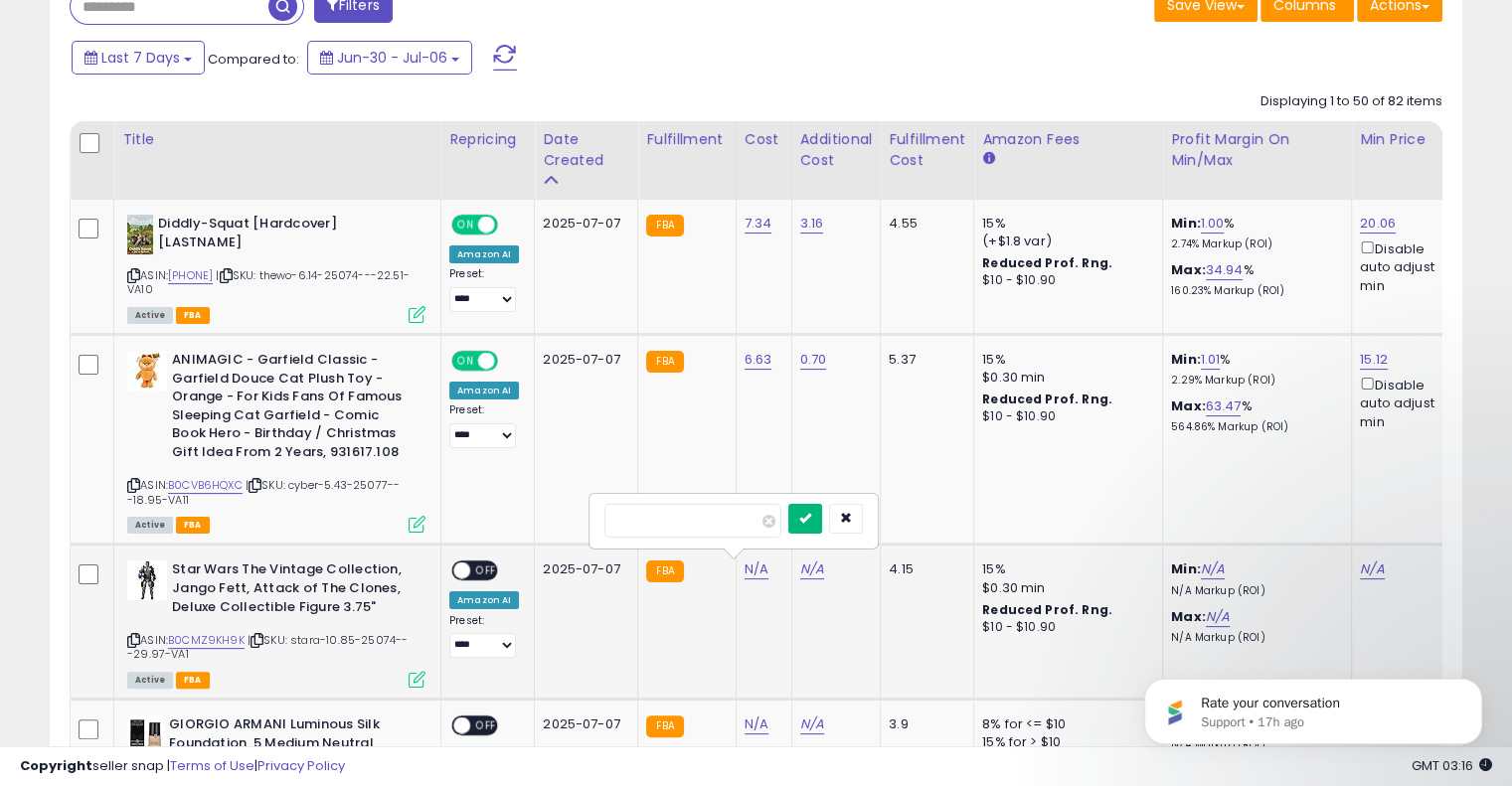 type on "*****" 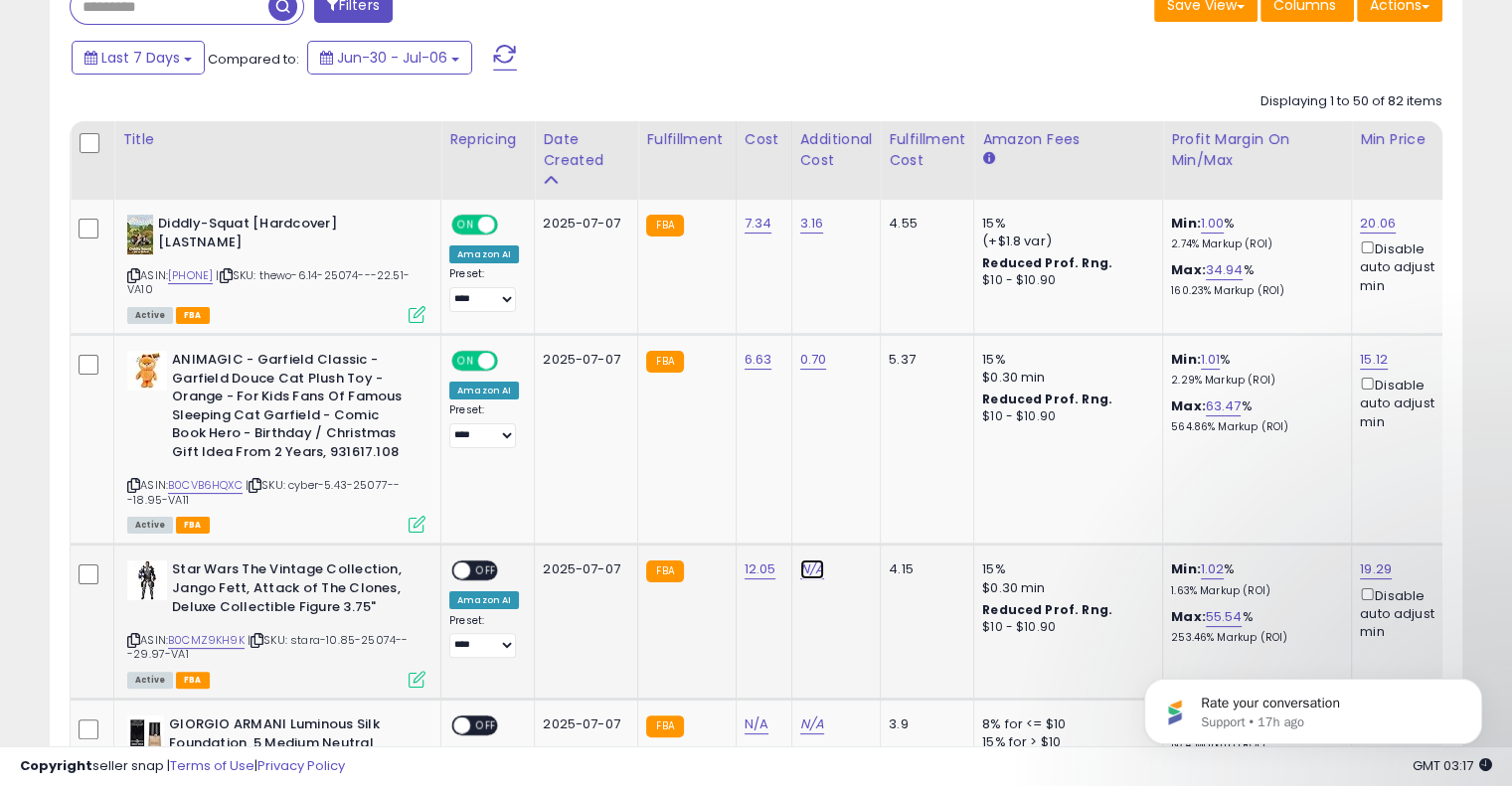 click on "N/A" at bounding box center [812, 569] 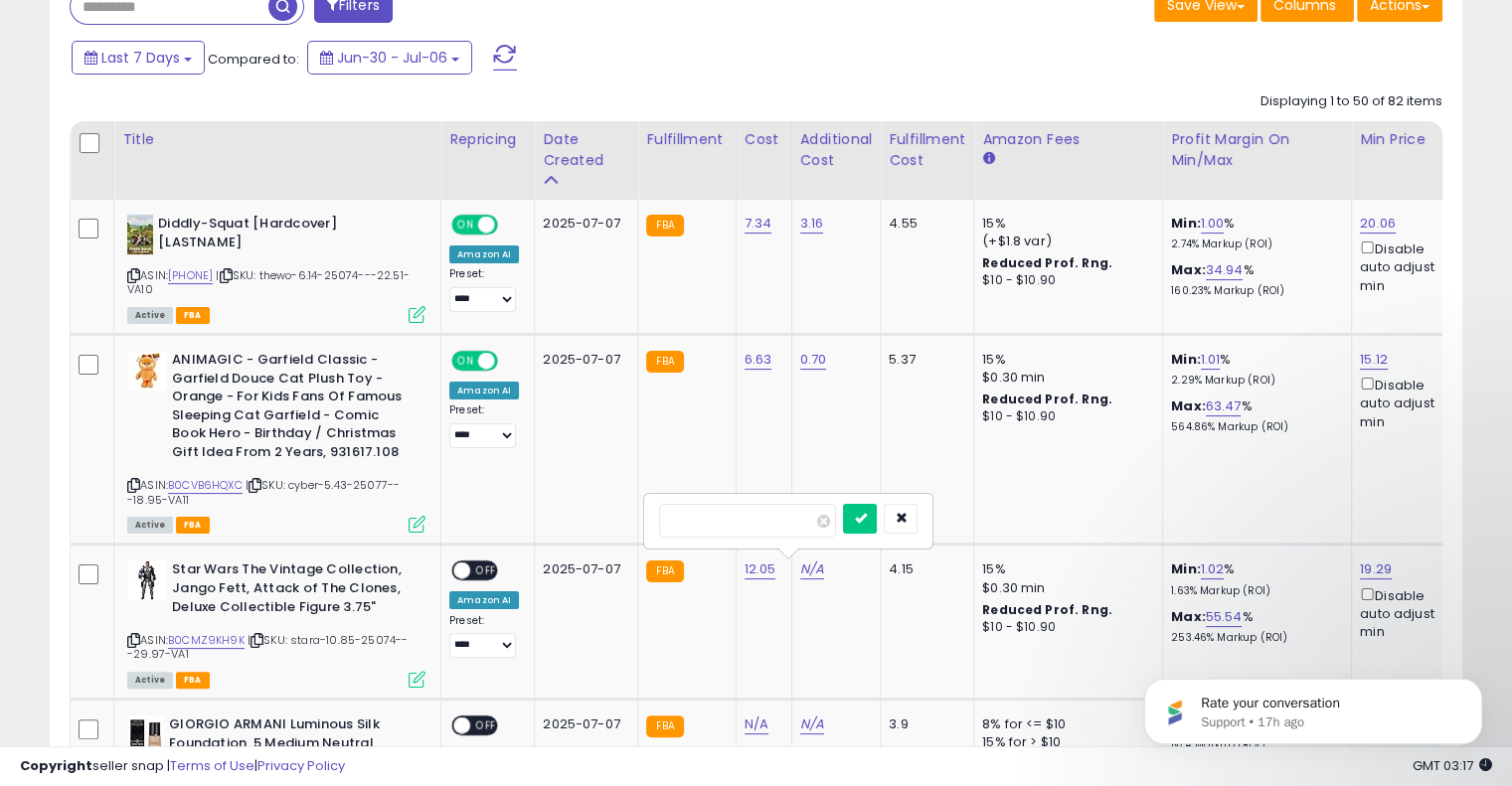 type on "****" 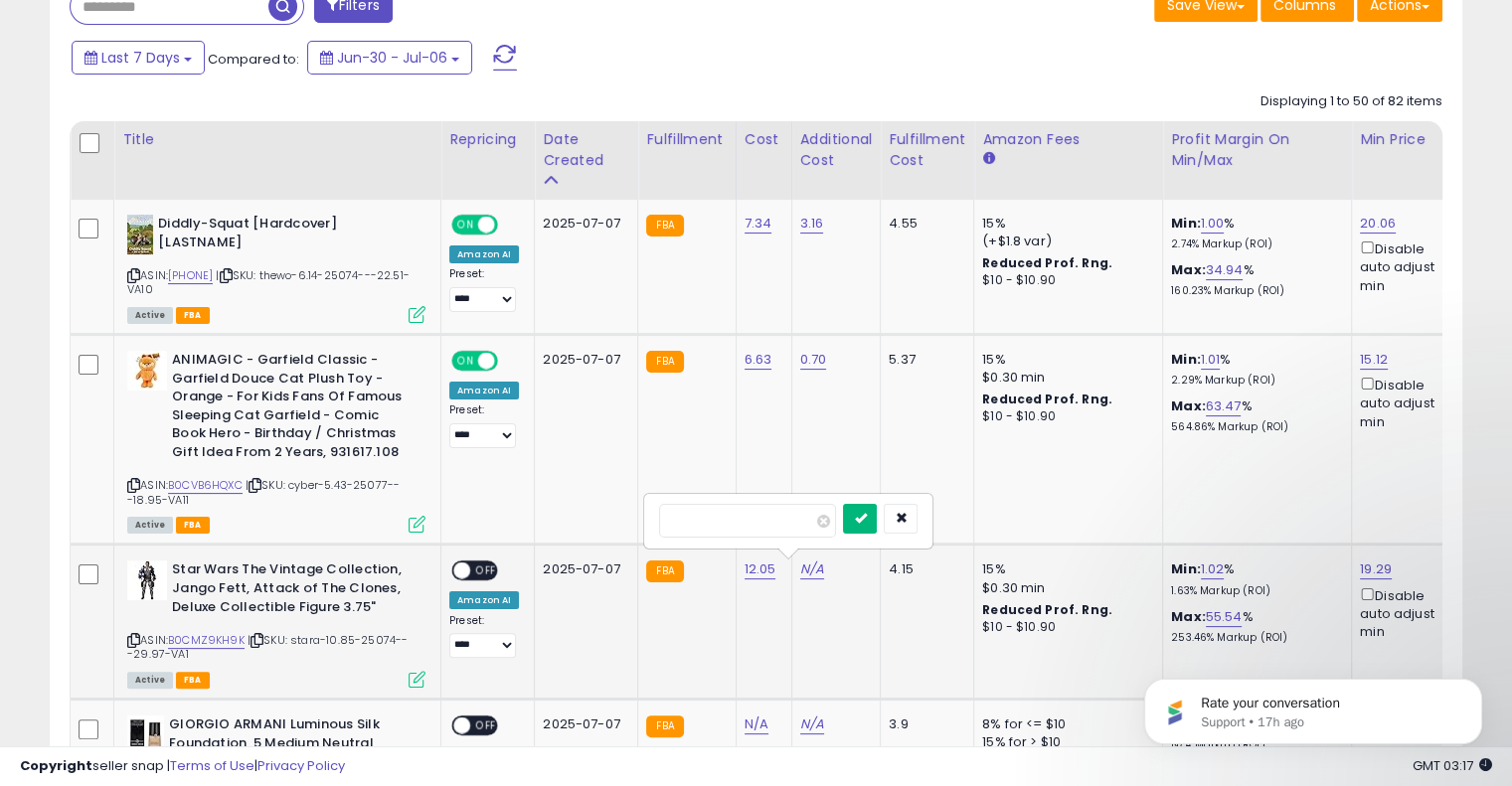 click at bounding box center [860, 519] 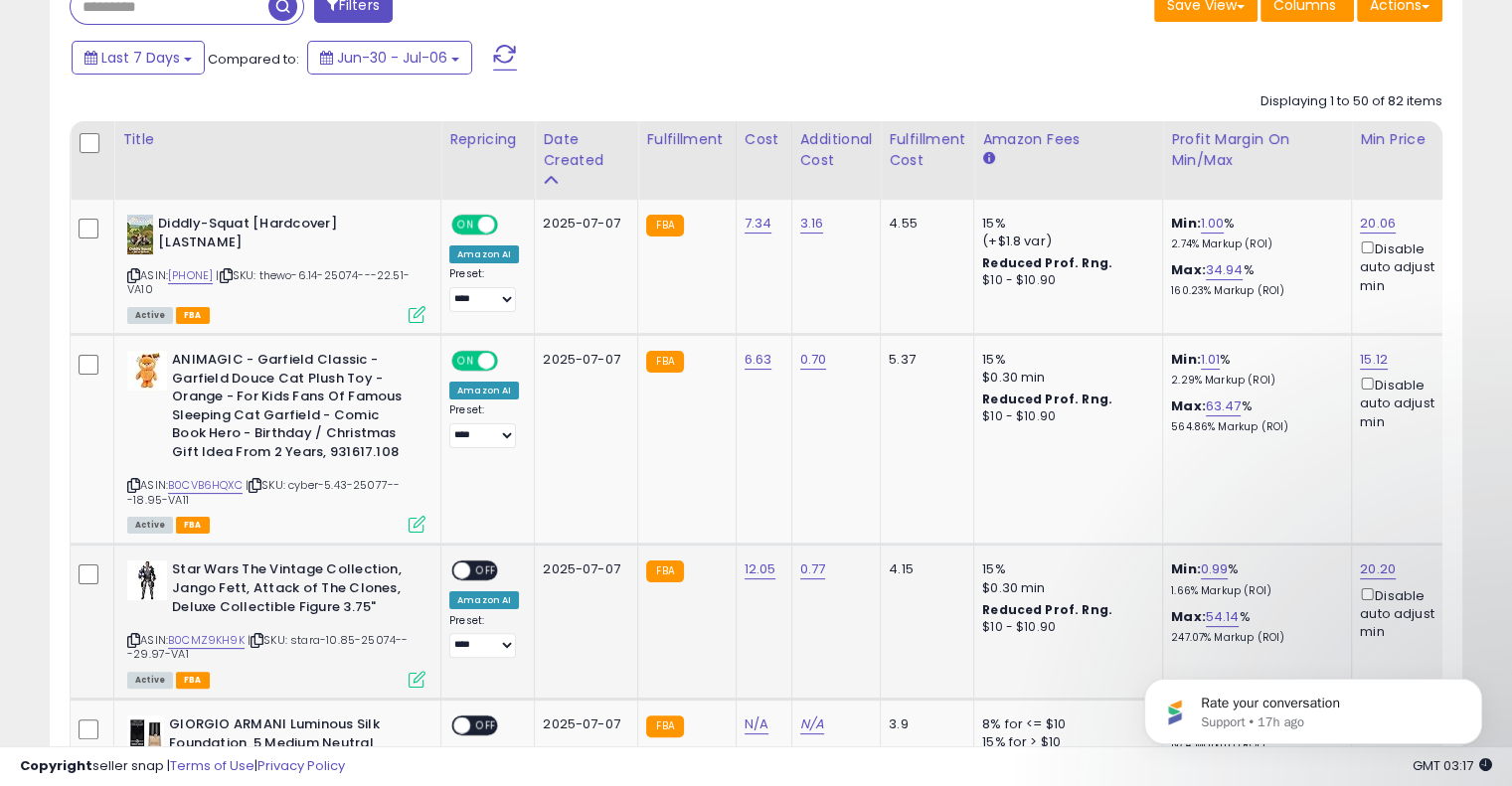 click on "OFF" at bounding box center (486, 570) 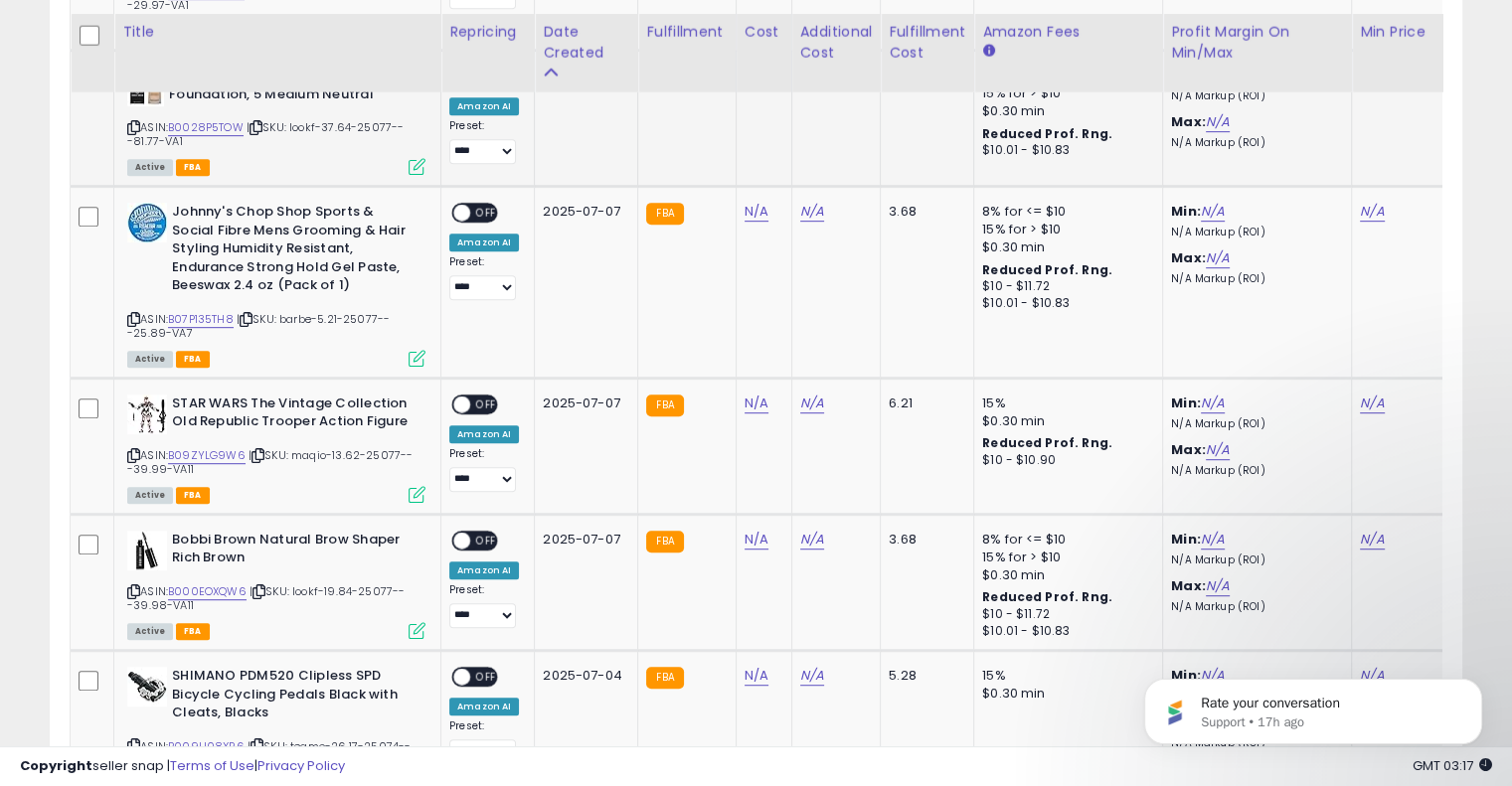 scroll, scrollTop: 662, scrollLeft: 0, axis: vertical 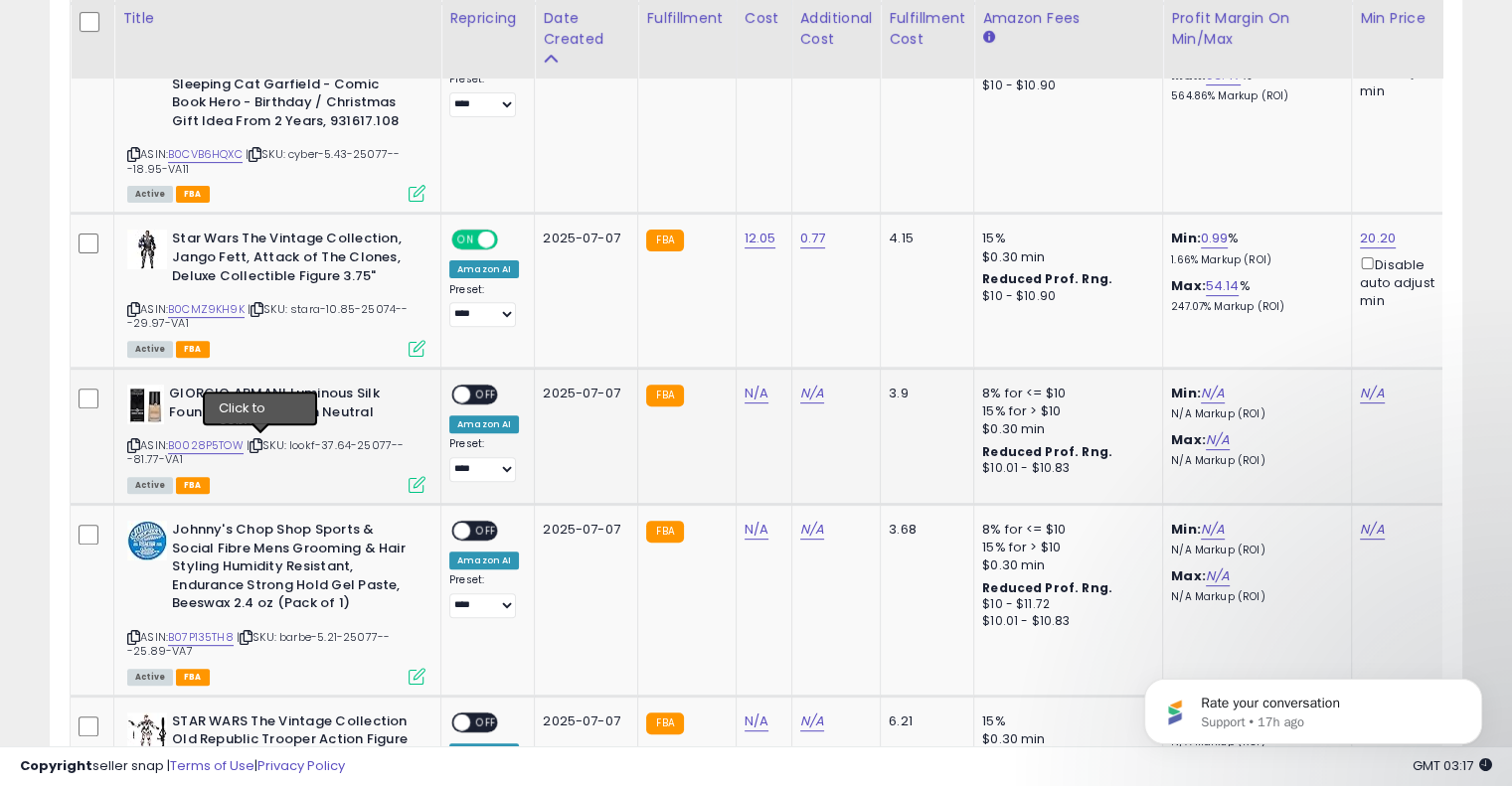 click at bounding box center [255, 445] 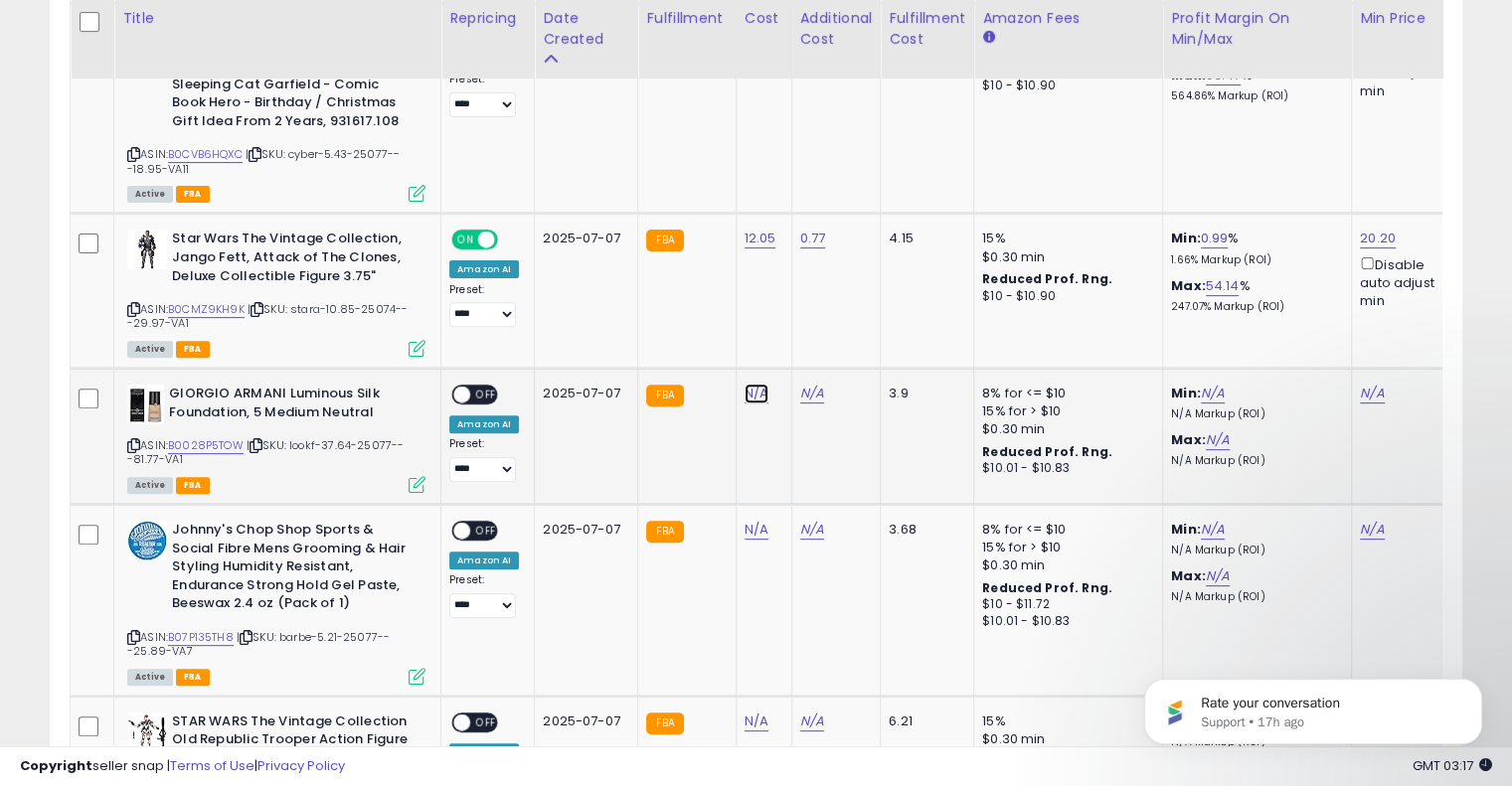 click on "N/A" at bounding box center [756, 393] 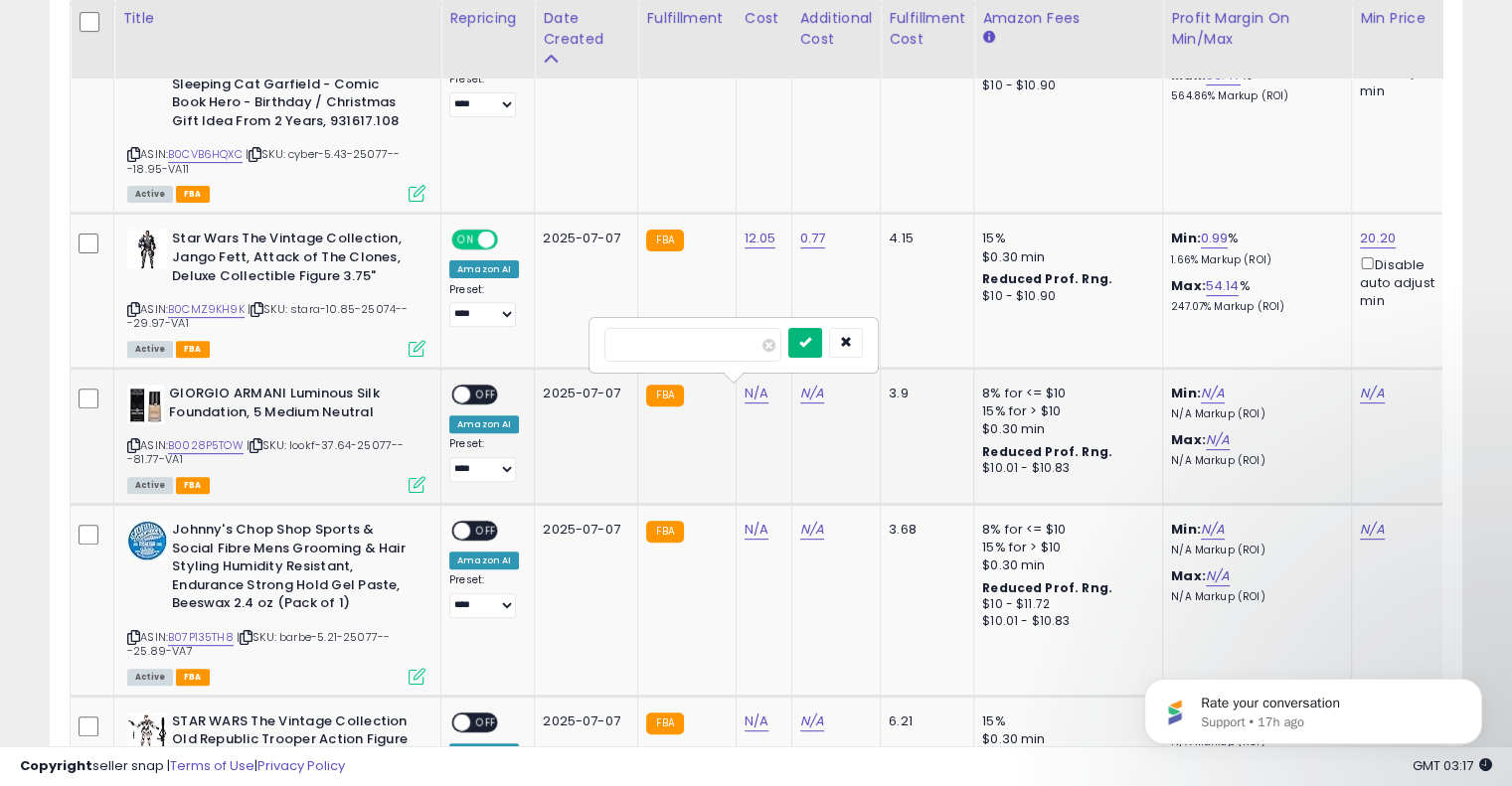 type on "*****" 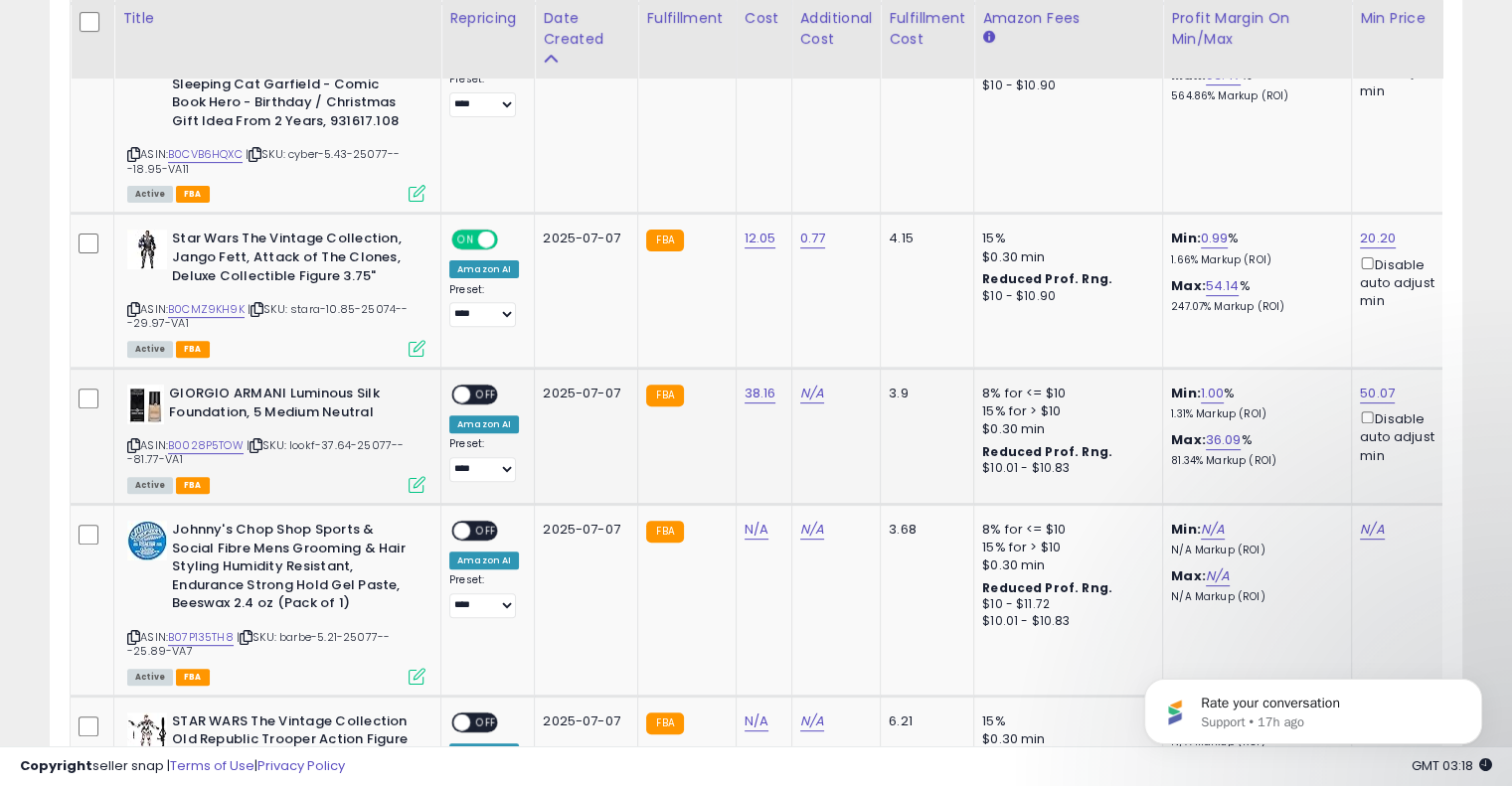 click on "N/A" at bounding box center [833, 393] 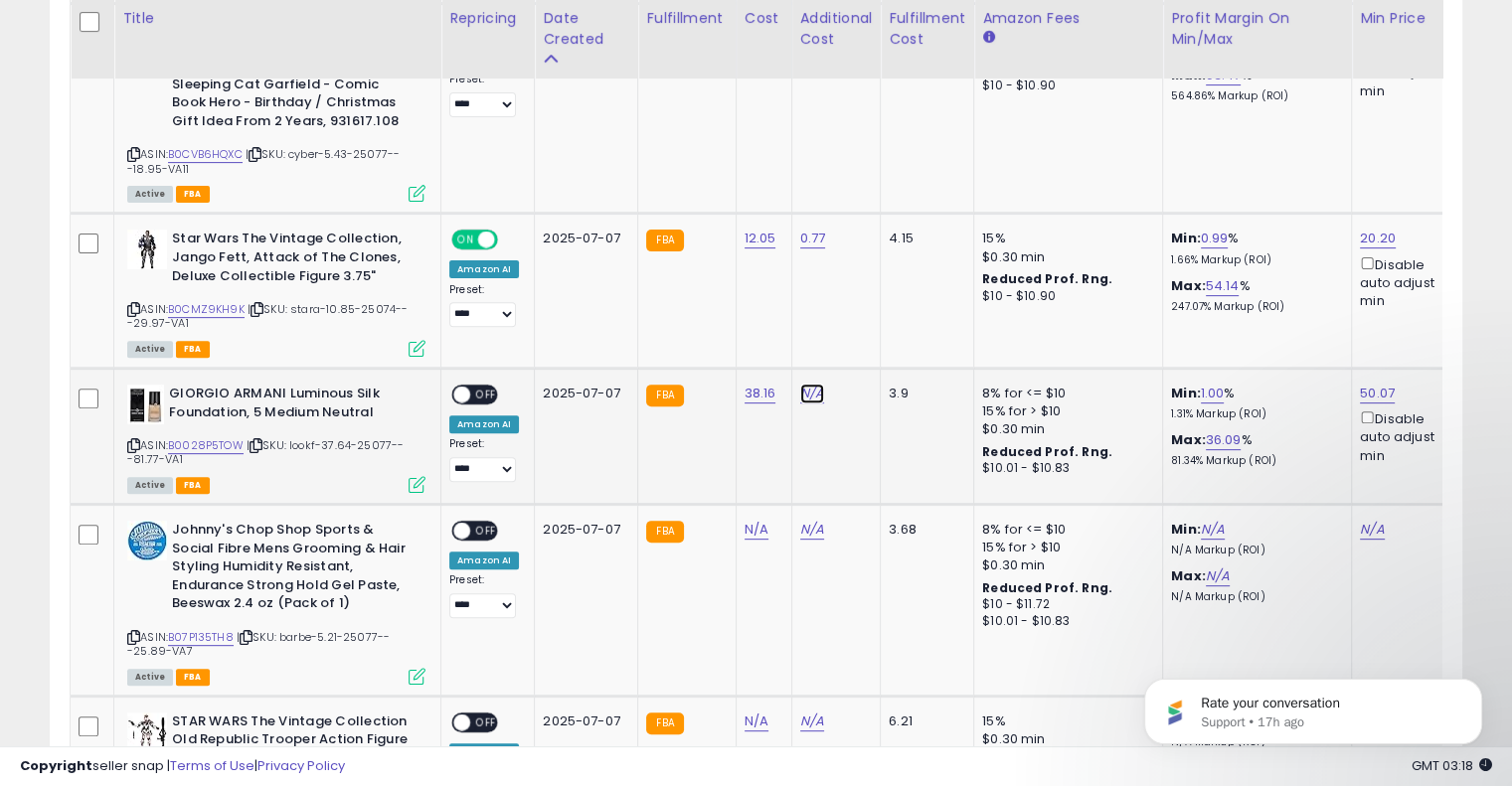 click on "N/A" at bounding box center [812, 393] 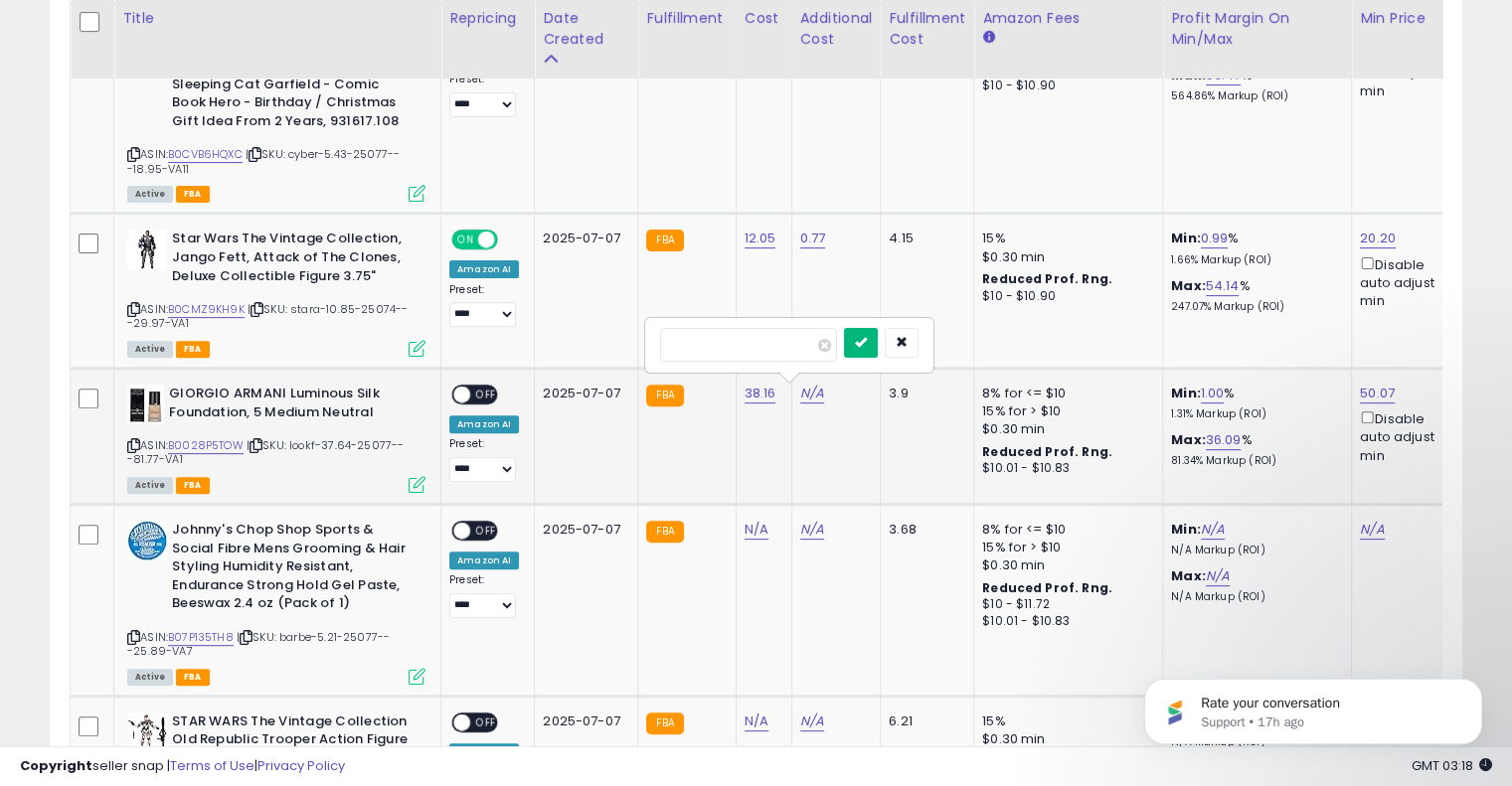 type on "****" 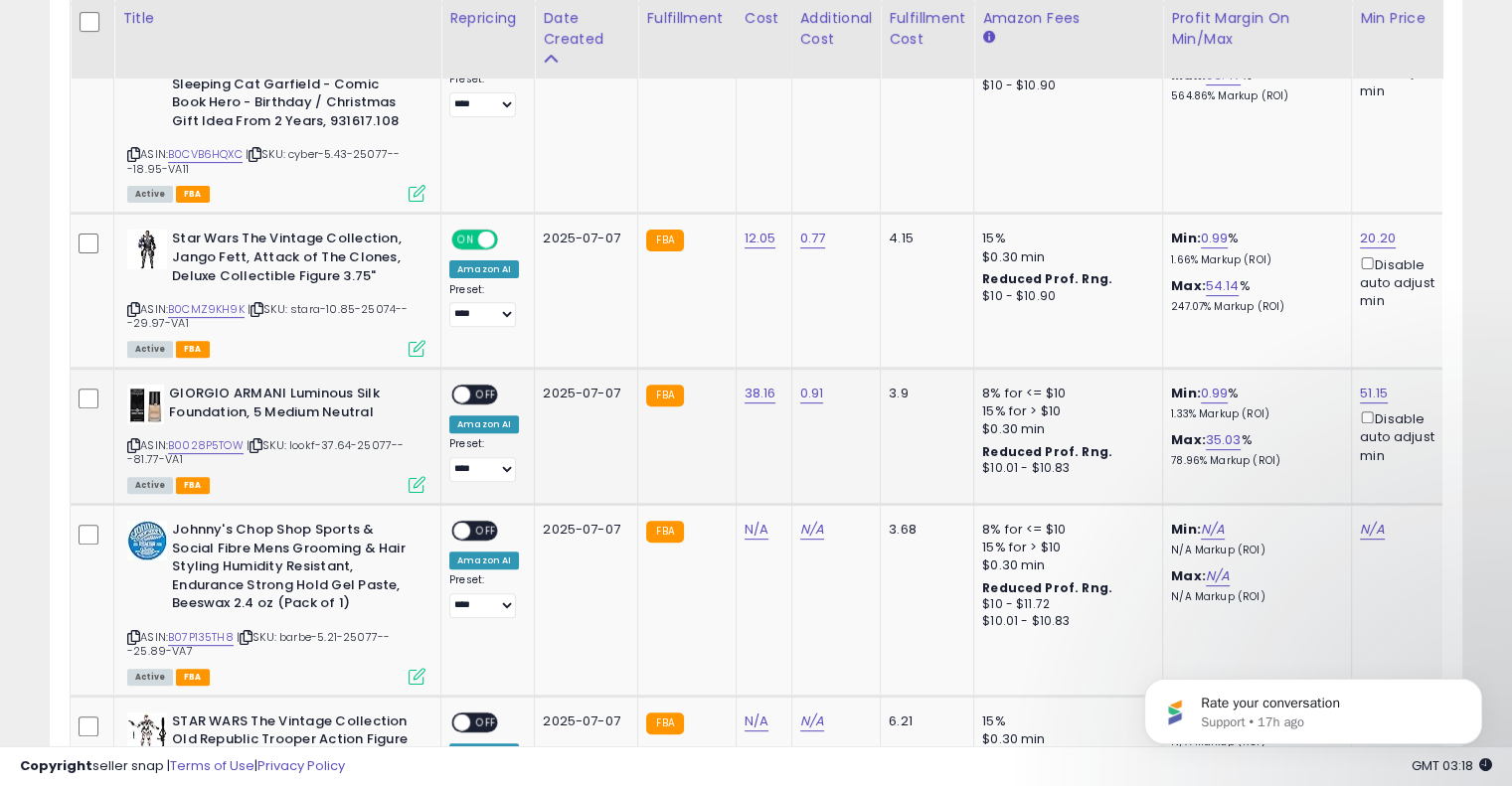 click on "OFF" at bounding box center (486, 394) 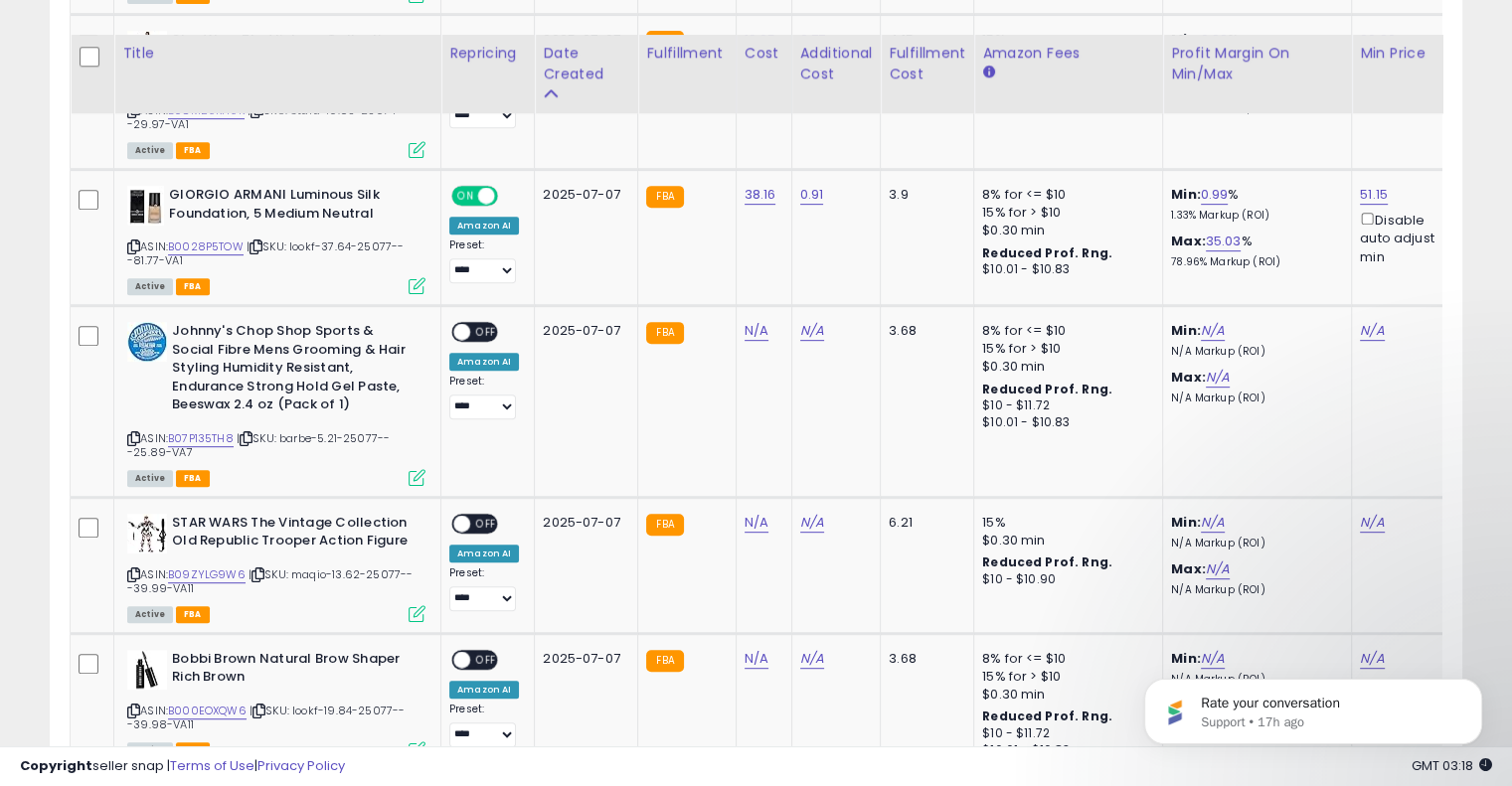 scroll, scrollTop: 958, scrollLeft: 0, axis: vertical 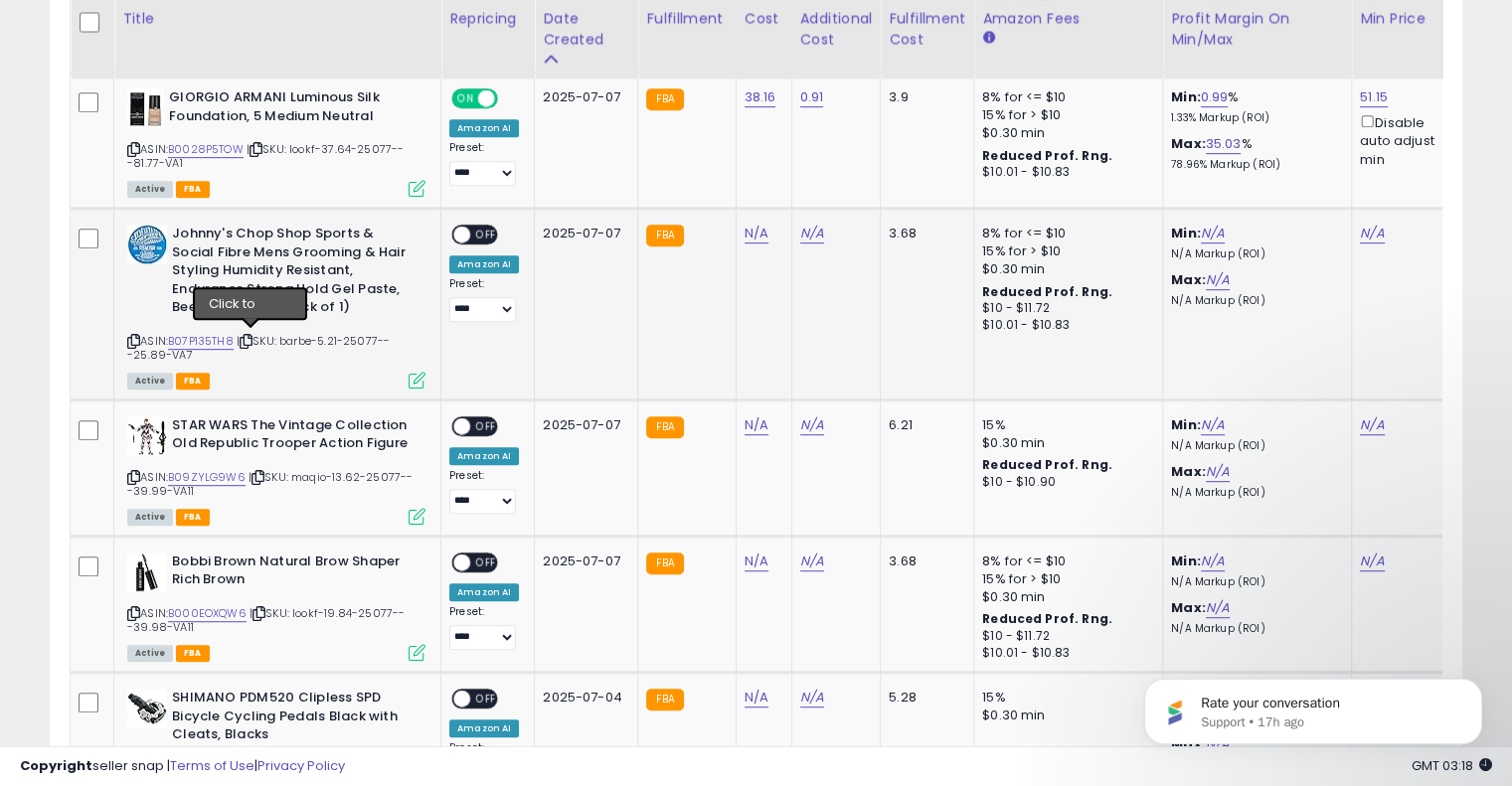click at bounding box center [246, 341] 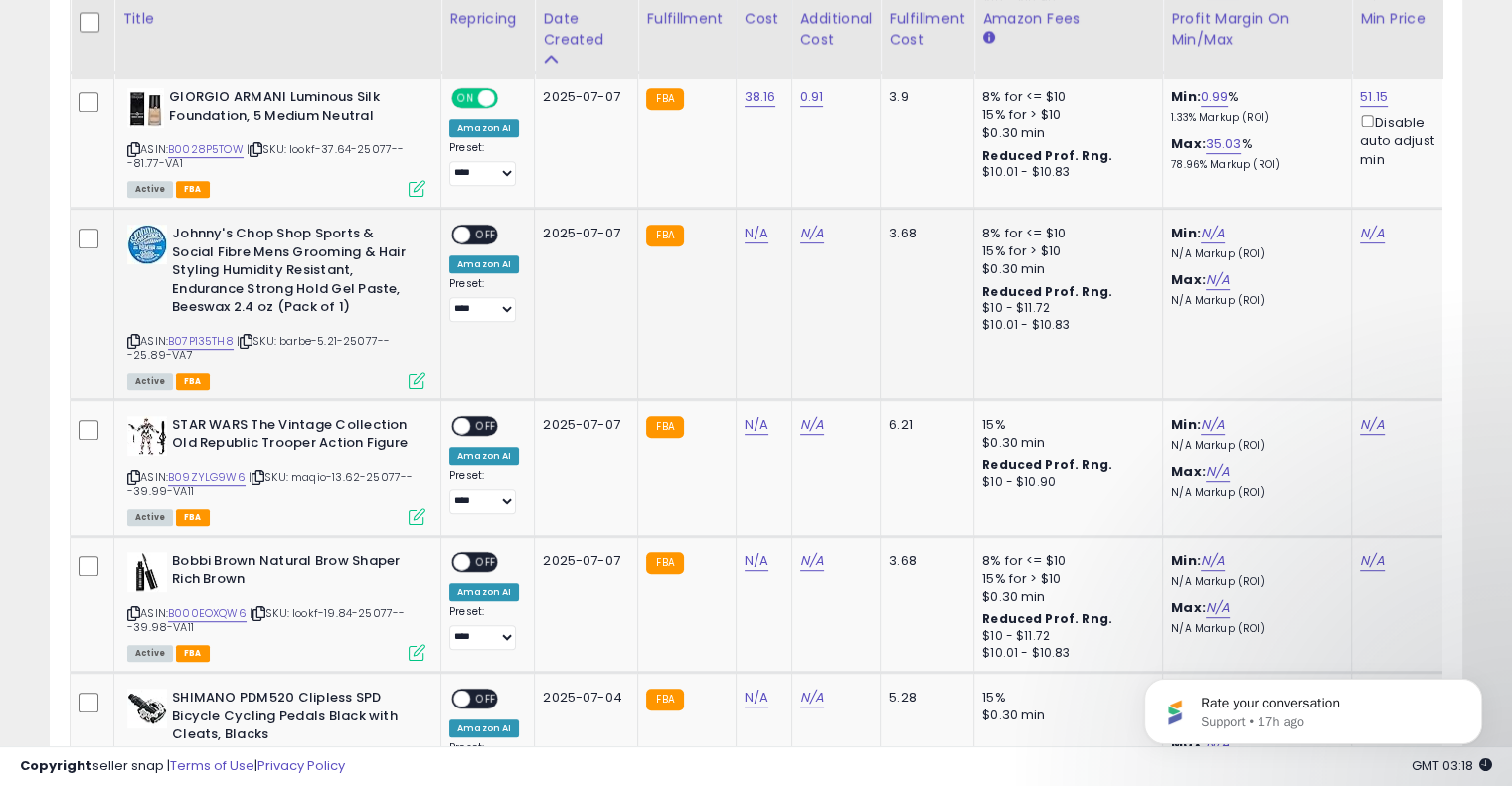 click at bounding box center [246, 341] 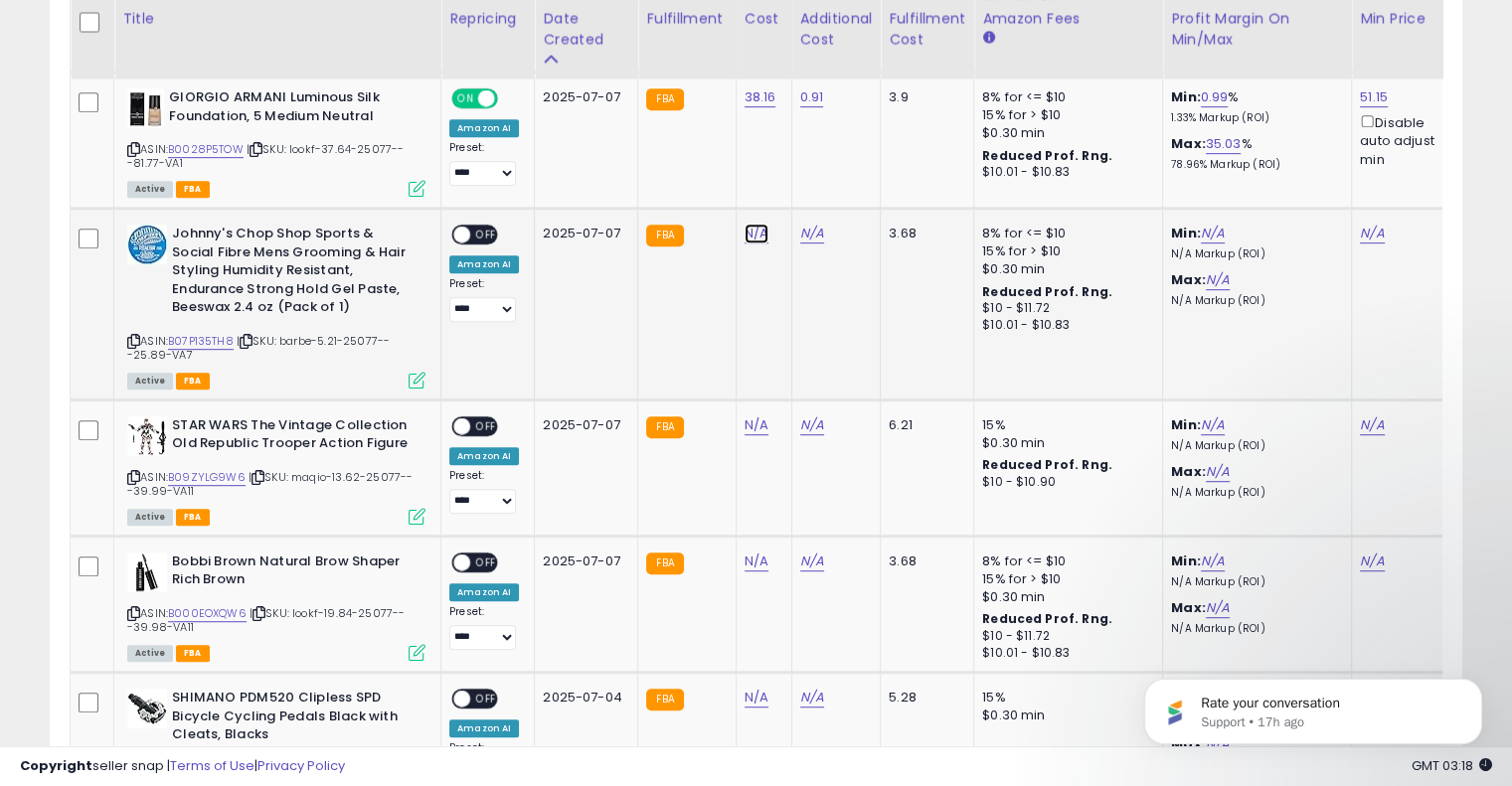 click on "N/A" at bounding box center [756, 234] 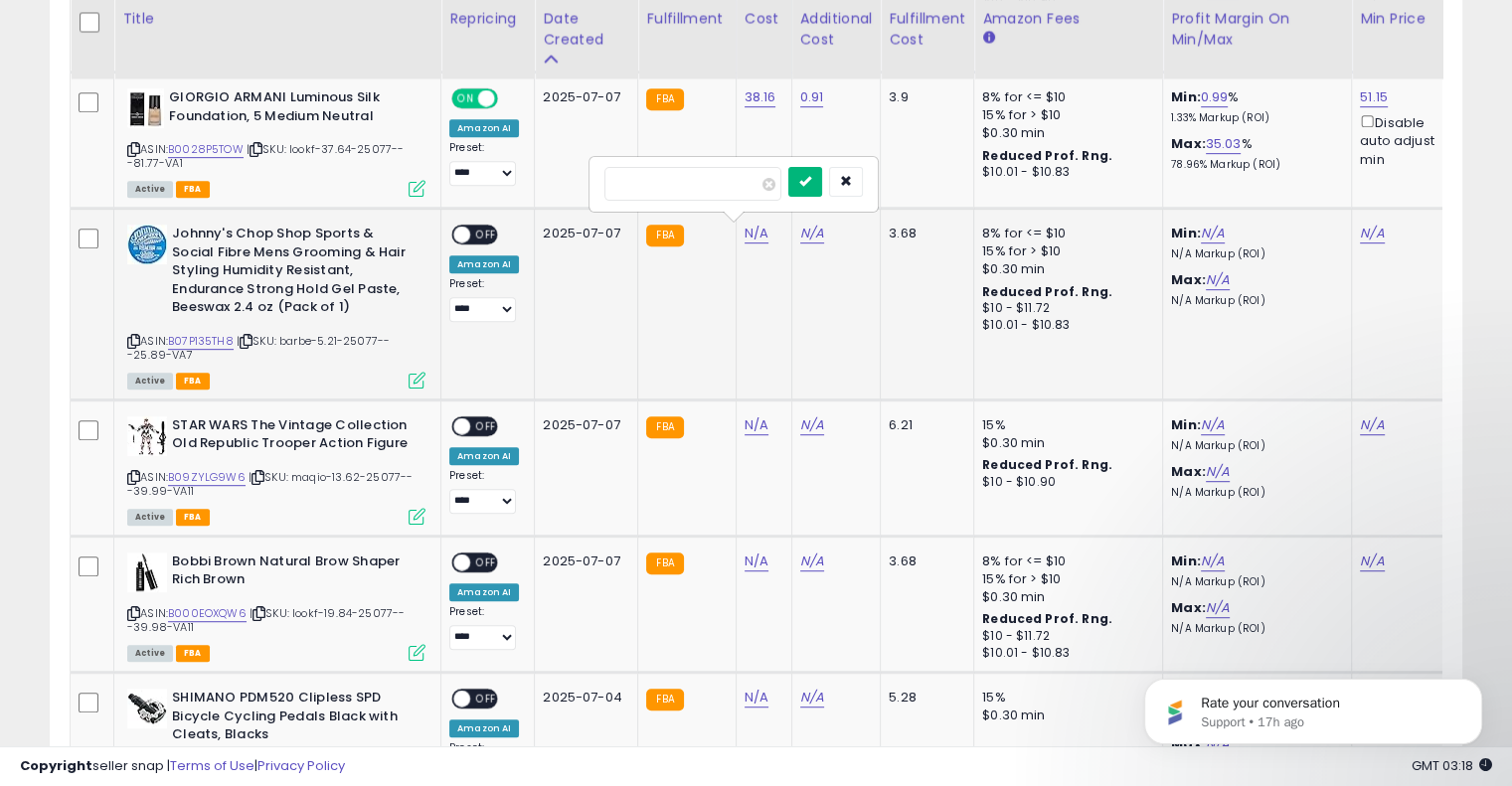type on "****" 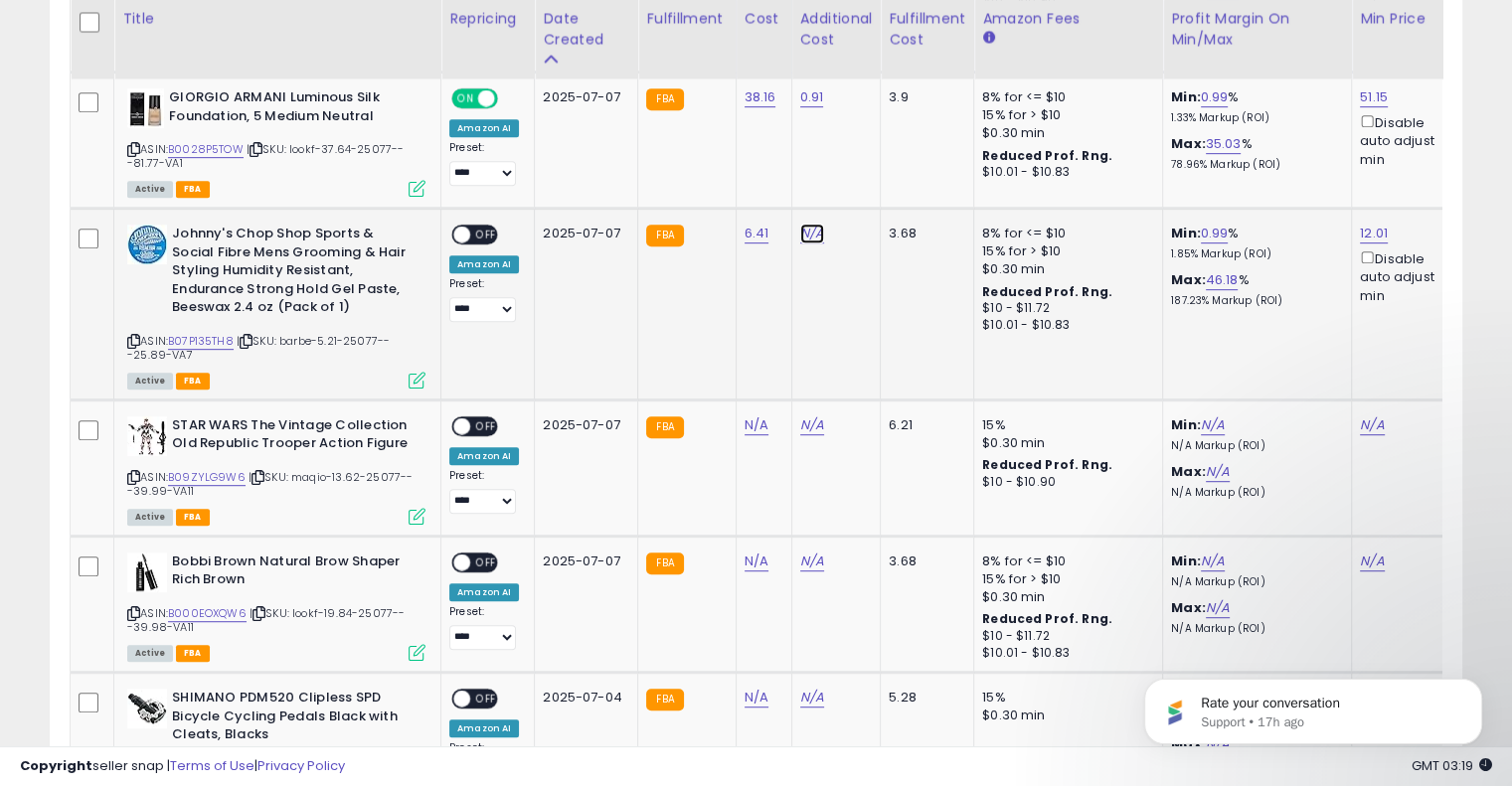 click on "N/A" at bounding box center [812, 234] 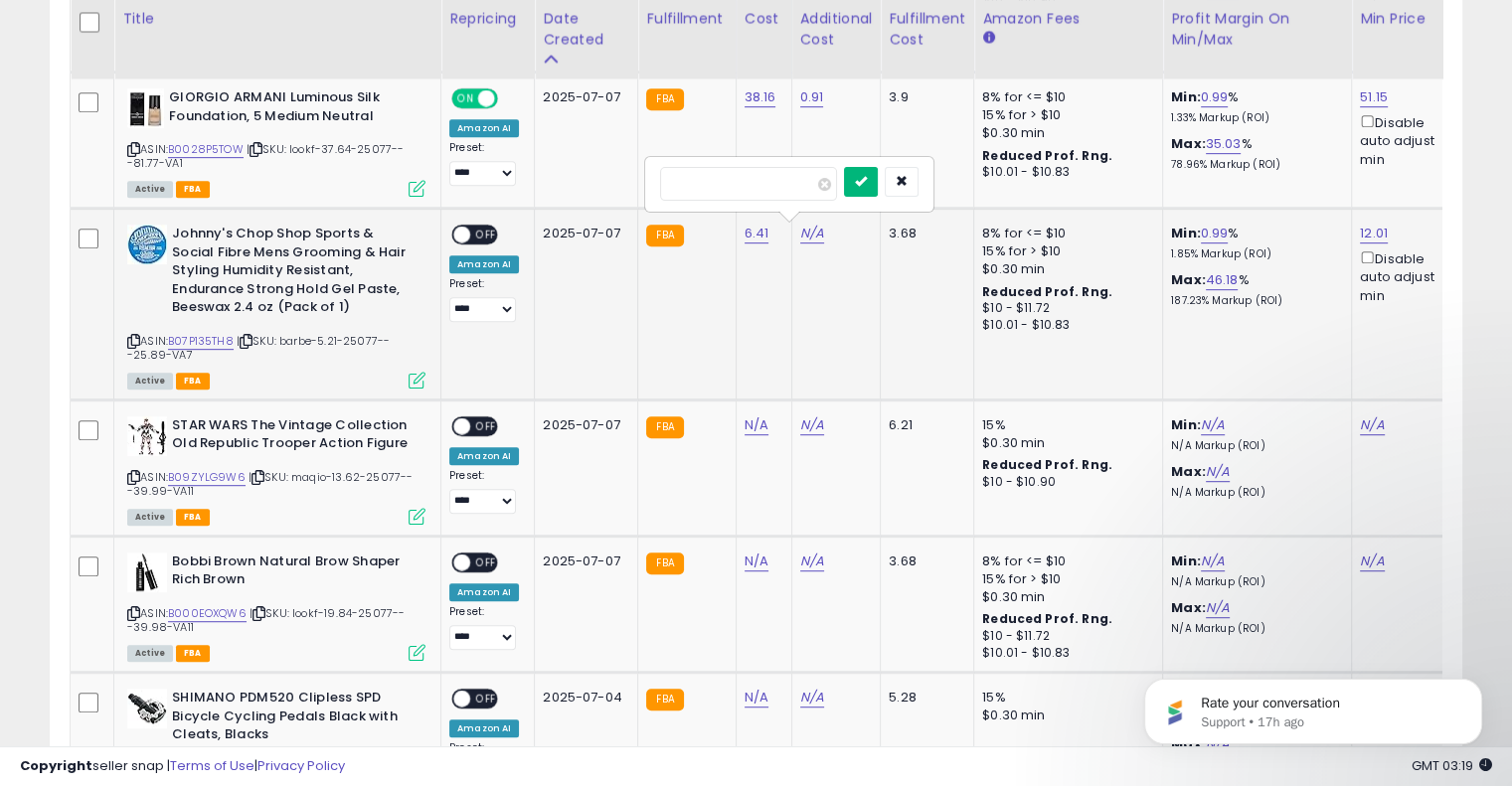 type on "****" 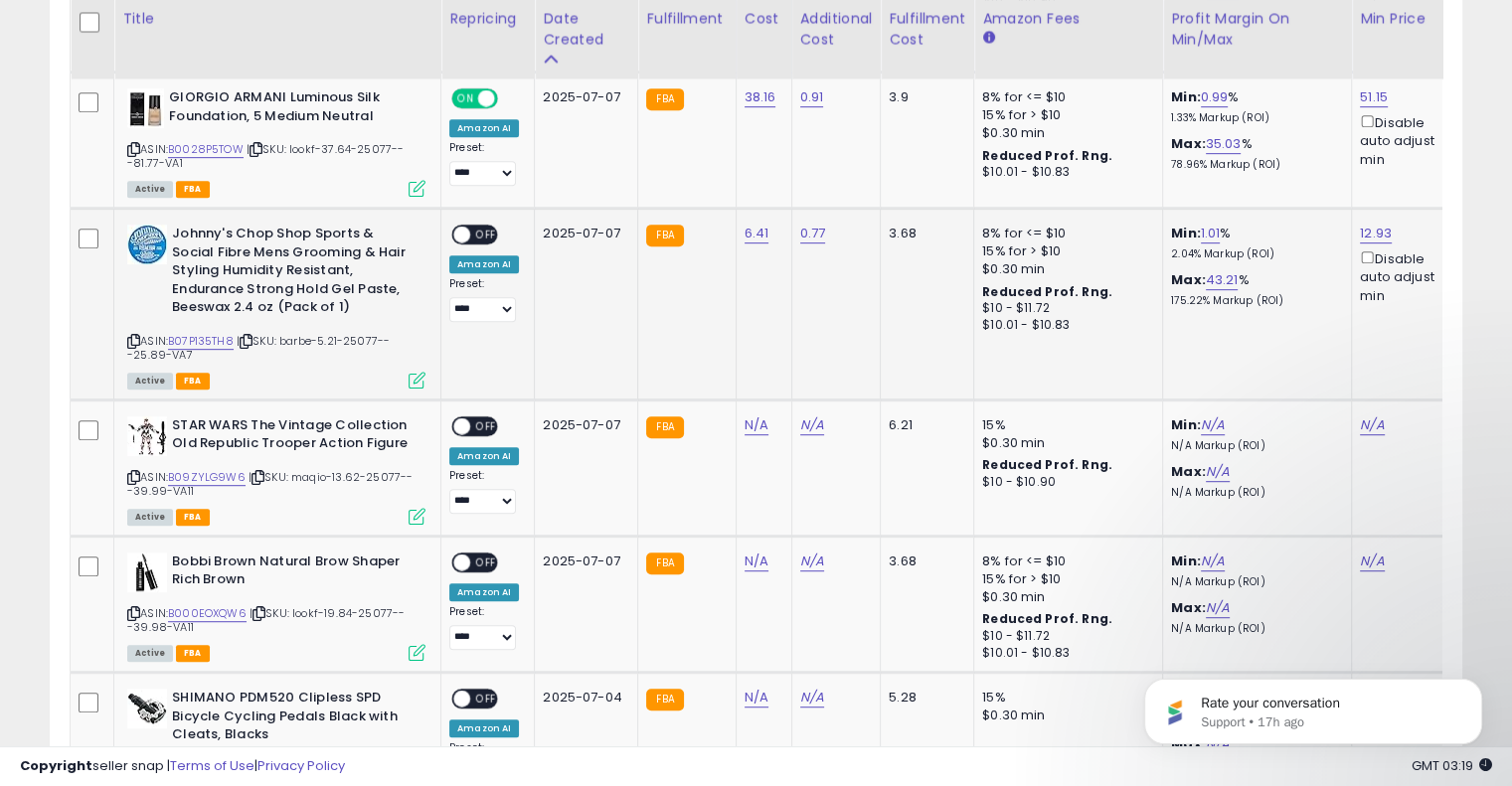 click on "OFF" at bounding box center [486, 235] 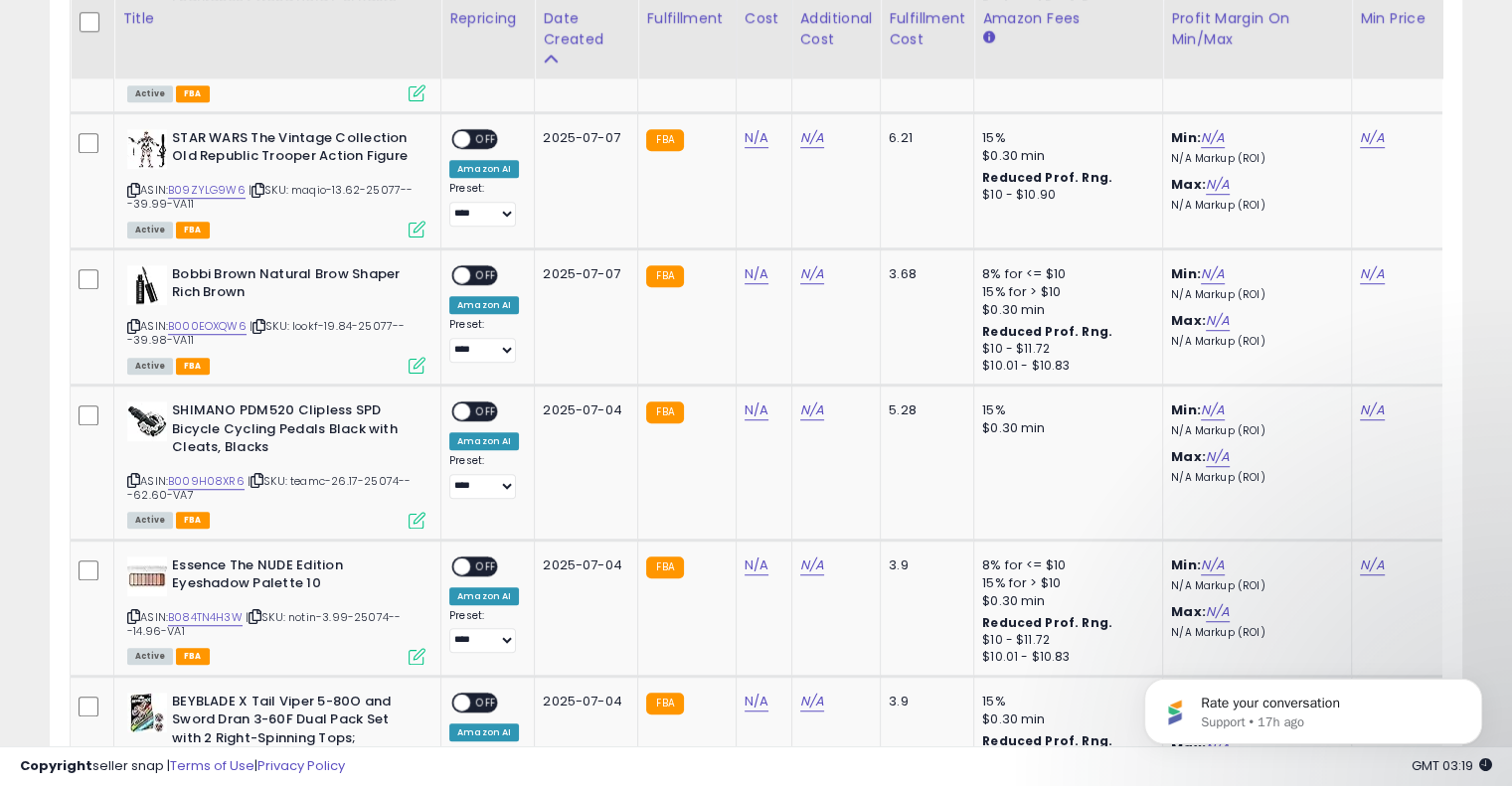 scroll, scrollTop: 1236, scrollLeft: 0, axis: vertical 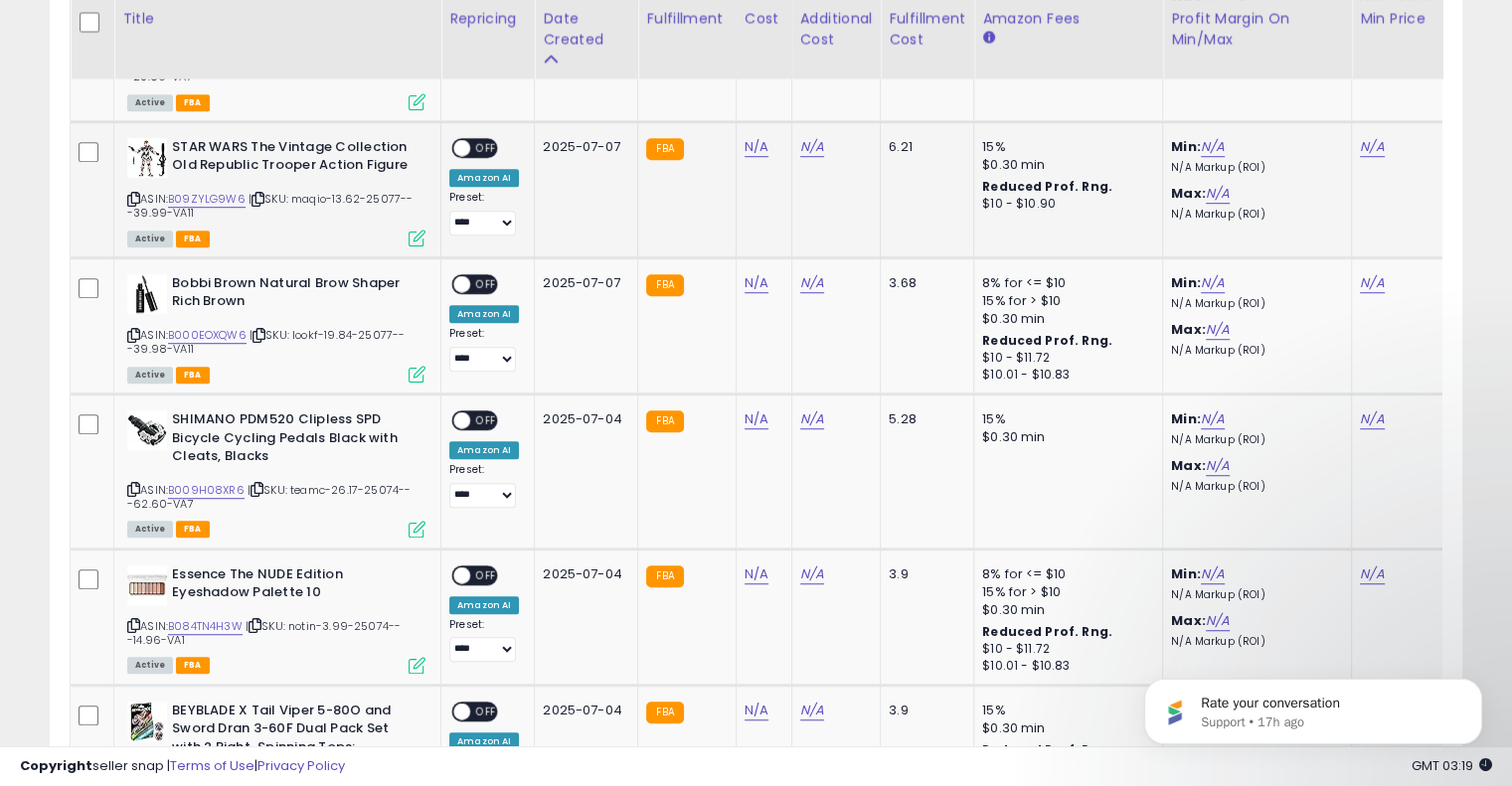 click at bounding box center [257, 199] 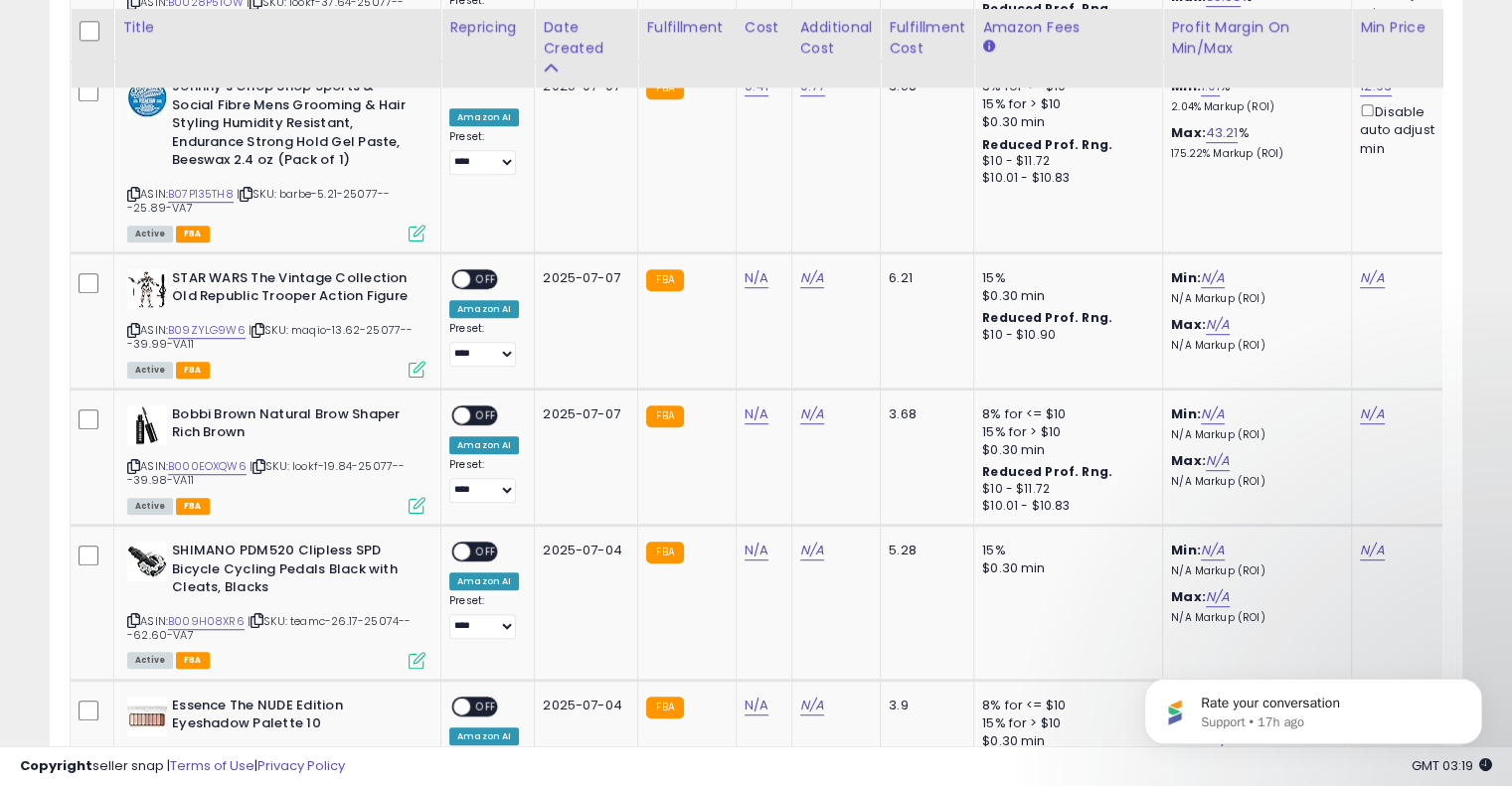 scroll, scrollTop: 1096, scrollLeft: 0, axis: vertical 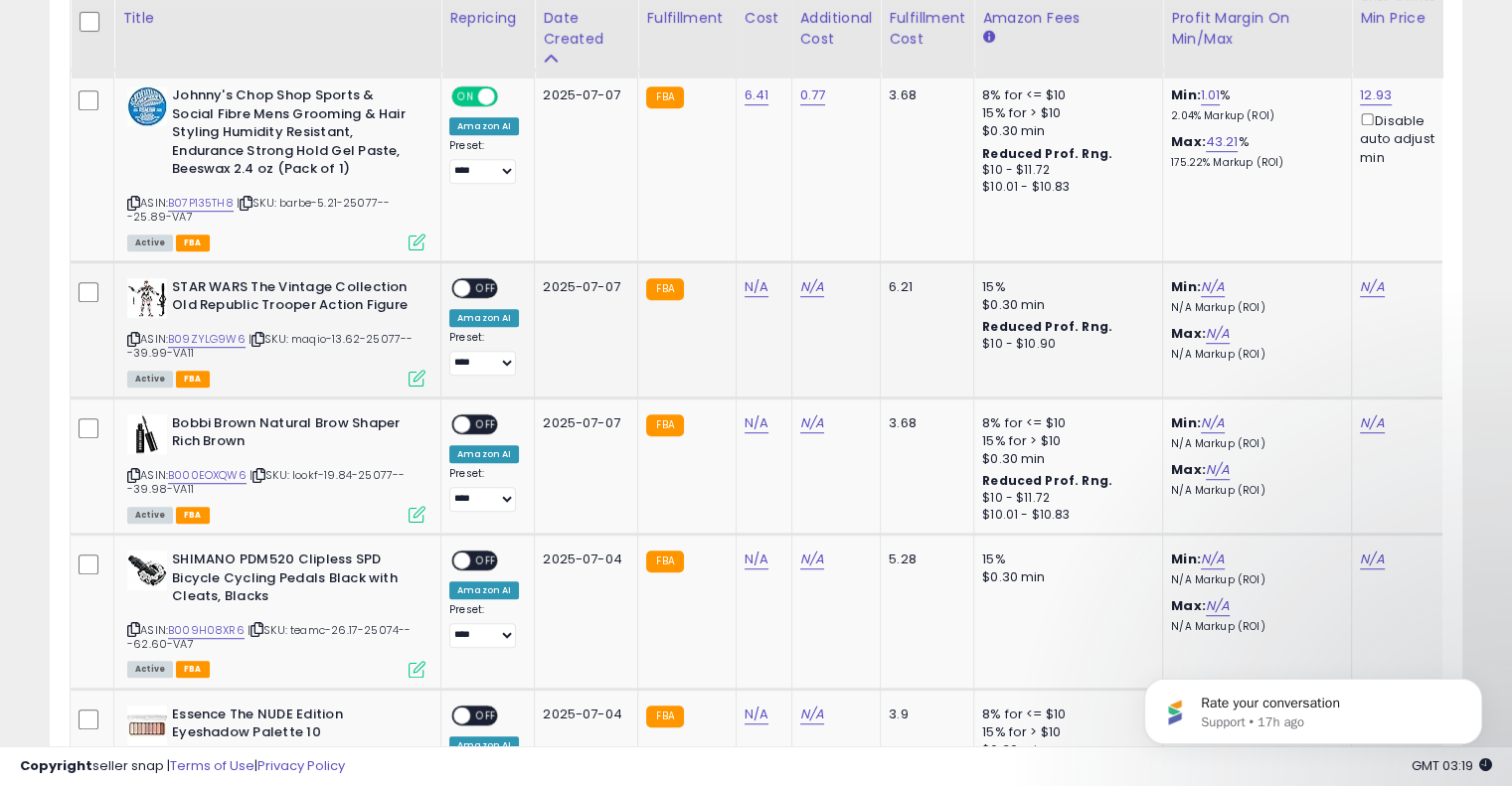 click at bounding box center [257, 339] 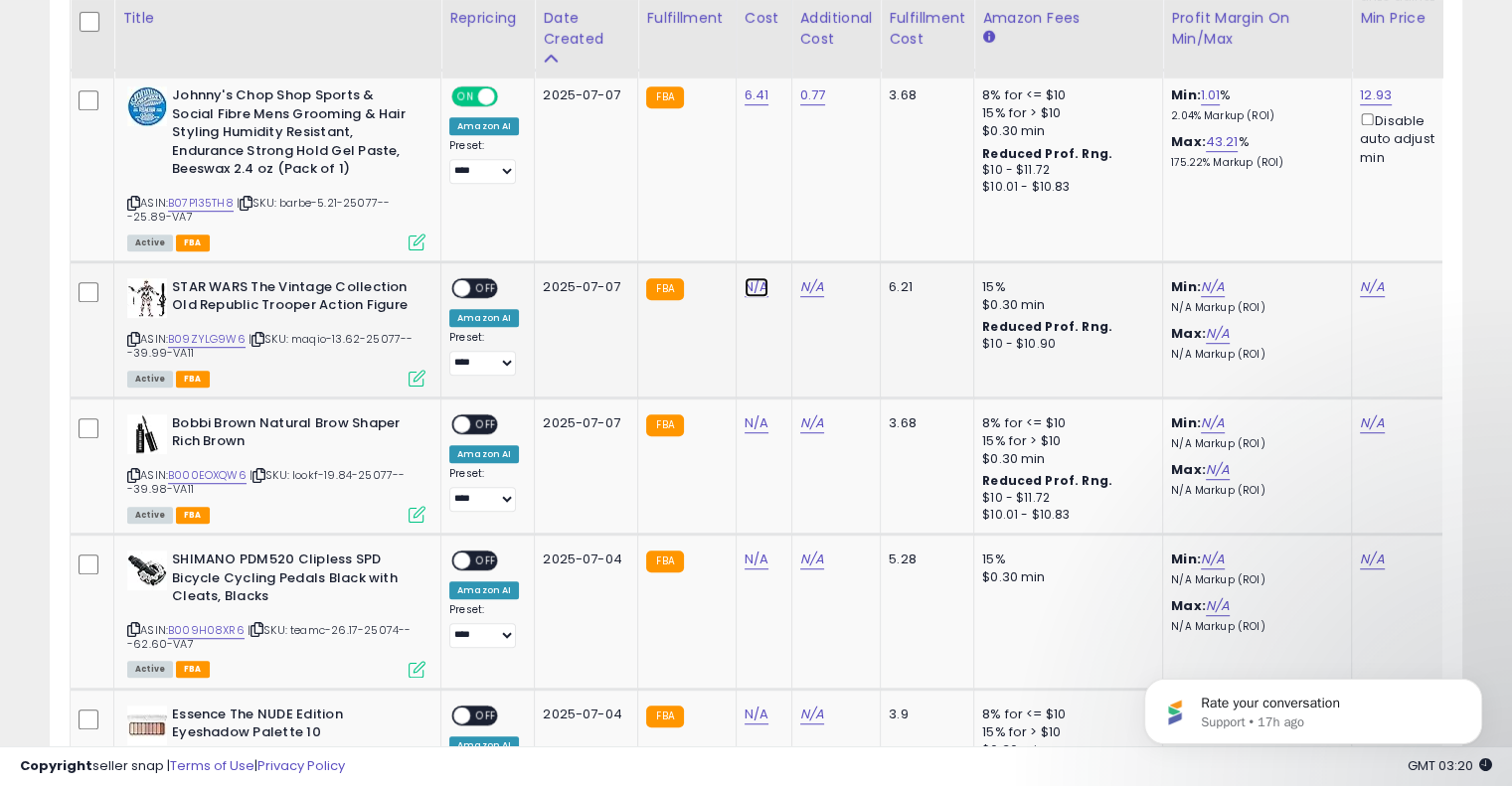 click on "N/A" at bounding box center (756, 287) 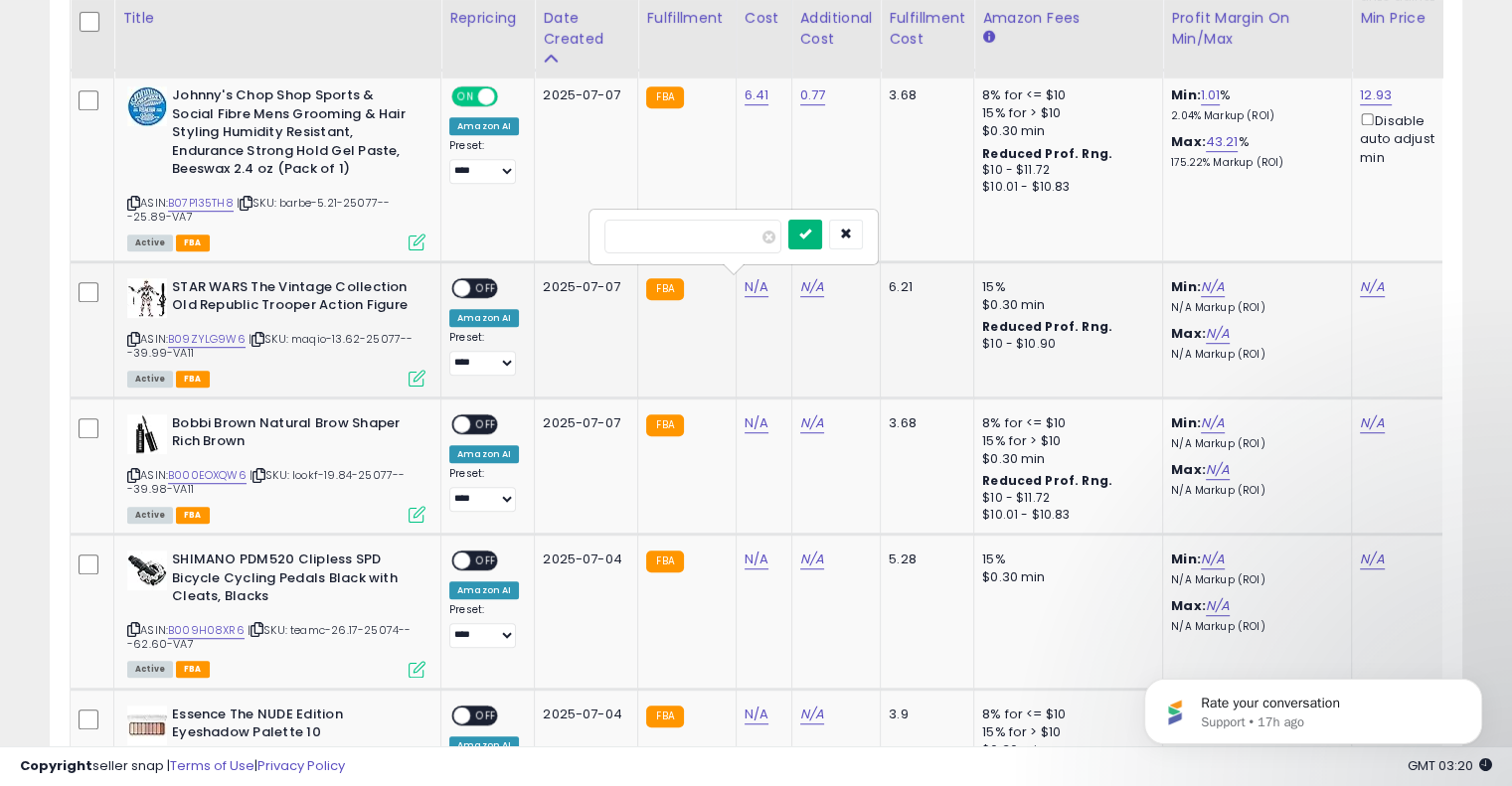 type on "****" 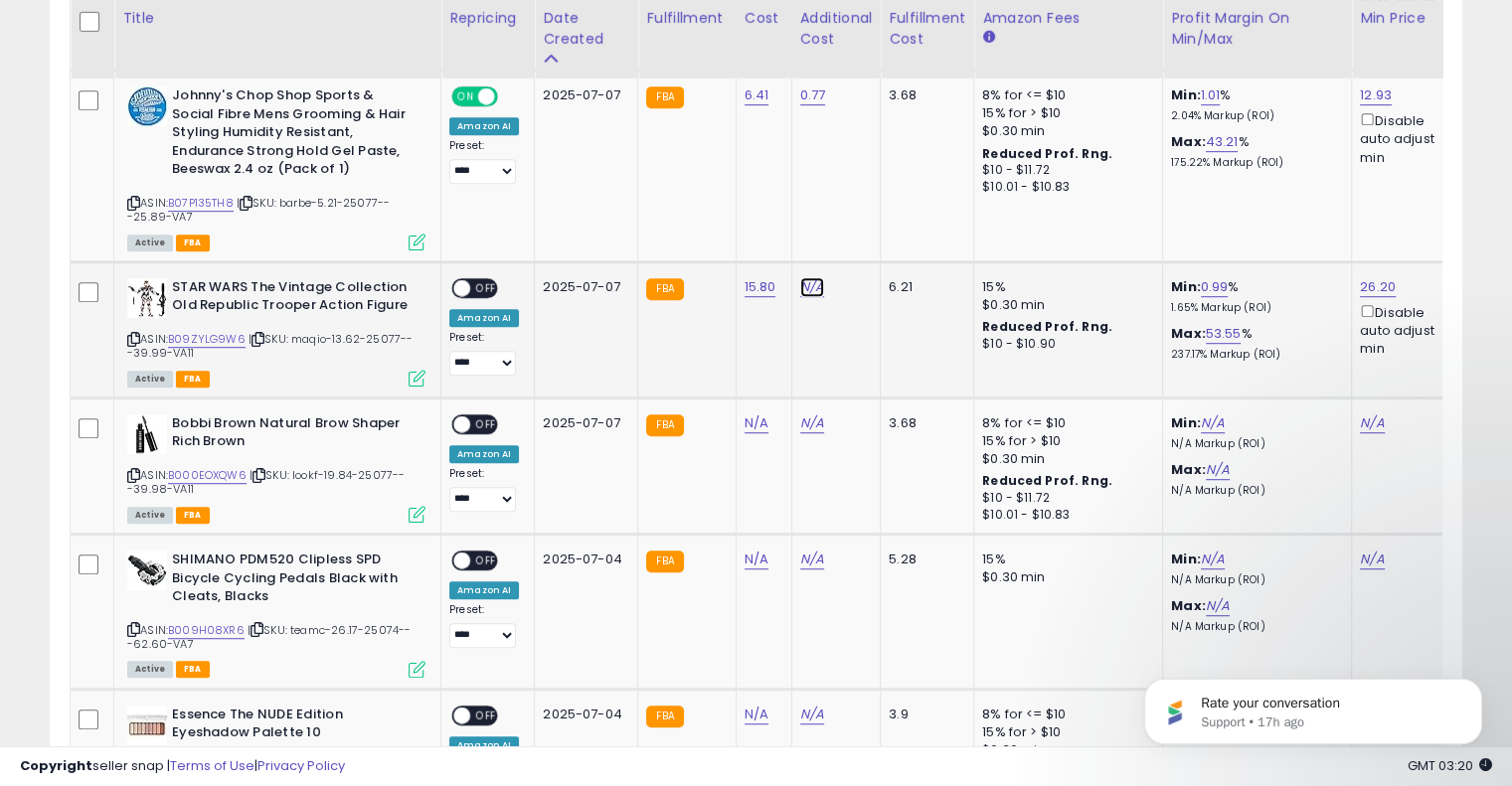 click on "N/A" at bounding box center [812, 287] 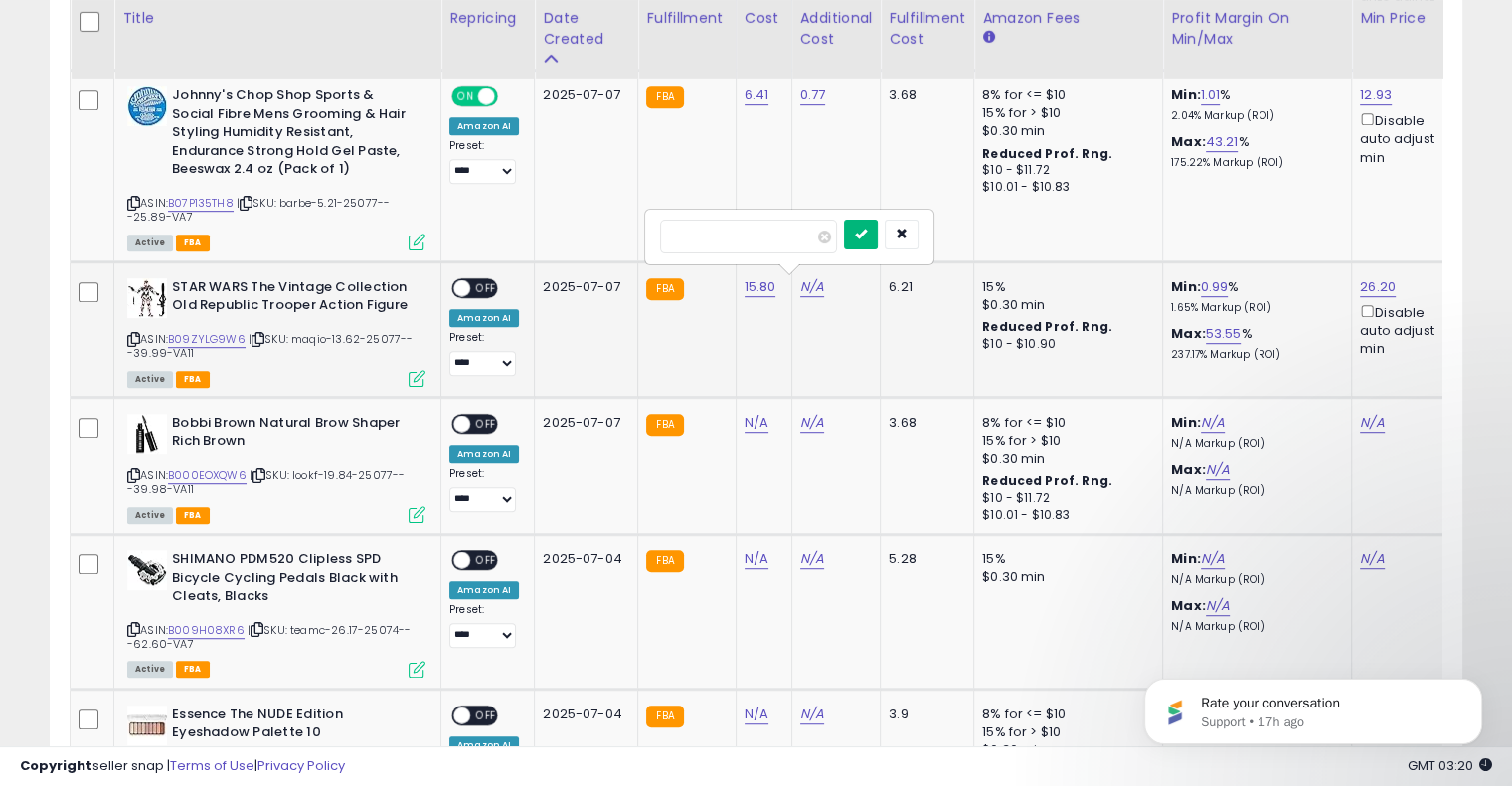 type on "****" 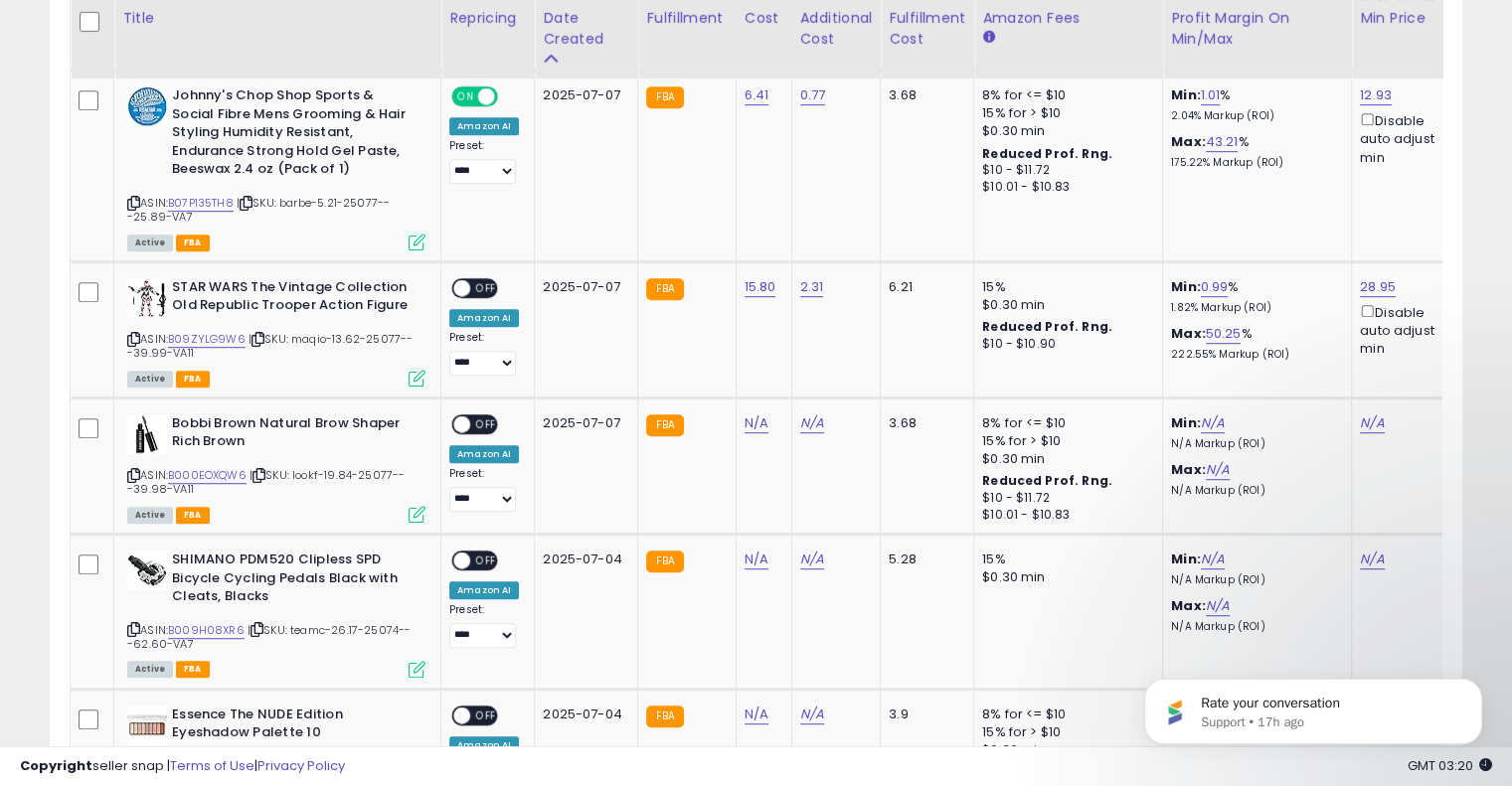 drag, startPoint x: 477, startPoint y: 280, endPoint x: 778, endPoint y: 310, distance: 302.49132 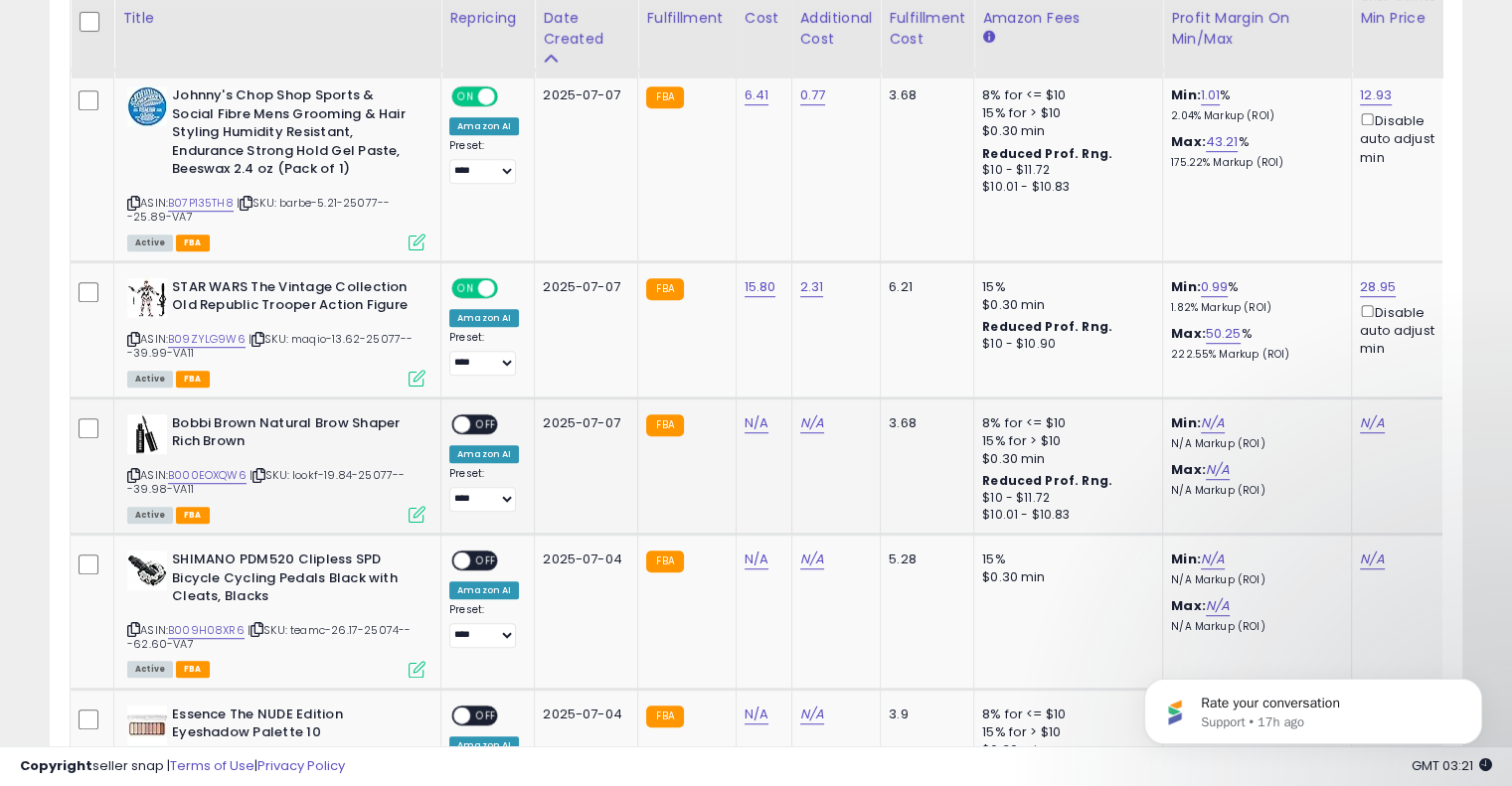 click at bounding box center [258, 475] 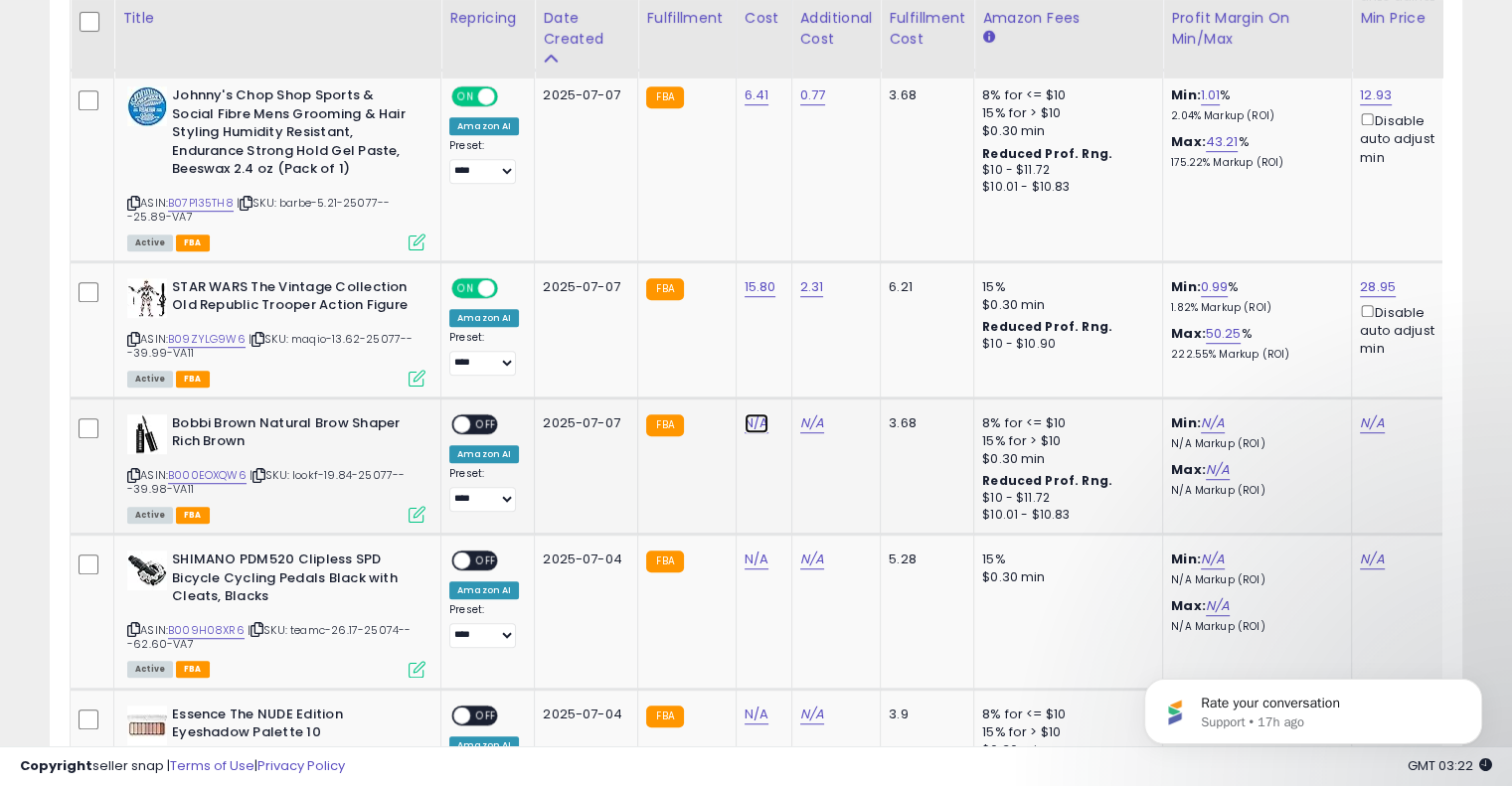 click on "N/A" at bounding box center [756, 423] 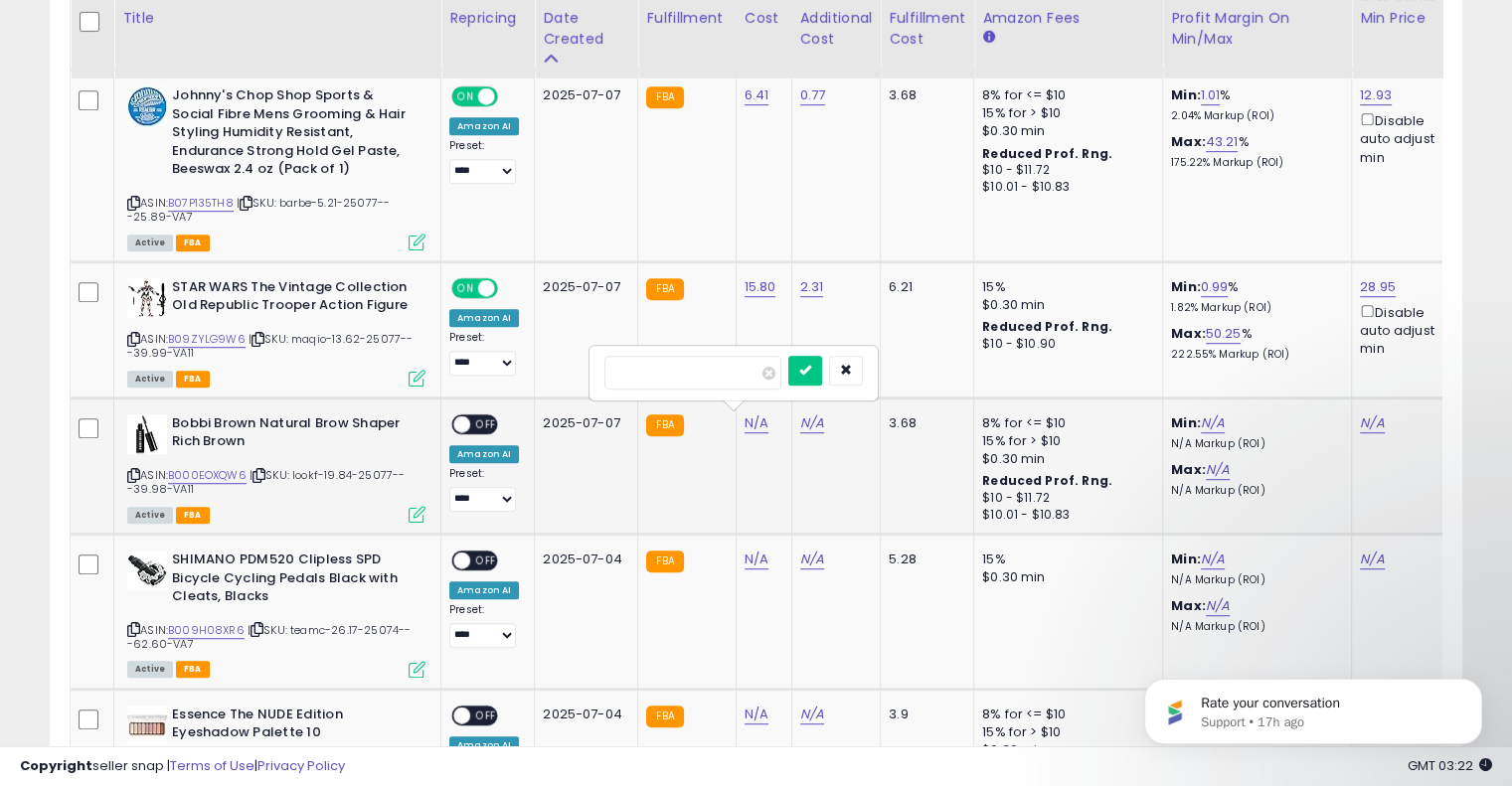 type on "*****" 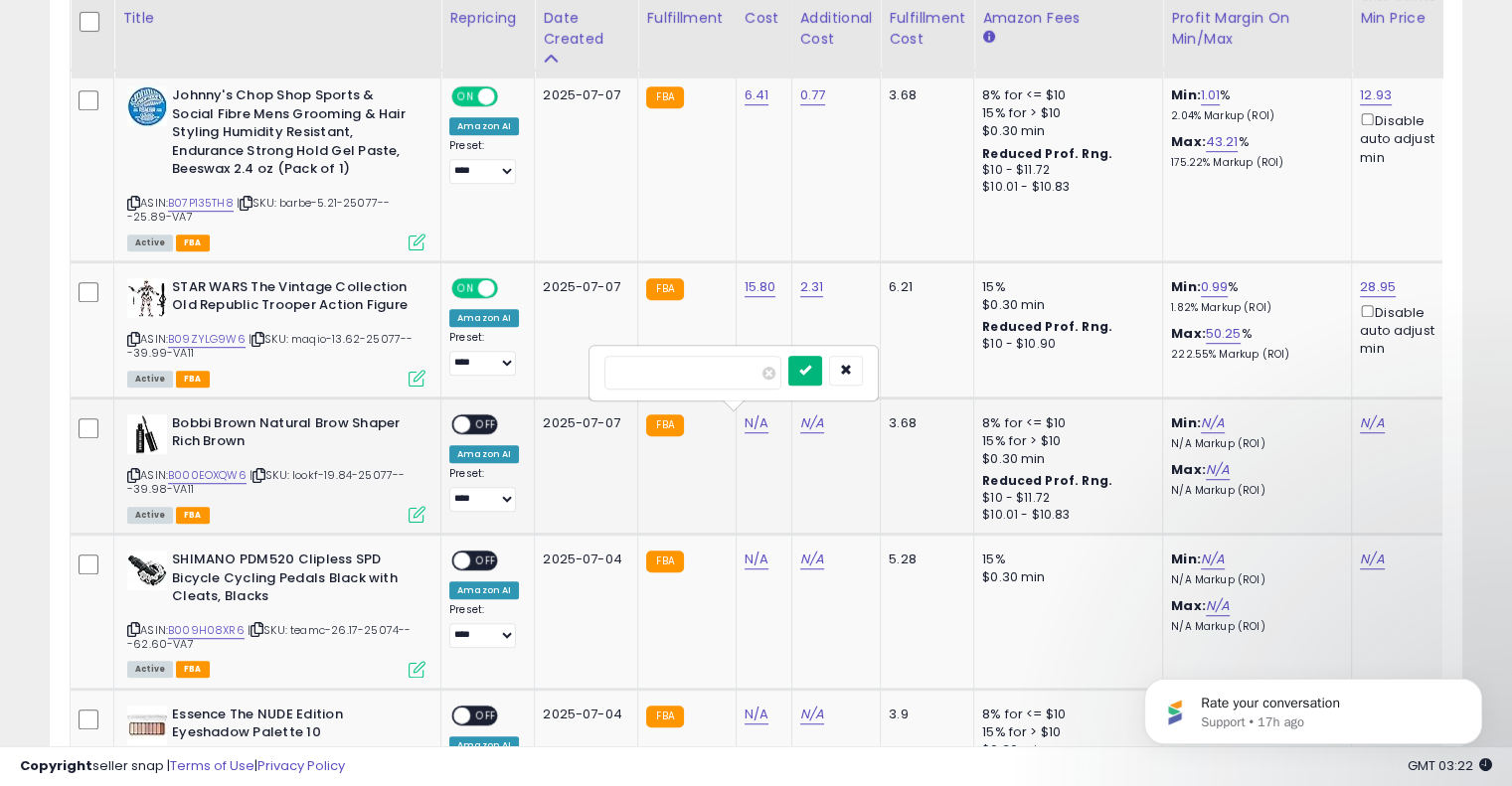 click at bounding box center (805, 370) 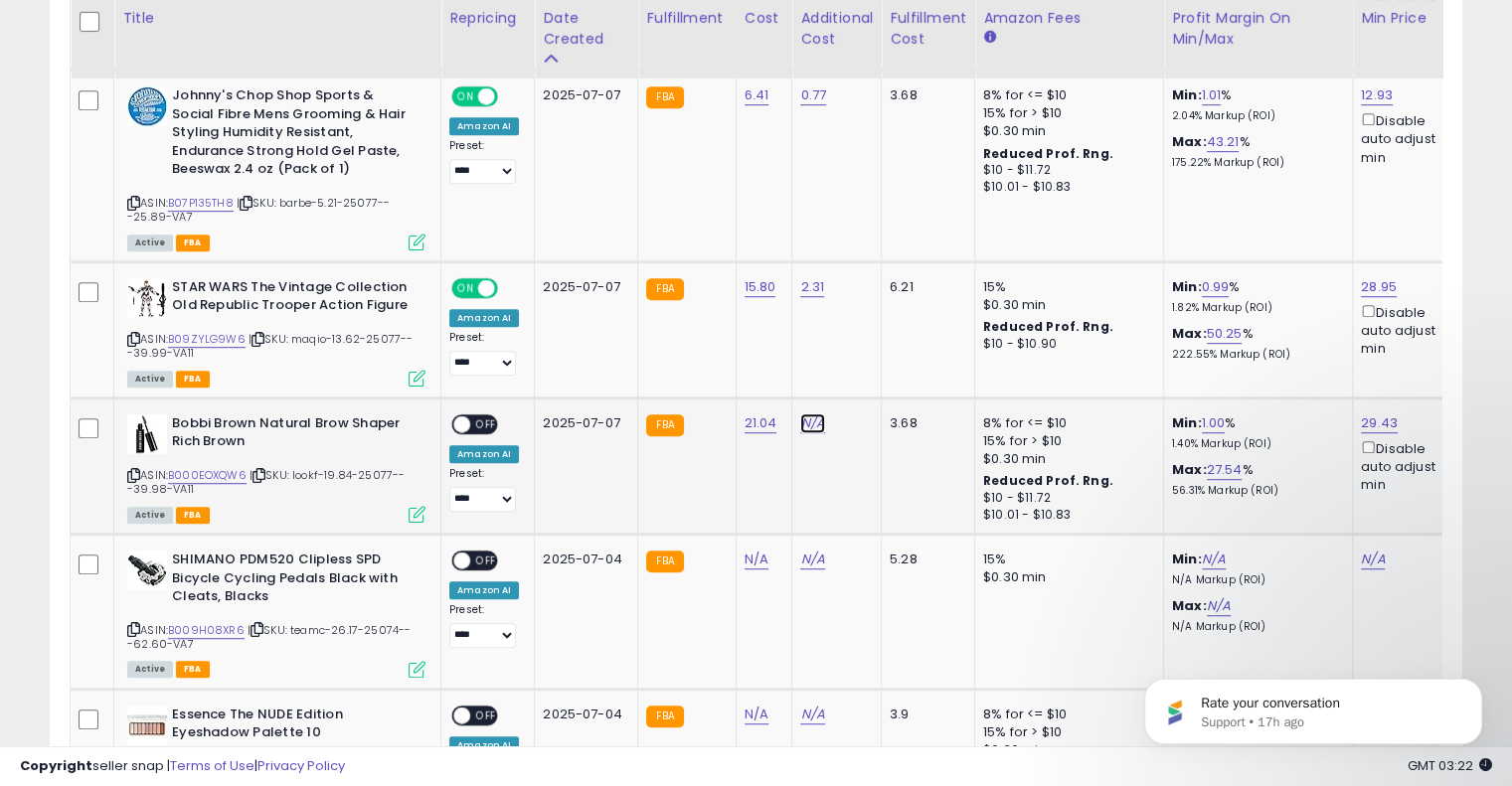 click on "N/A" at bounding box center (812, 423) 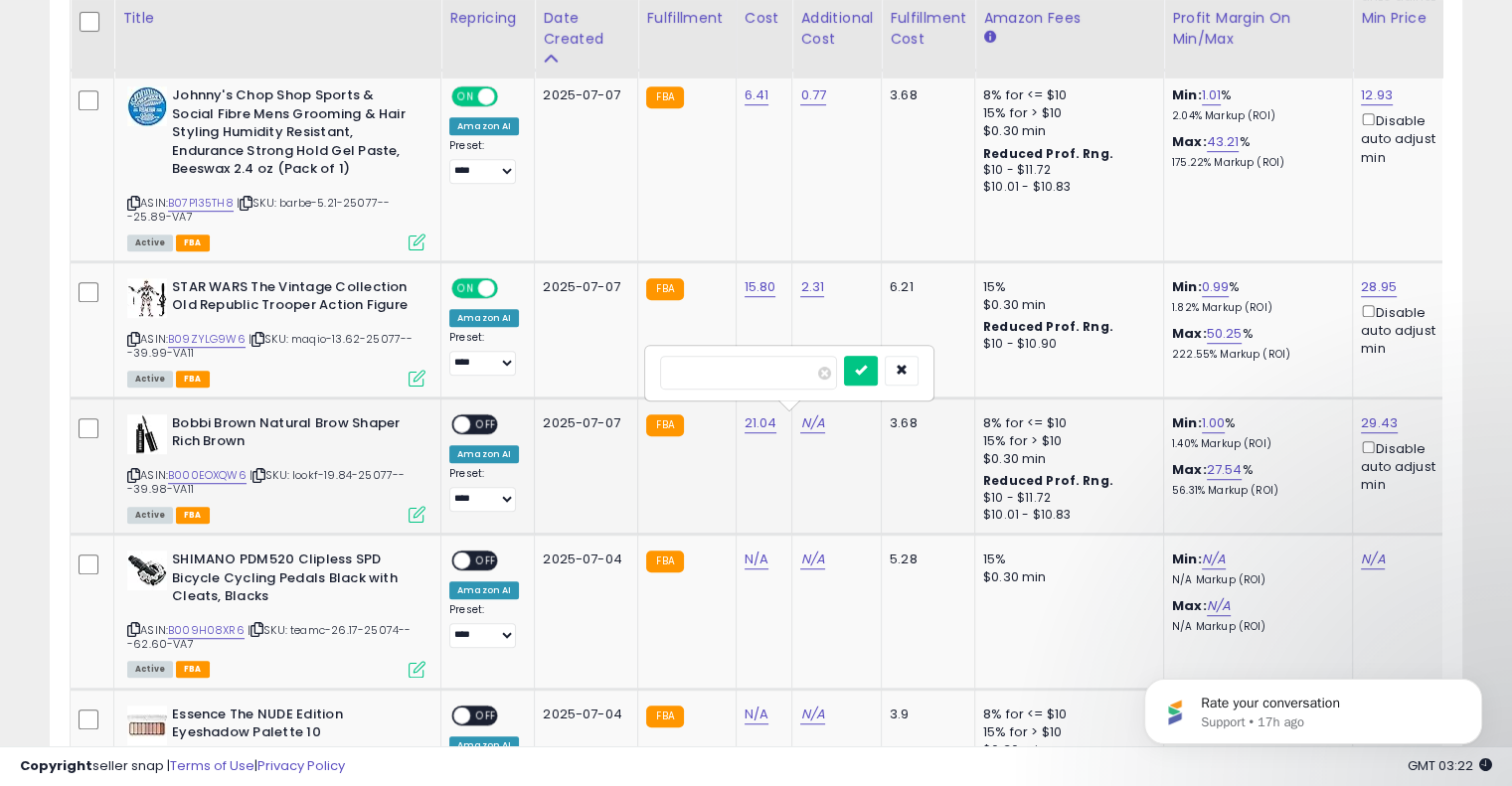 type on "****" 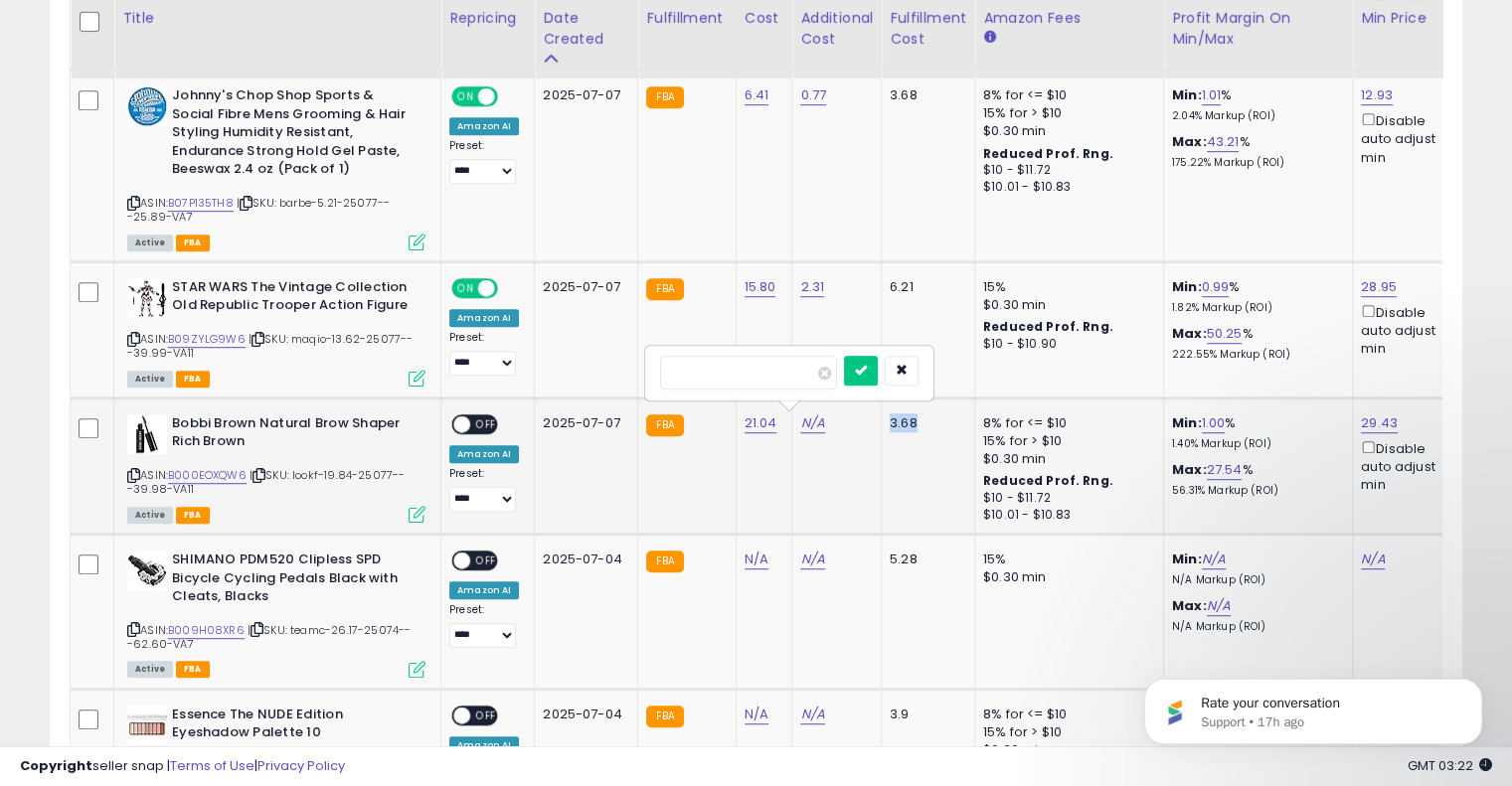 click on "**********" 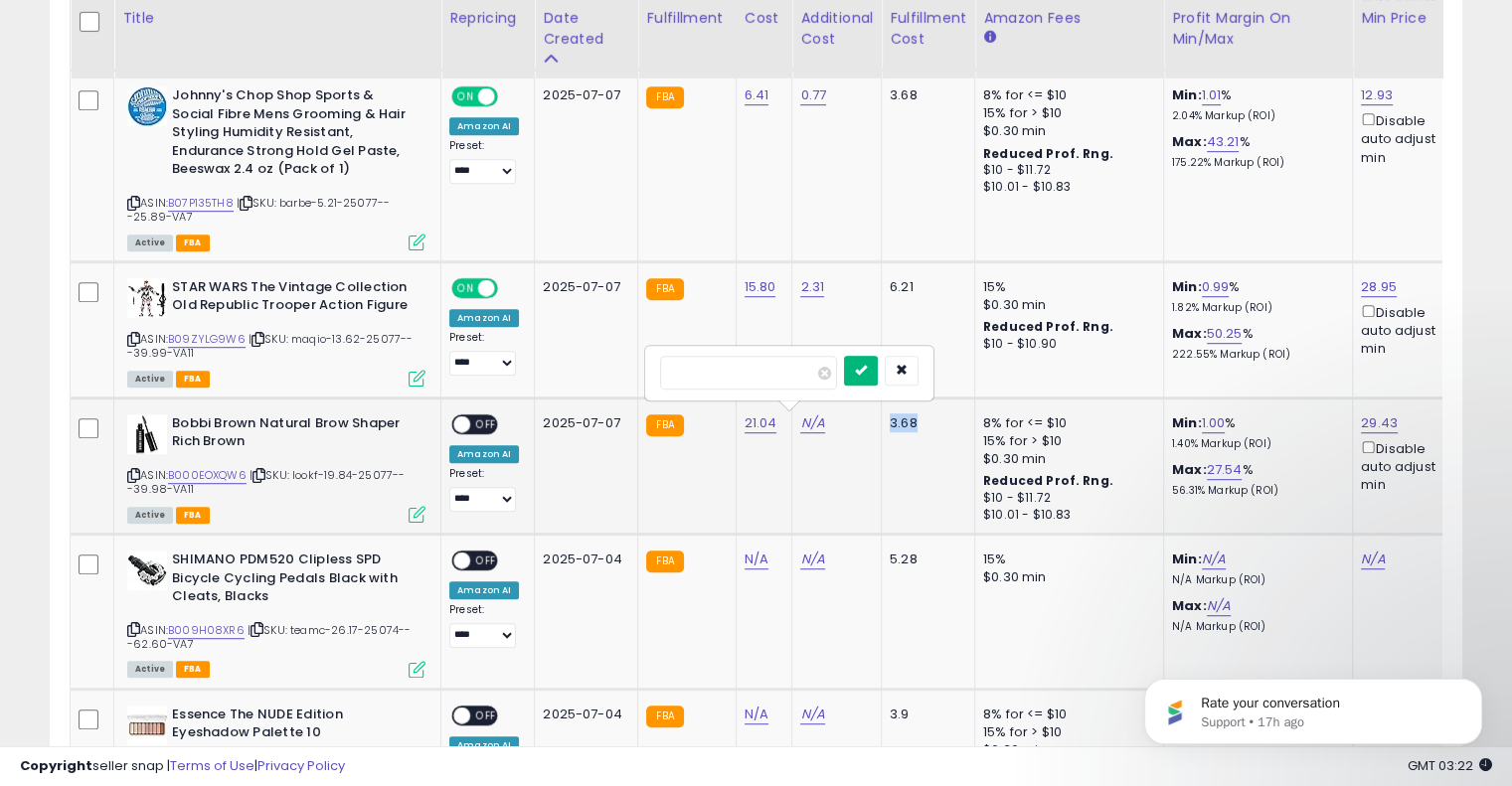 click at bounding box center (861, 370) 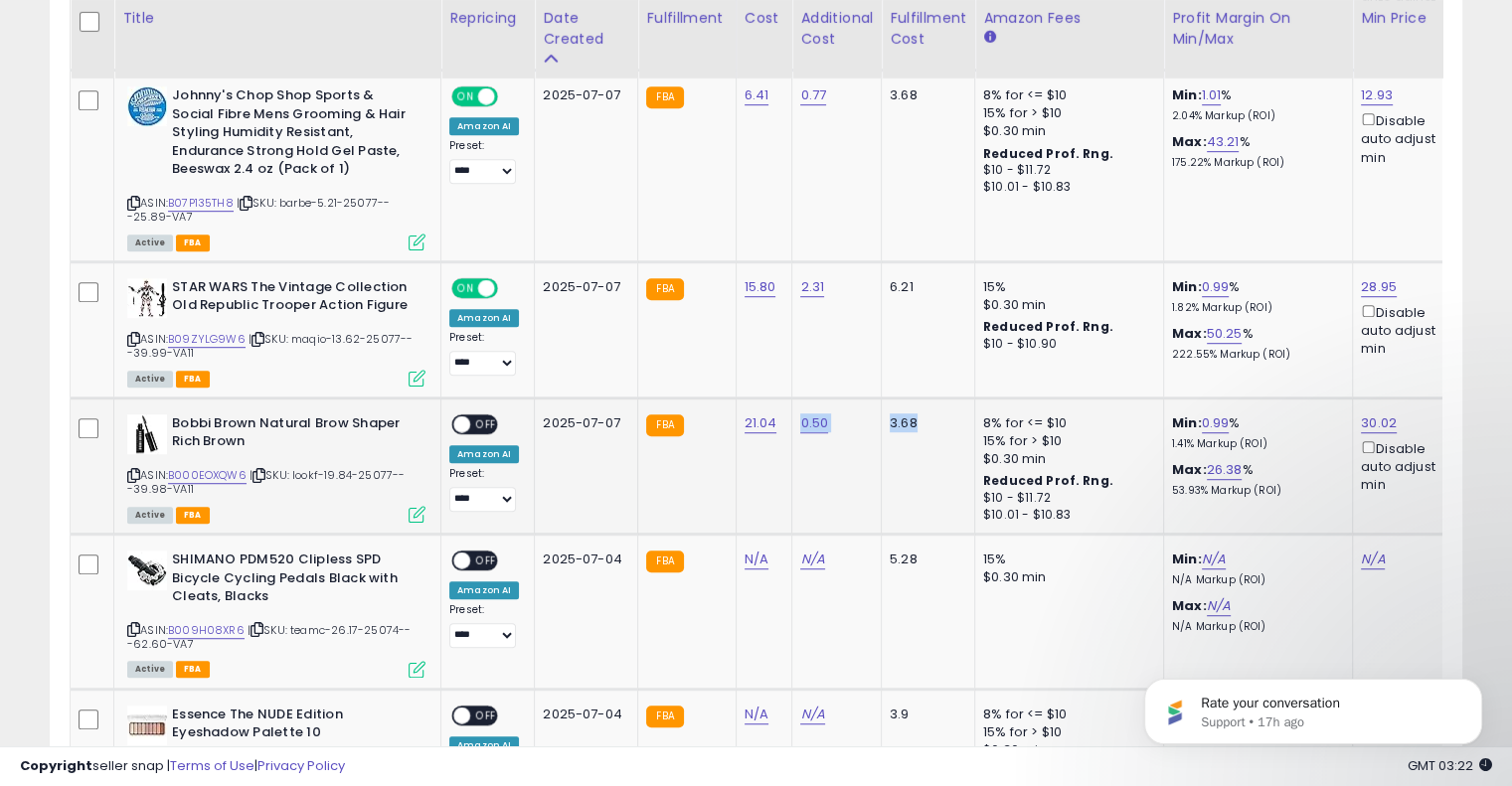 click on "OFF" at bounding box center [486, 423] 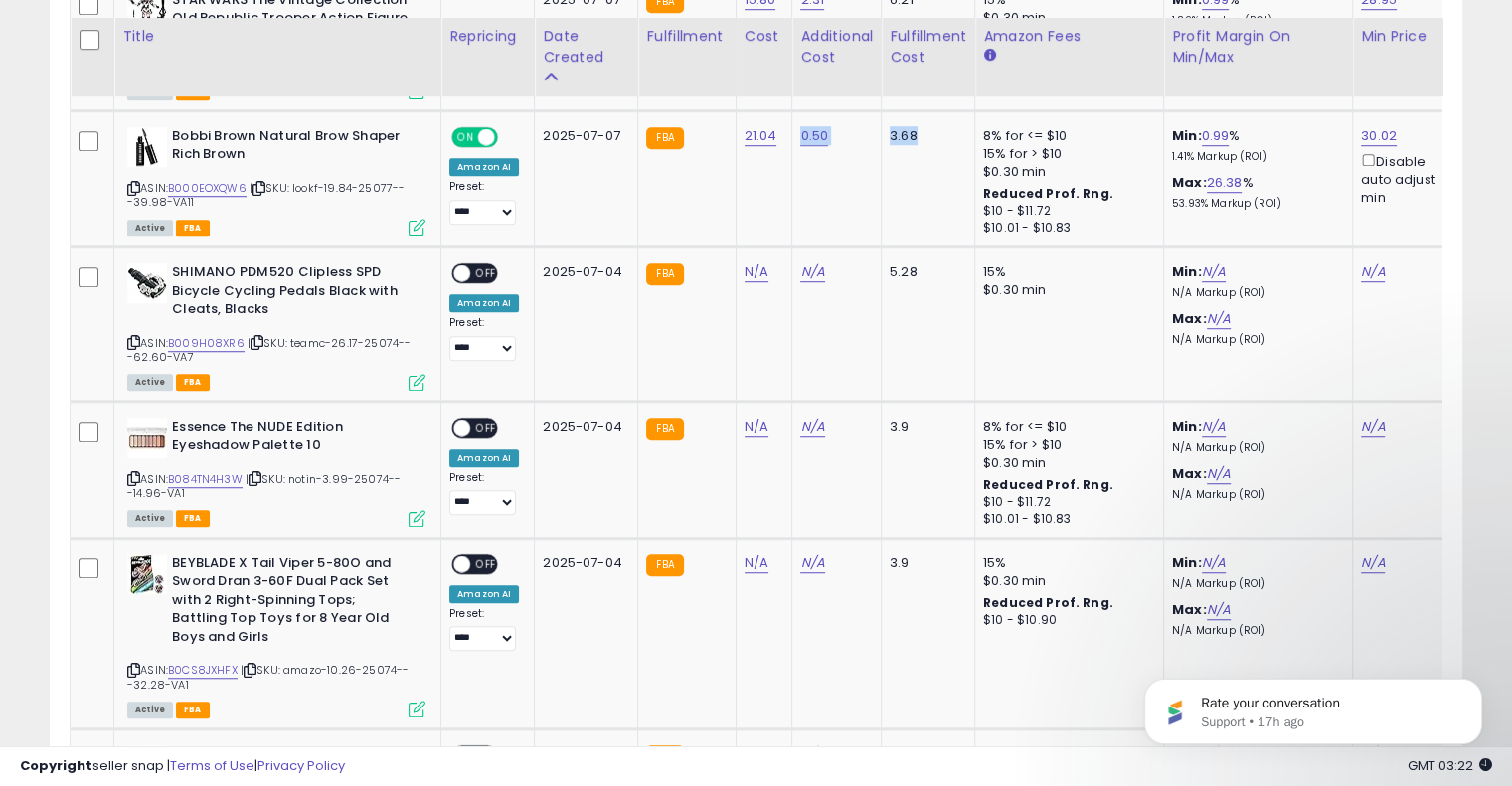 scroll, scrollTop: 1401, scrollLeft: 0, axis: vertical 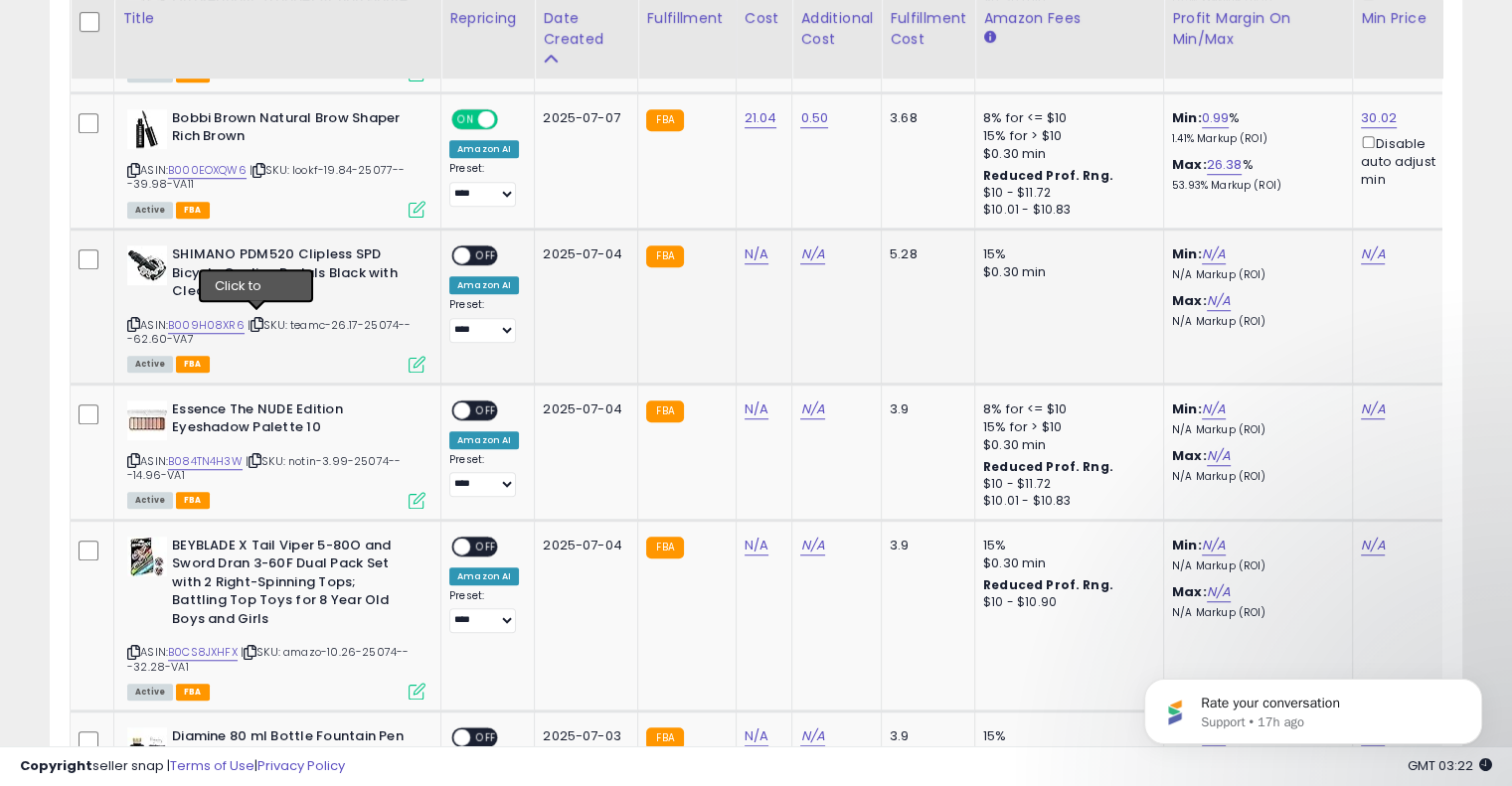 click at bounding box center [256, 324] 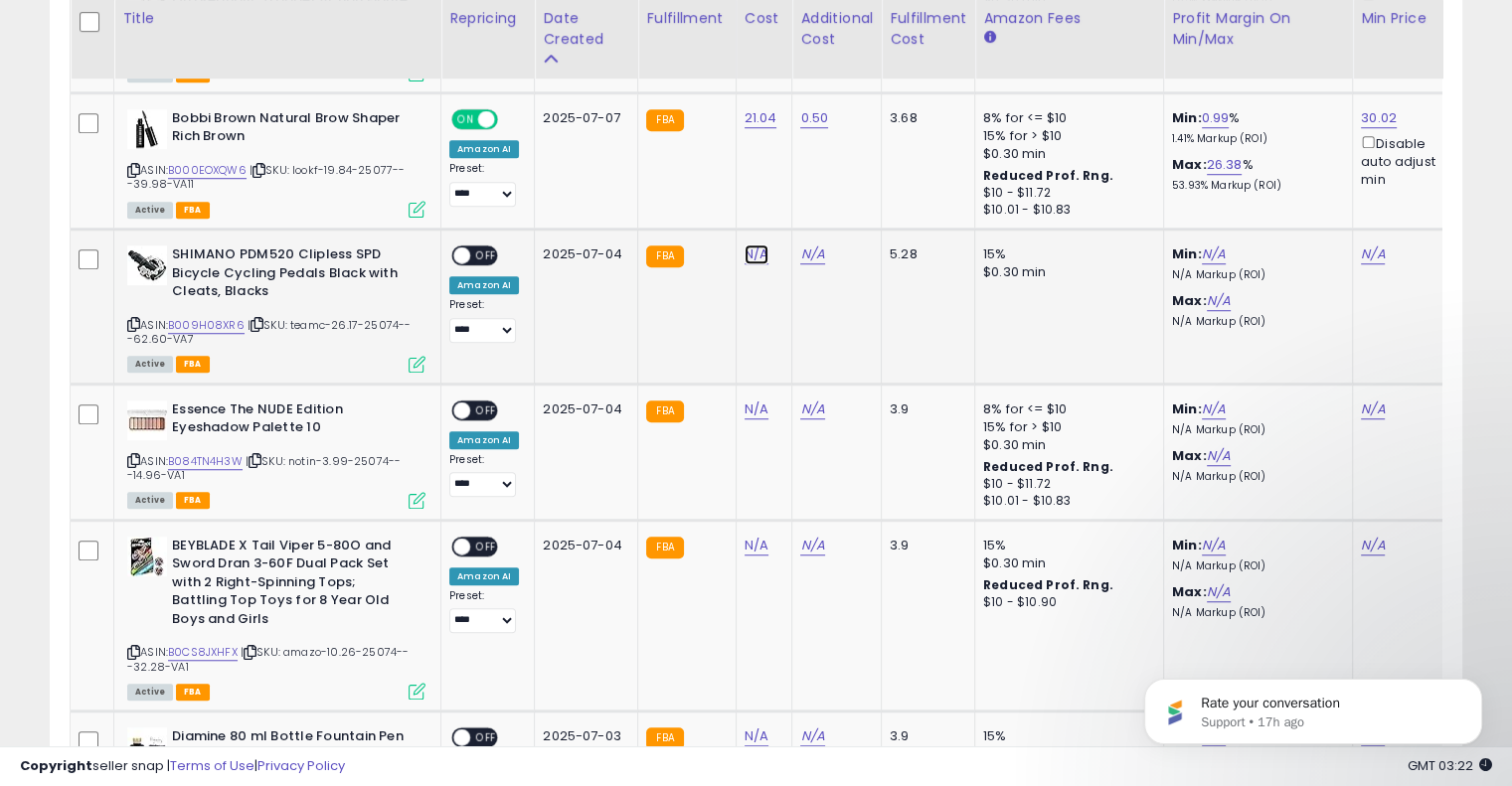 click on "N/A" at bounding box center [756, 254] 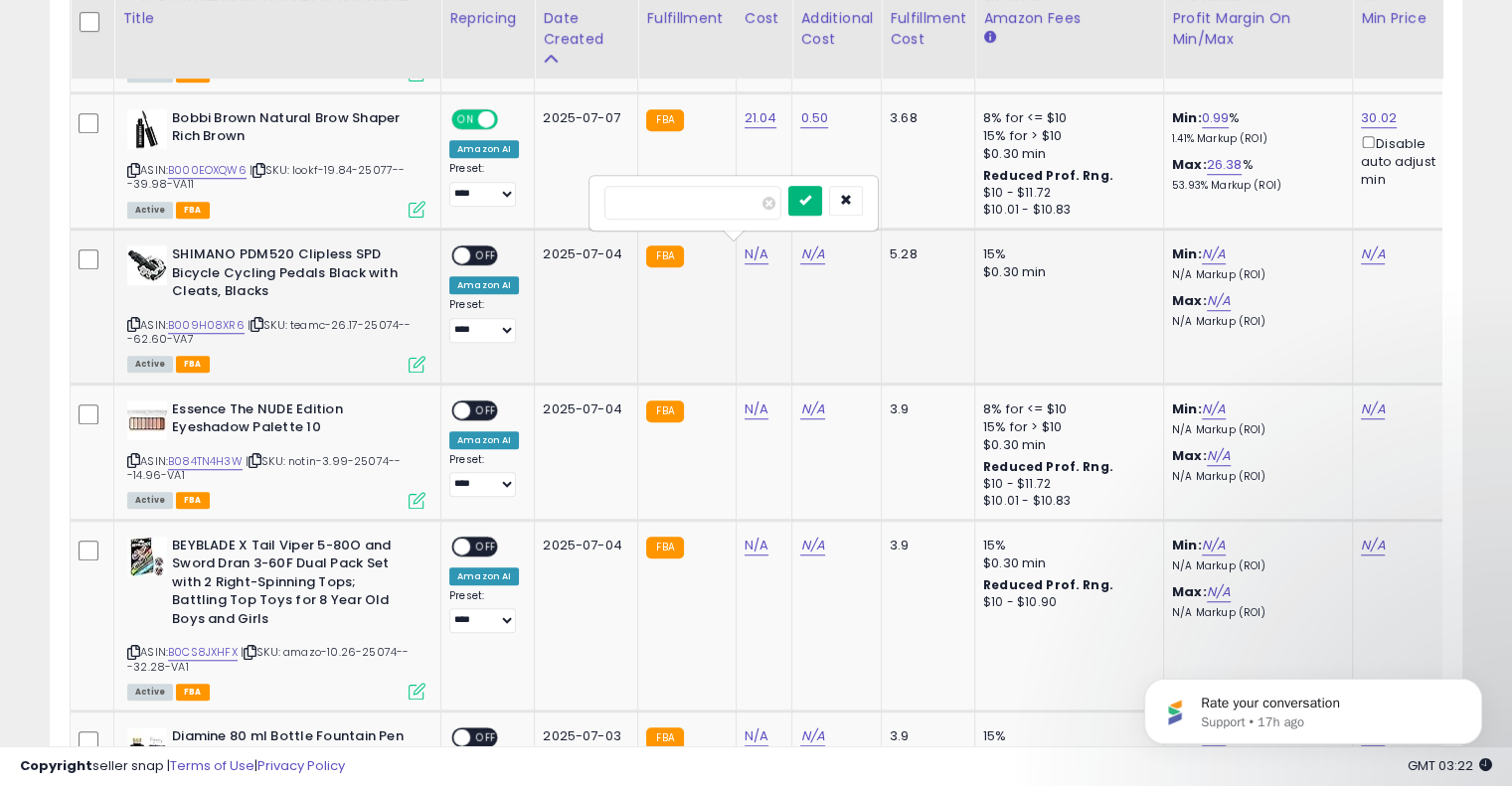 type on "*****" 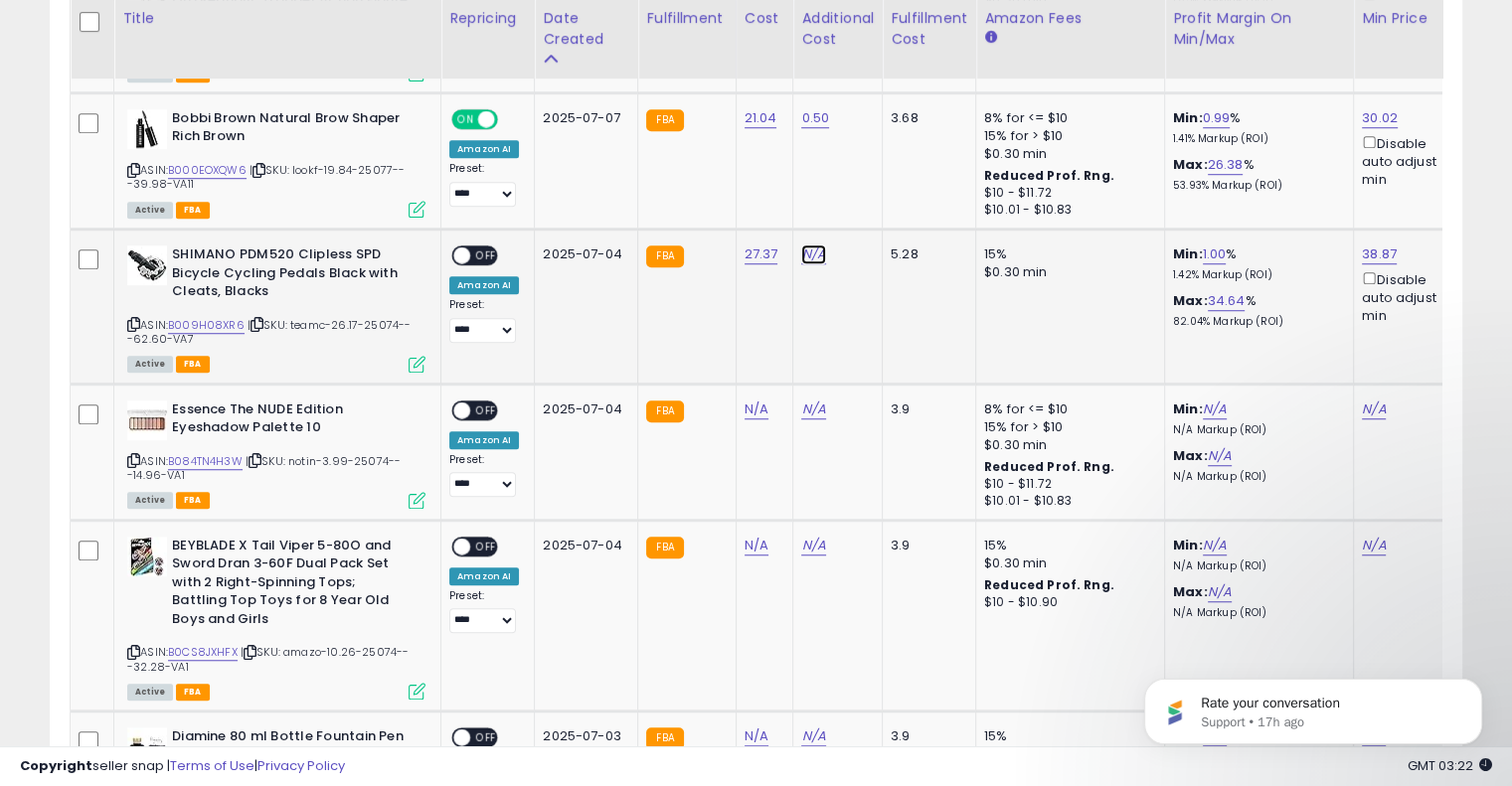 click on "N/A" at bounding box center (813, 254) 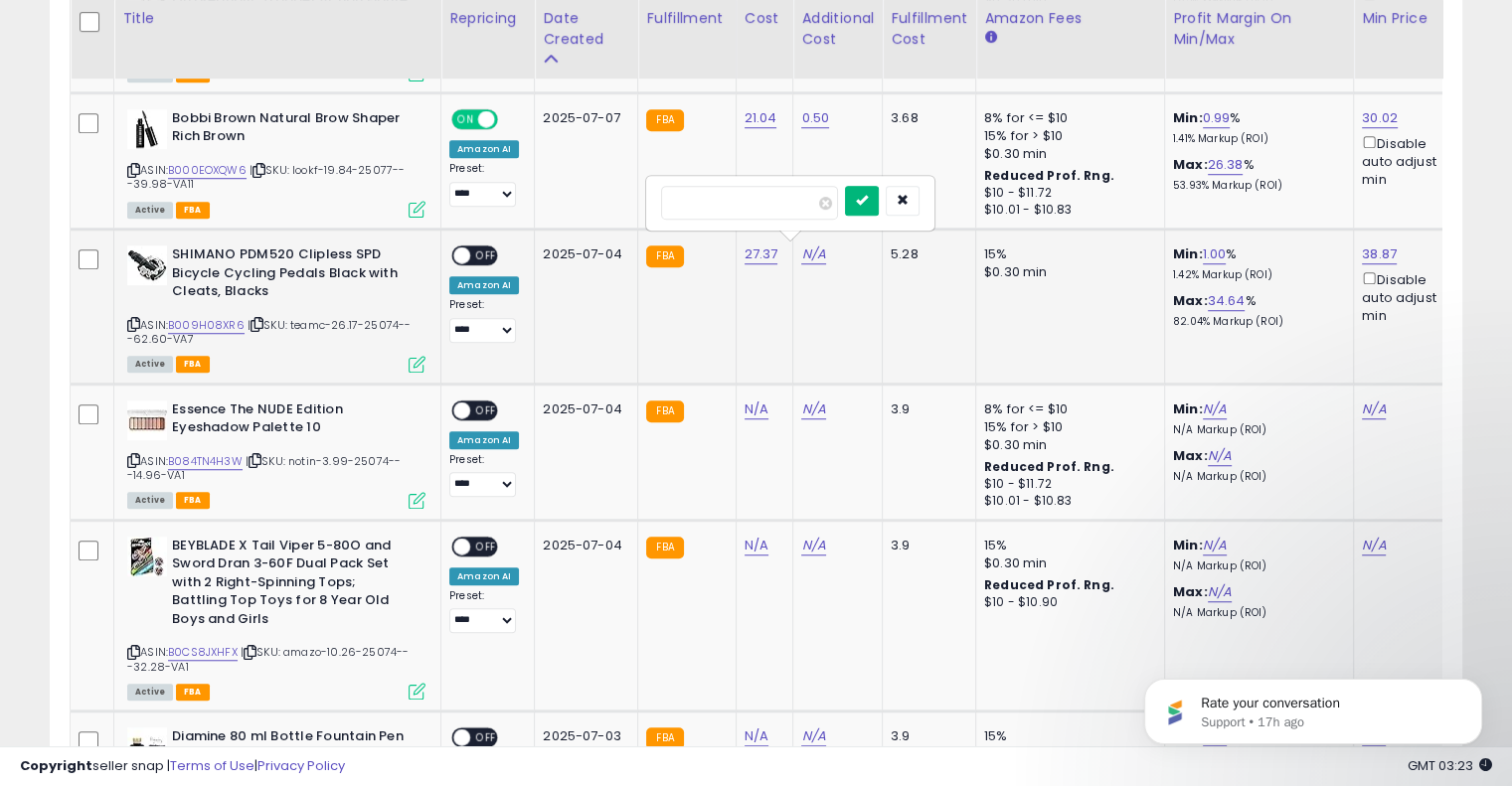 type on "****" 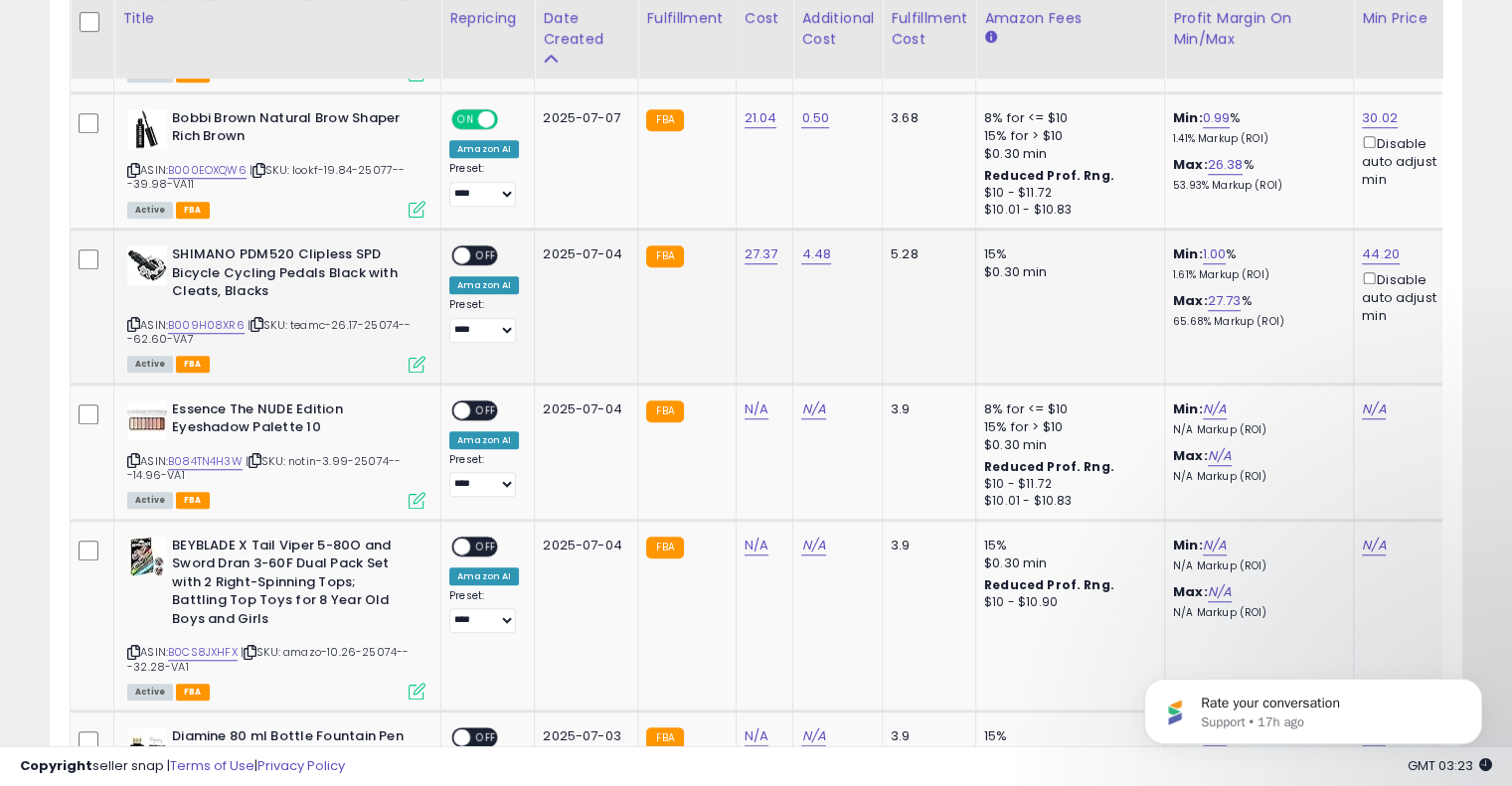 click on "2025-07-04" 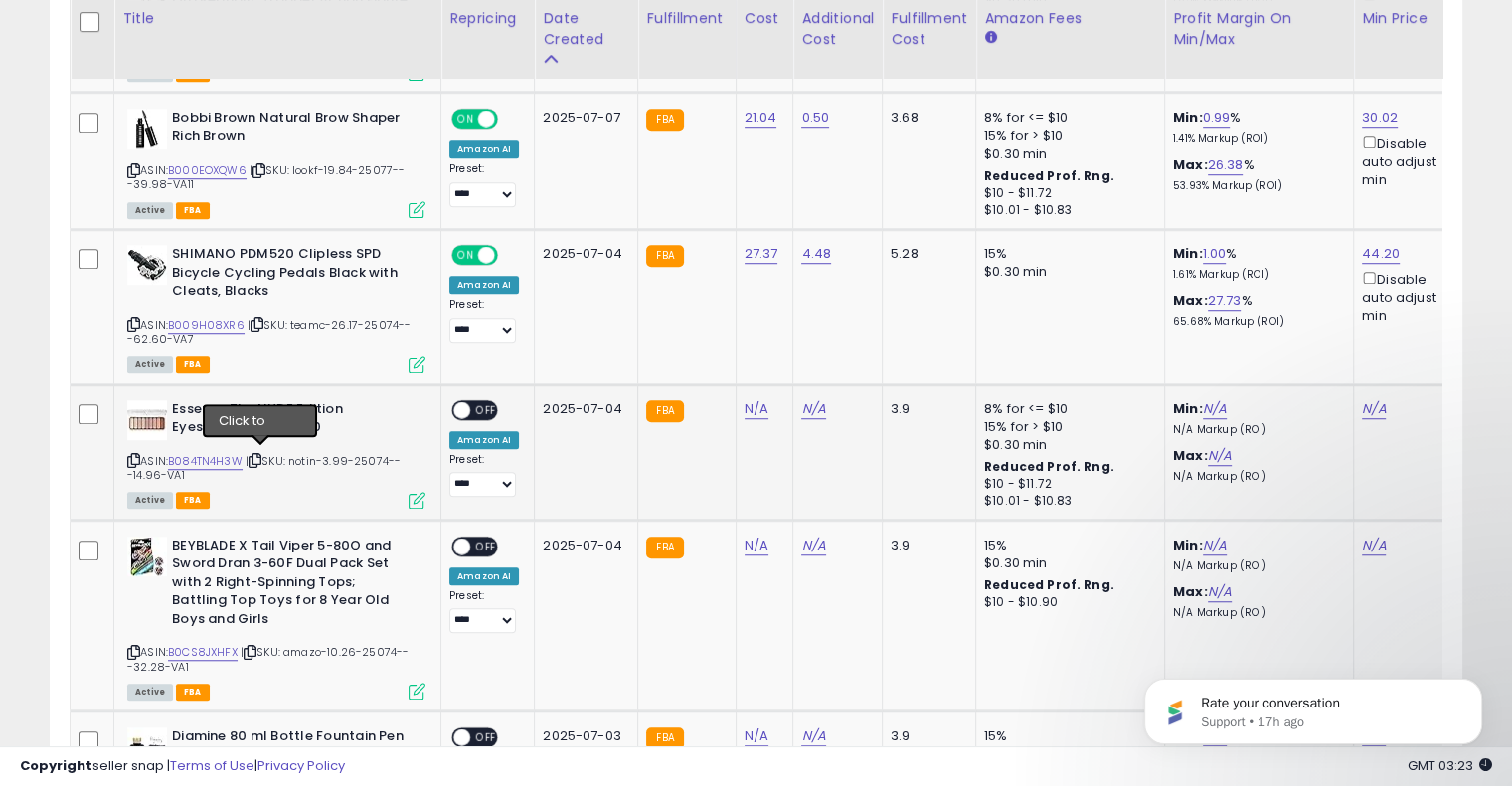 click at bounding box center (254, 460) 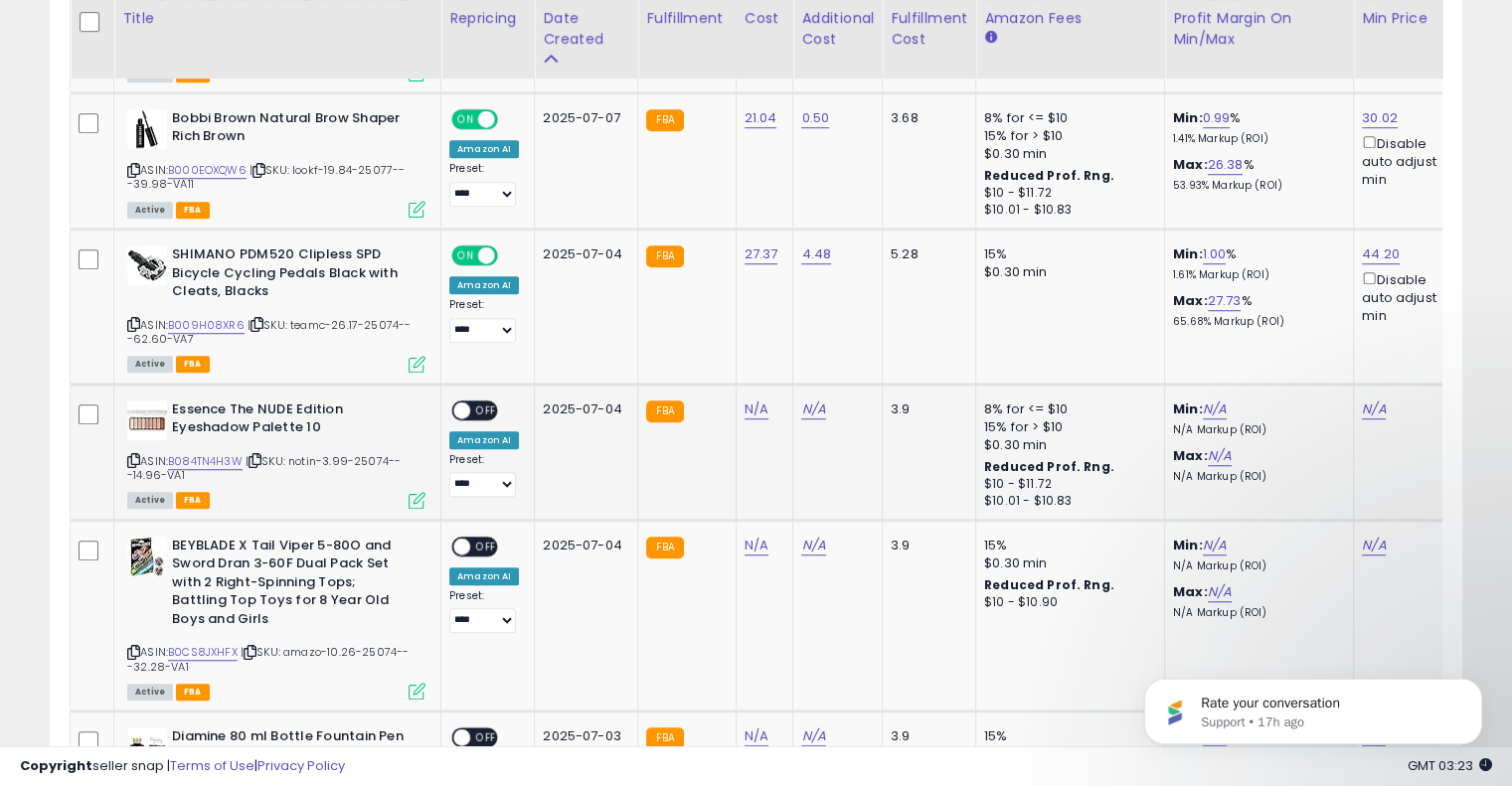 click at bounding box center (254, 460) 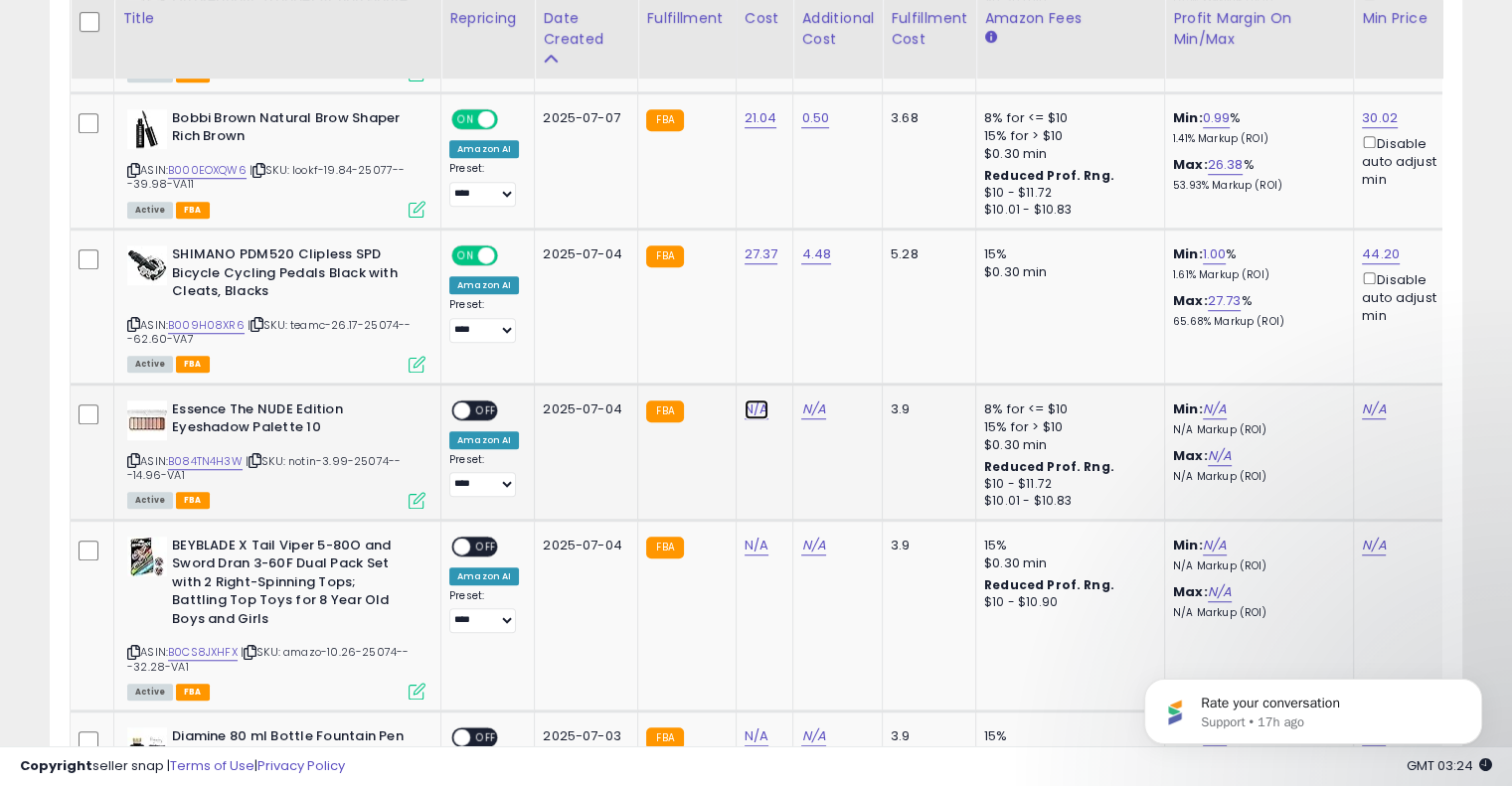 click on "N/A" at bounding box center (756, 409) 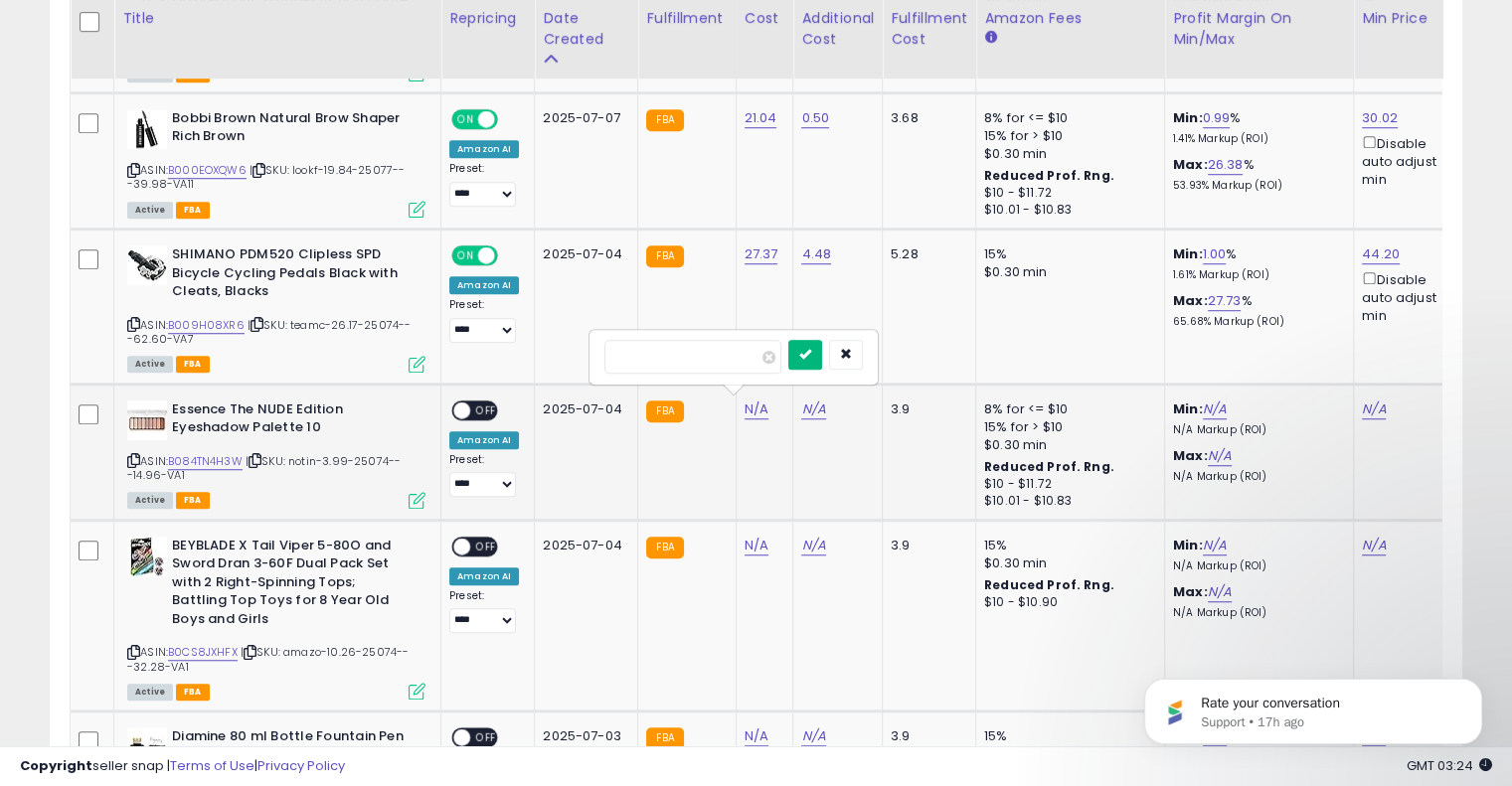 type on "****" 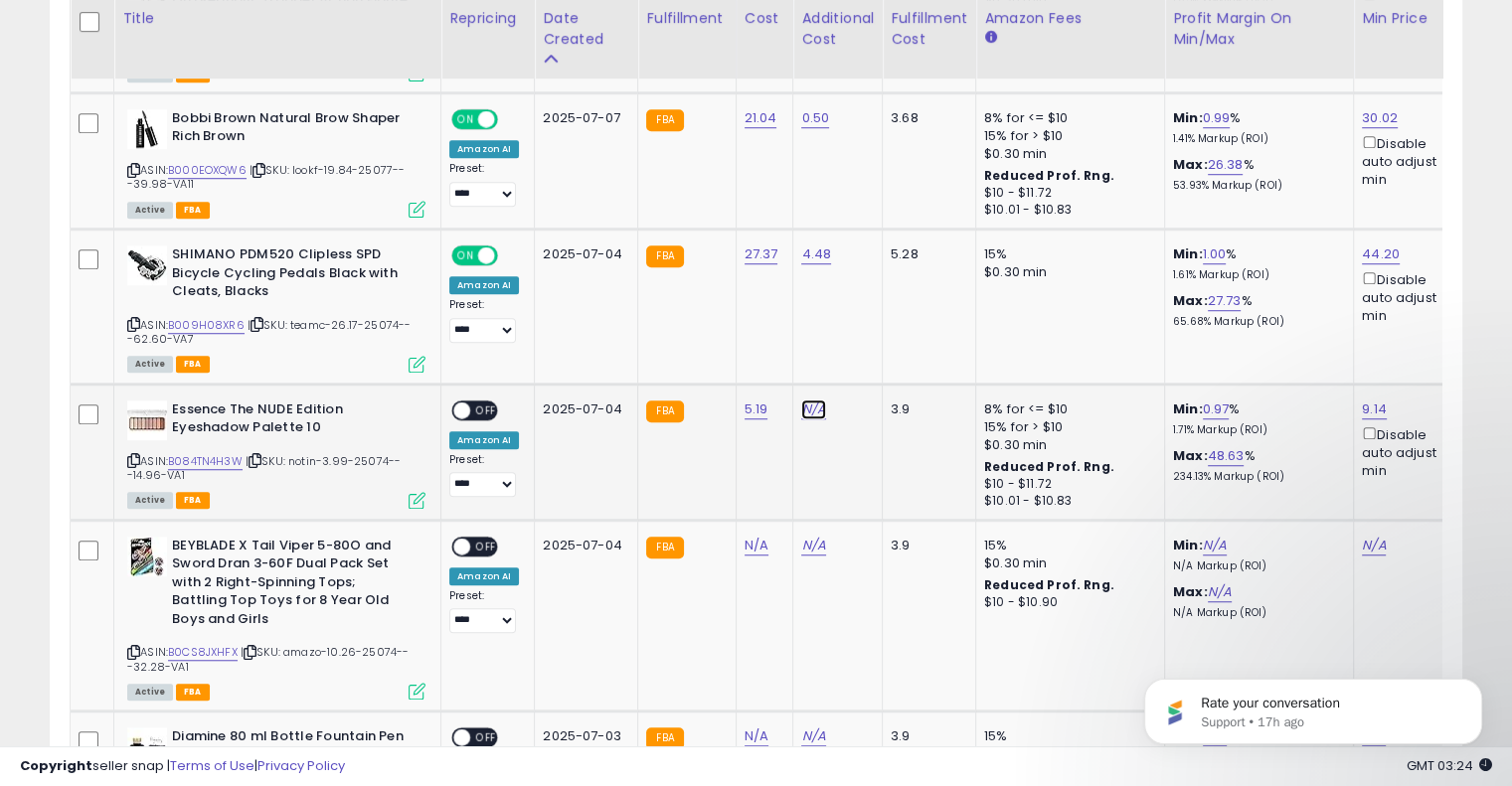 click on "N/A" at bounding box center (813, 409) 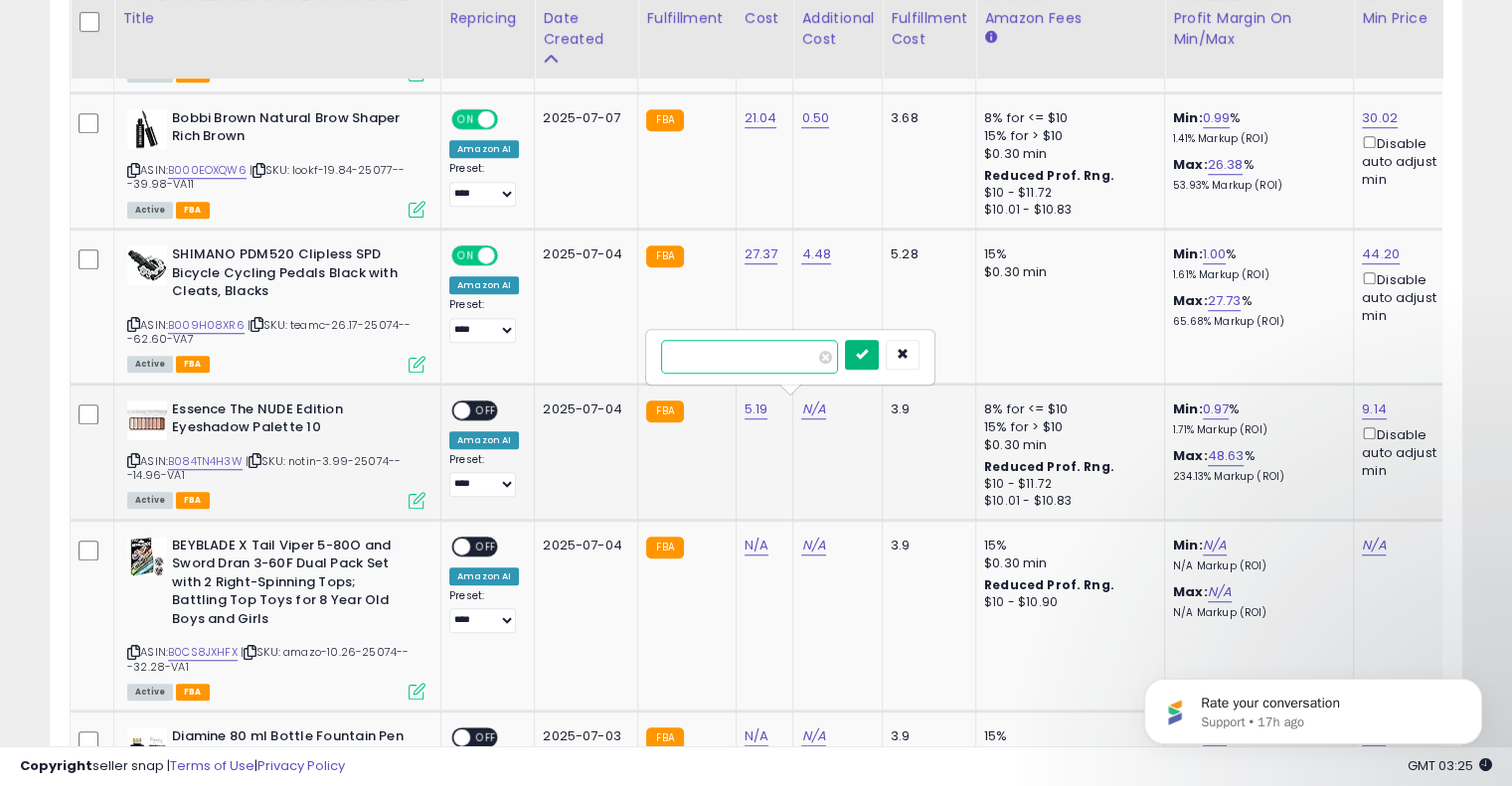 type on "****" 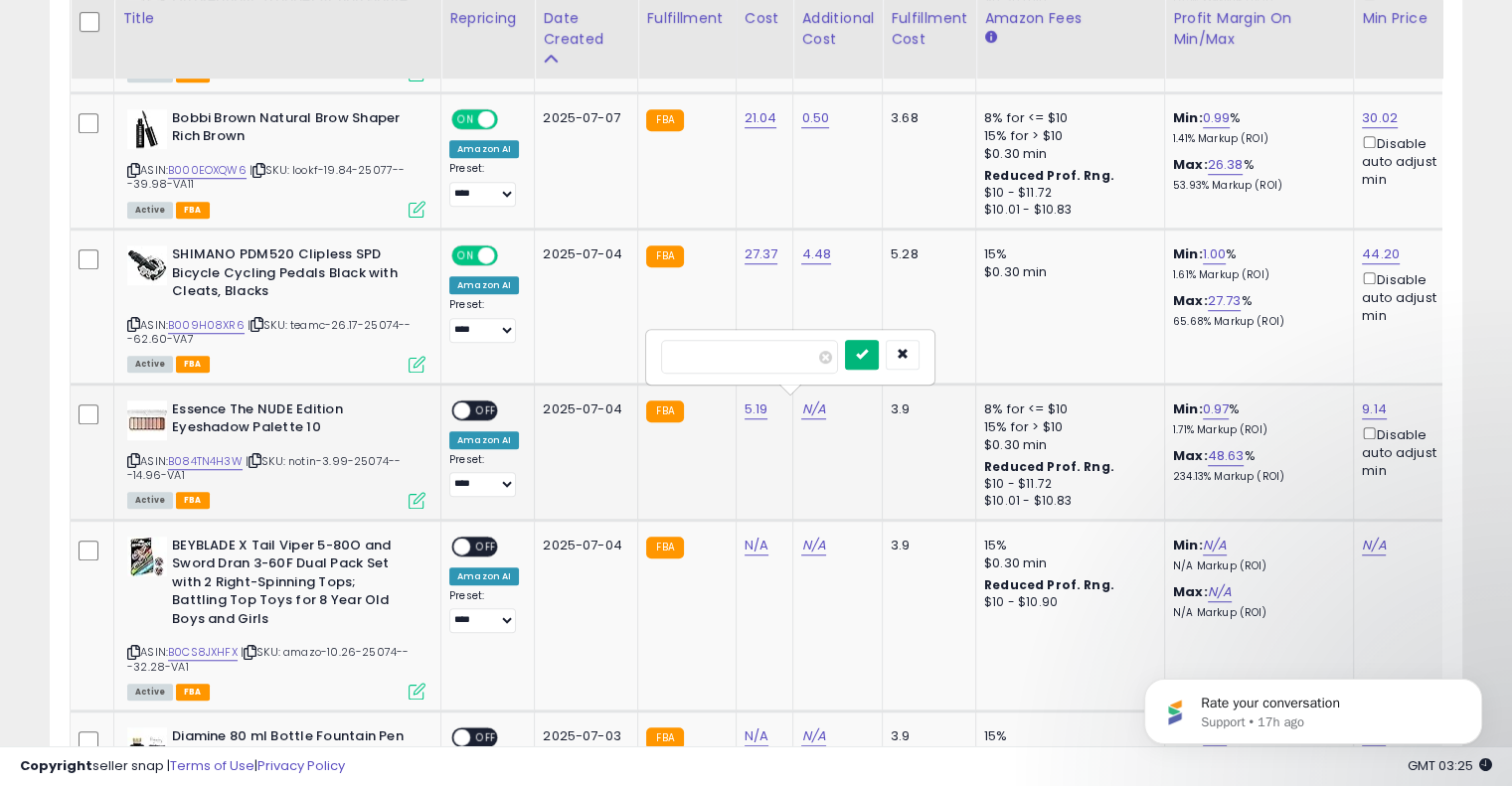 click at bounding box center (862, 354) 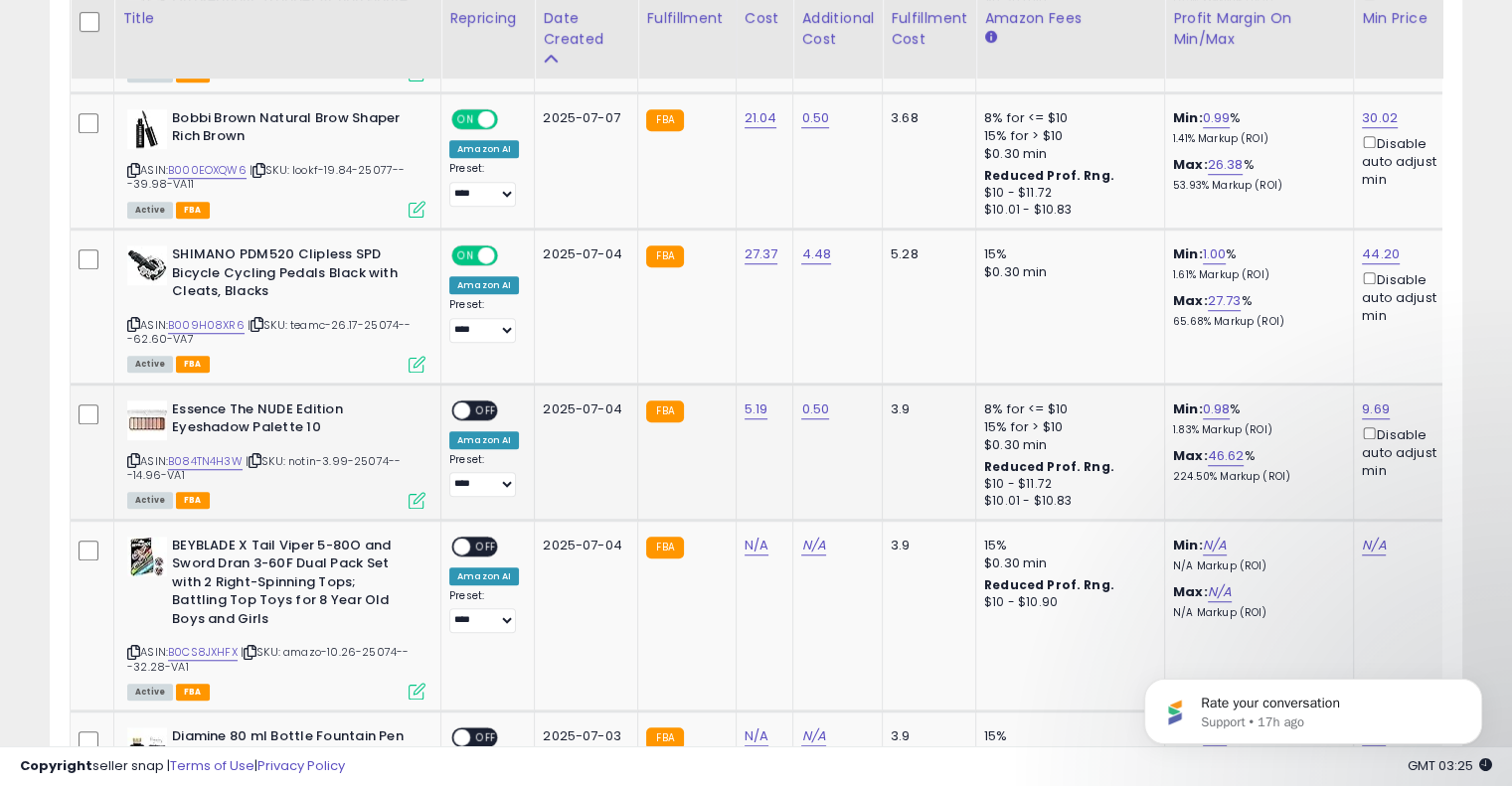 click on "OFF" at bounding box center (486, 409) 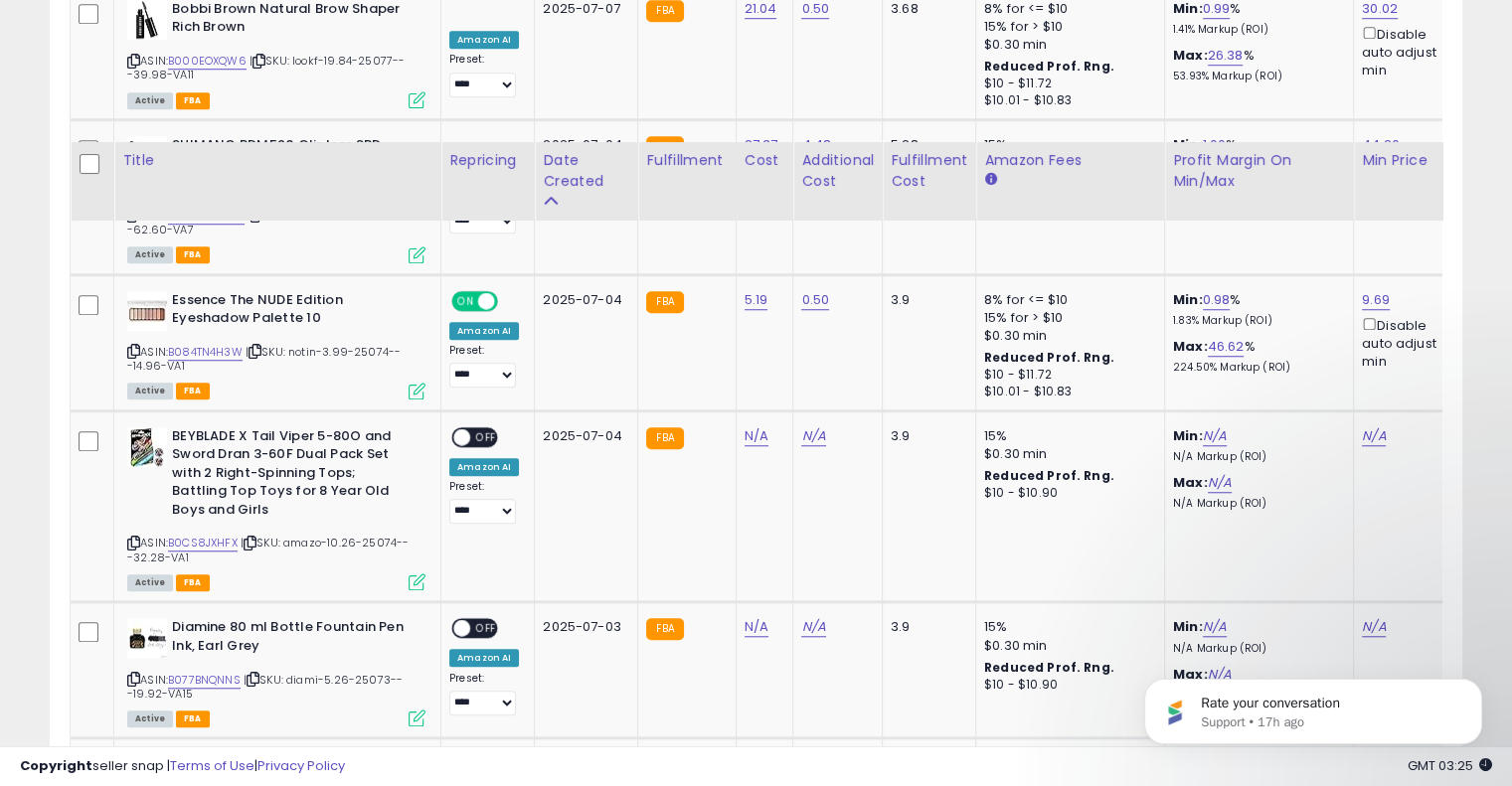 scroll, scrollTop: 1733, scrollLeft: 0, axis: vertical 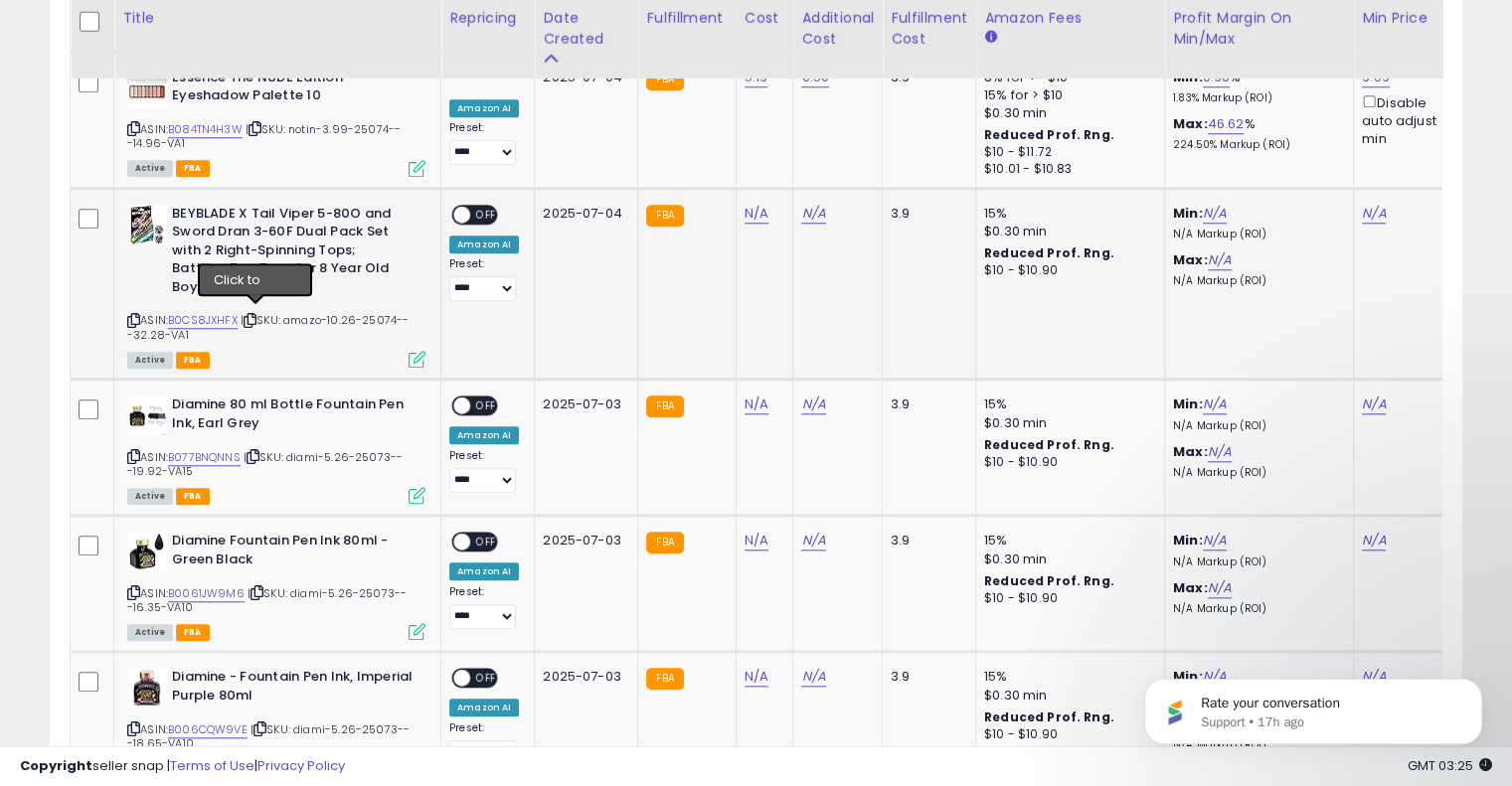 click at bounding box center [250, 320] 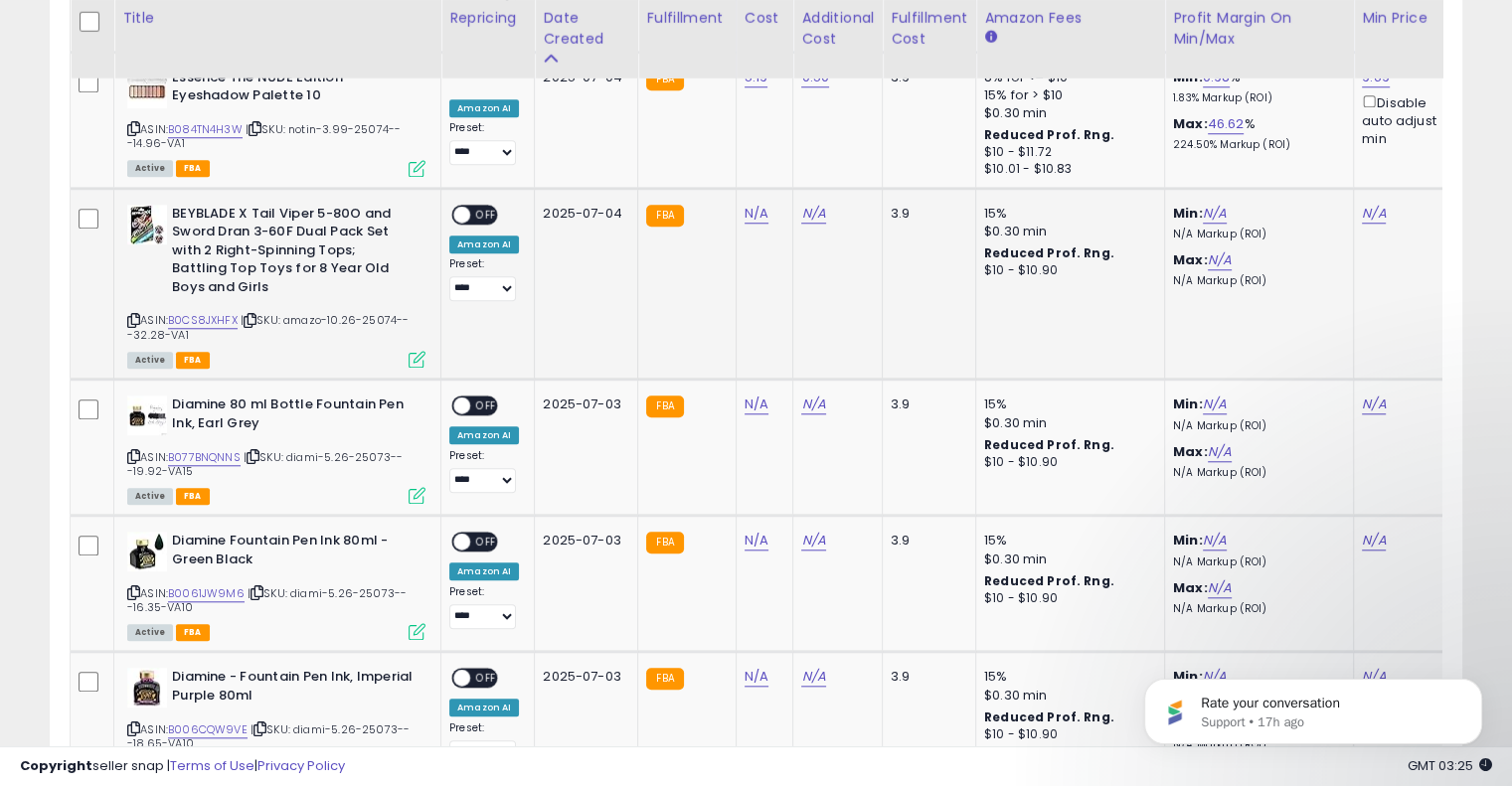 click at bounding box center [250, 320] 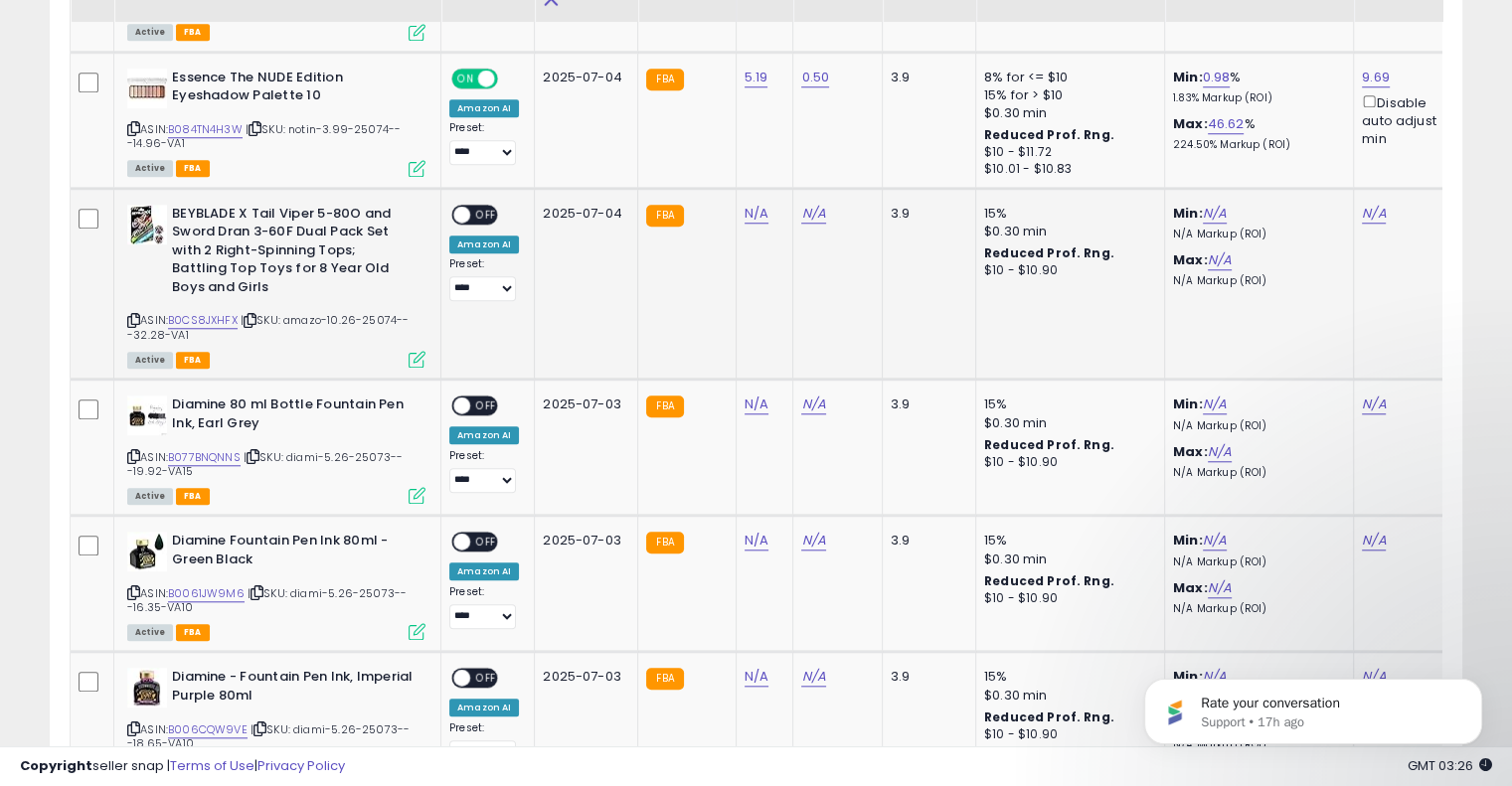 scroll, scrollTop: 1402, scrollLeft: 0, axis: vertical 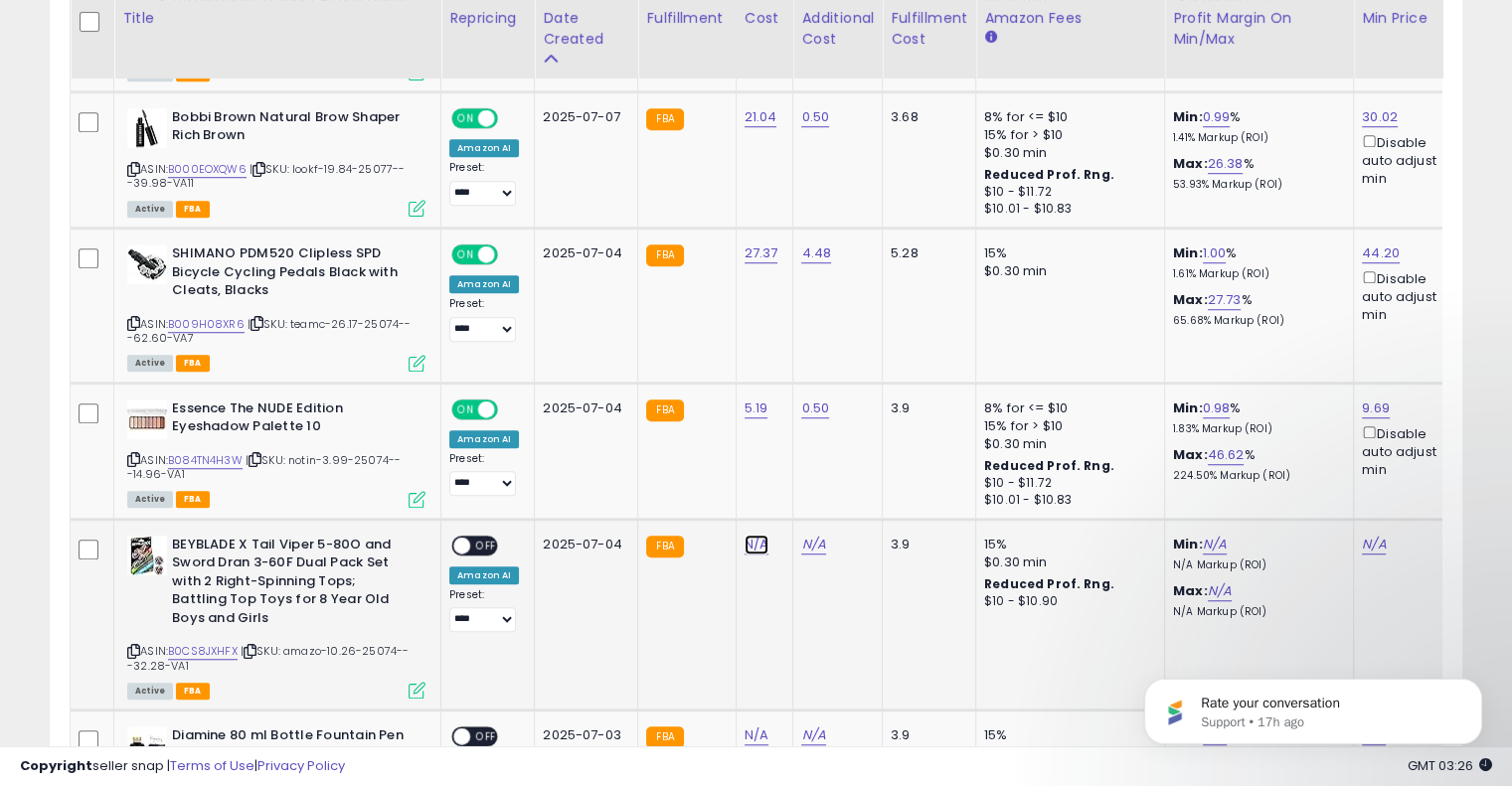 click on "N/A" at bounding box center [756, 545] 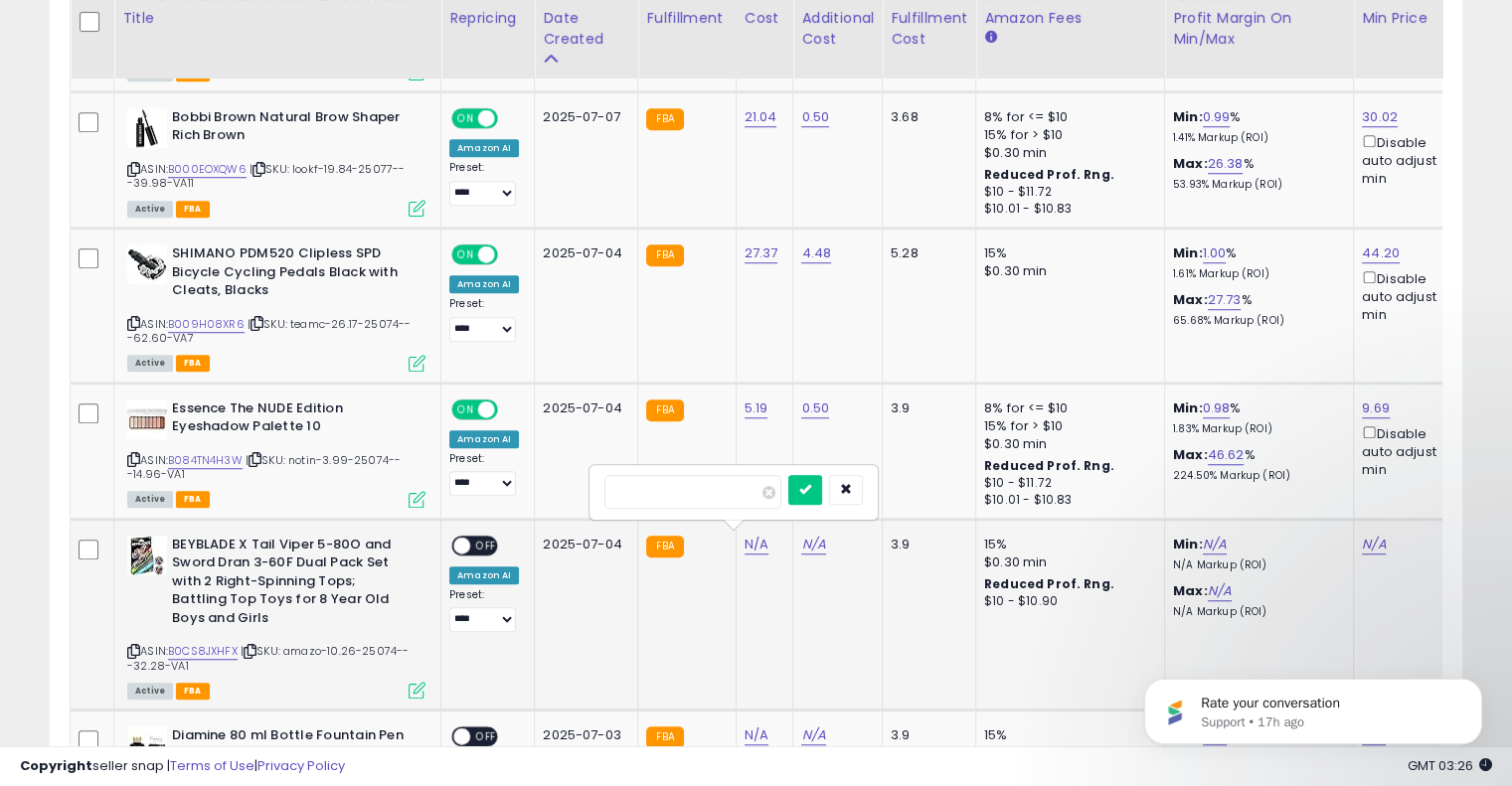 drag, startPoint x: 668, startPoint y: 484, endPoint x: 720, endPoint y: 484, distance: 52 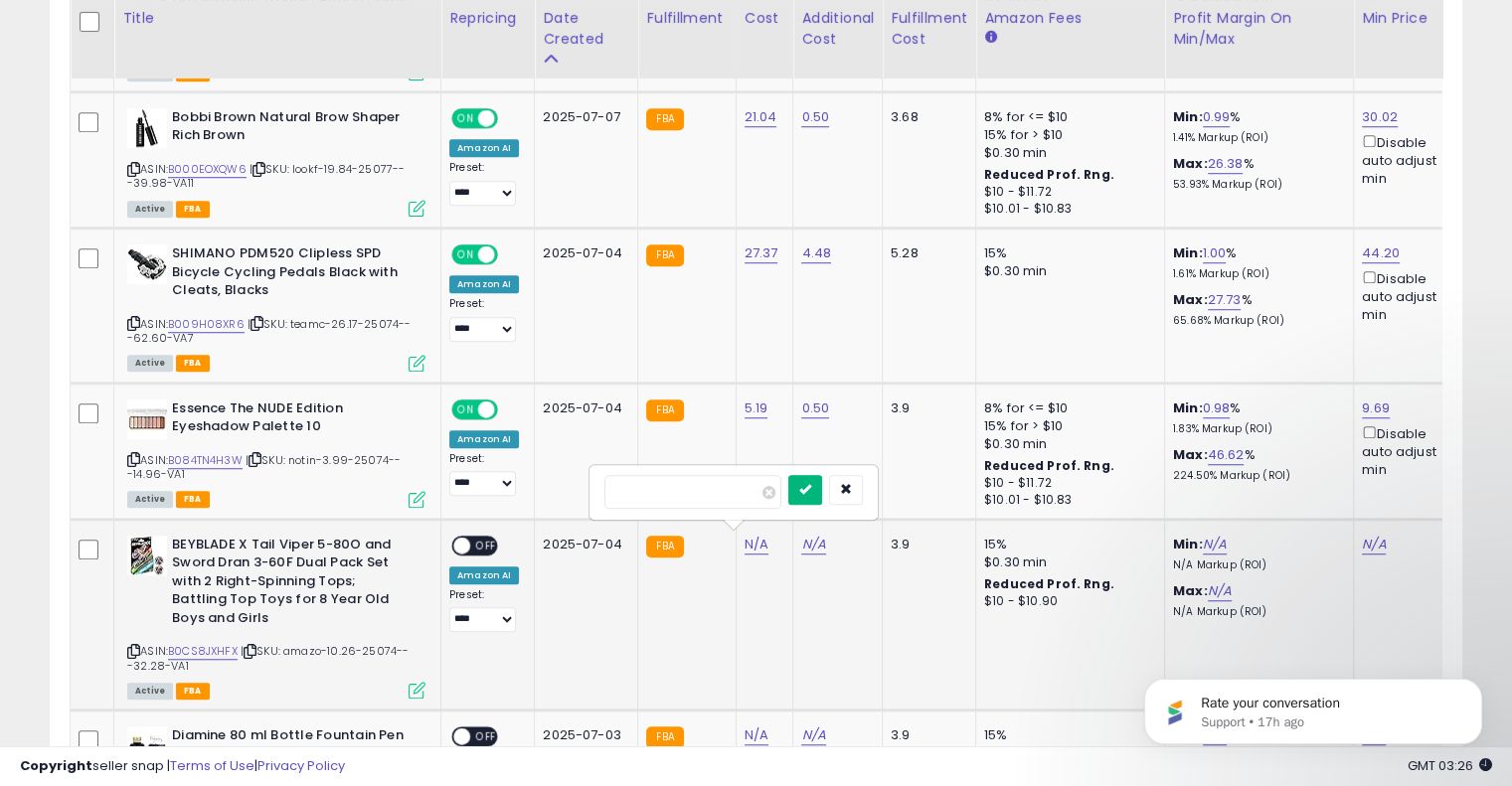 type on "*****" 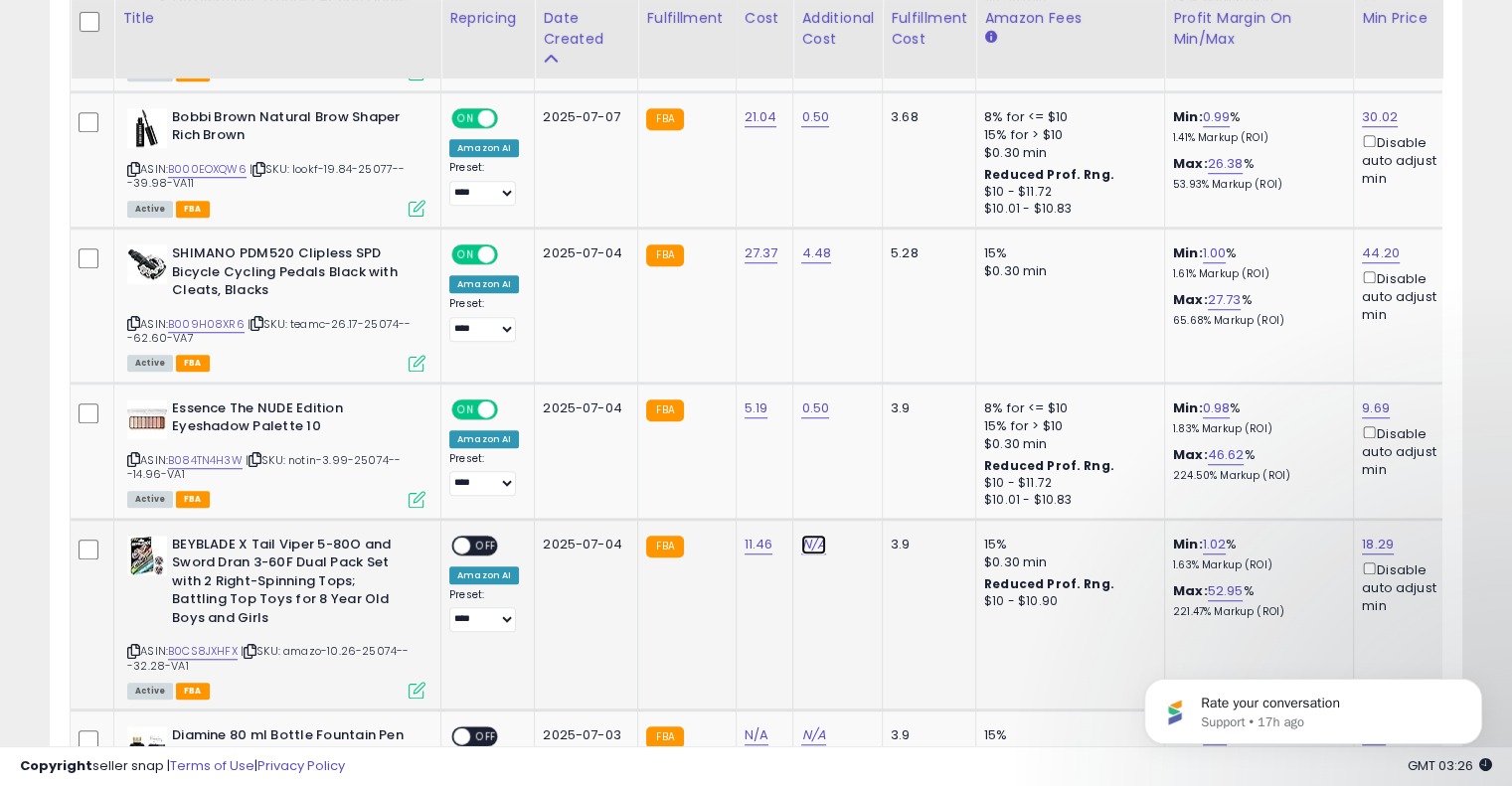 click on "N/A" at bounding box center [813, 545] 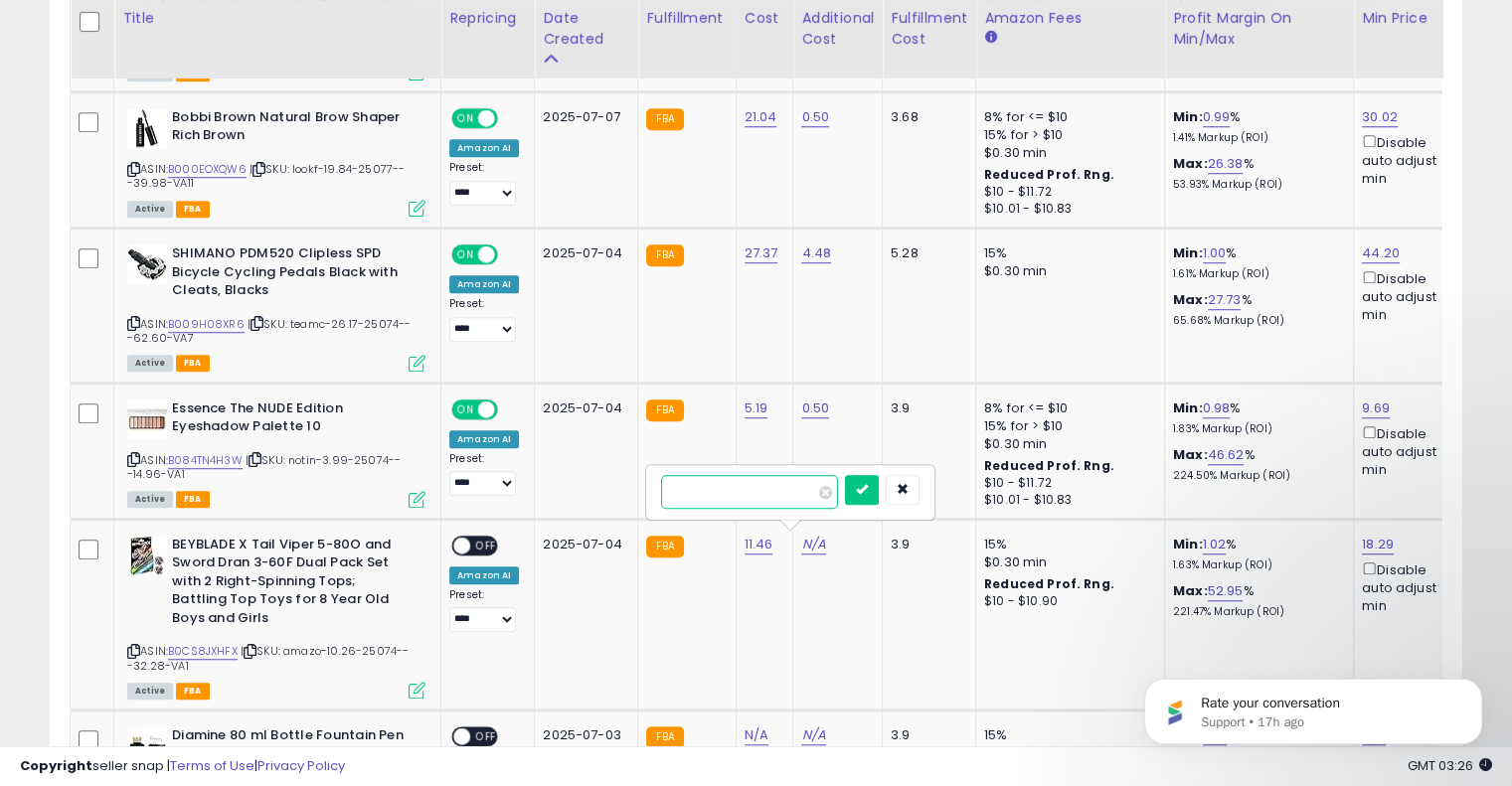 type on "****" 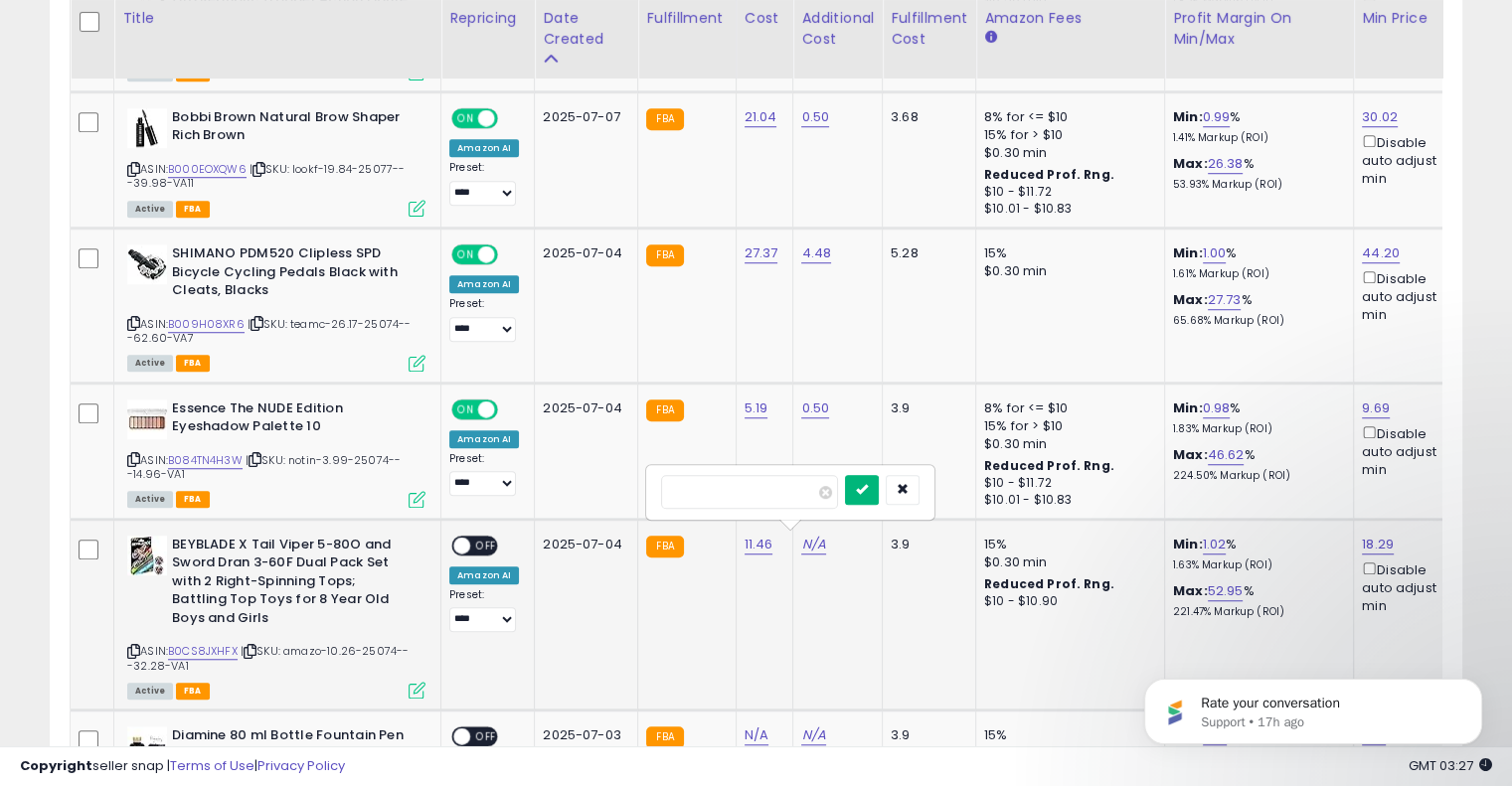 click at bounding box center (862, 490) 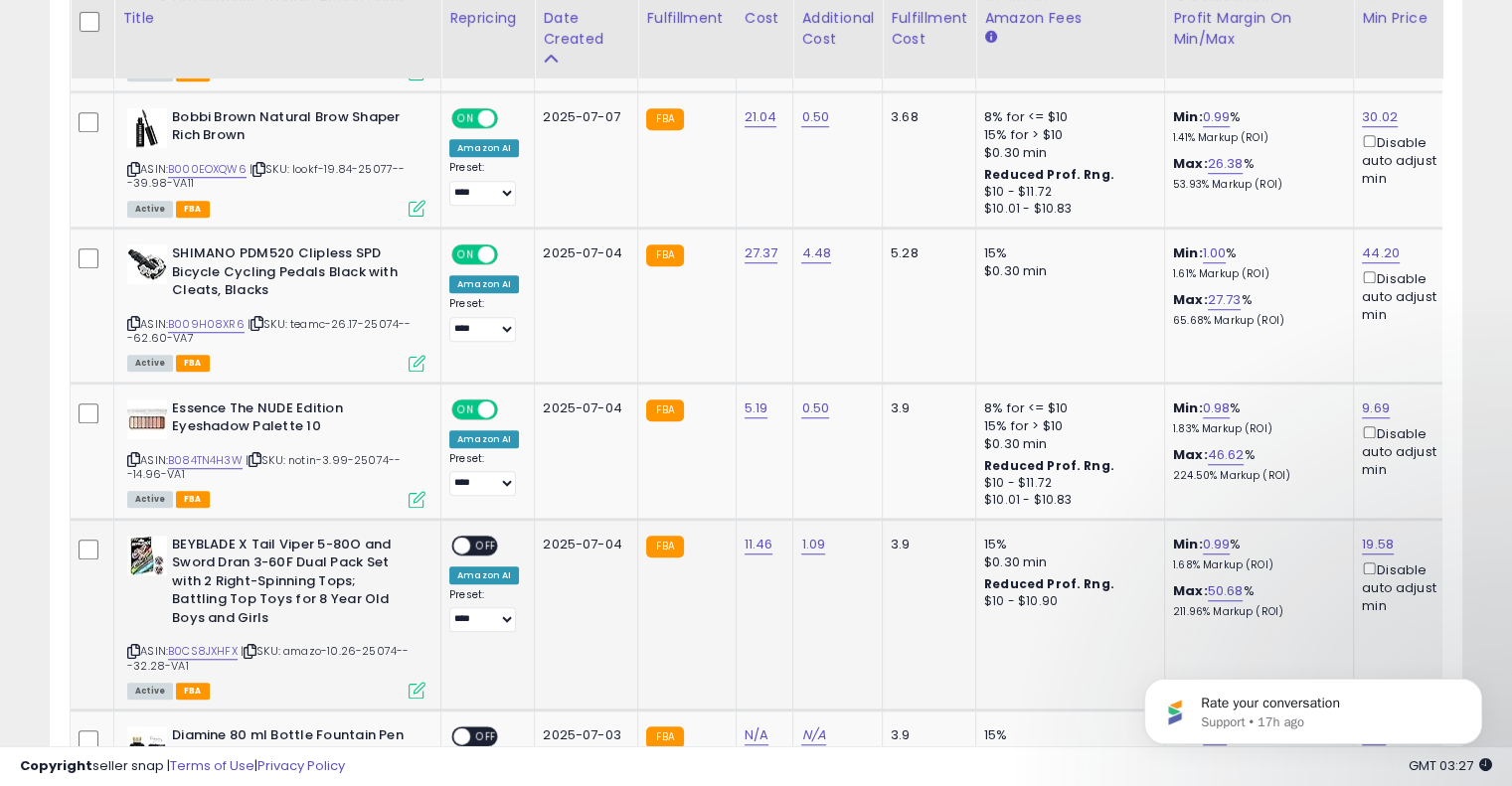 click on "OFF" at bounding box center (486, 545) 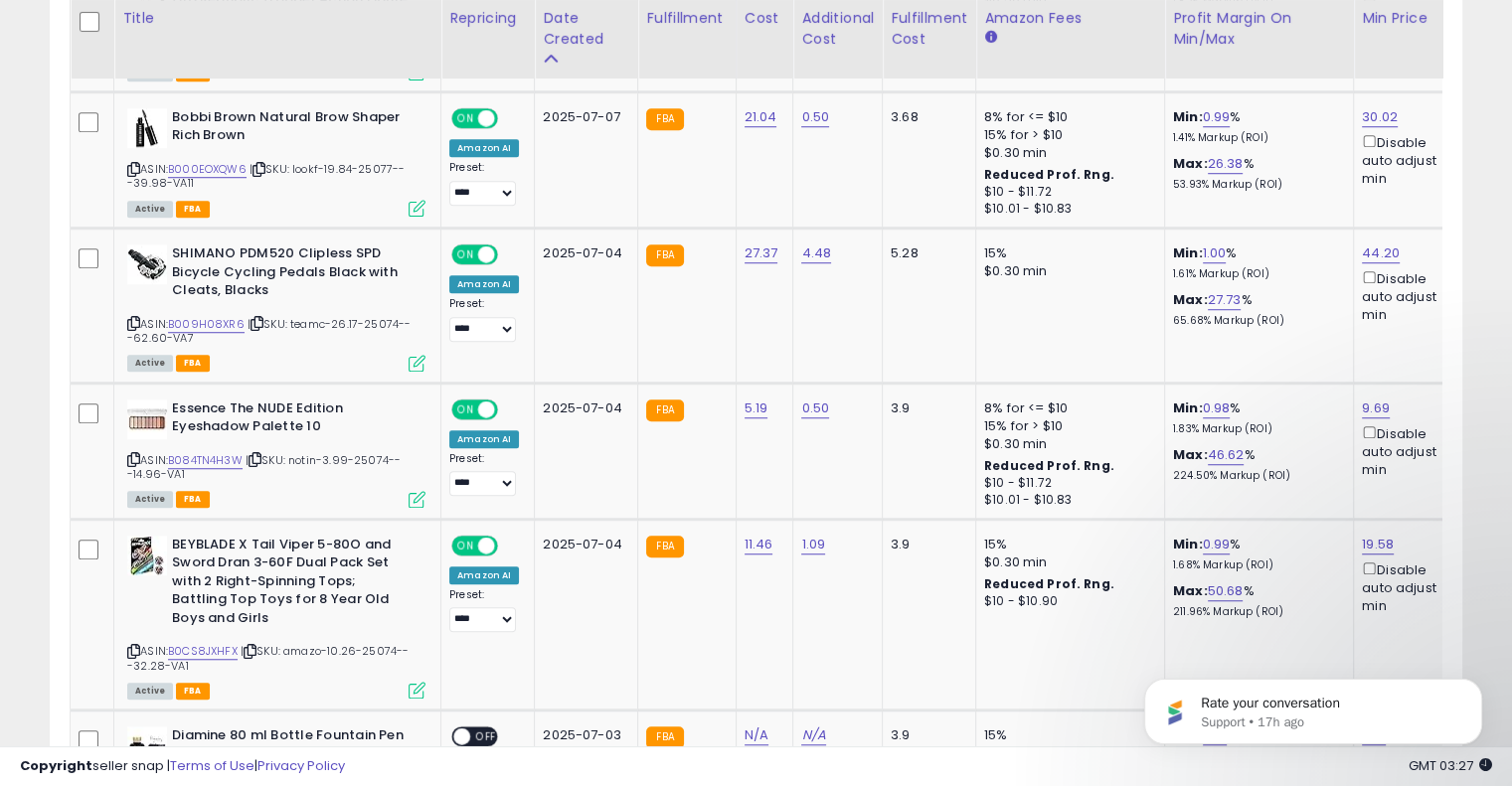 scroll, scrollTop: 1733, scrollLeft: 0, axis: vertical 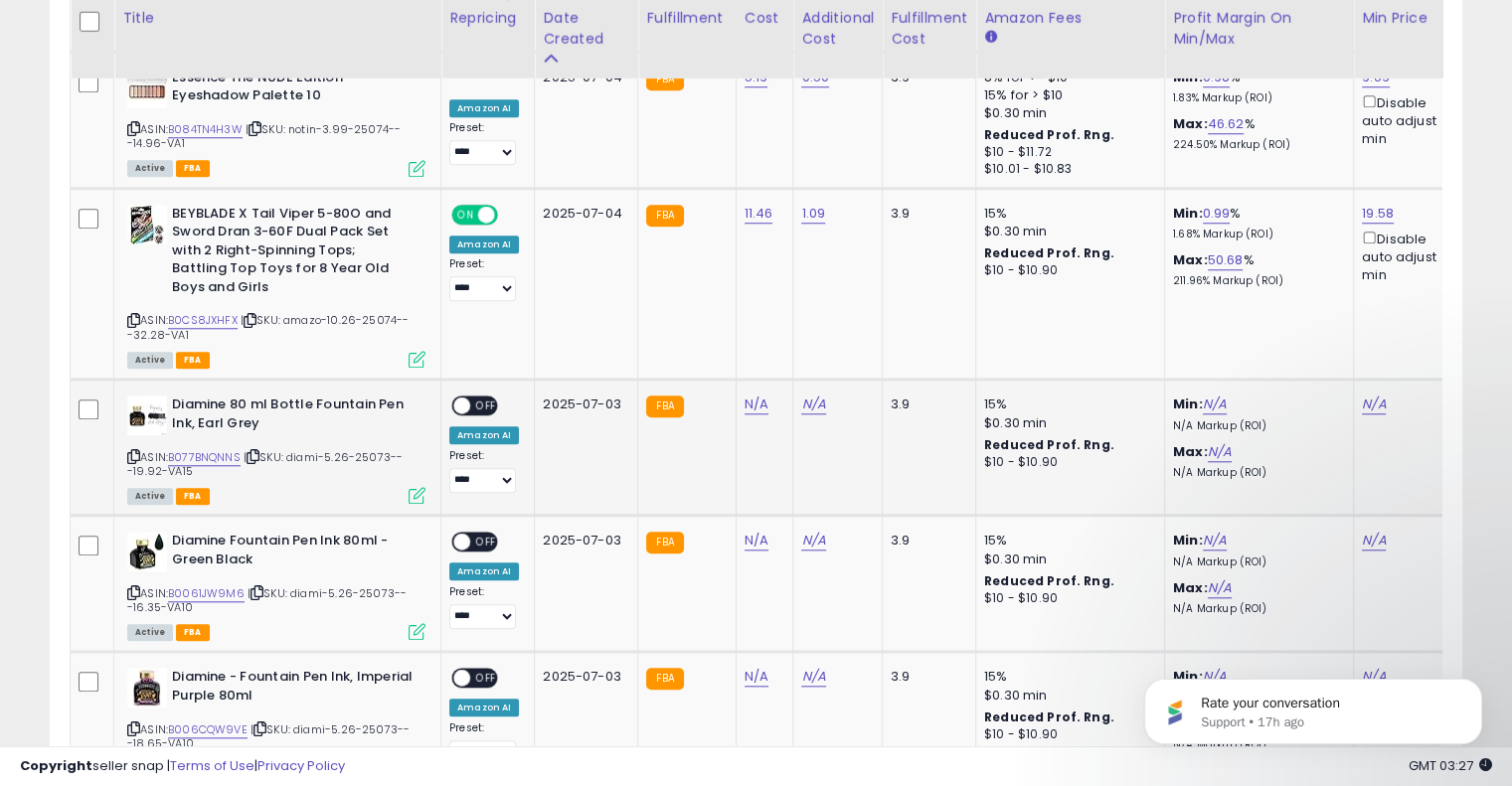 click at bounding box center (252, 456) 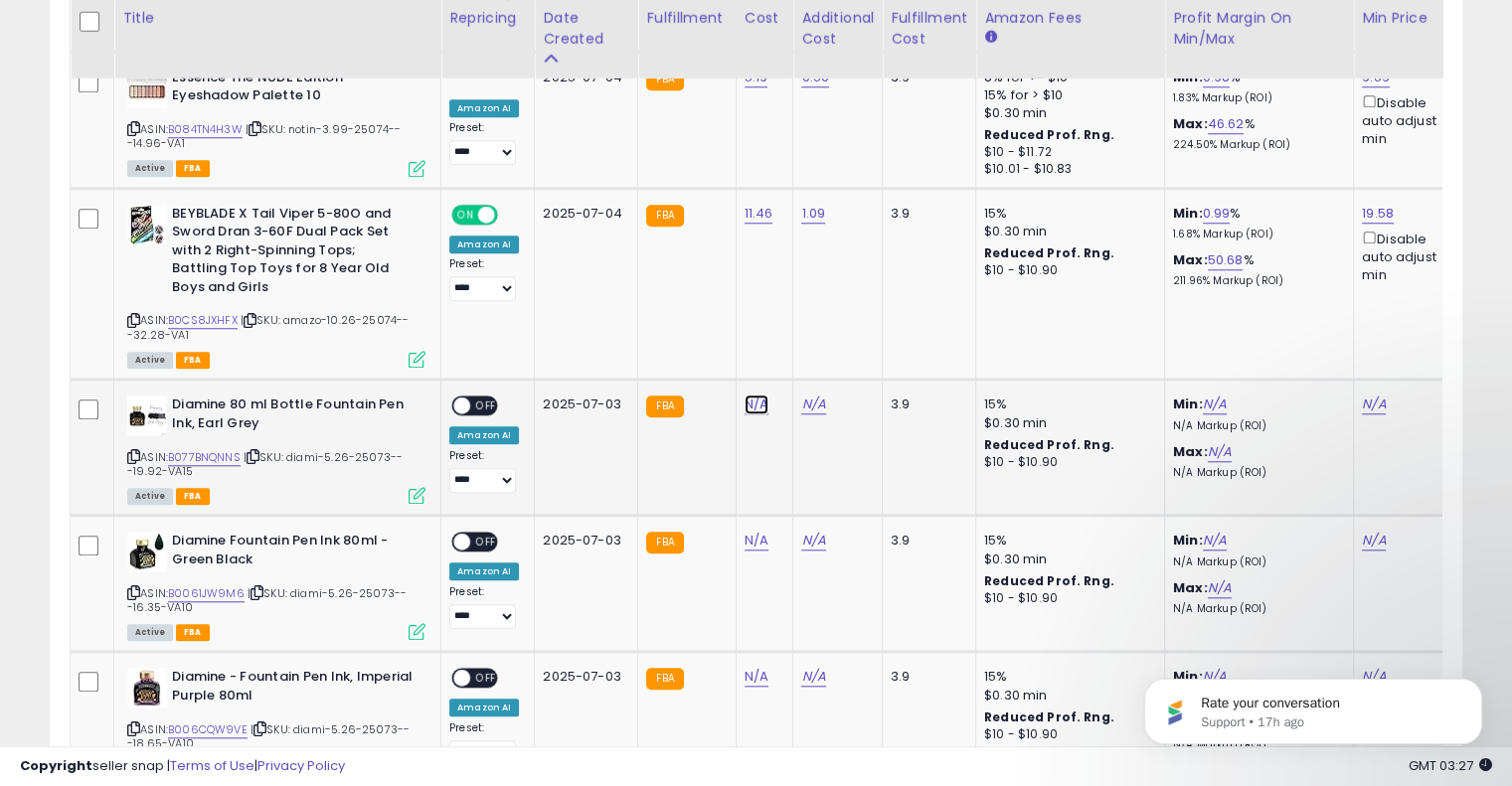 click on "N/A" at bounding box center [756, 404] 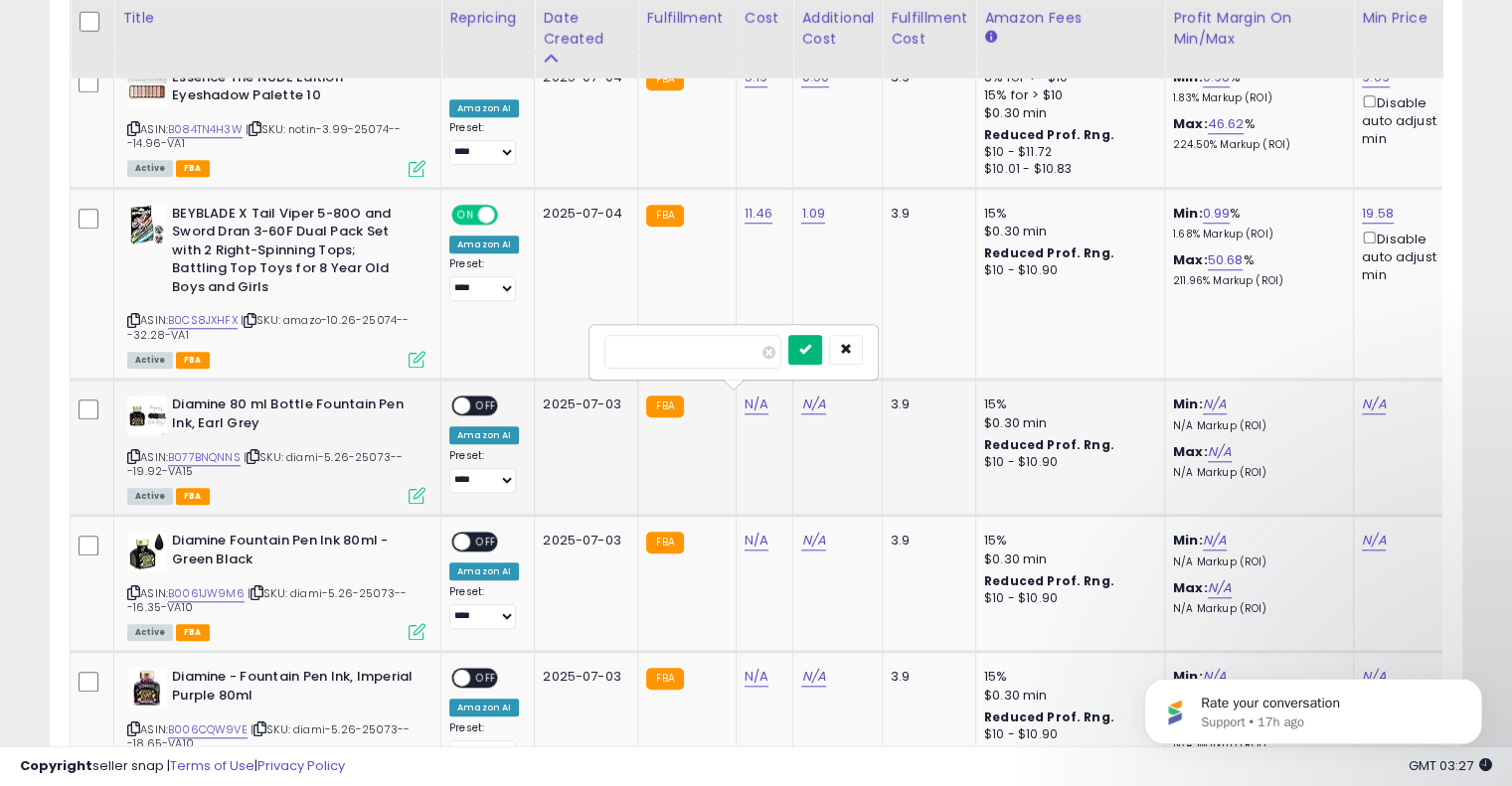 type on "****" 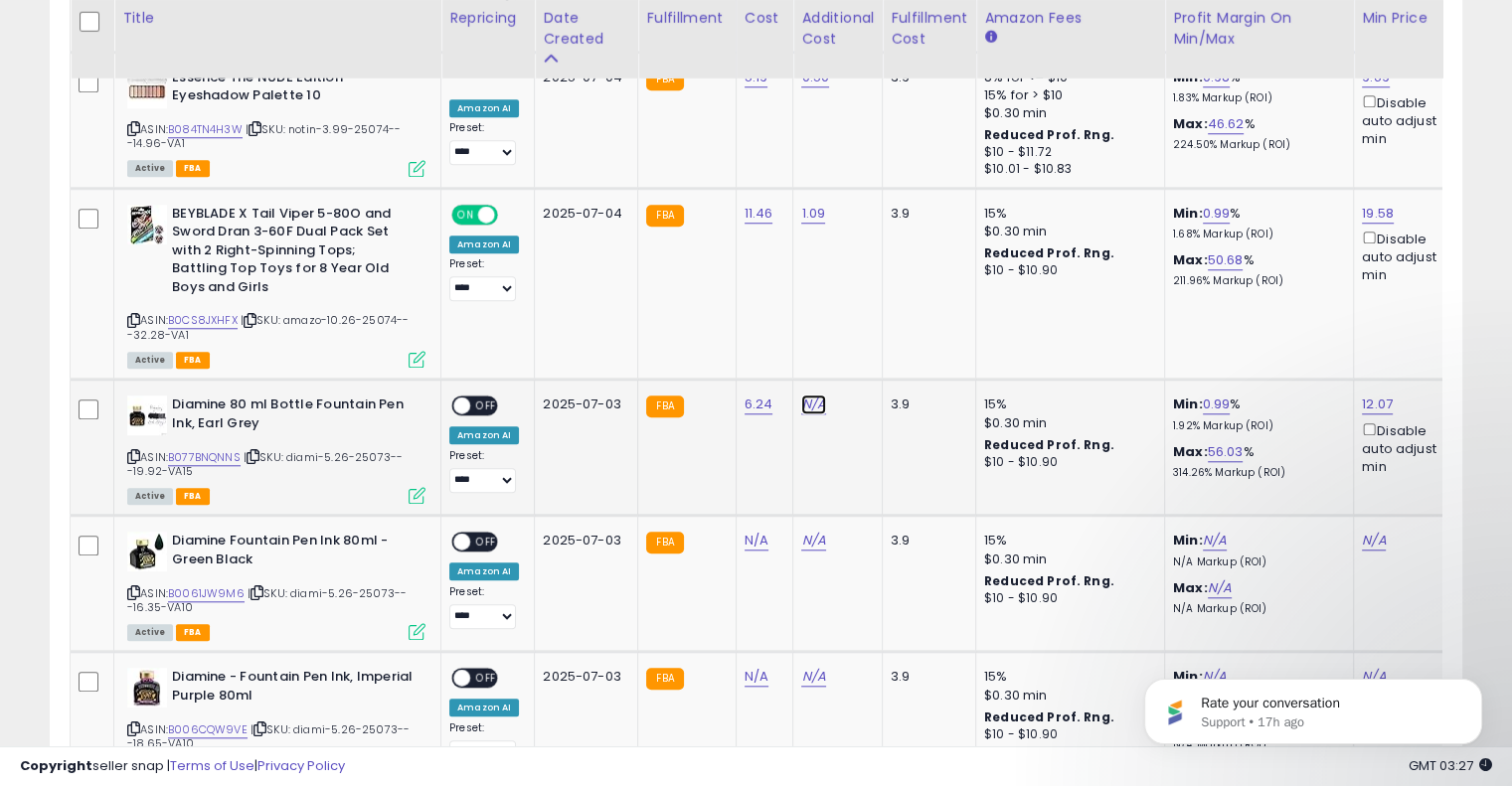 click on "N/A" at bounding box center (813, 404) 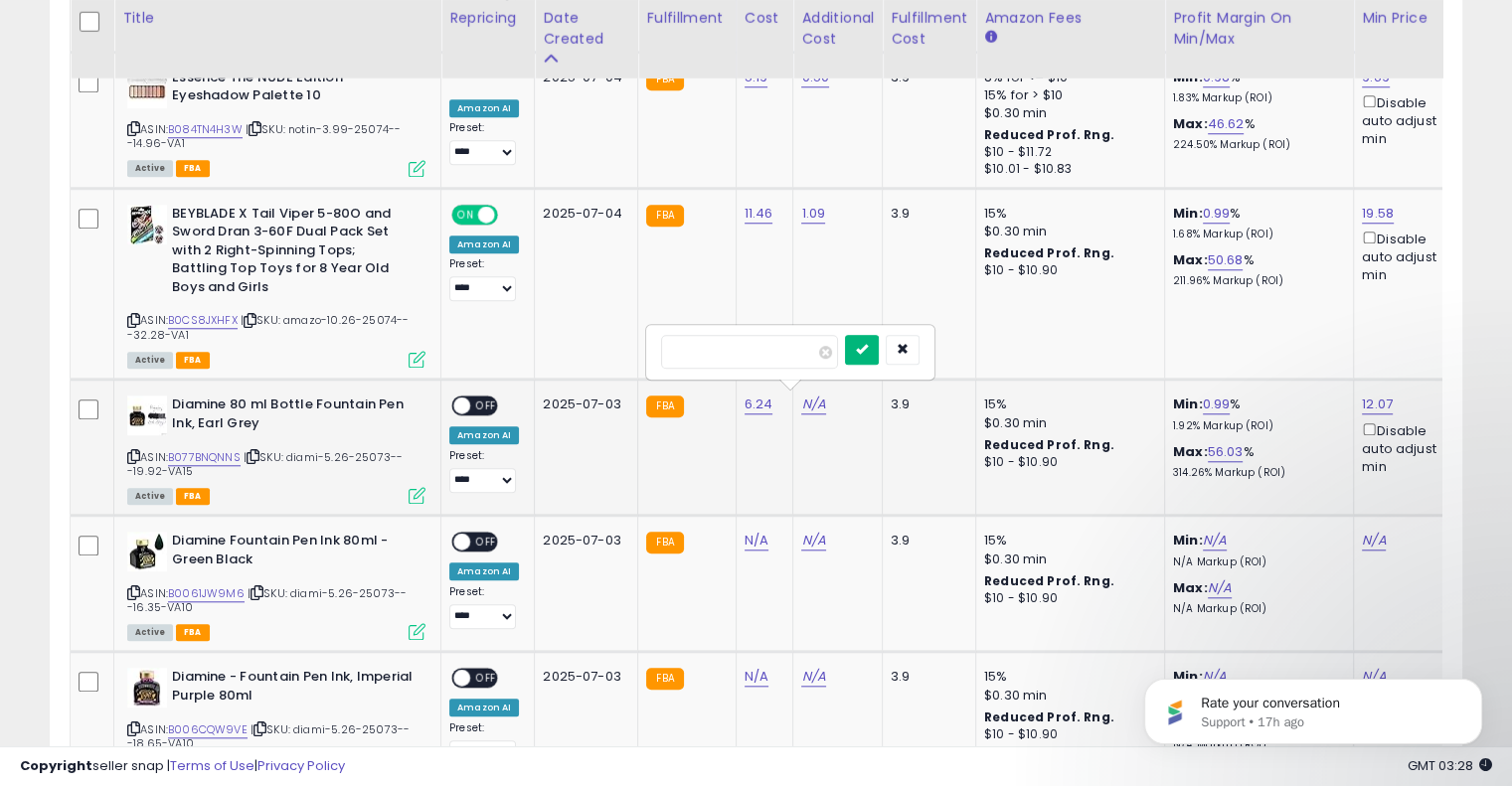 type on "****" 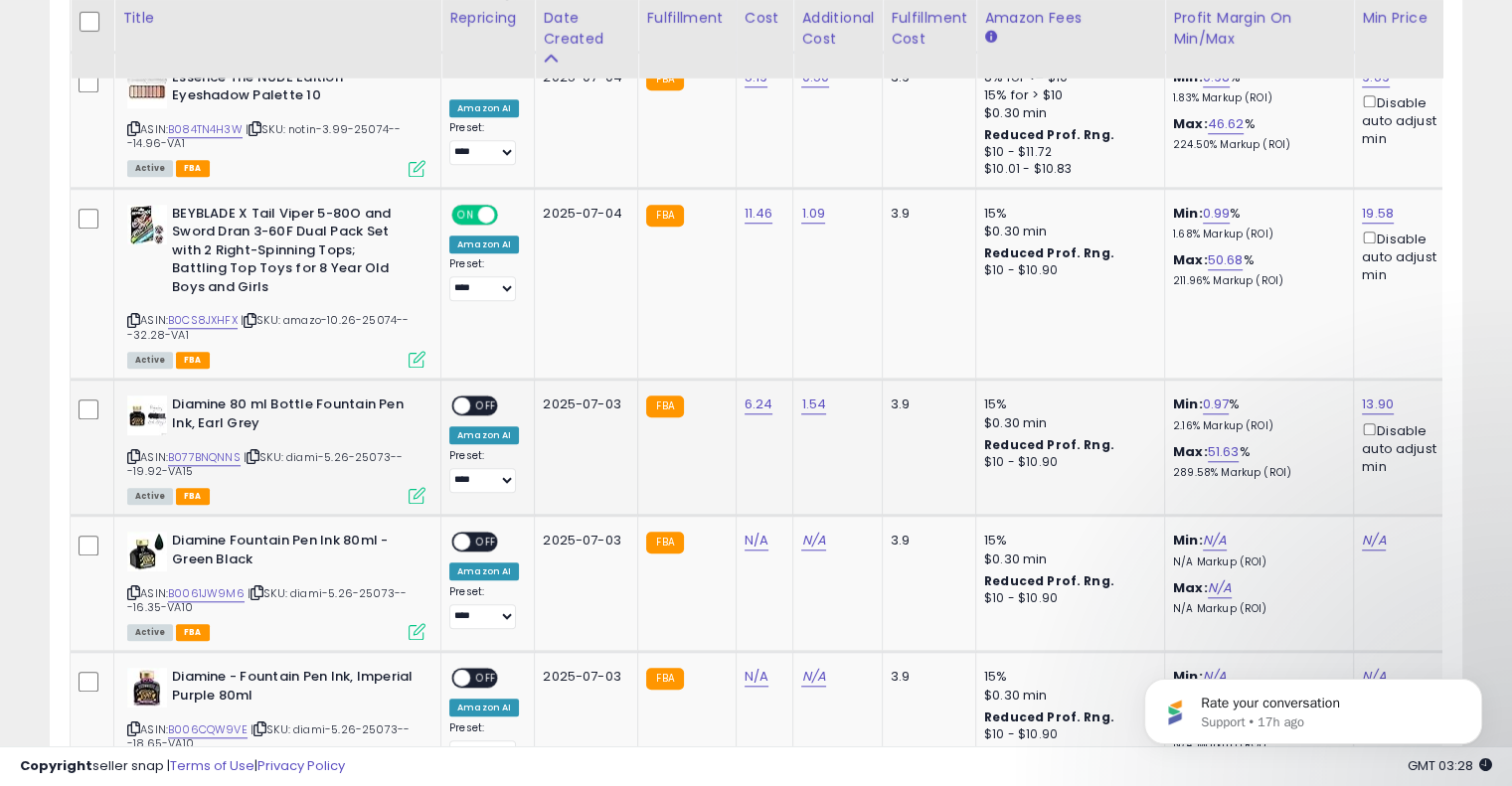 click on "OFF" at bounding box center (486, 405) 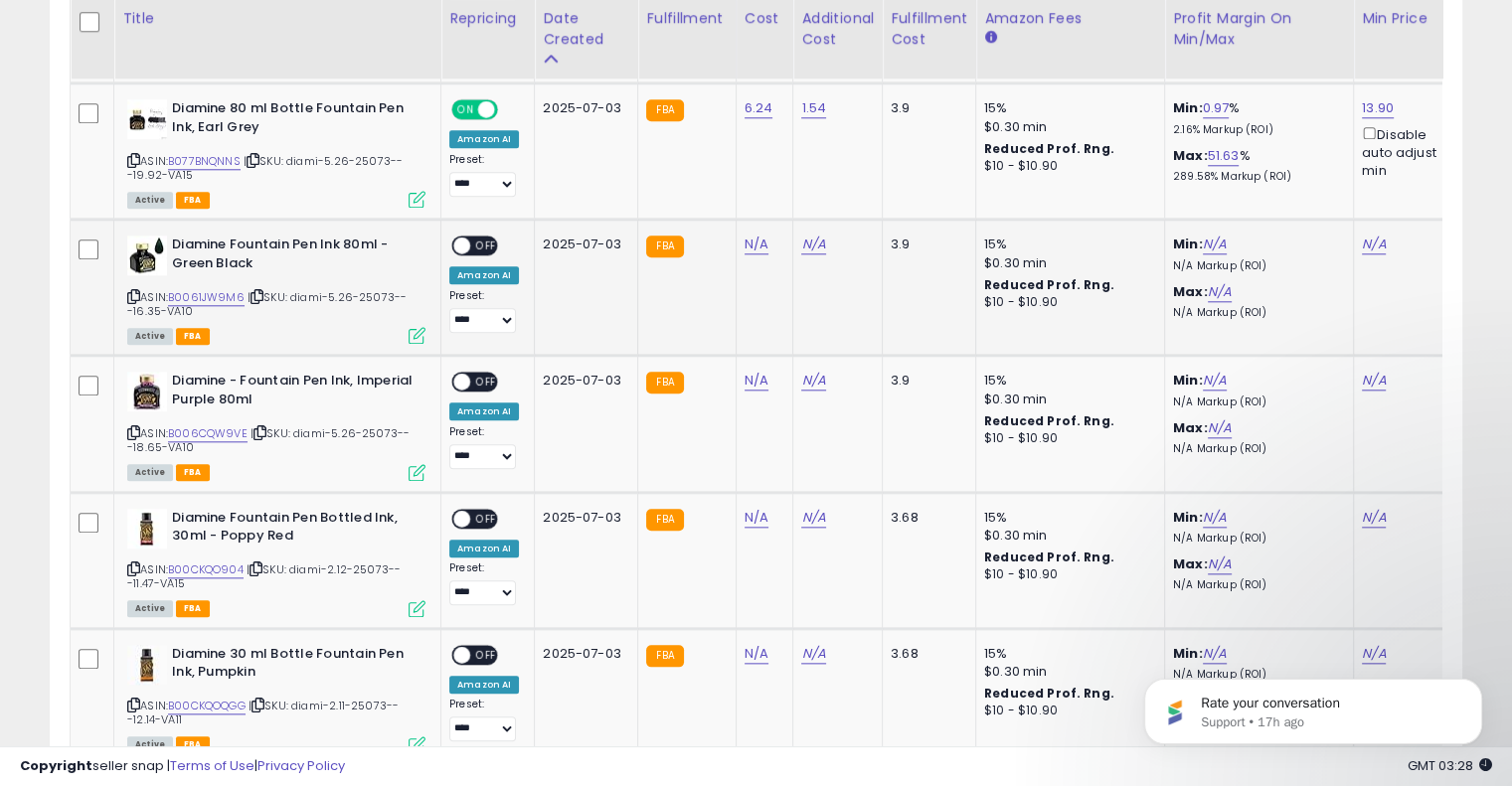 scroll, scrollTop: 2038, scrollLeft: 0, axis: vertical 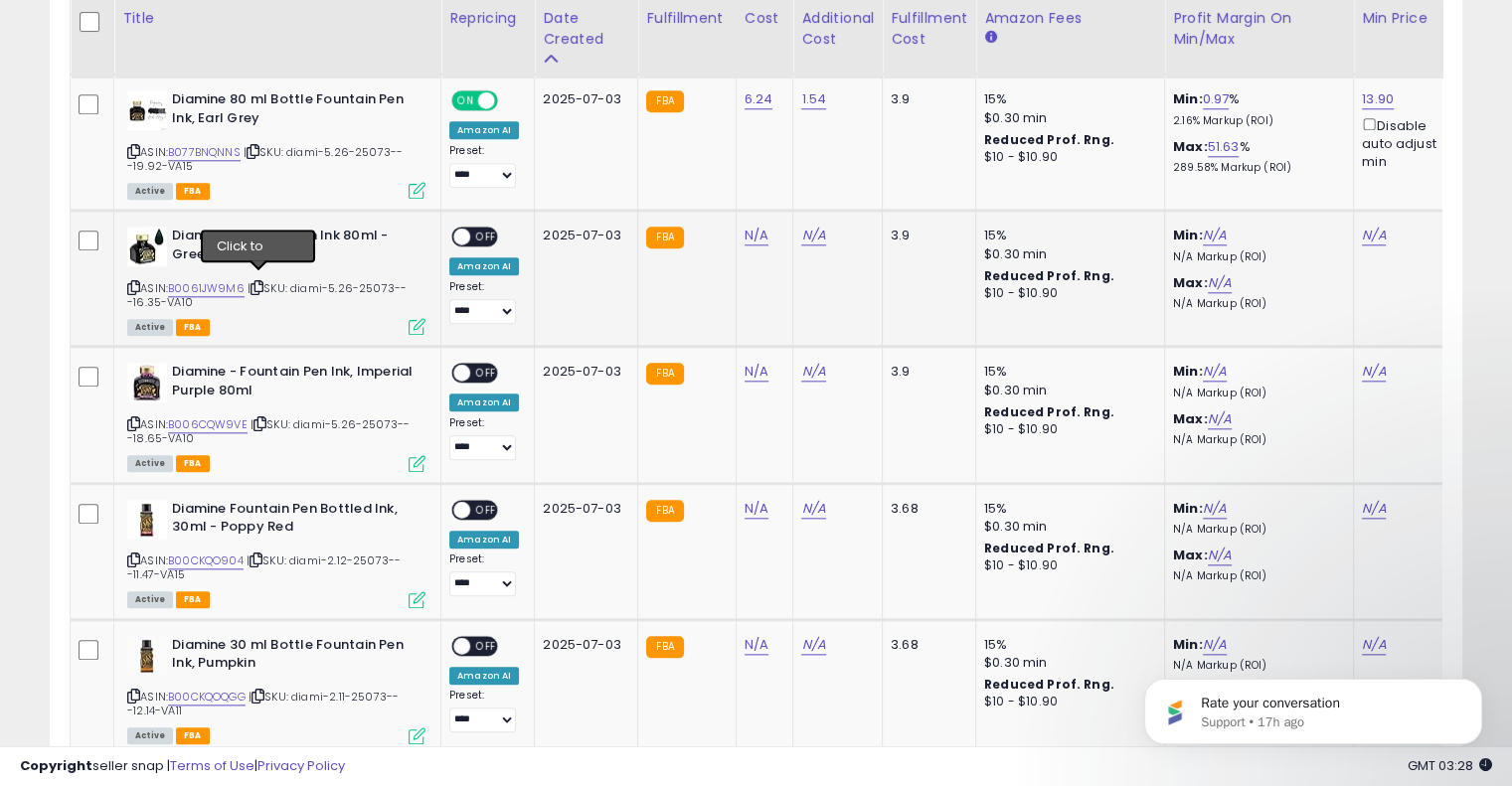 click at bounding box center (256, 287) 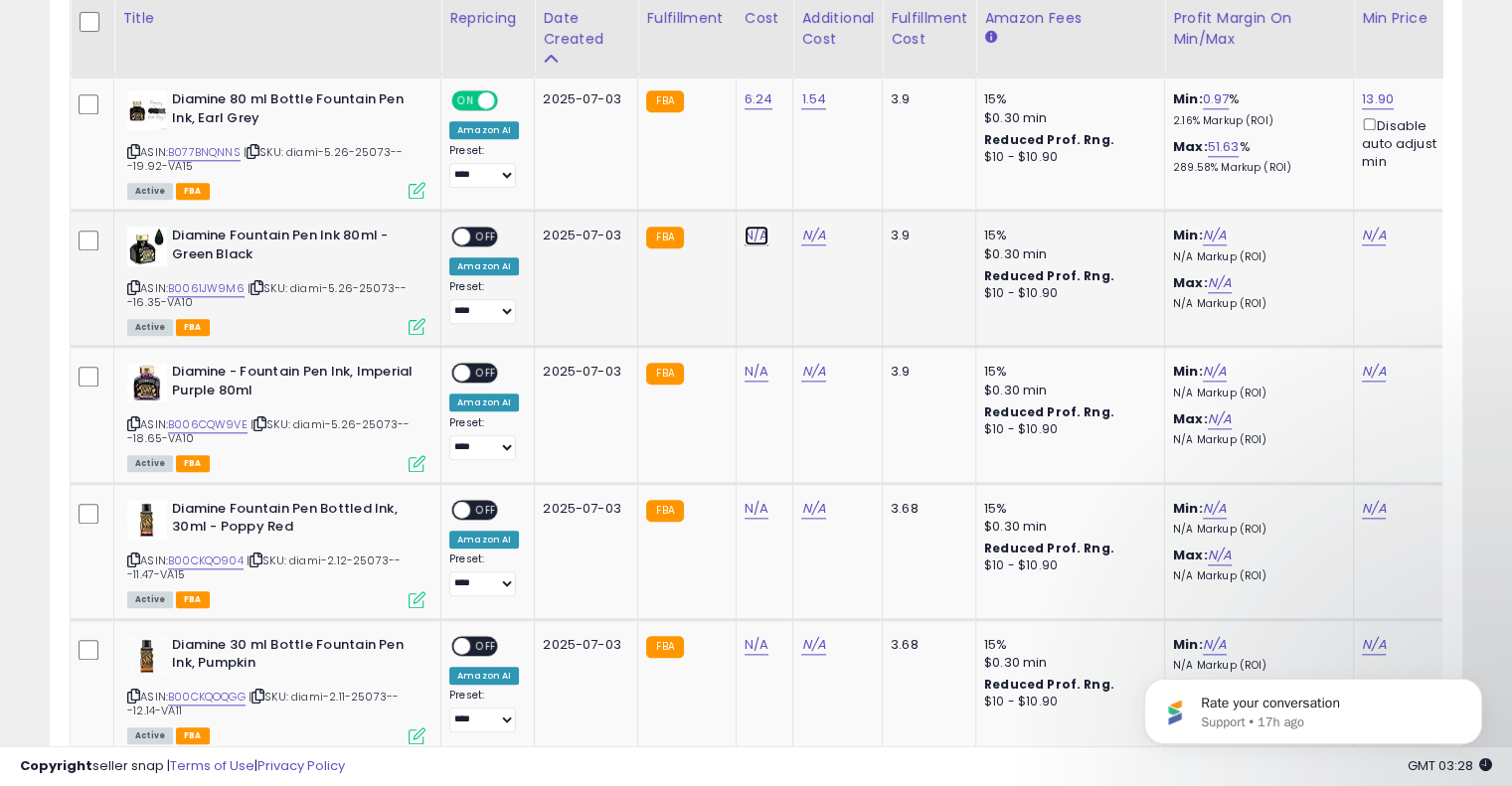 click on "N/A" at bounding box center [756, 236] 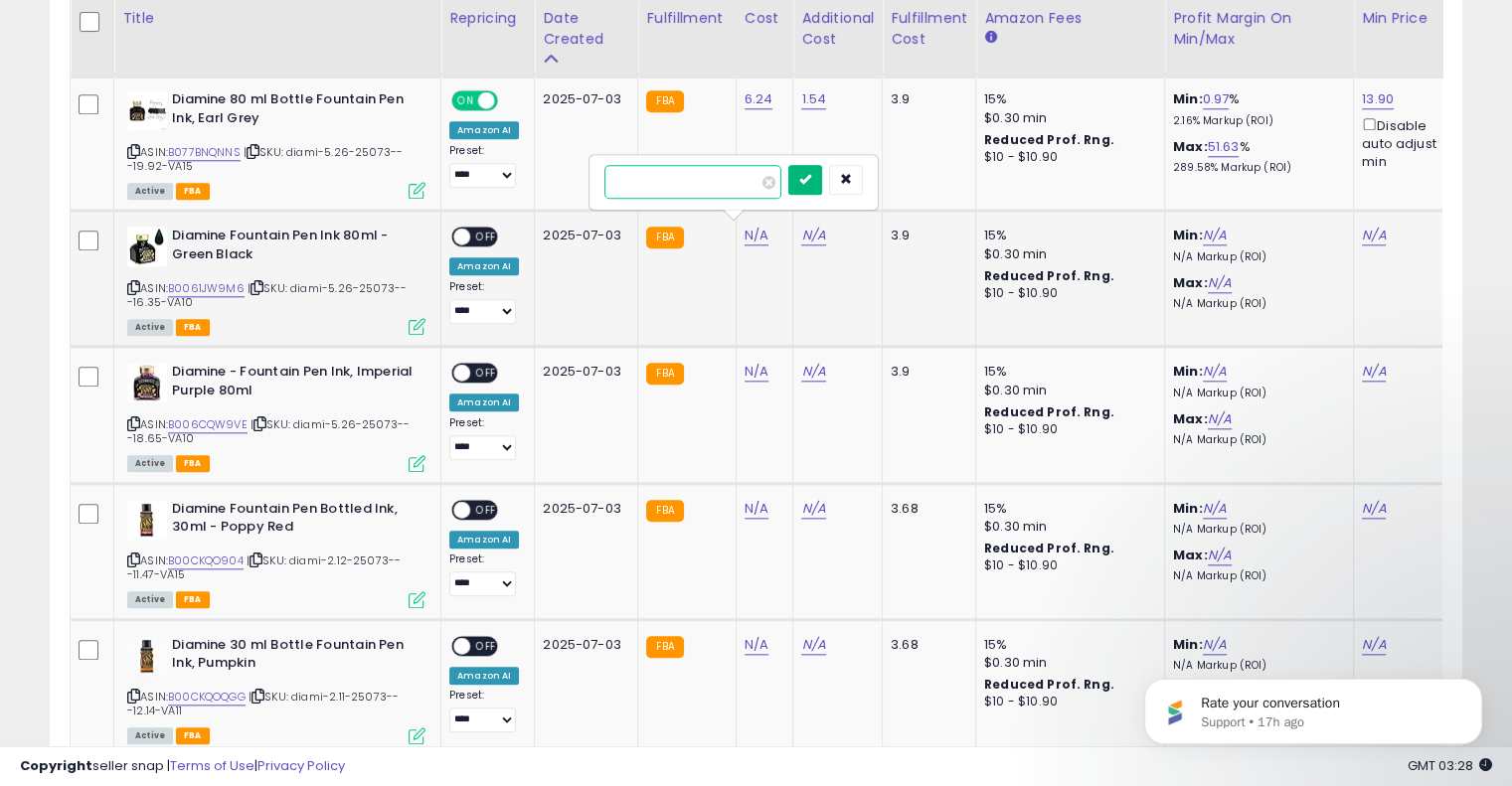 type on "****" 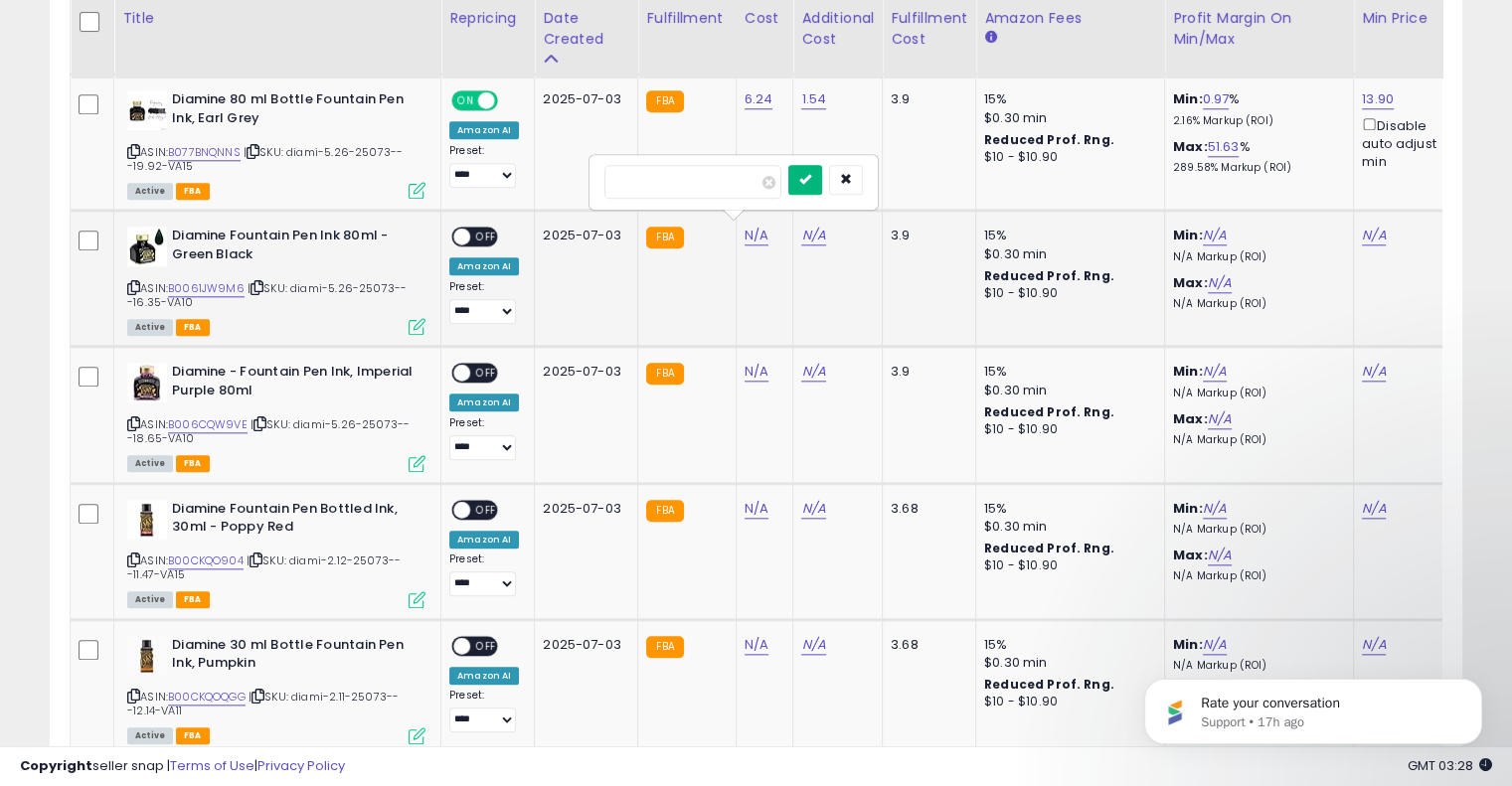 click at bounding box center [805, 179] 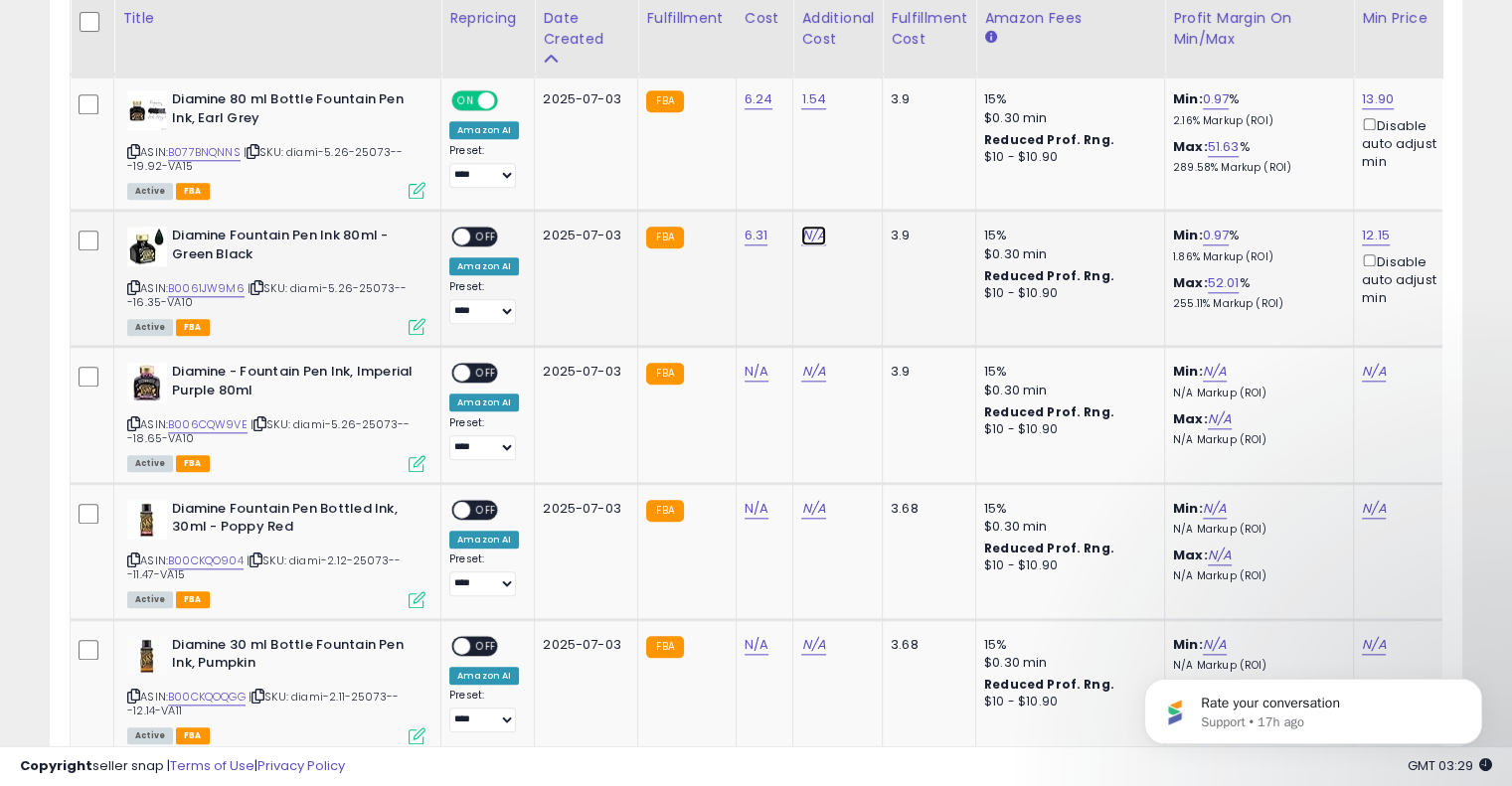 drag, startPoint x: 807, startPoint y: 229, endPoint x: 1164, endPoint y: 300, distance: 363.99176 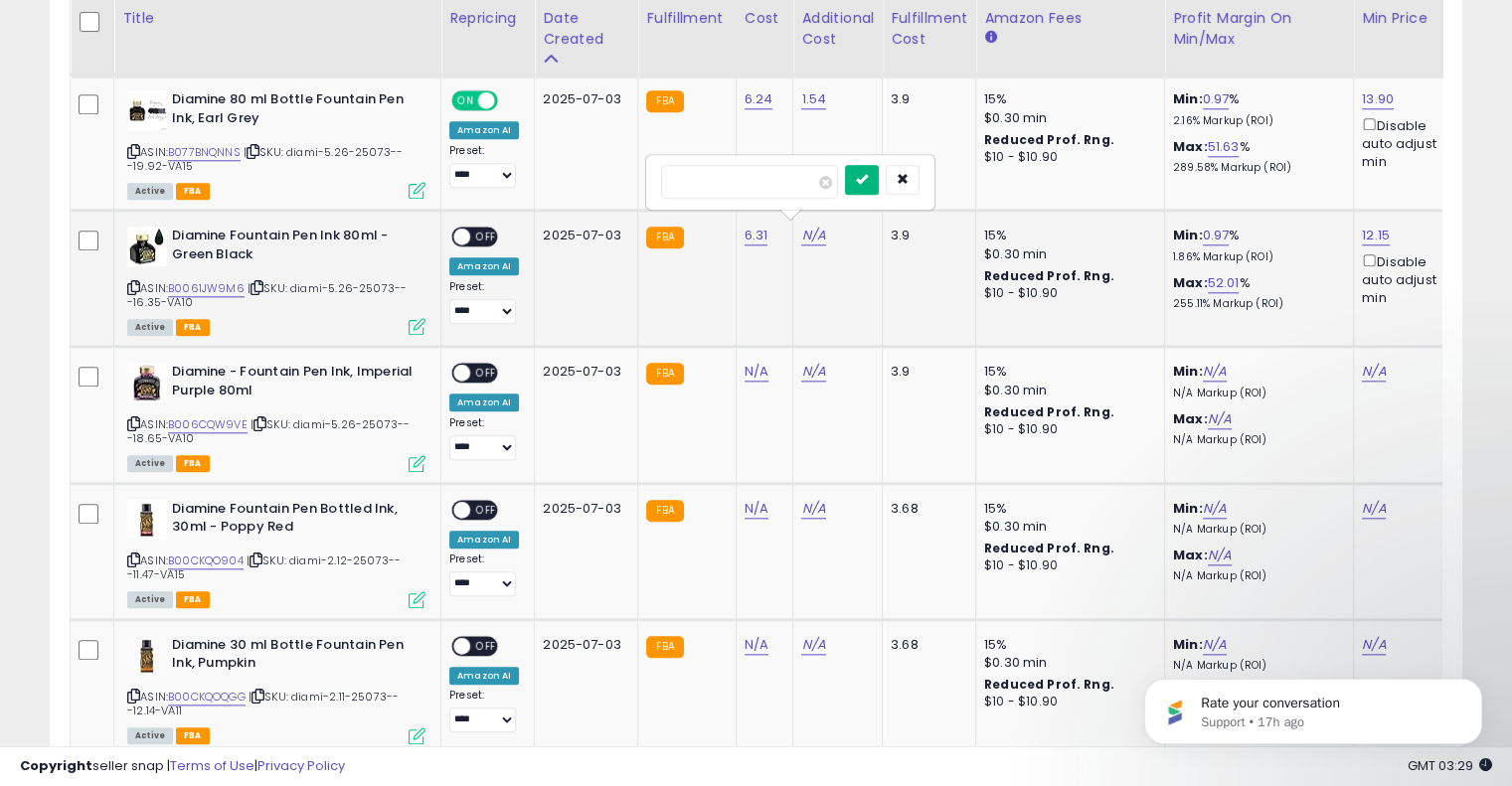 type on "****" 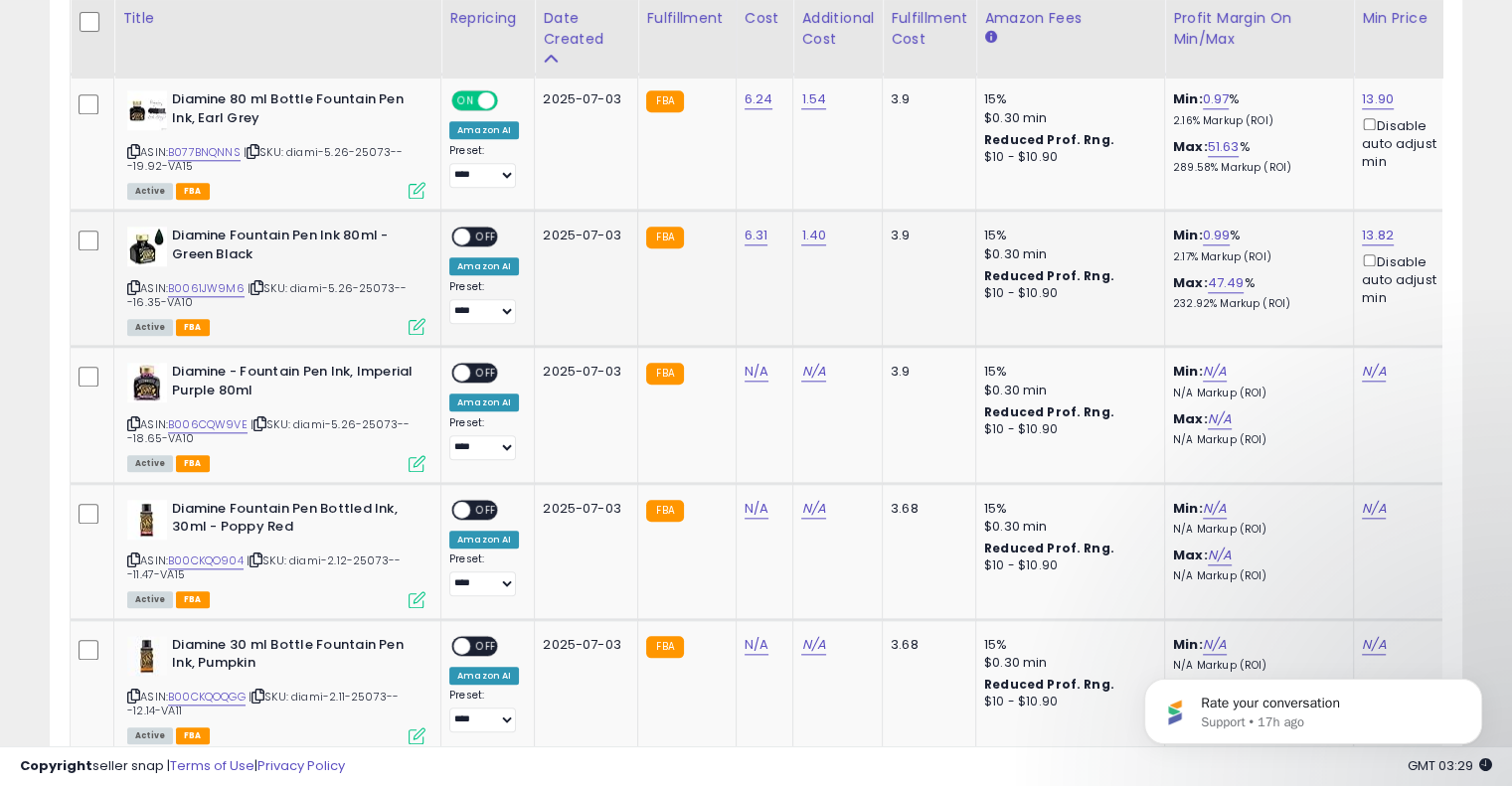 click on "OFF" at bounding box center [486, 236] 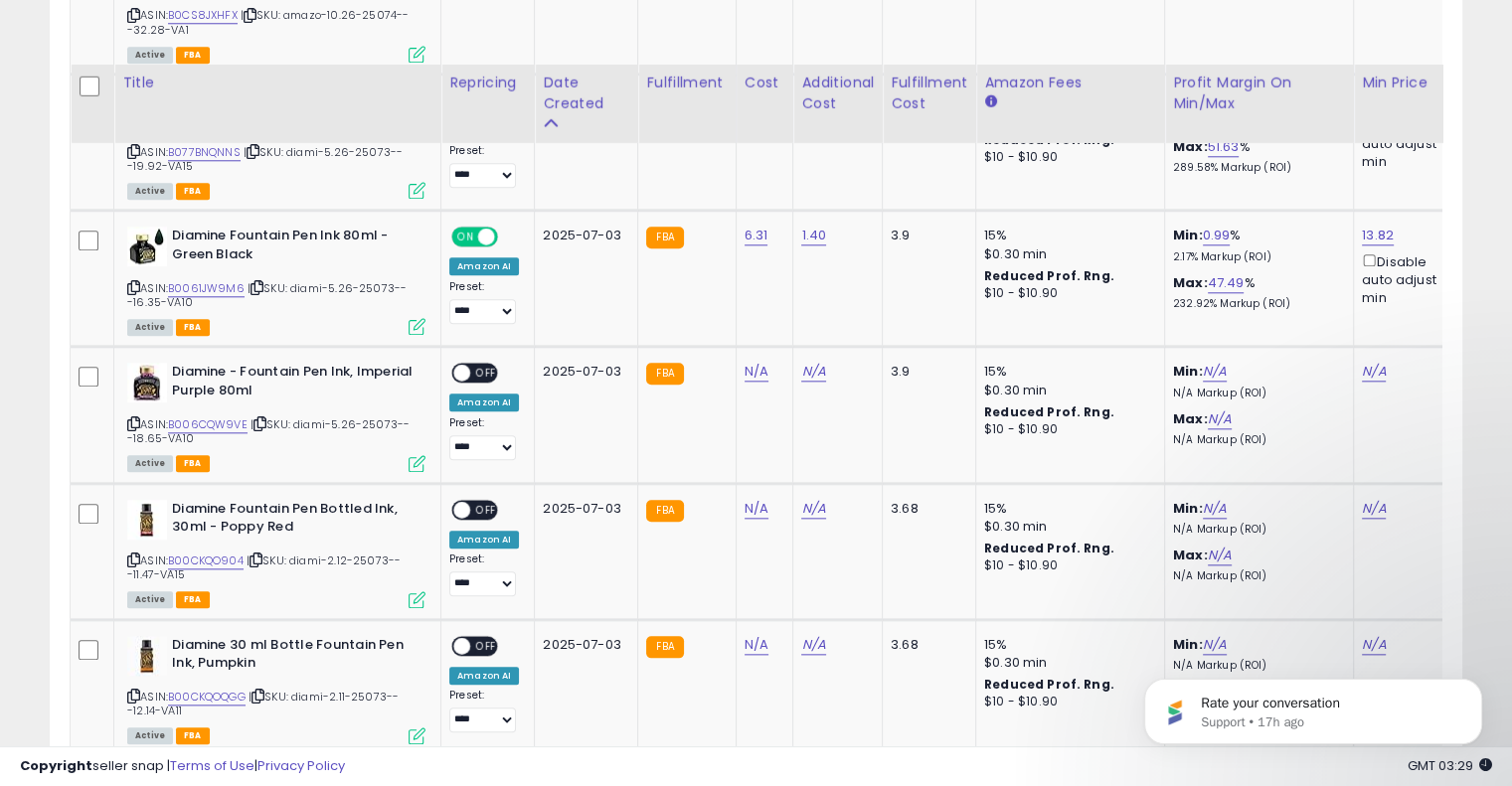scroll, scrollTop: 2146, scrollLeft: 0, axis: vertical 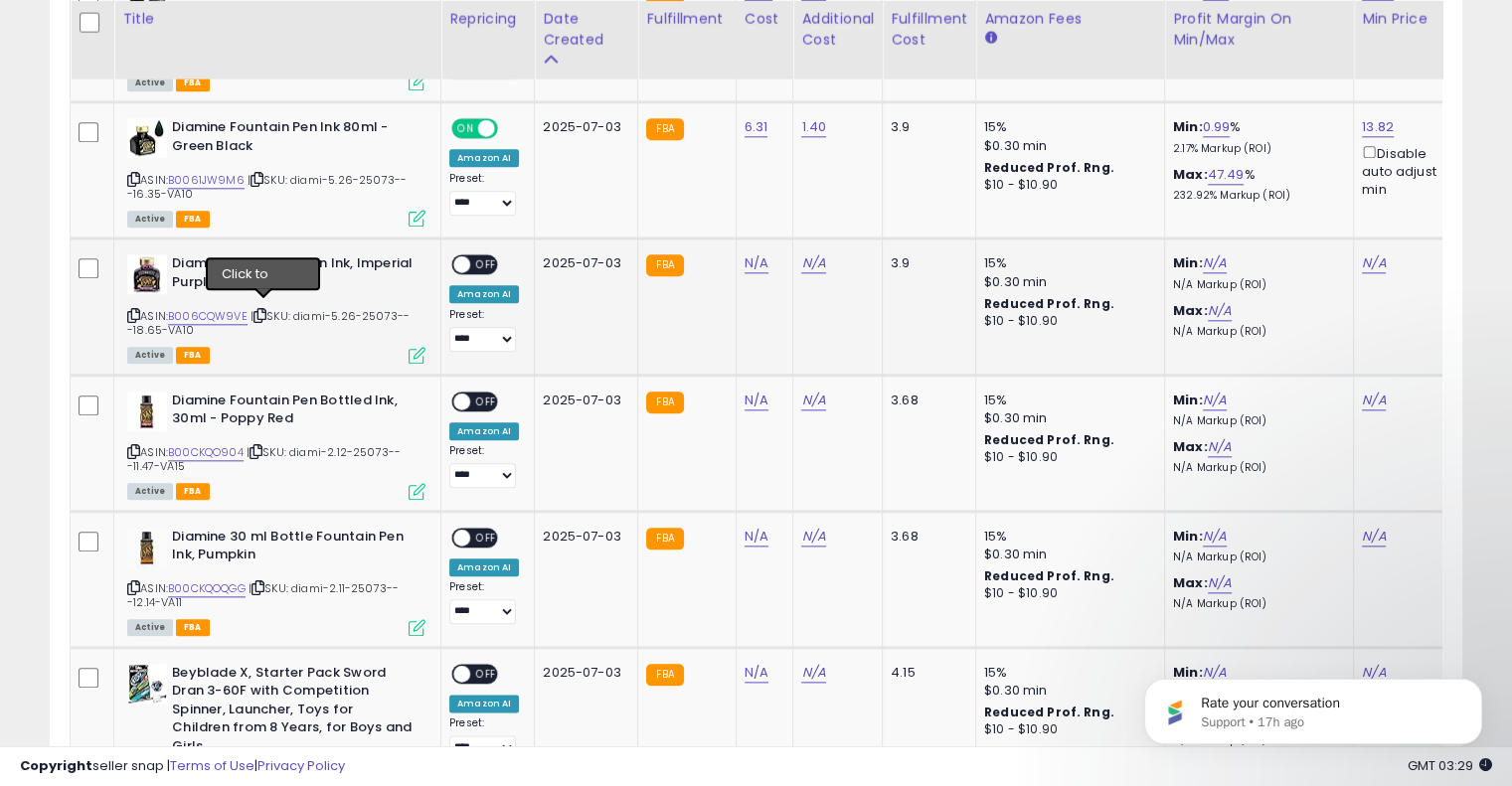 click at bounding box center [259, 315] 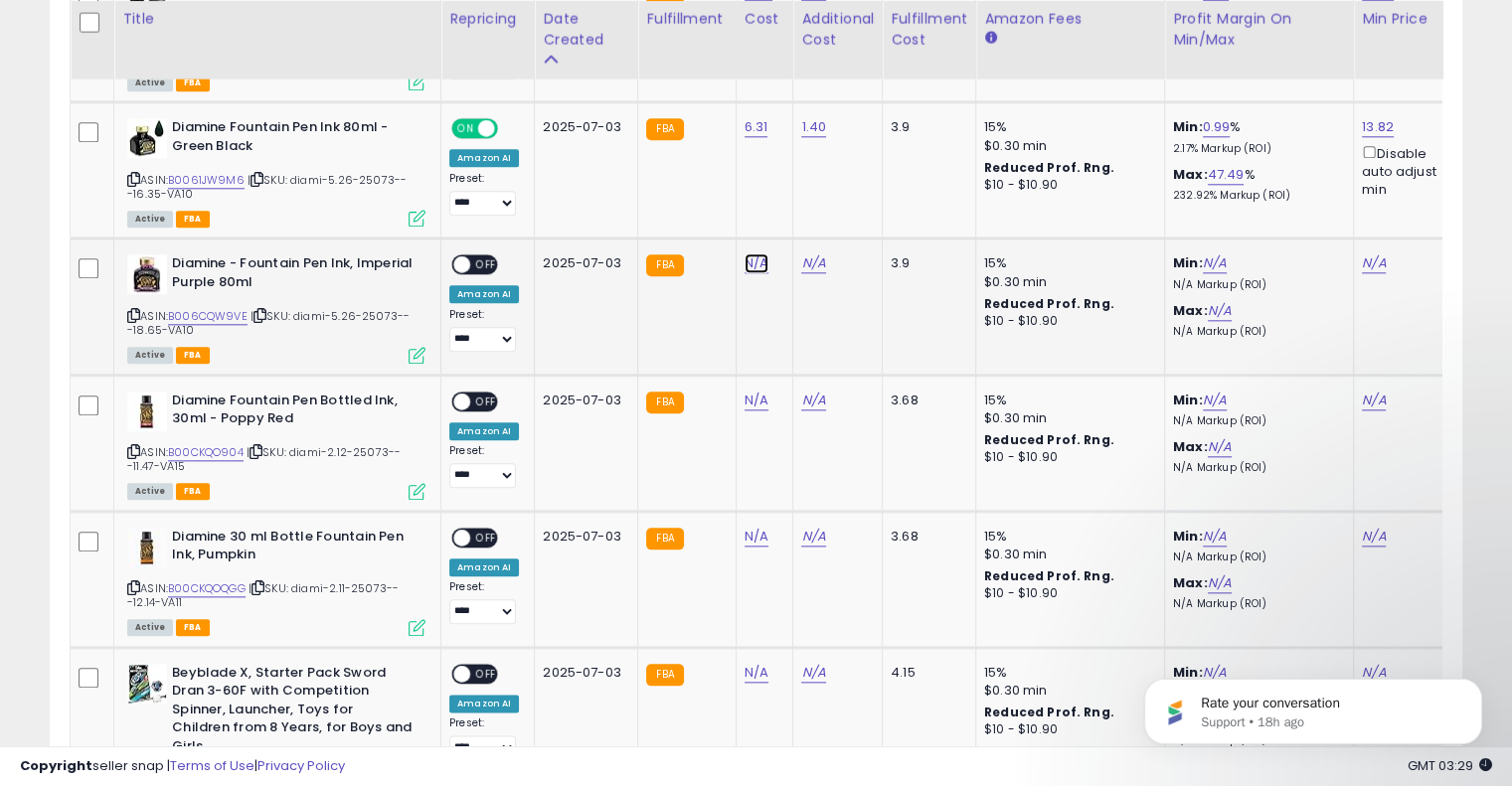 click on "N/A" at bounding box center (756, 263) 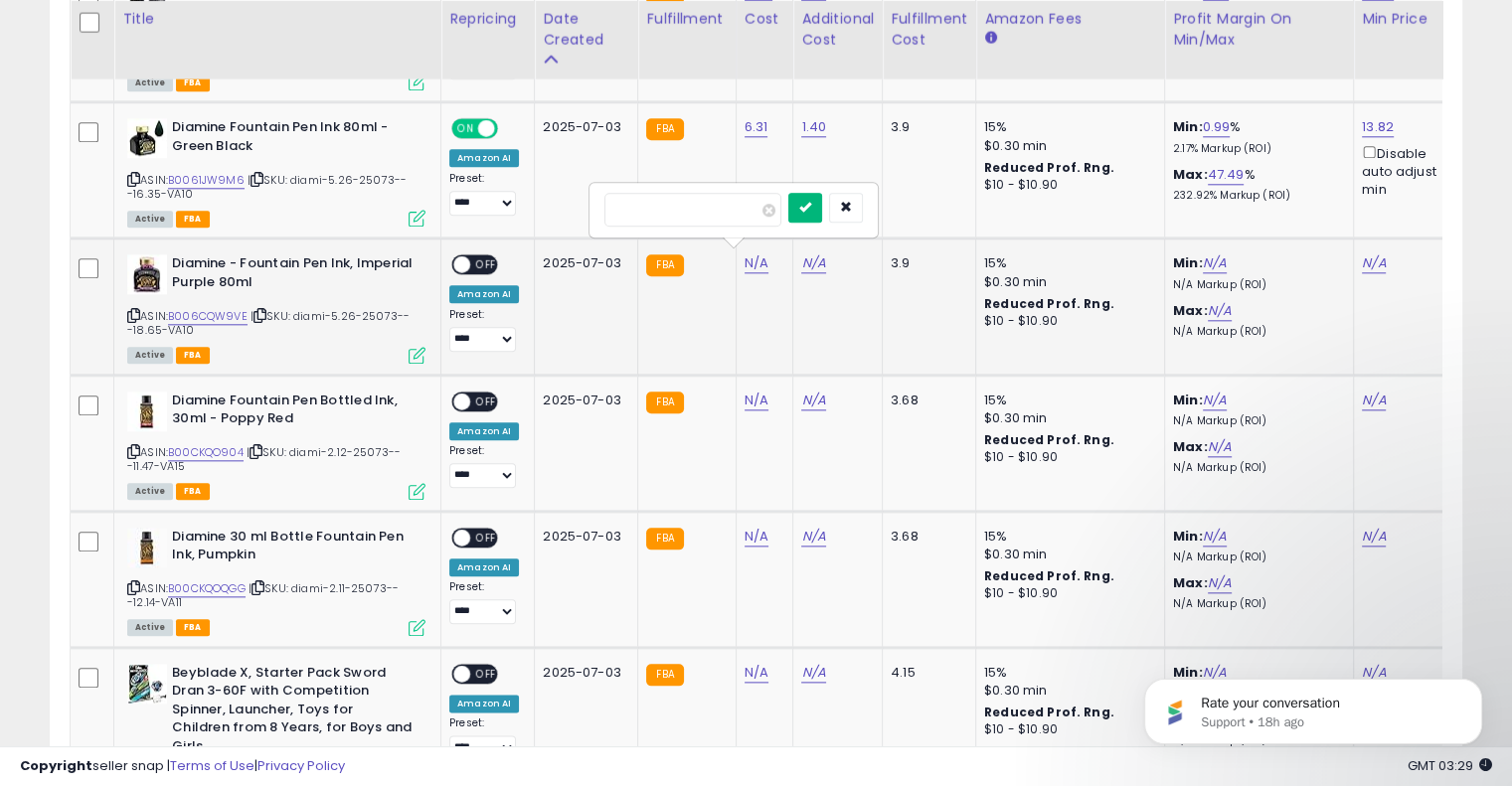 type on "****" 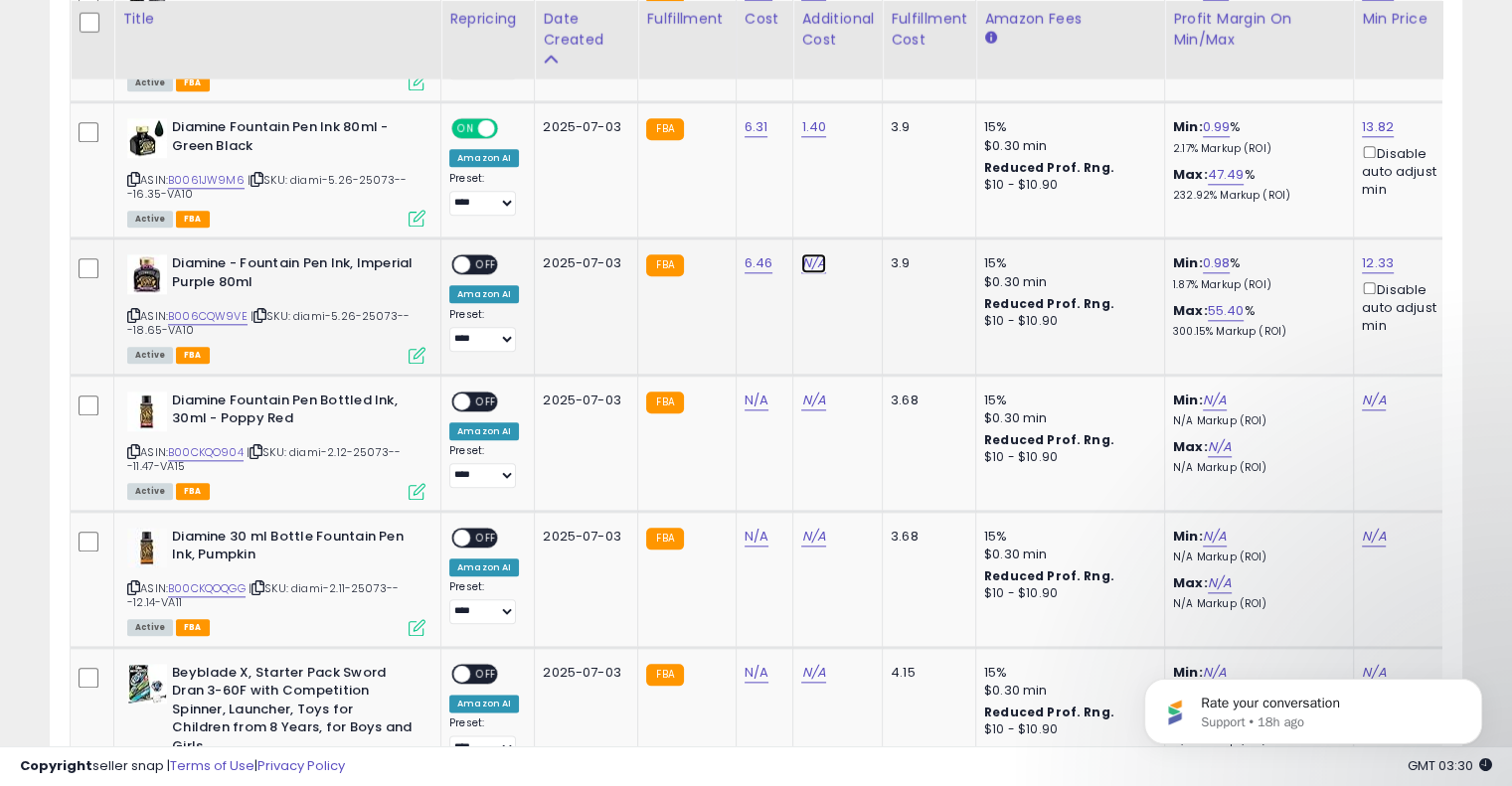 click on "N/A" at bounding box center [813, 263] 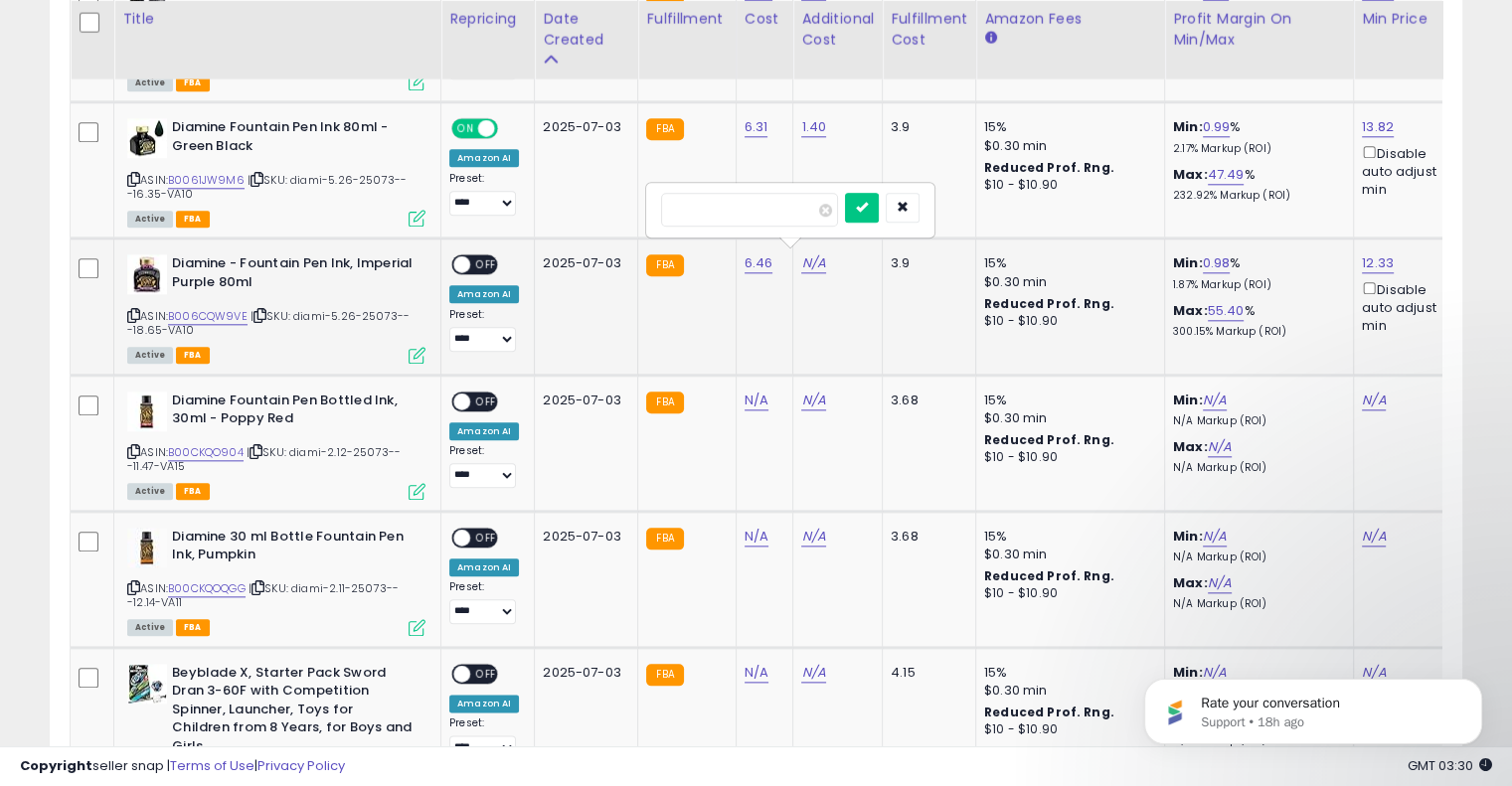type on "****" 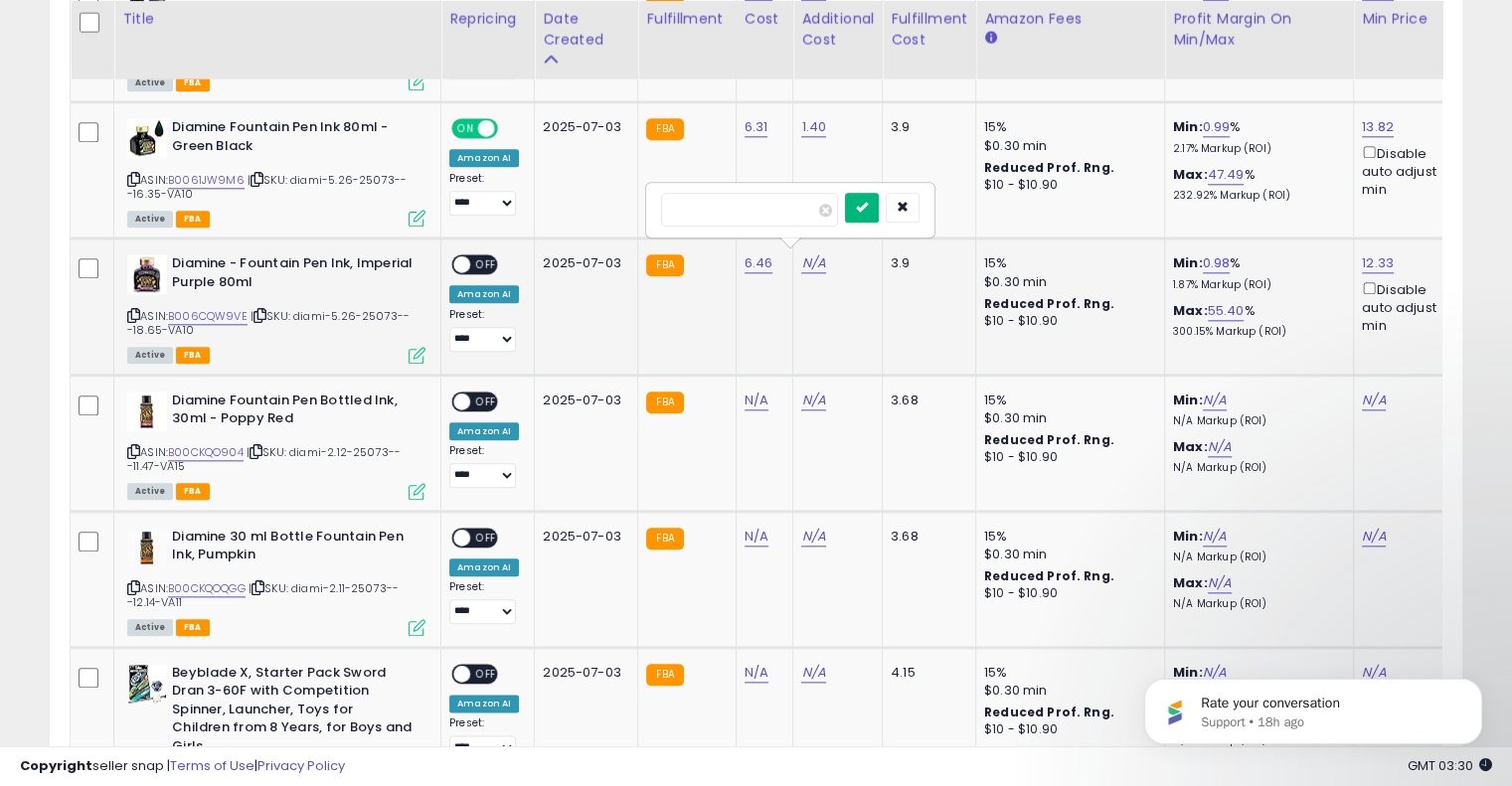 click at bounding box center (862, 208) 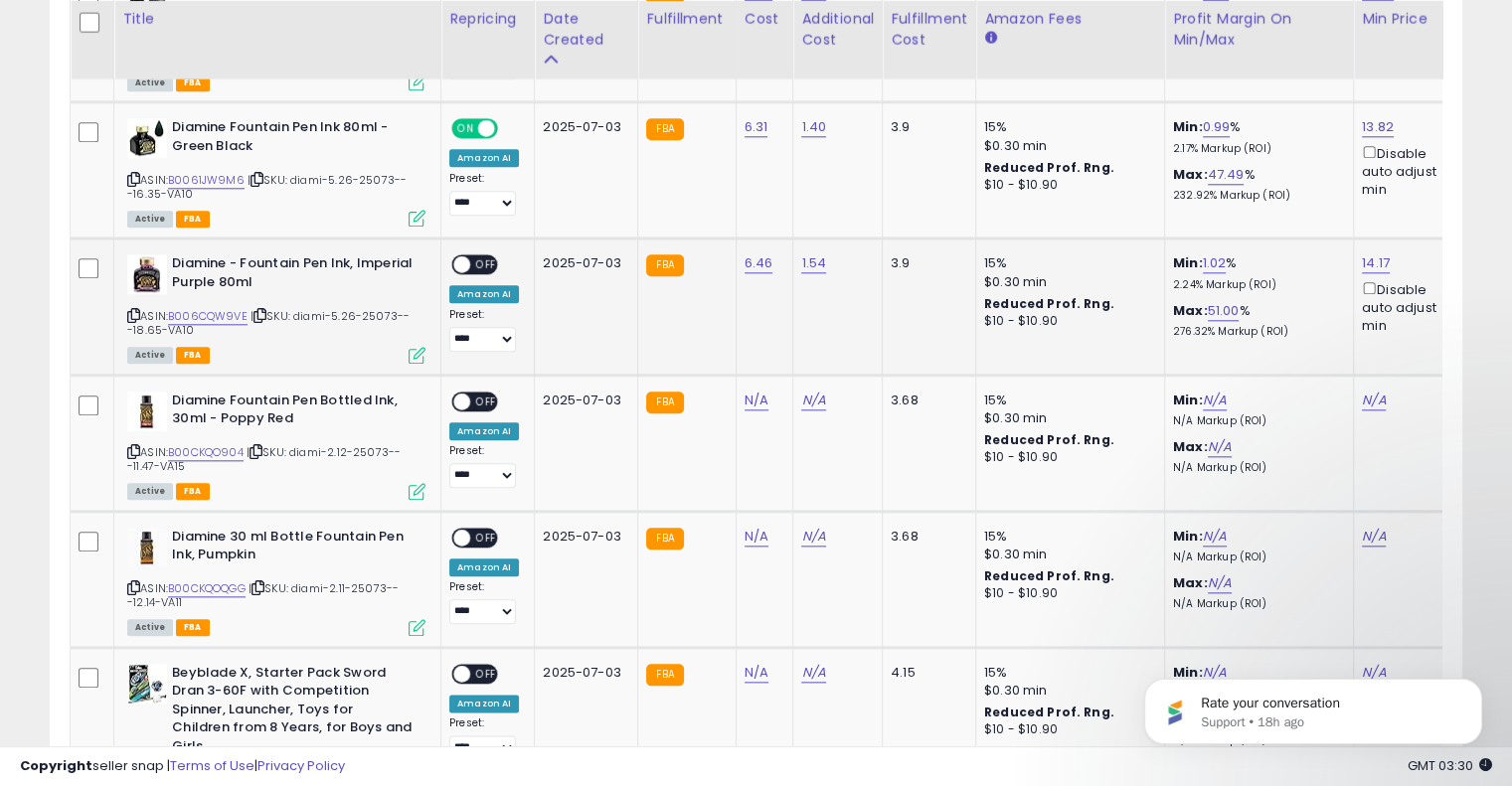 click on "OFF" at bounding box center [486, 264] 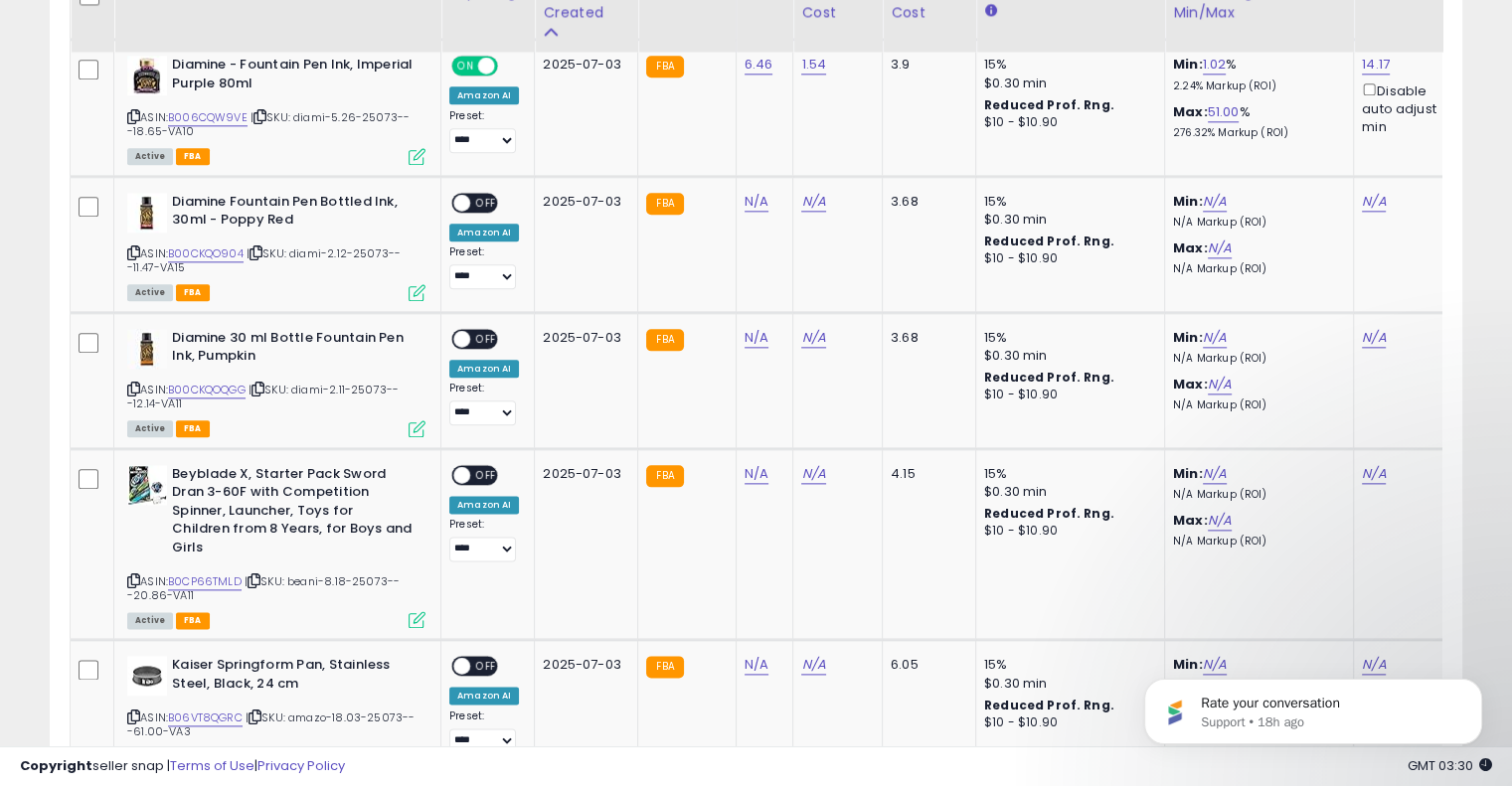 scroll, scrollTop: 2282, scrollLeft: 0, axis: vertical 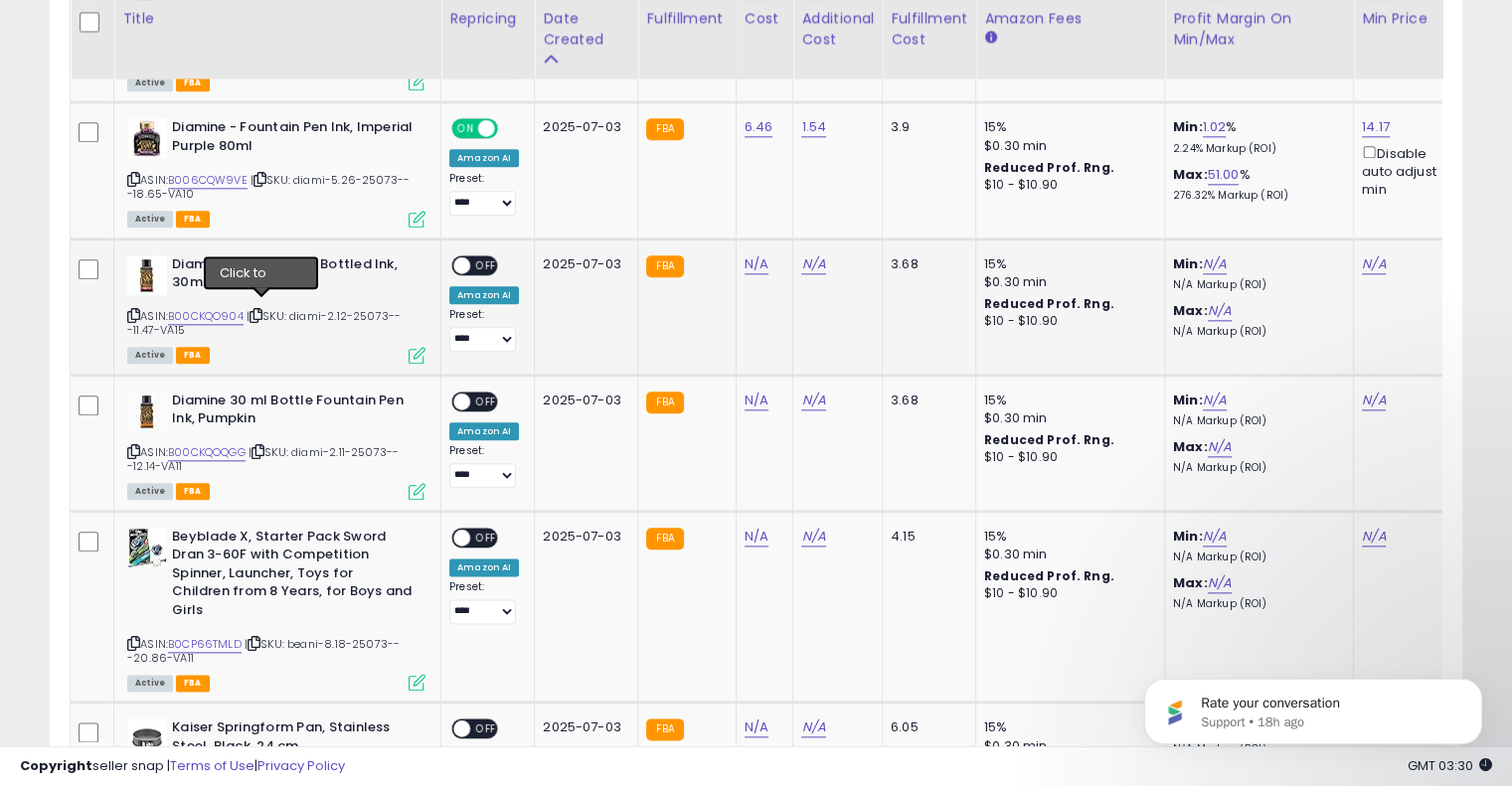 click at bounding box center (255, 315) 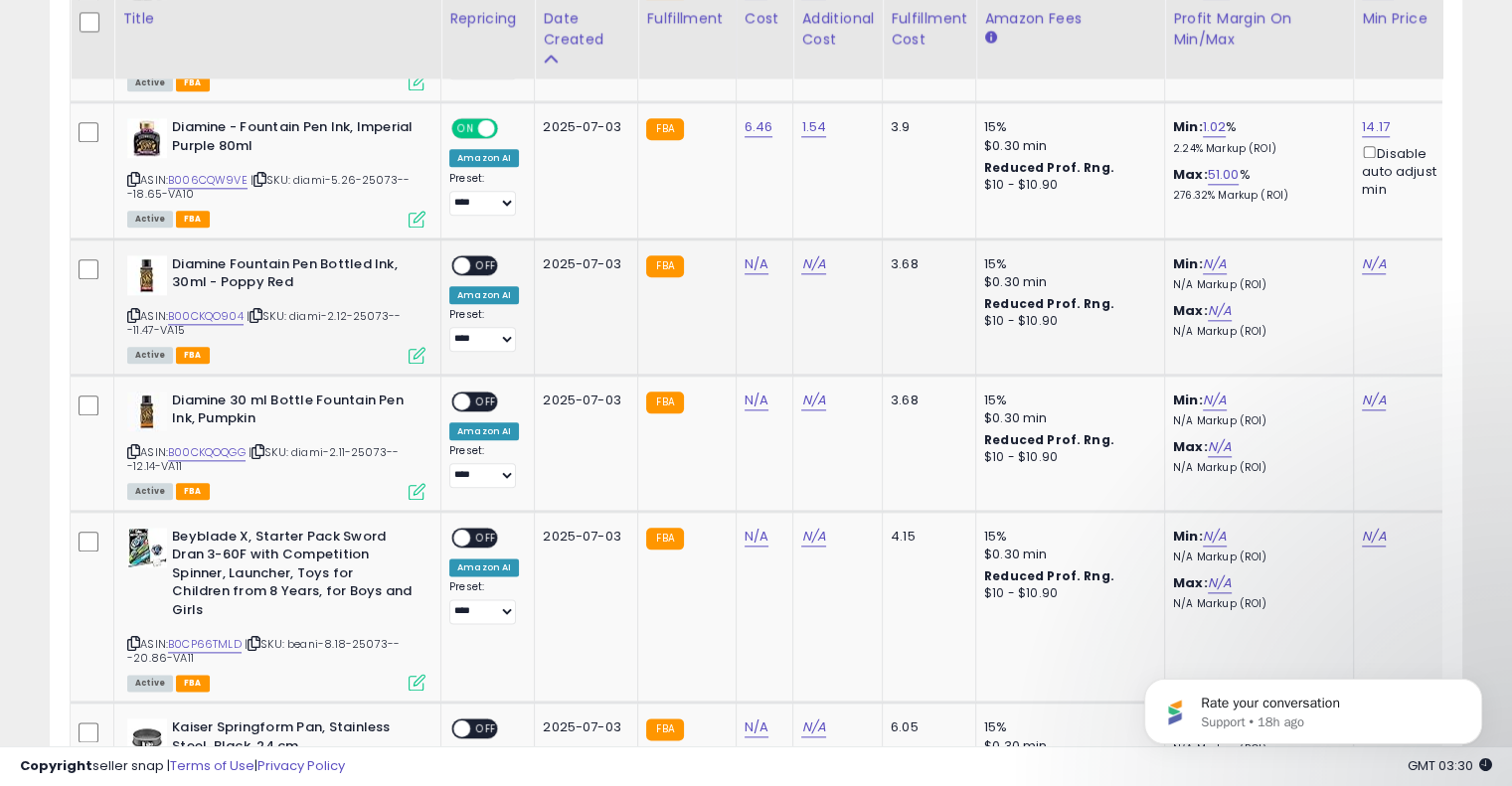 click at bounding box center [255, 315] 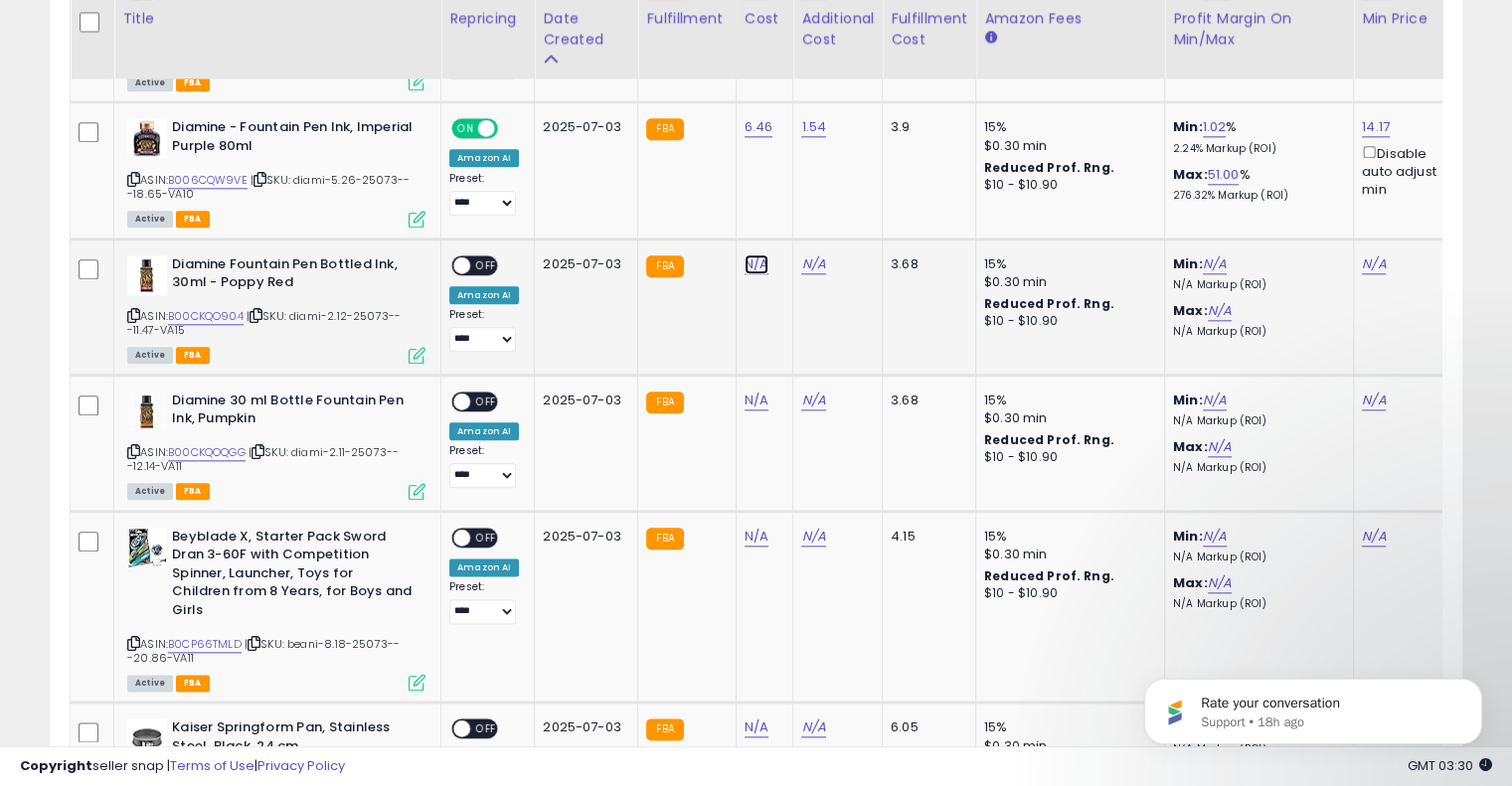 click on "N/A" at bounding box center (756, 264) 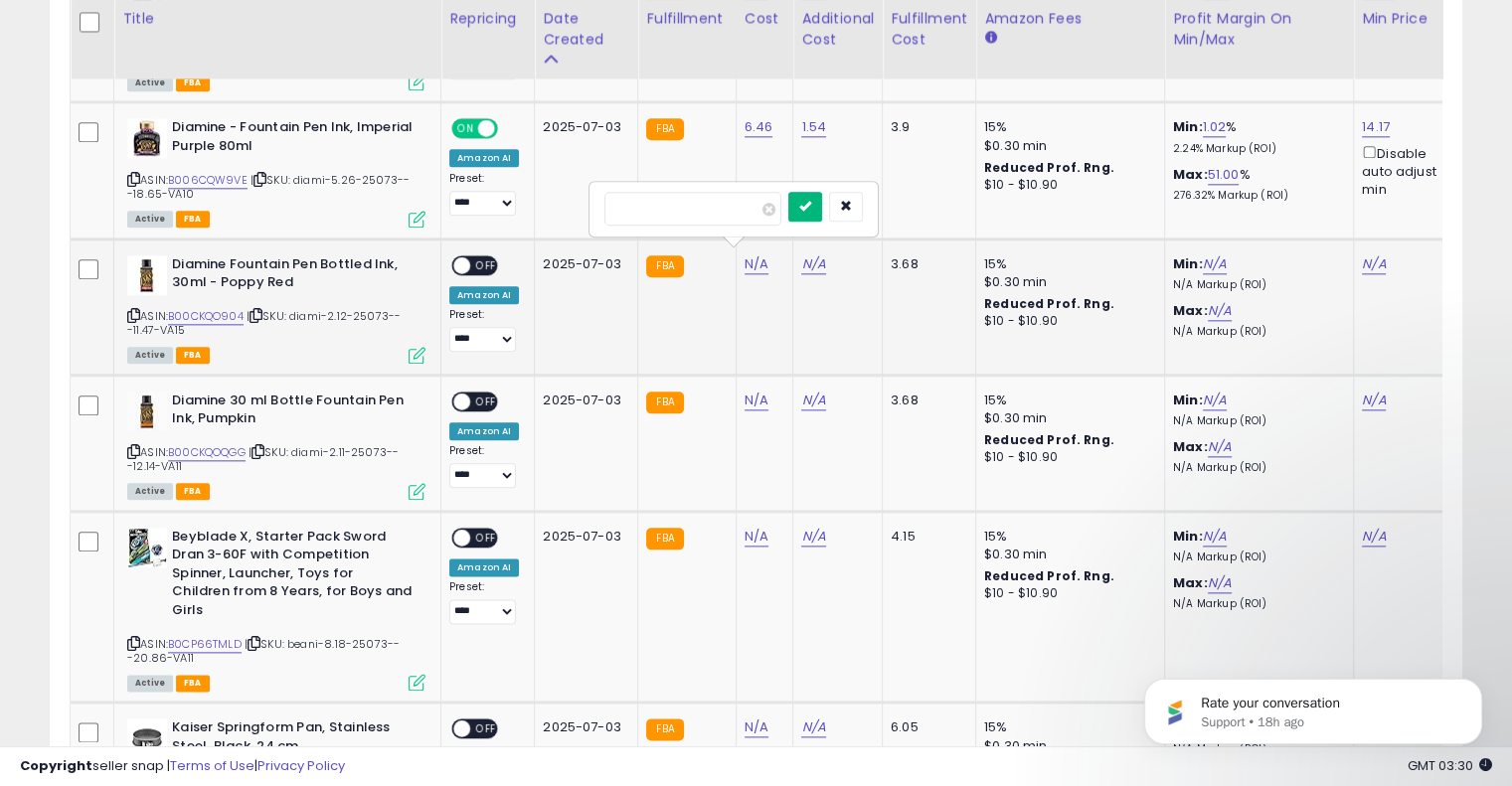 type on "****" 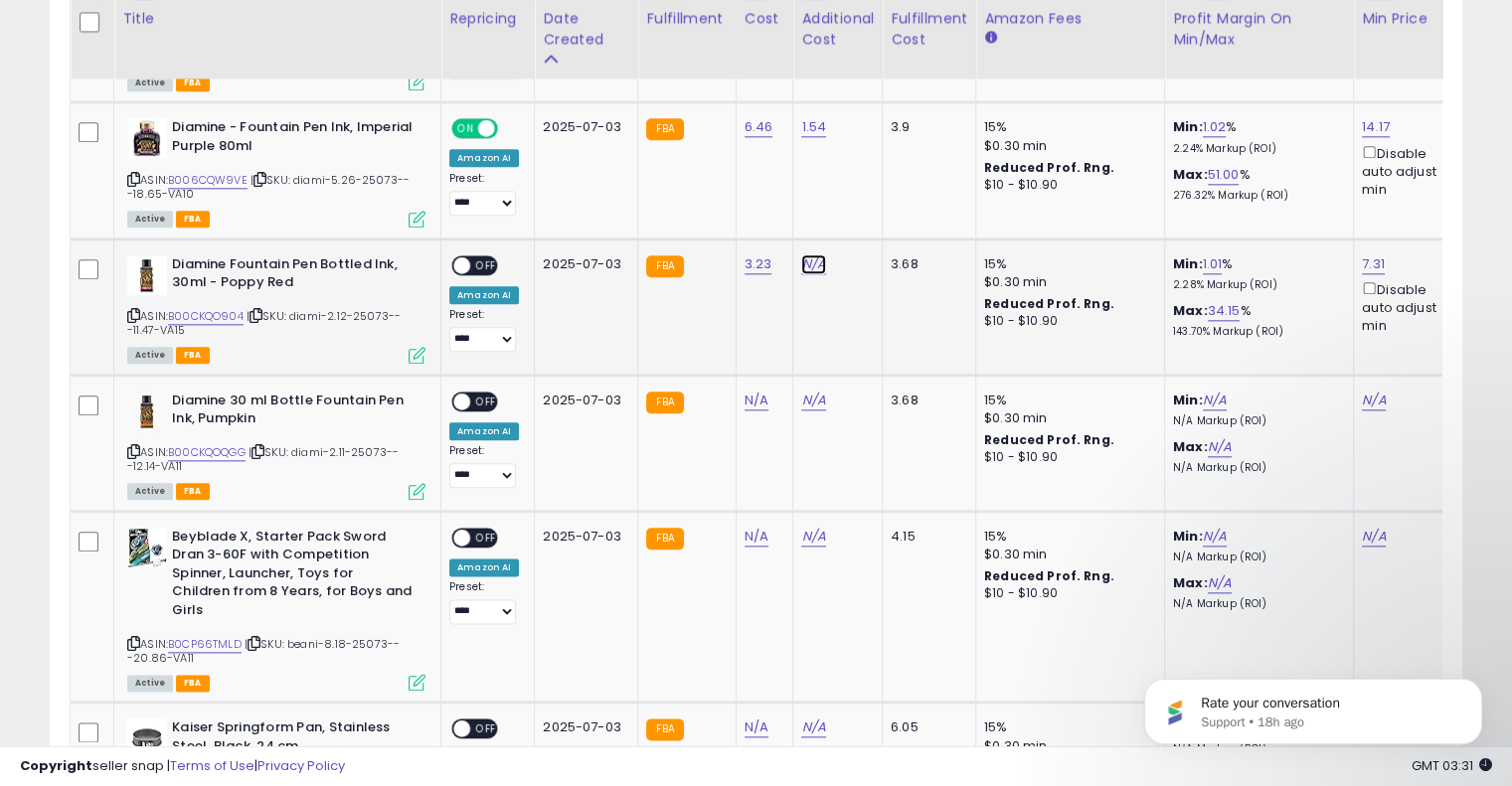 click on "N/A" at bounding box center [813, 264] 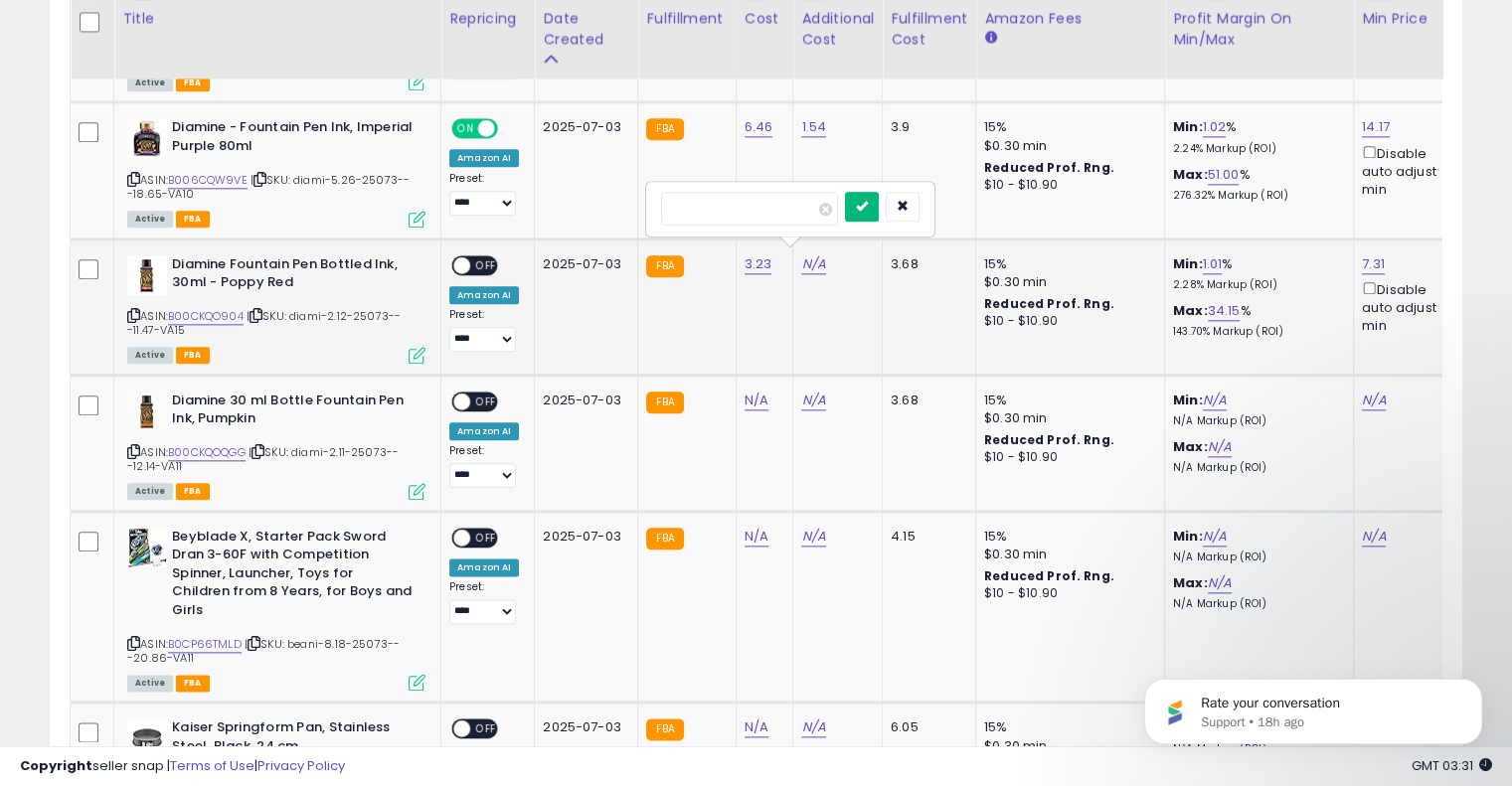type on "****" 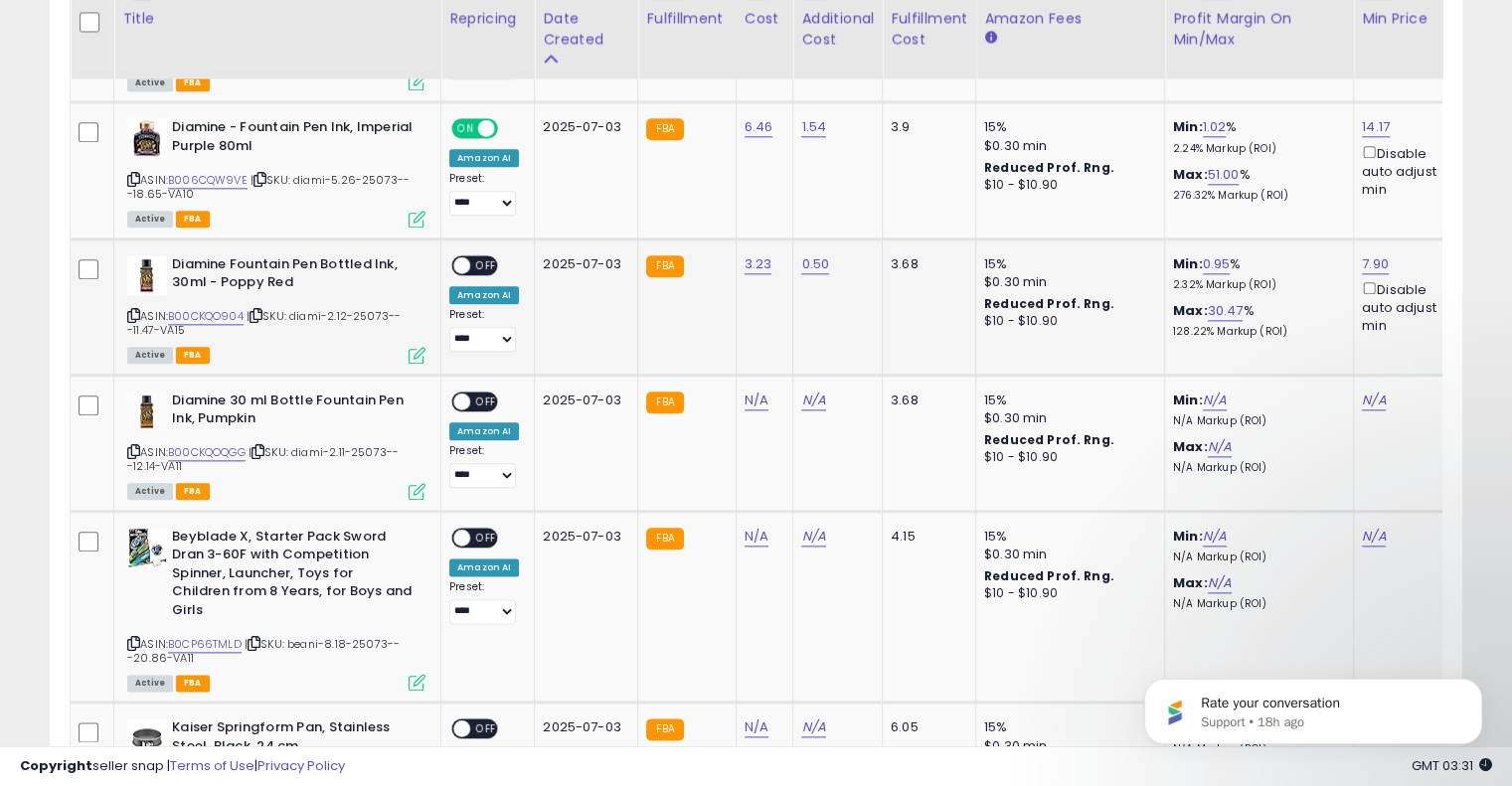 click on "OFF" at bounding box center (486, 264) 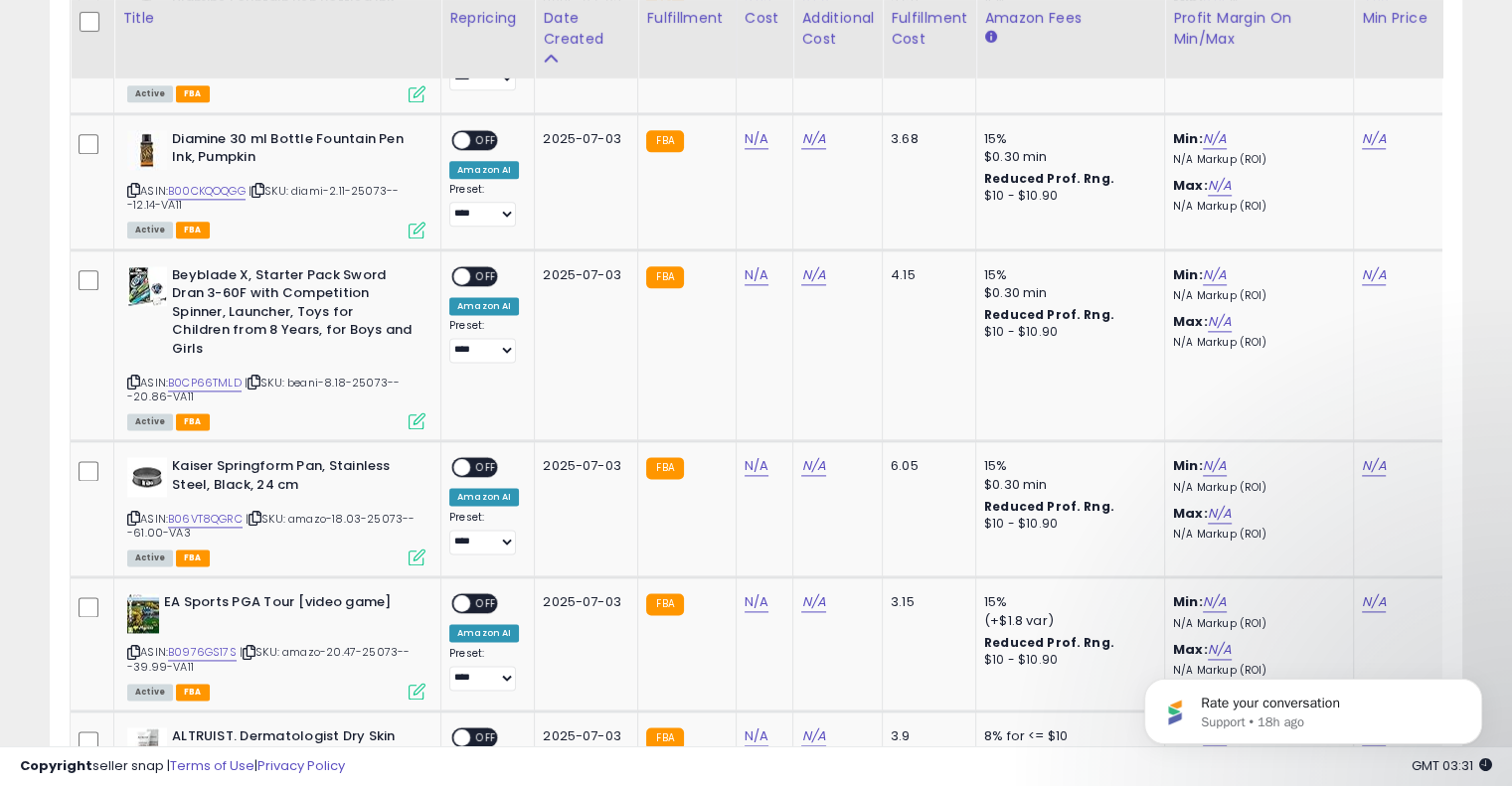 scroll, scrollTop: 2561, scrollLeft: 0, axis: vertical 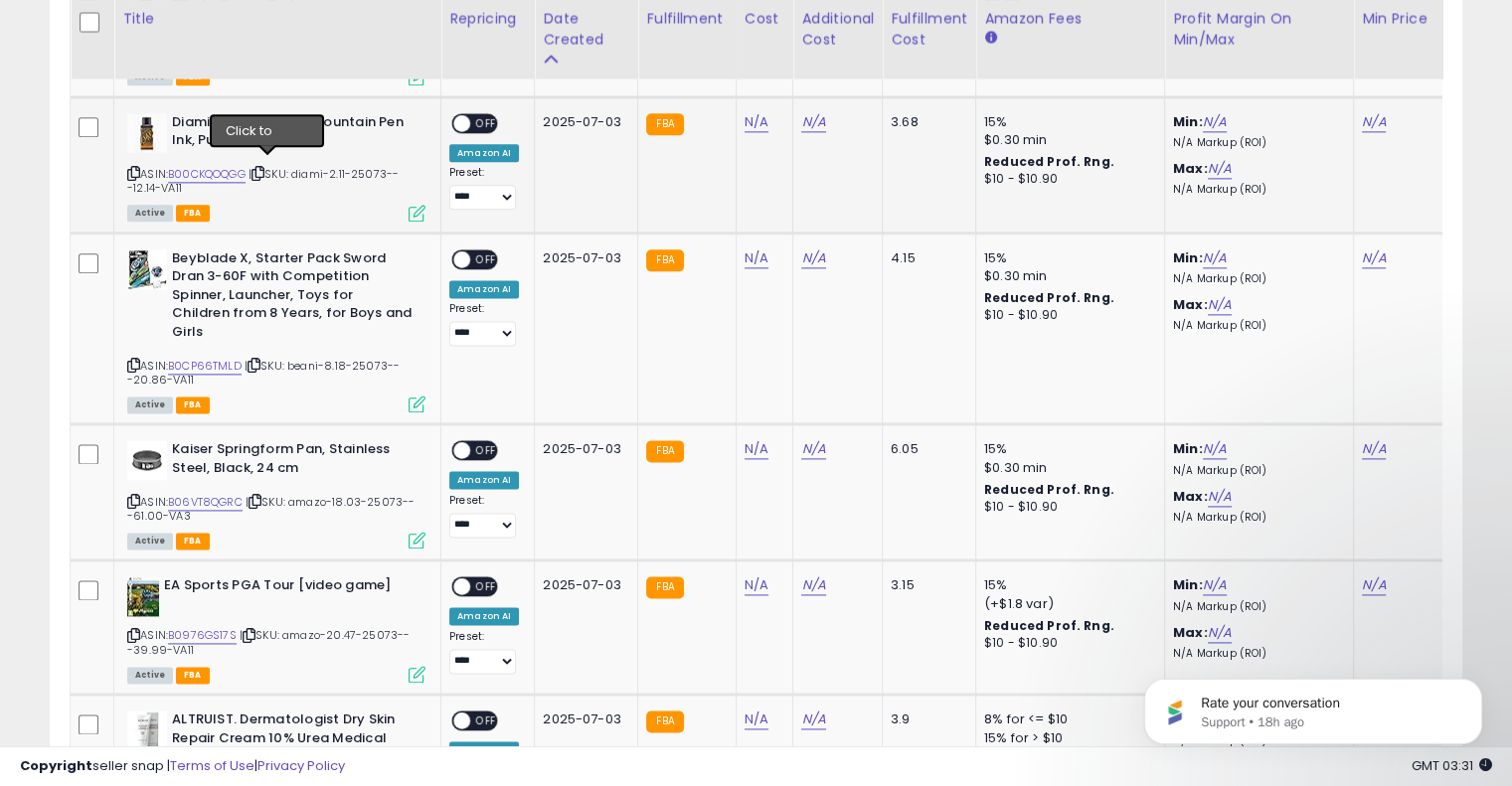 click at bounding box center (257, 173) 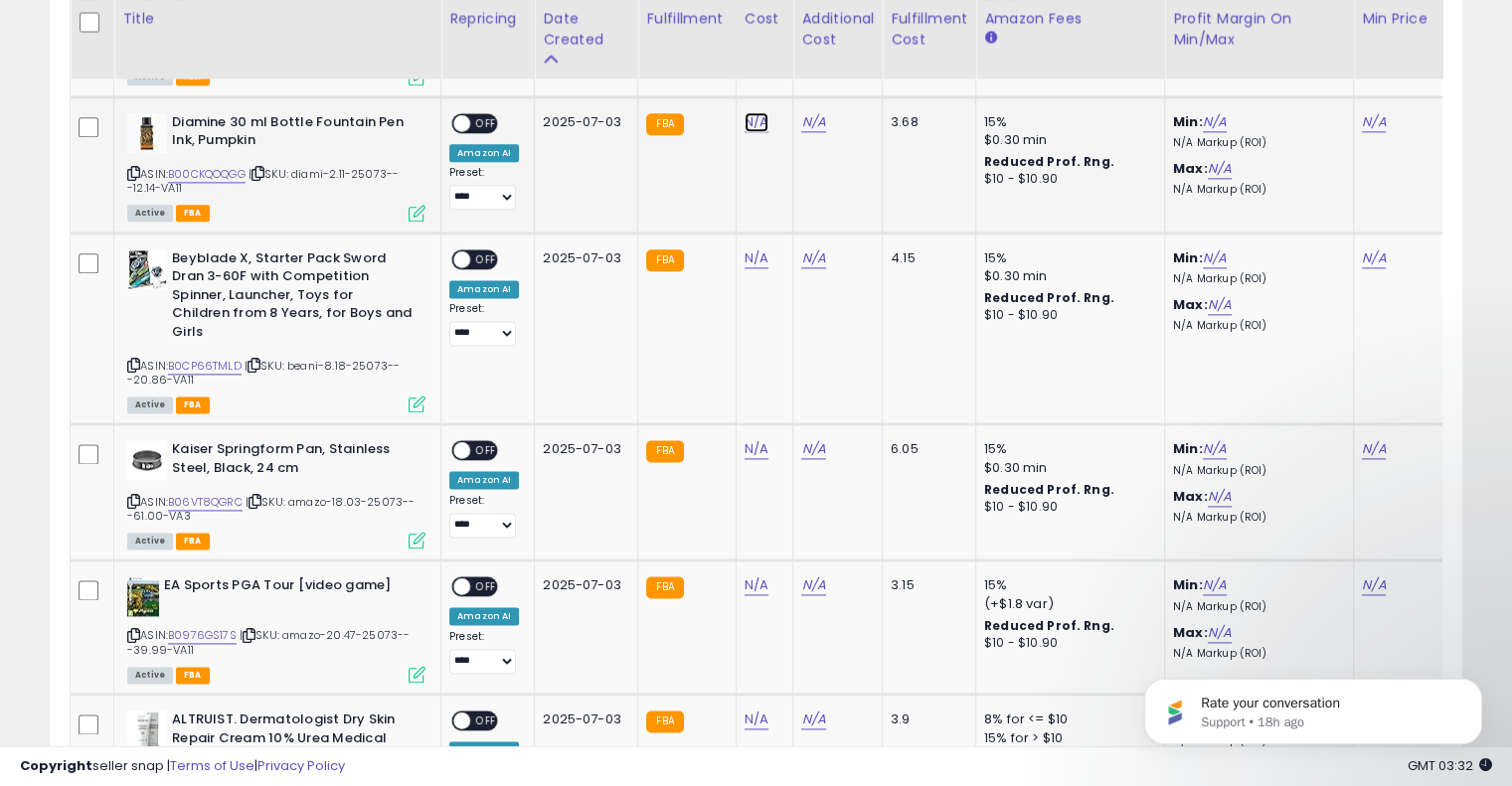 click on "N/A" at bounding box center [756, 122] 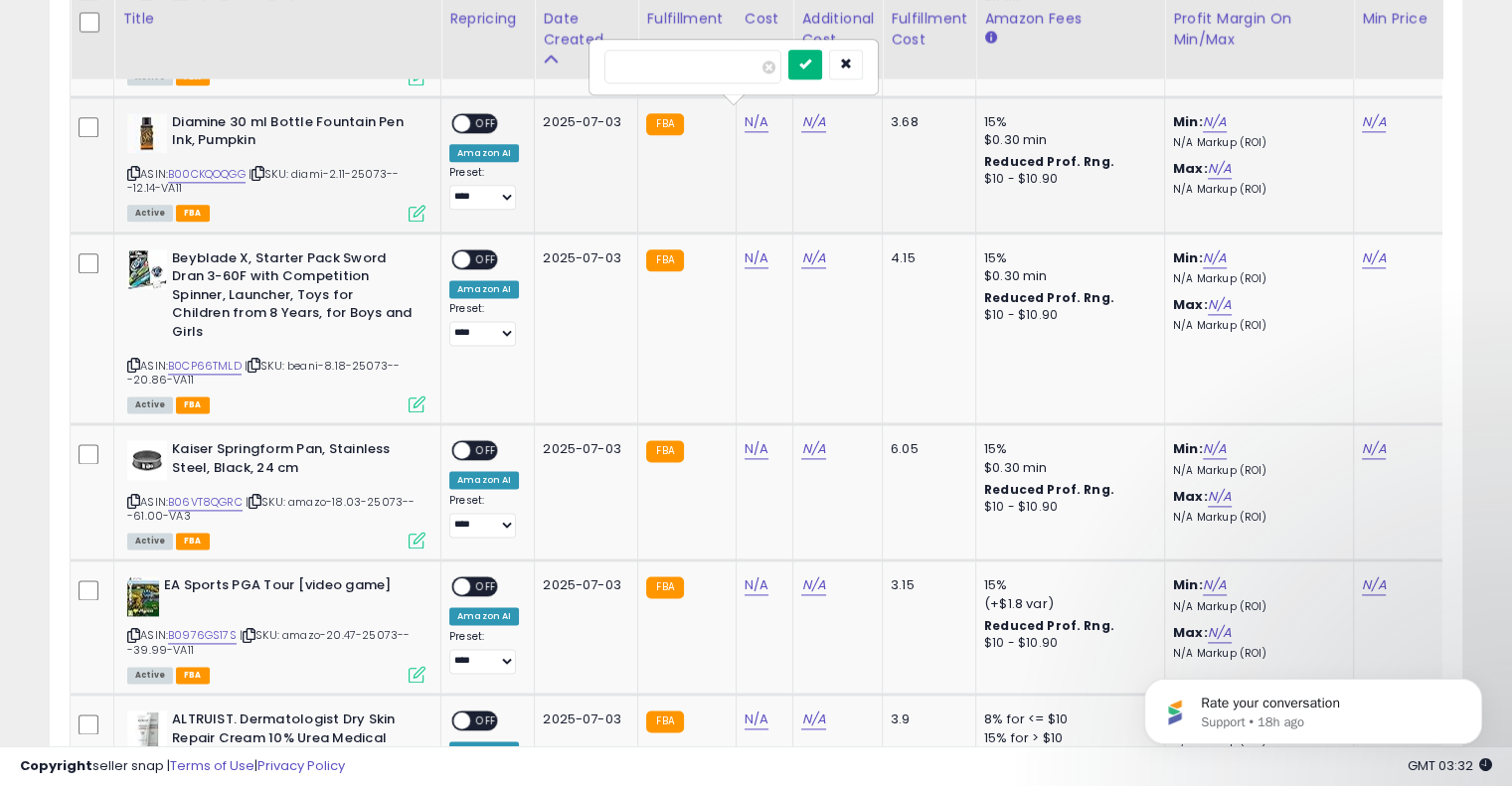 type on "****" 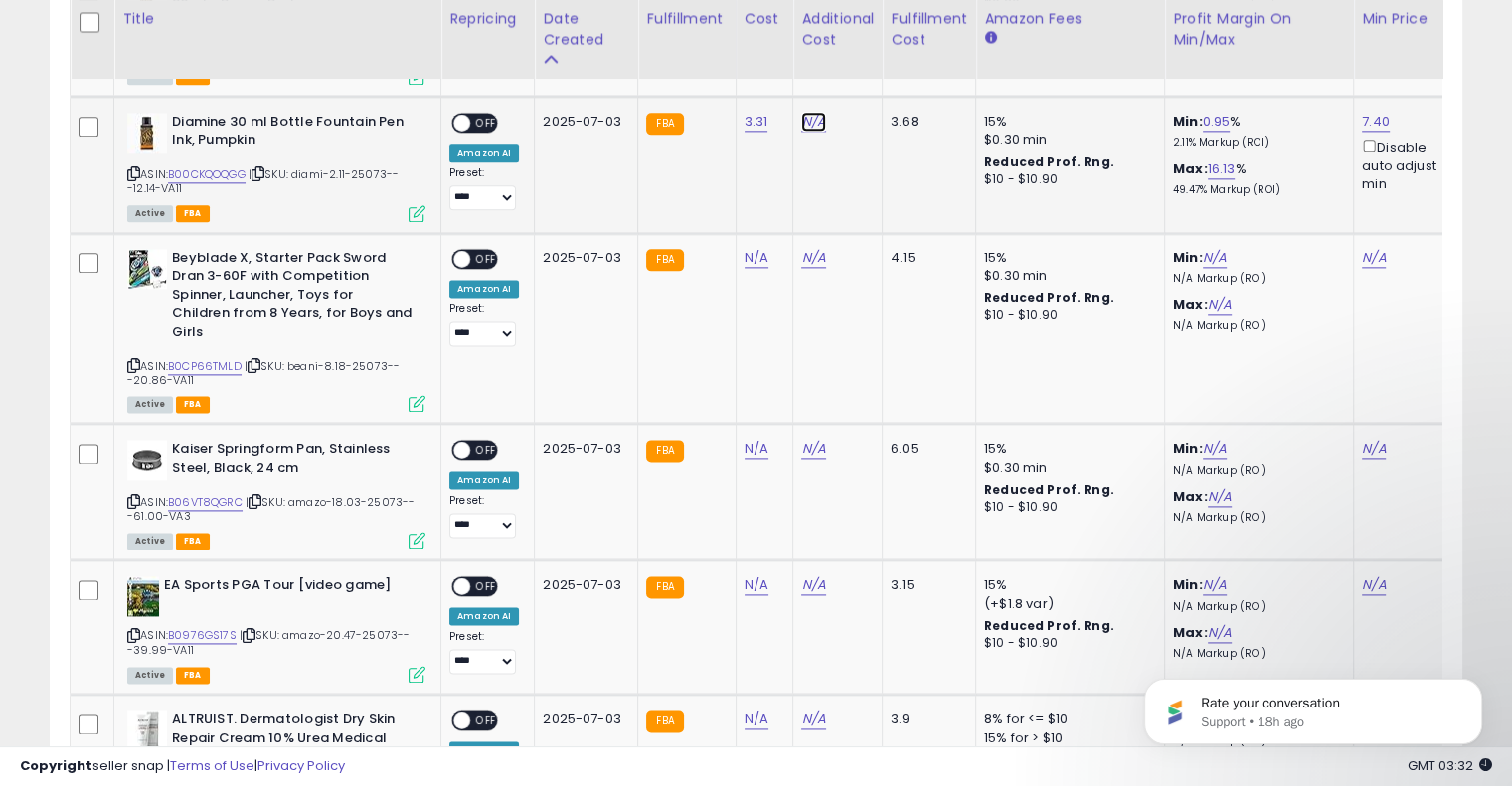 click on "N/A" at bounding box center (813, 122) 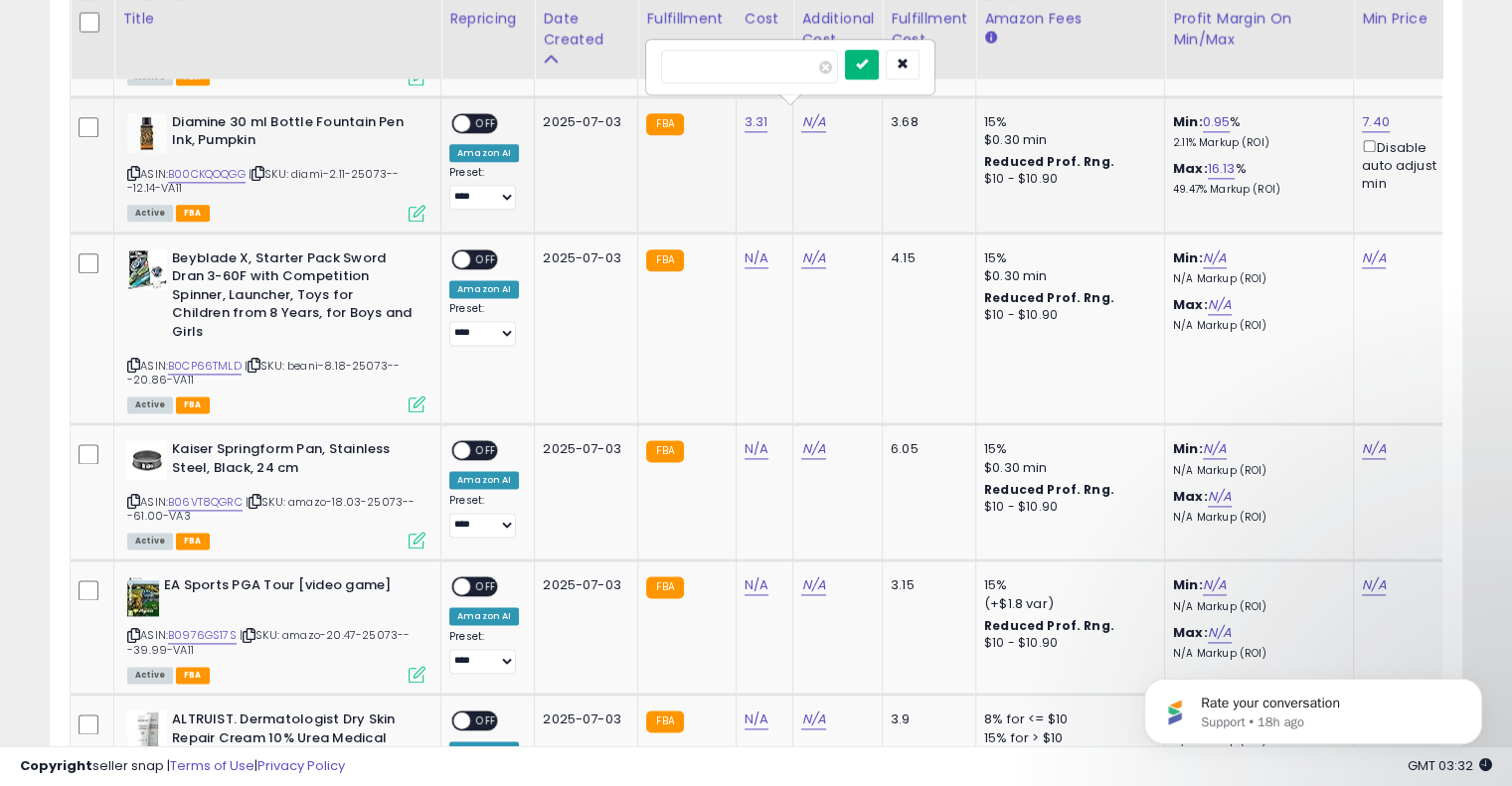 type on "****" 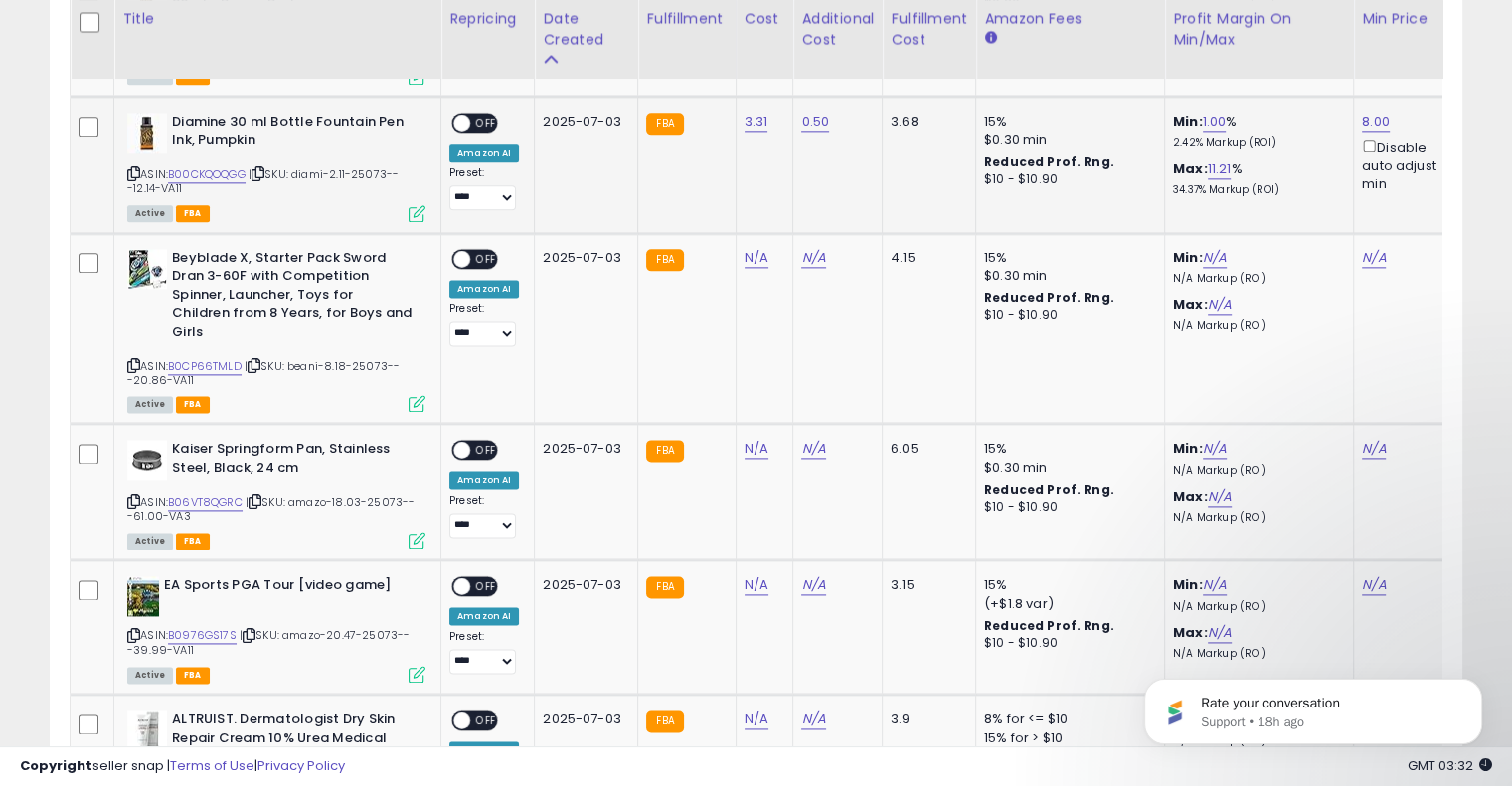 drag, startPoint x: 485, startPoint y: 112, endPoint x: 650, endPoint y: 126, distance: 165.59287 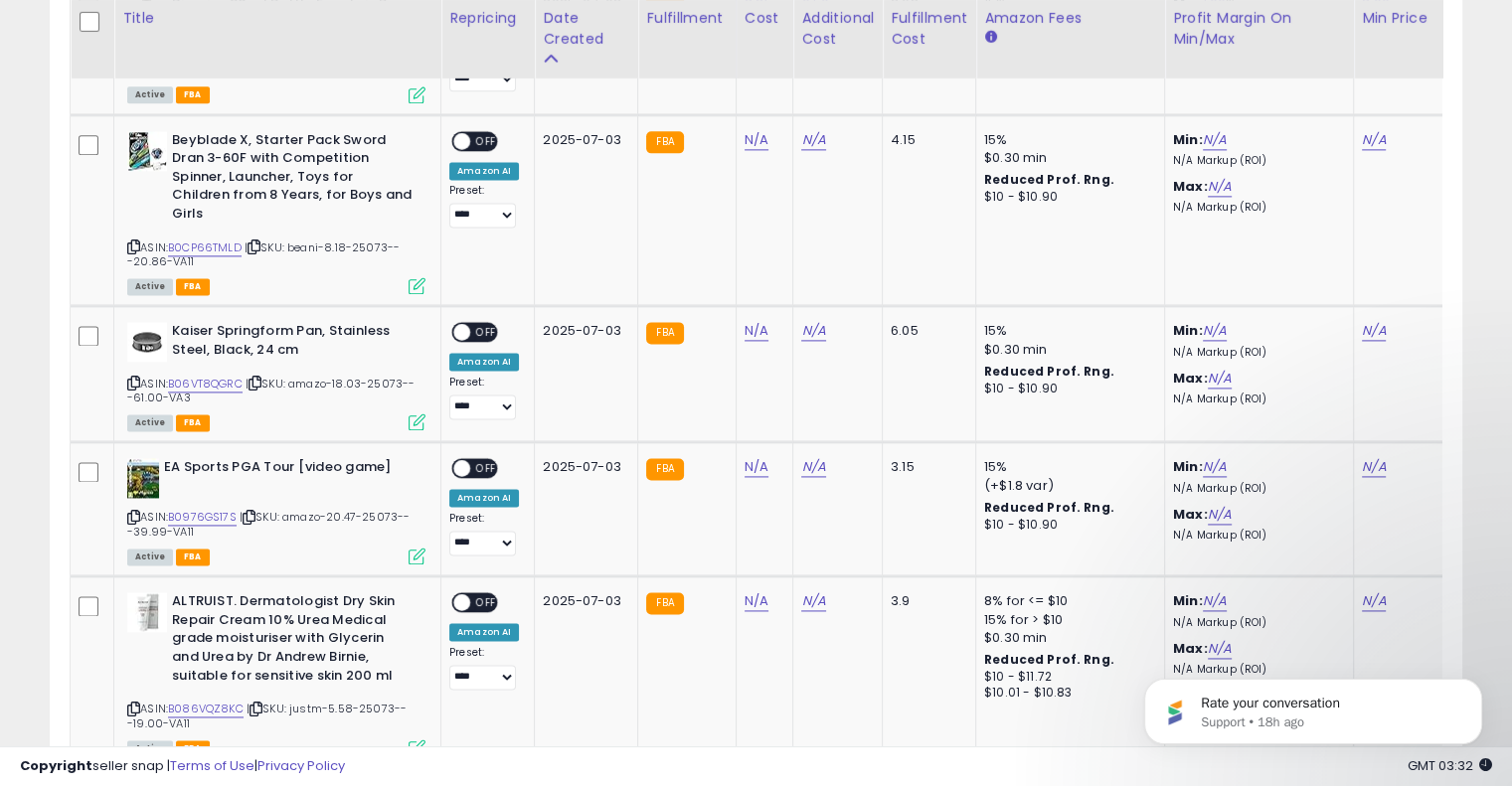 scroll, scrollTop: 2688, scrollLeft: 0, axis: vertical 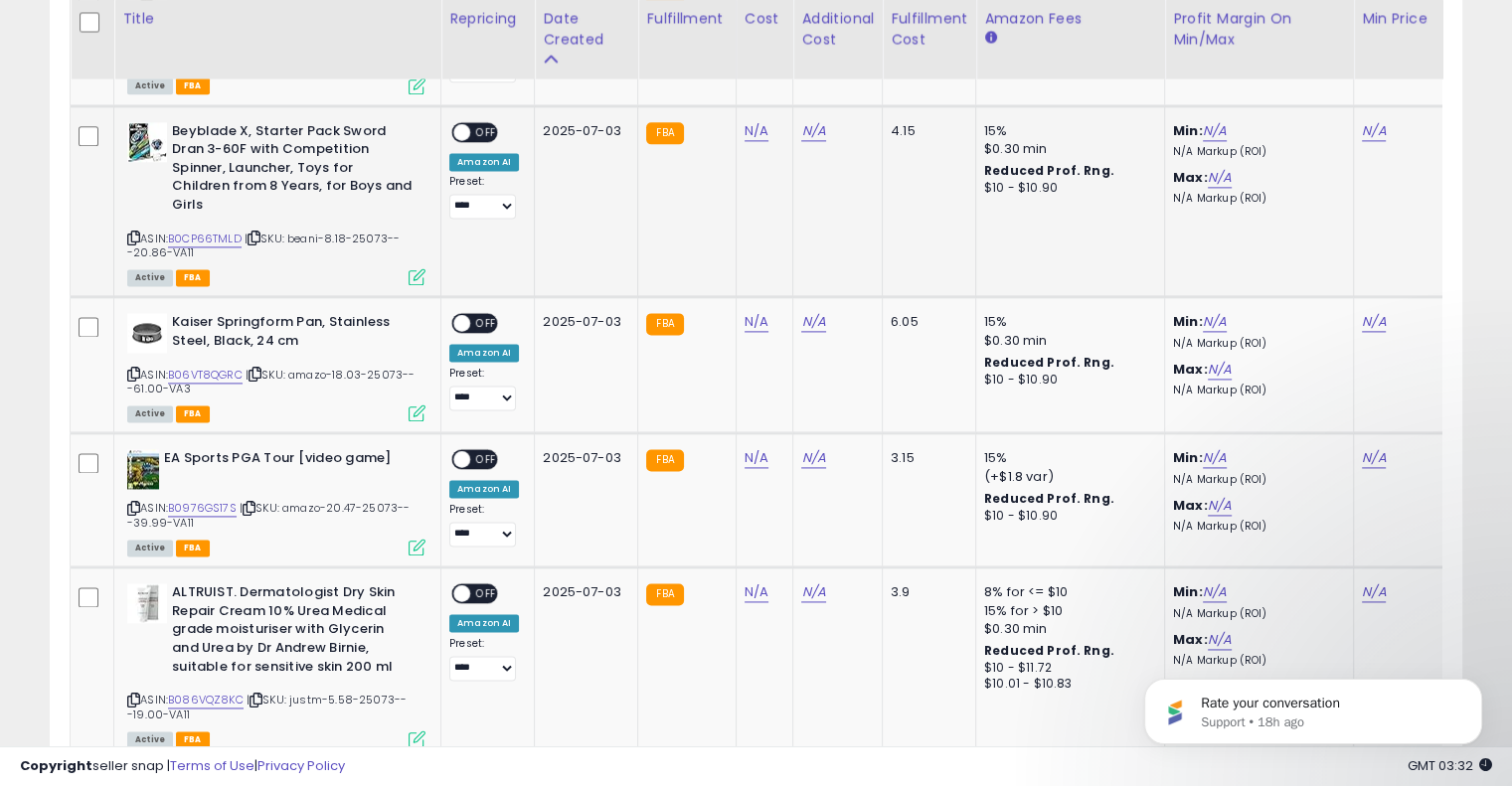 click at bounding box center [253, 237] 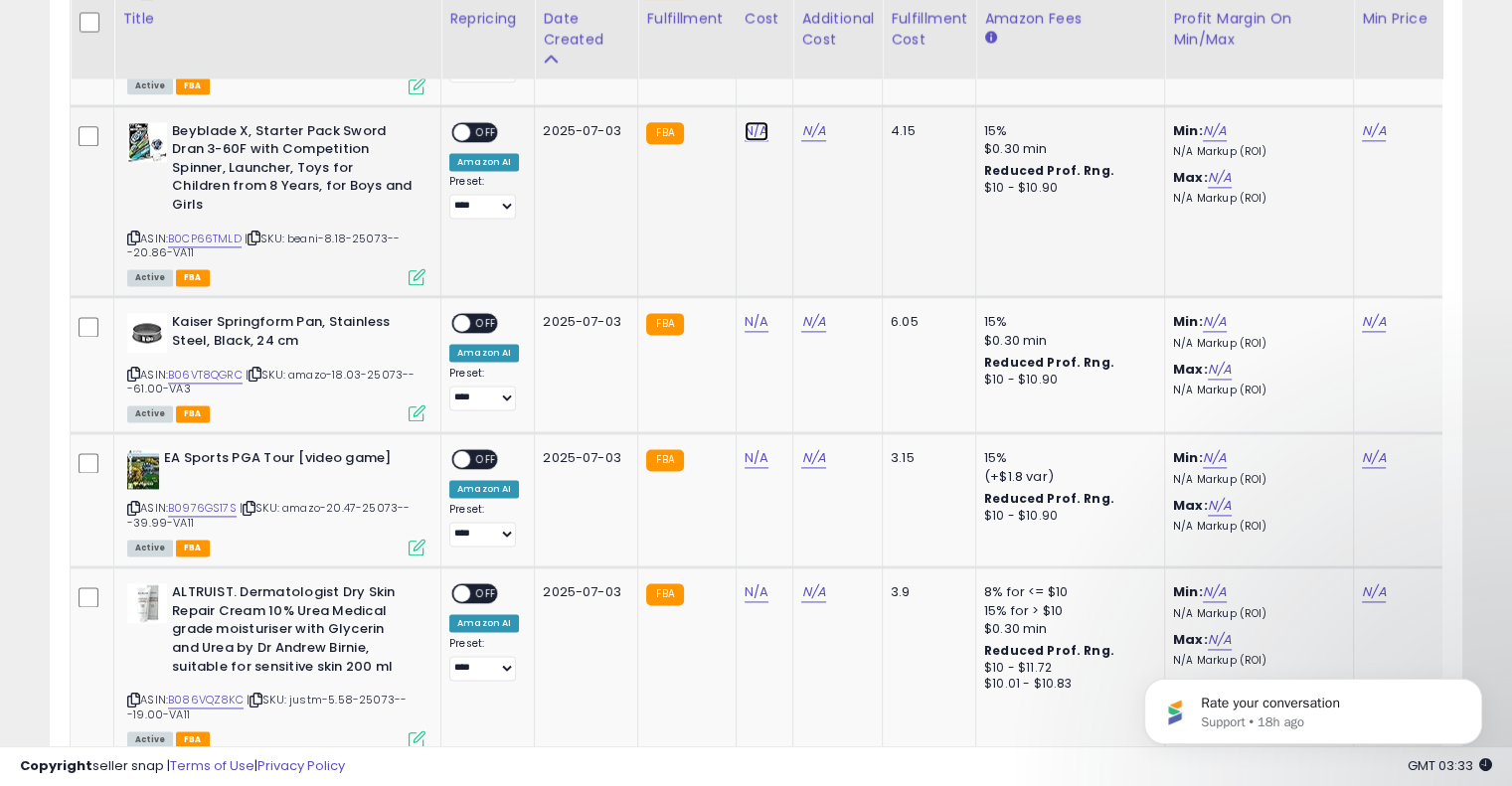 click on "N/A" at bounding box center [756, 131] 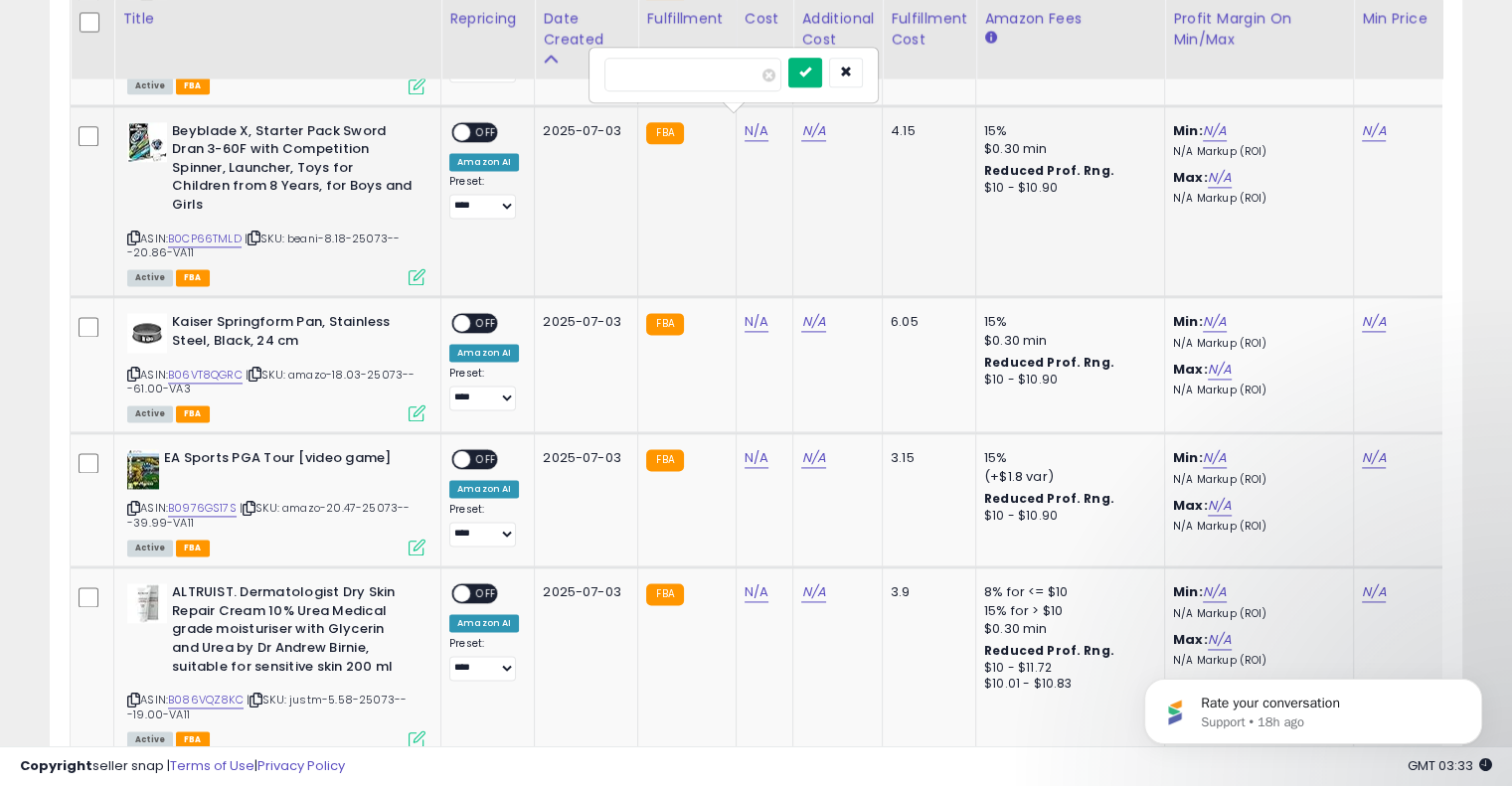 type on "****" 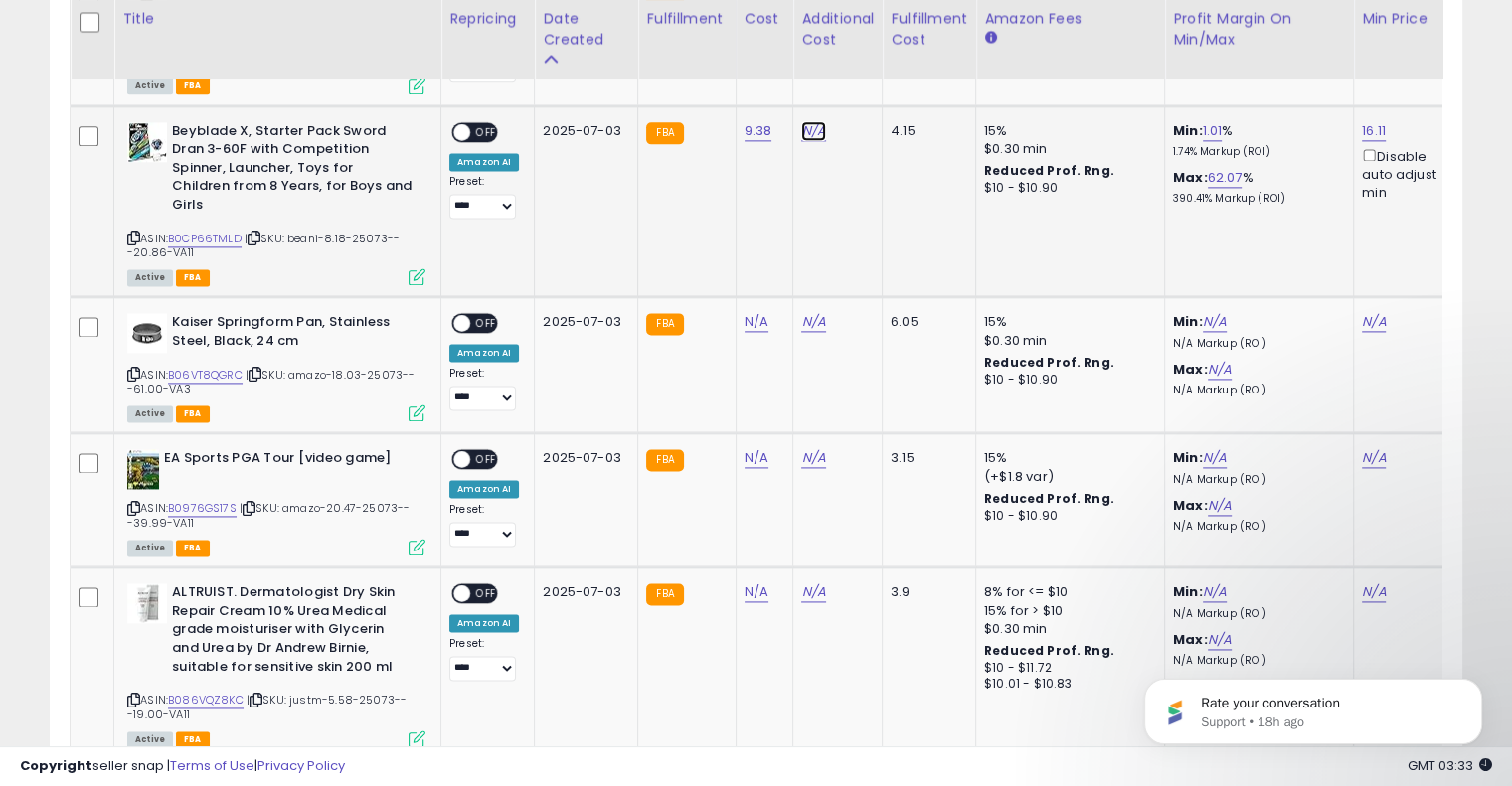 click on "N/A" at bounding box center [813, 131] 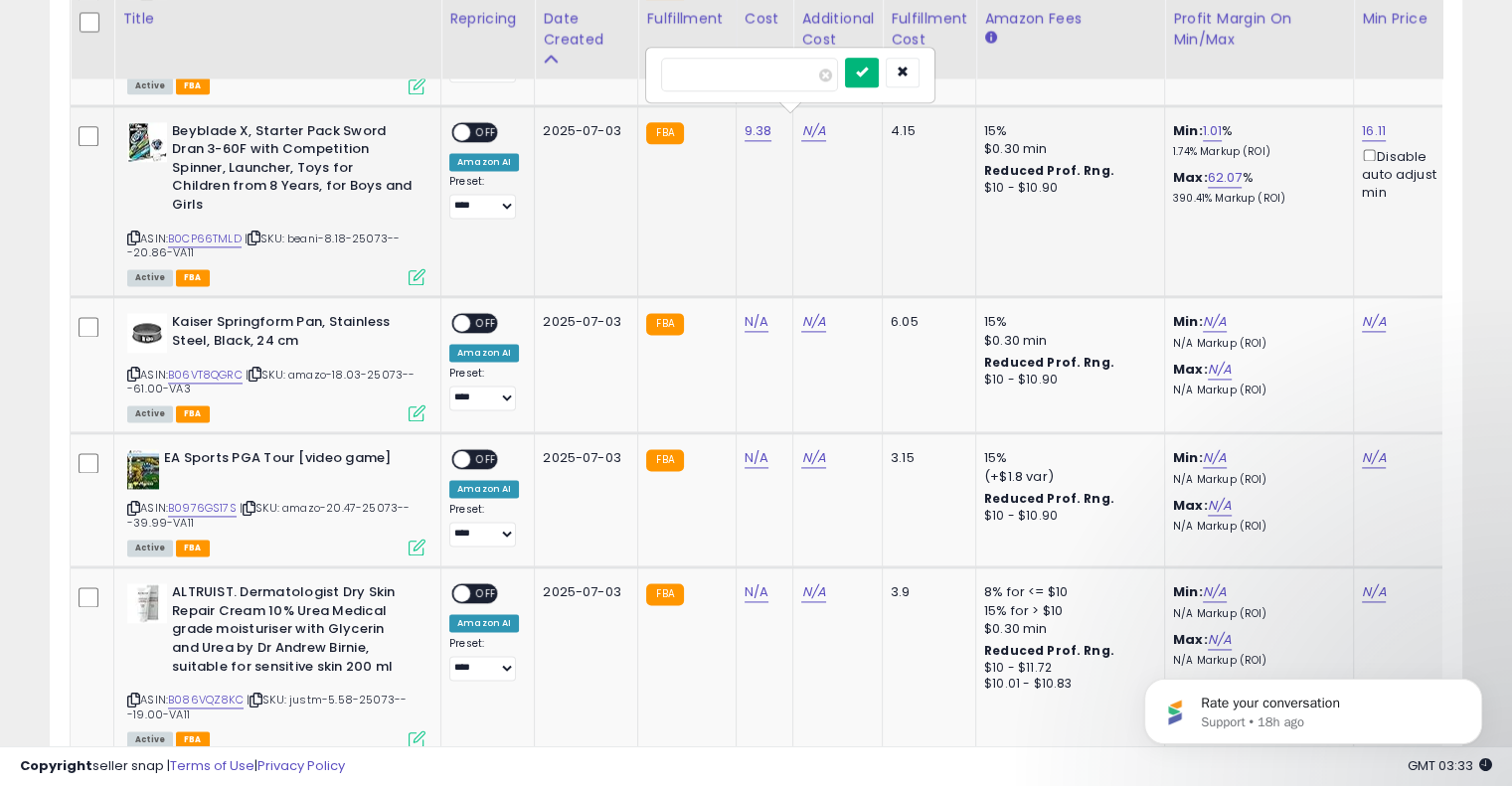 type on "****" 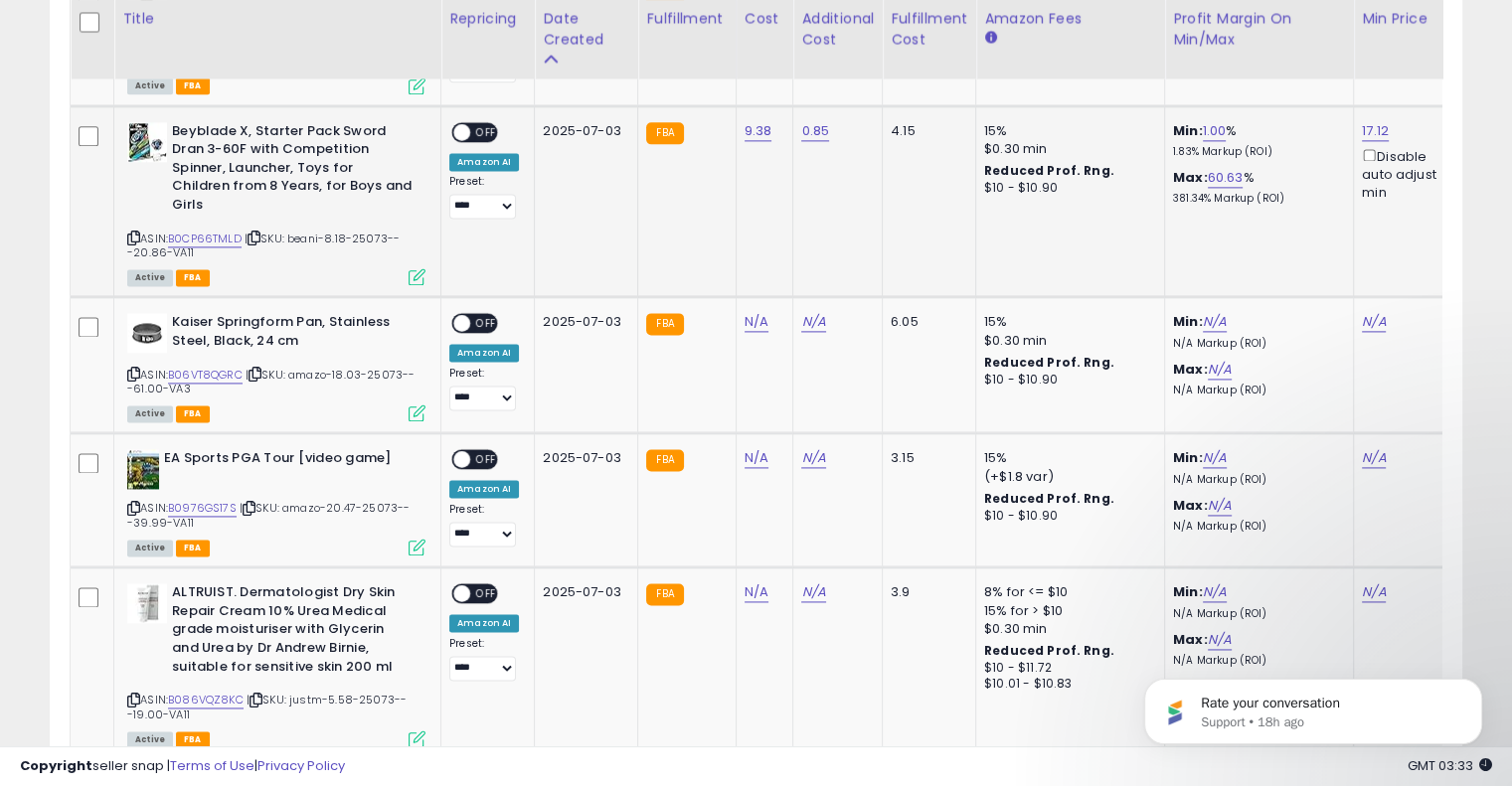 drag, startPoint x: 473, startPoint y: 121, endPoint x: 998, endPoint y: 154, distance: 526.0361 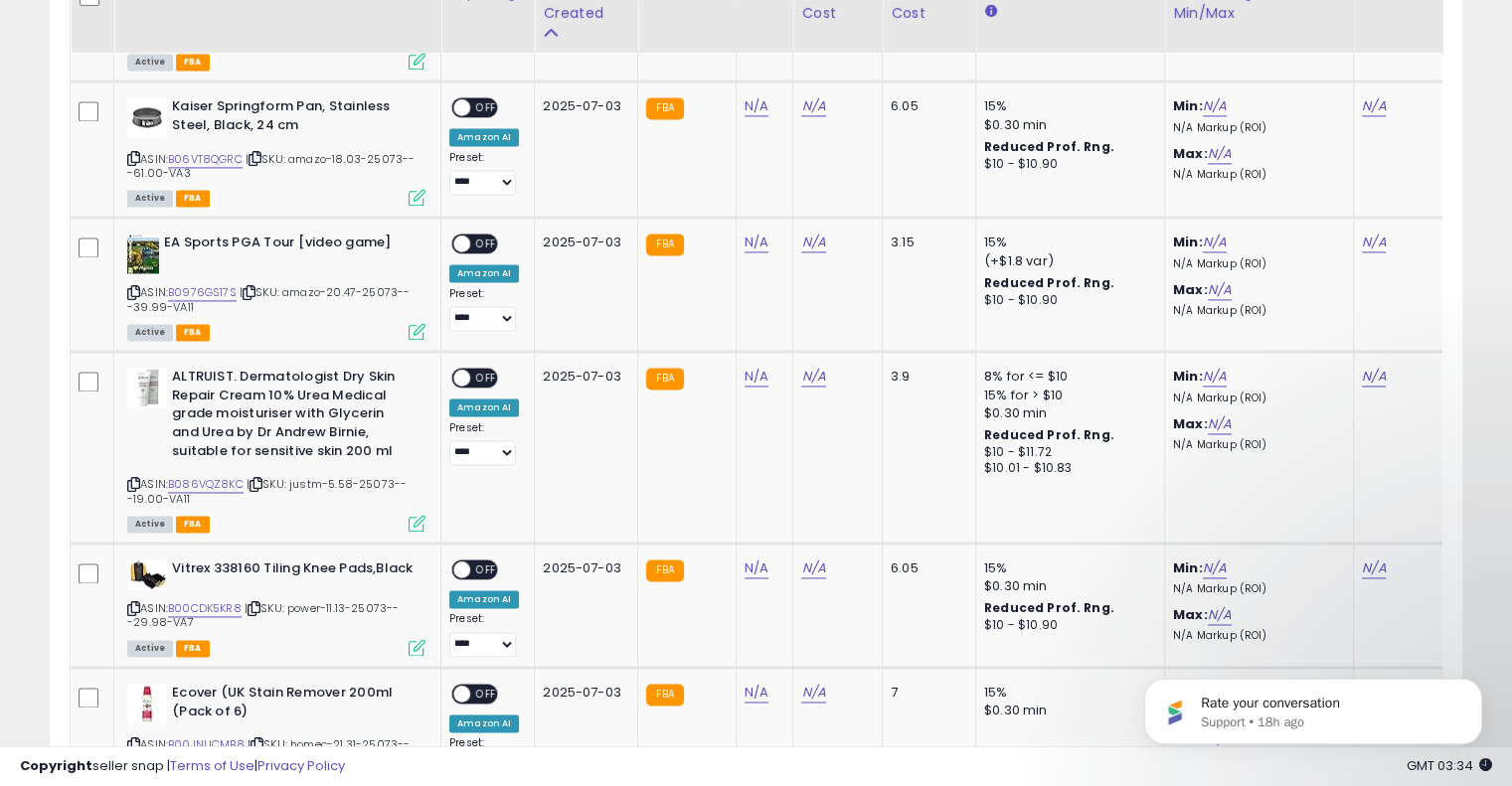 scroll, scrollTop: 2859, scrollLeft: 0, axis: vertical 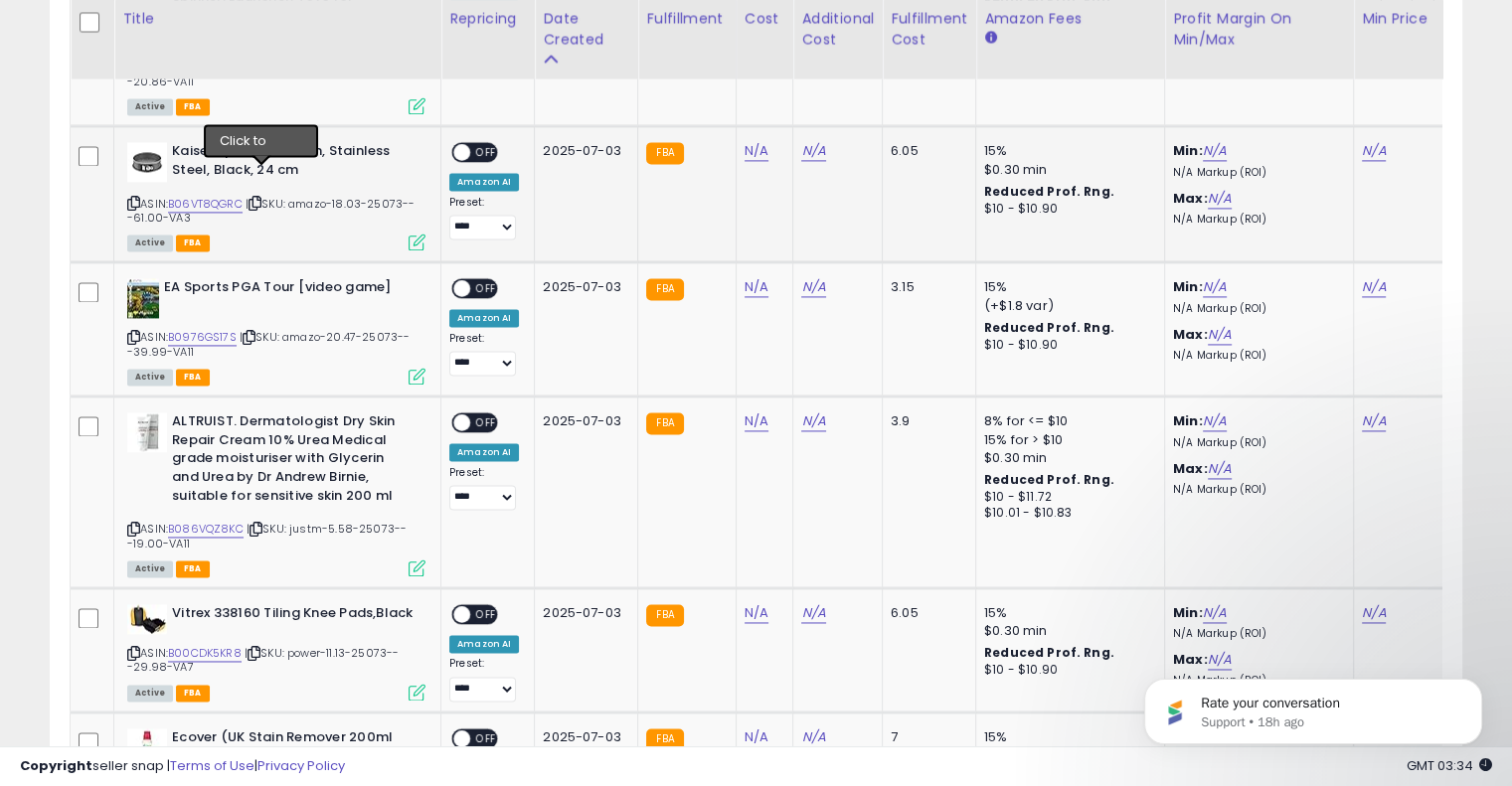 click at bounding box center (254, 203) 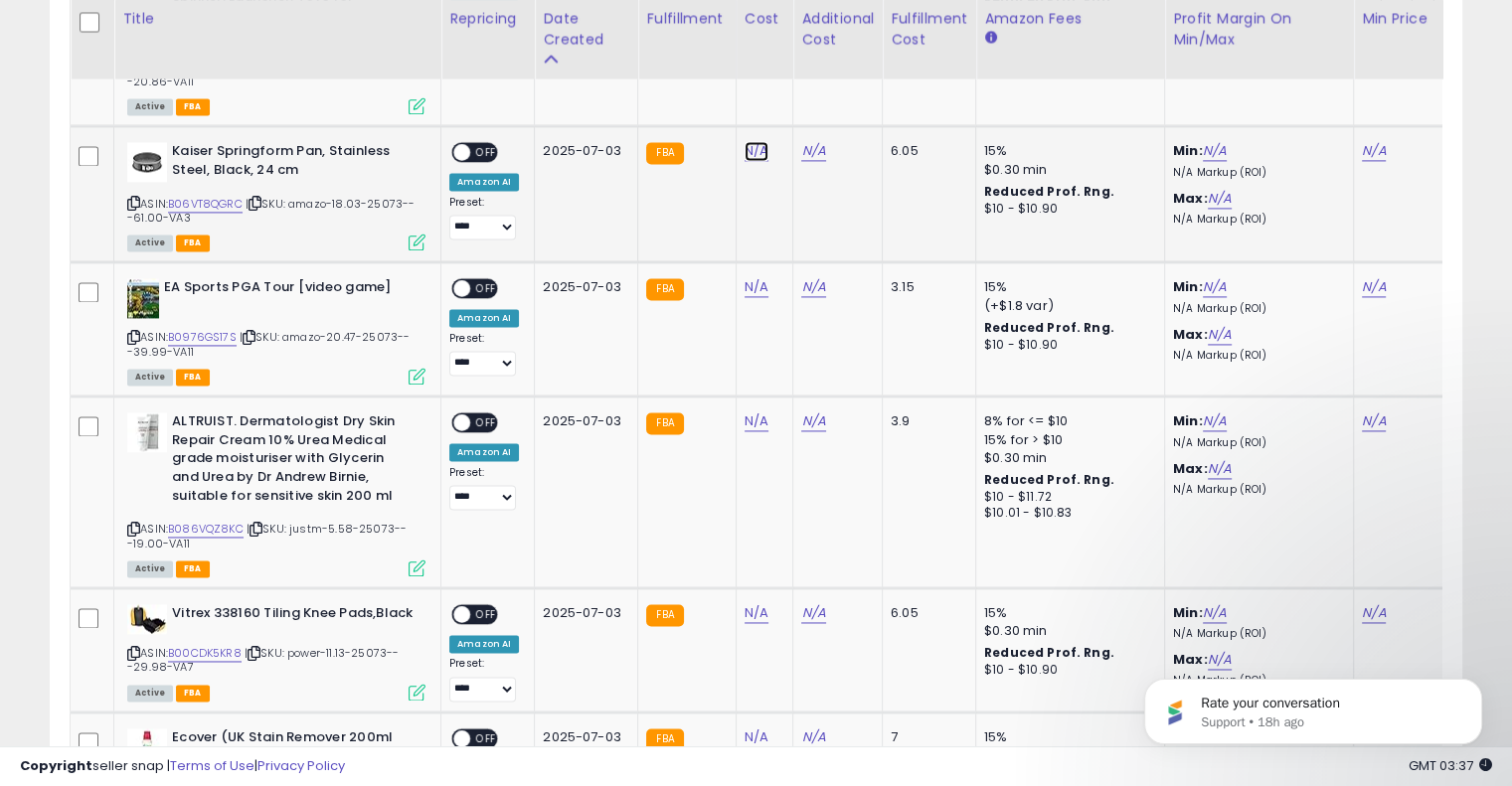 click on "N/A" at bounding box center (756, 151) 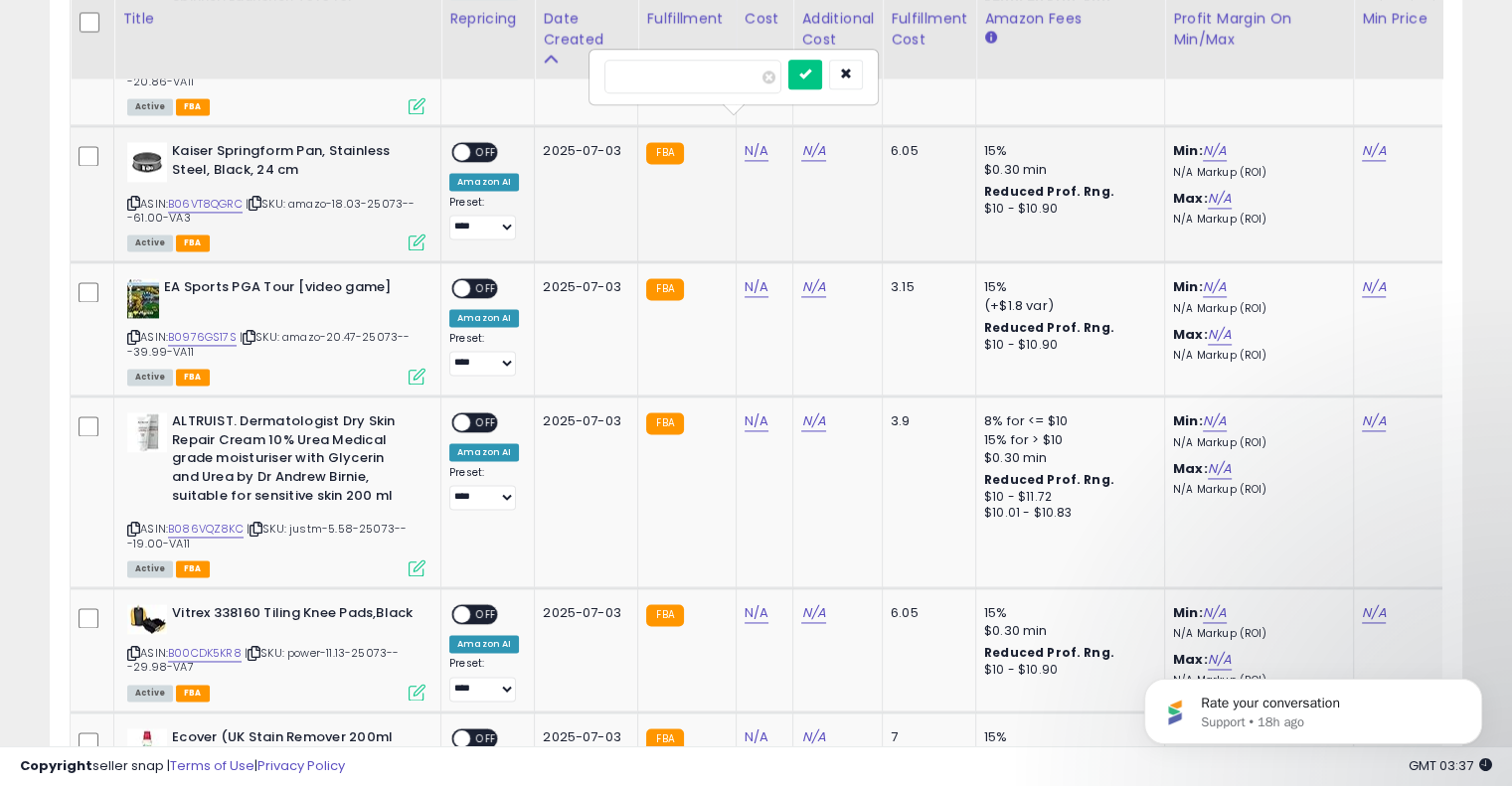 type on "*****" 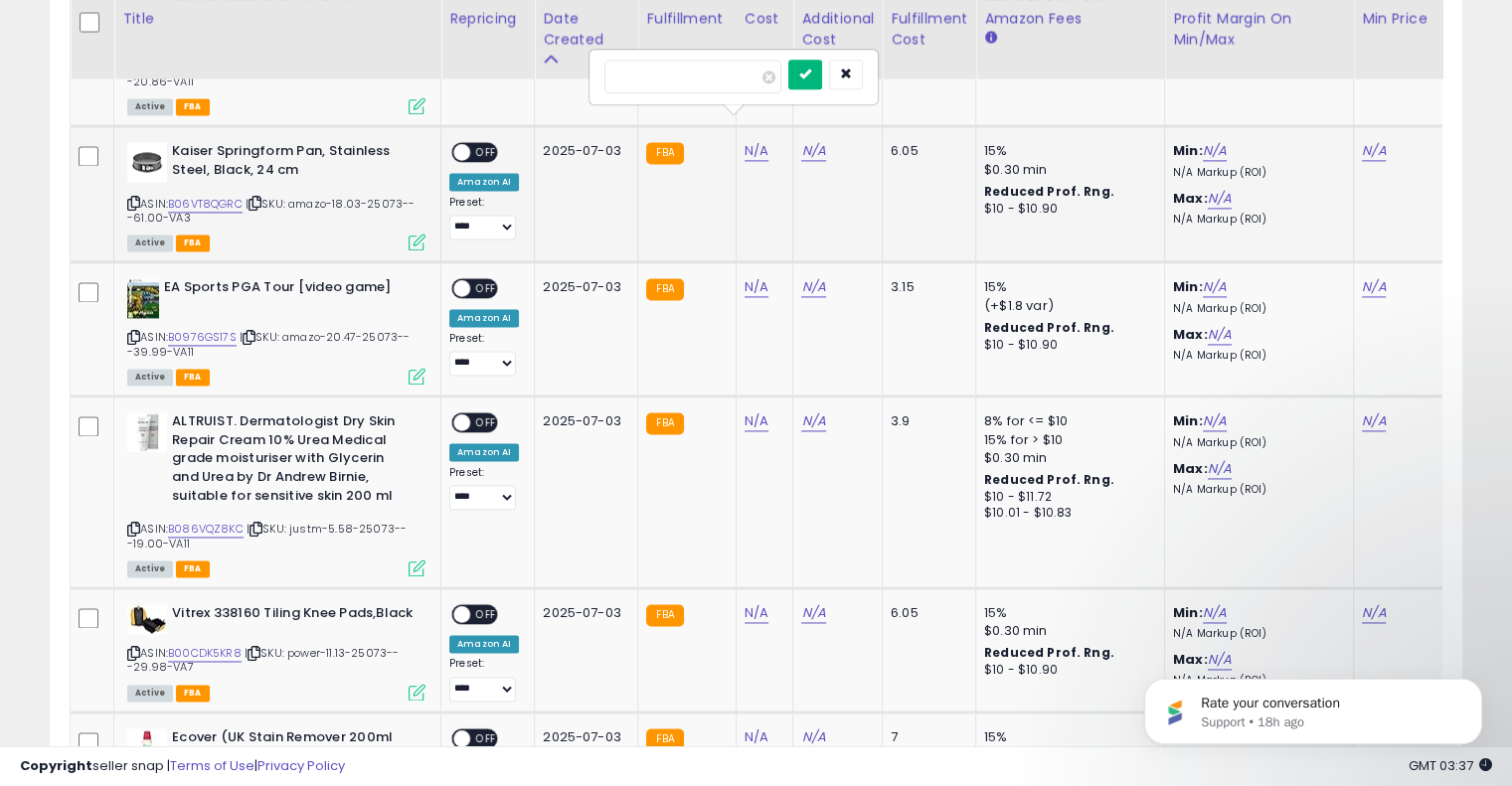click at bounding box center [805, 75] 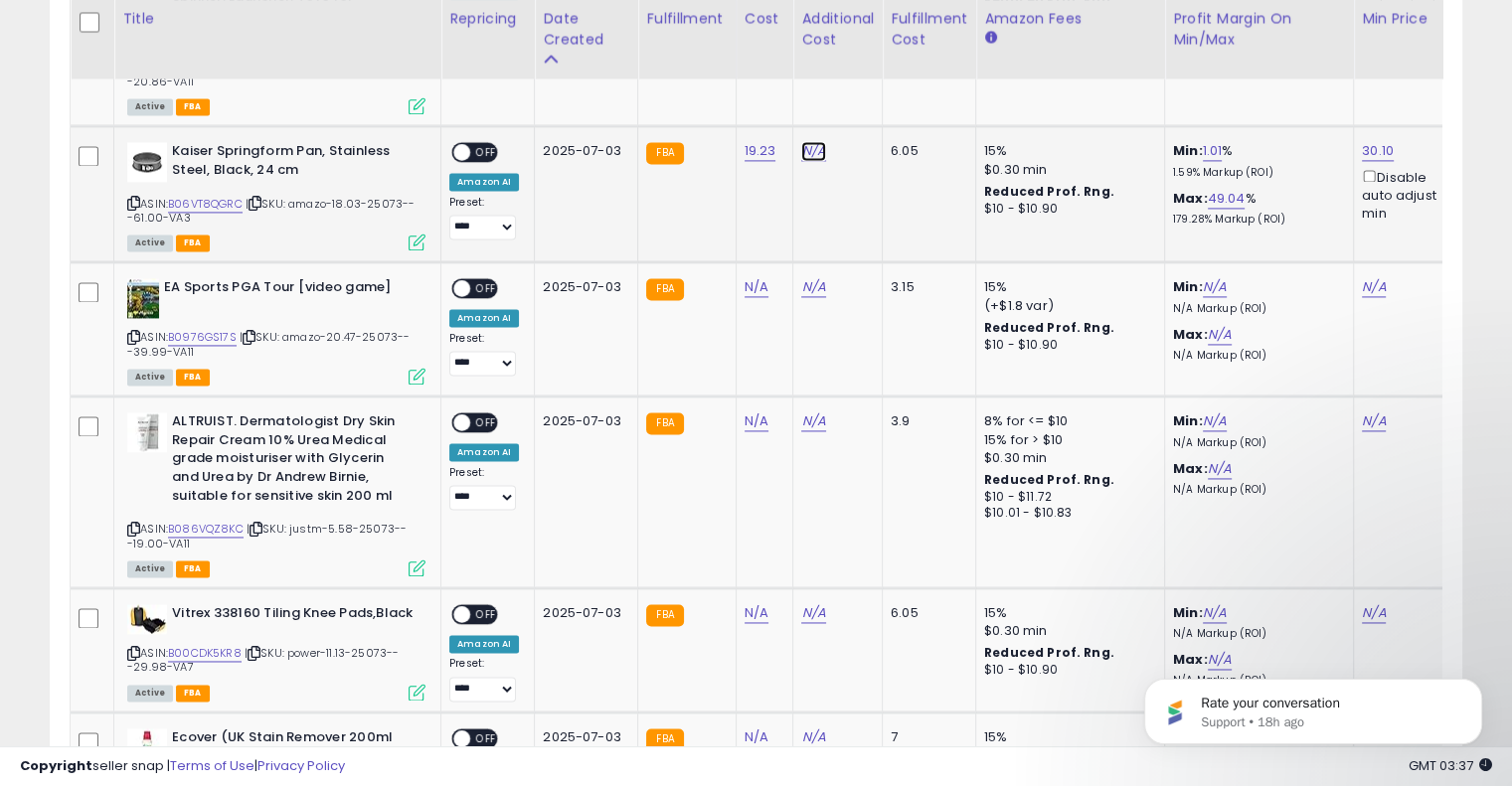 drag, startPoint x: 798, startPoint y: 122, endPoint x: 938, endPoint y: 146, distance: 142.04225 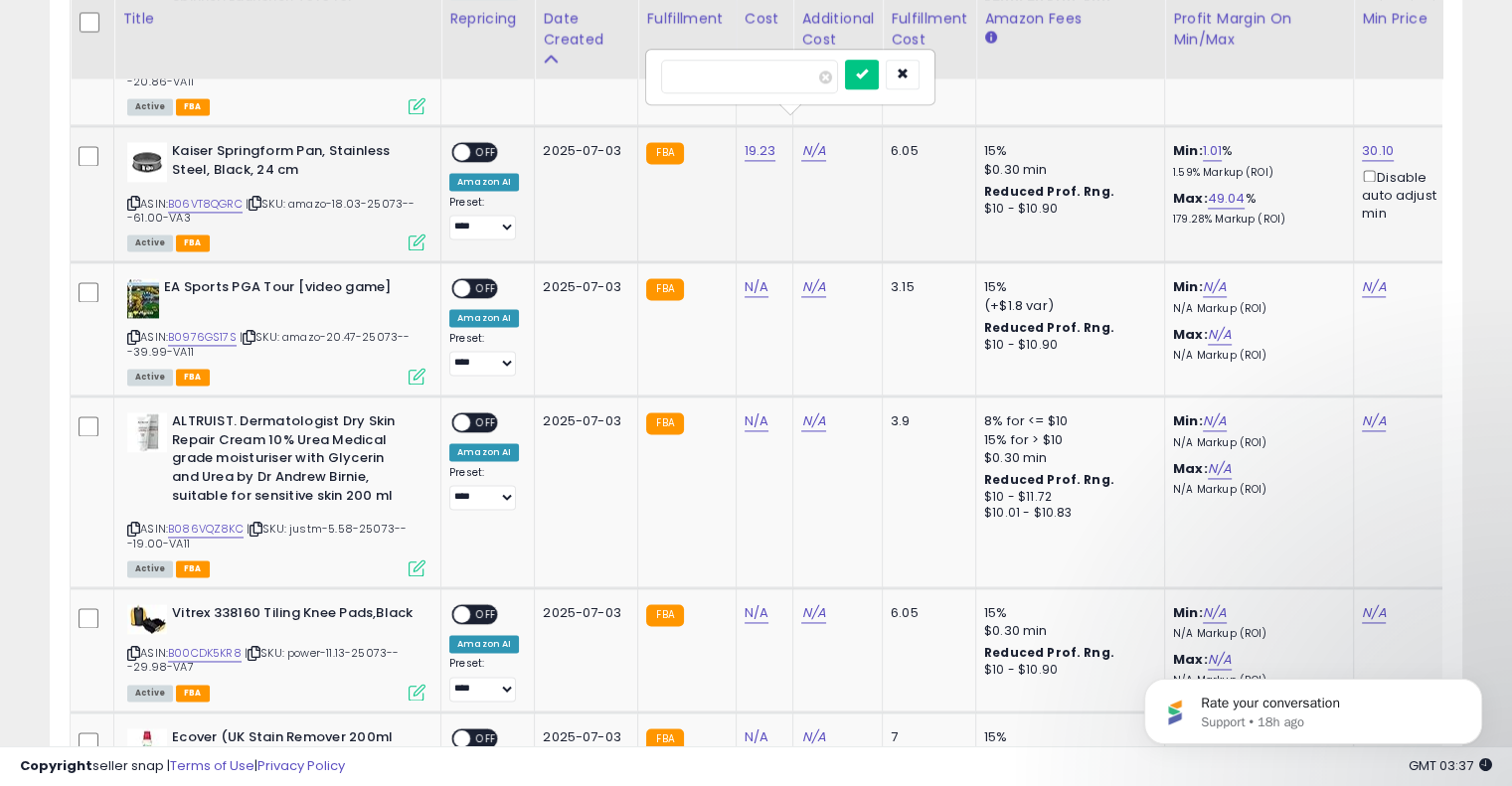 type on "****" 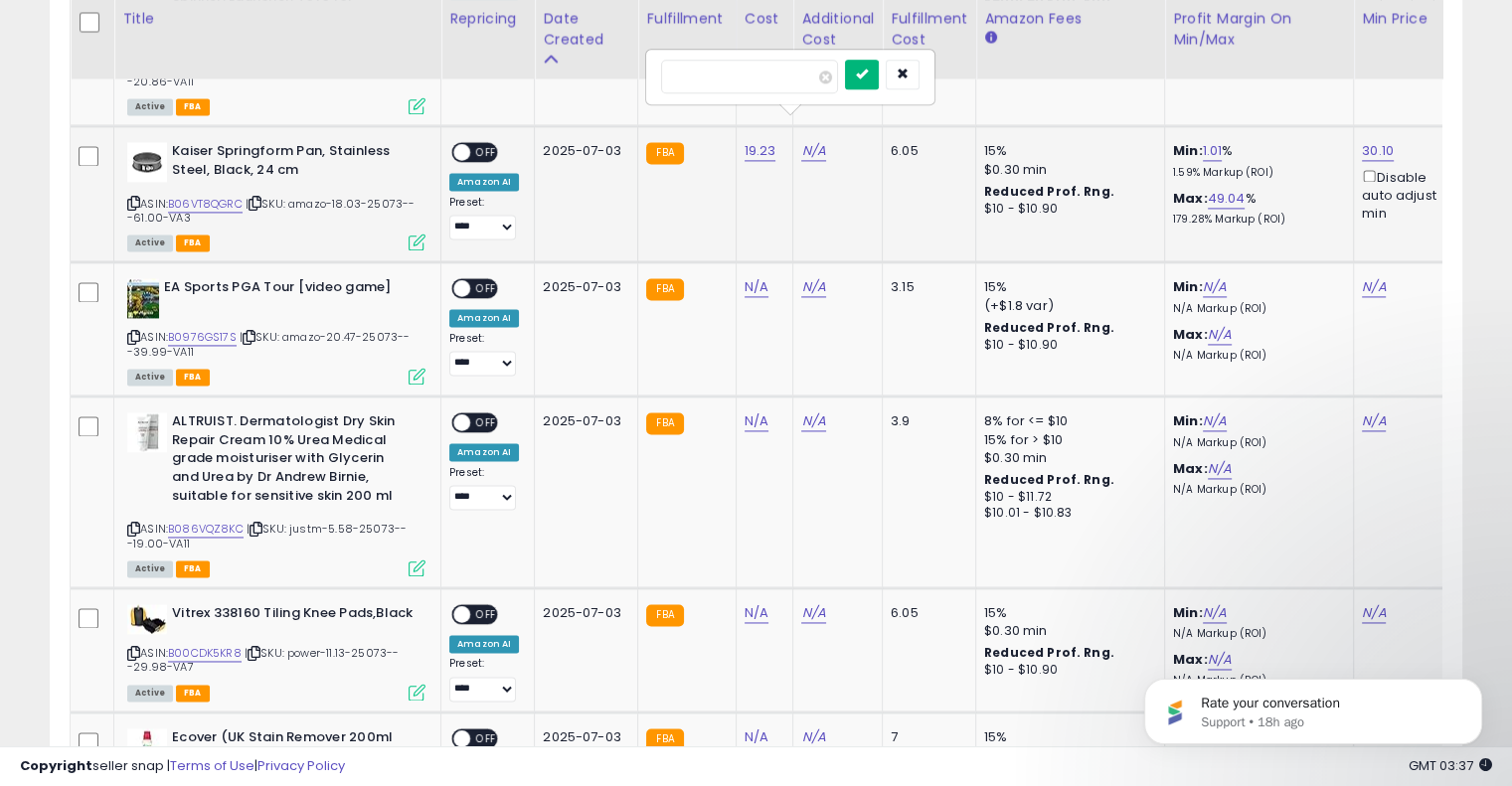 click at bounding box center [862, 75] 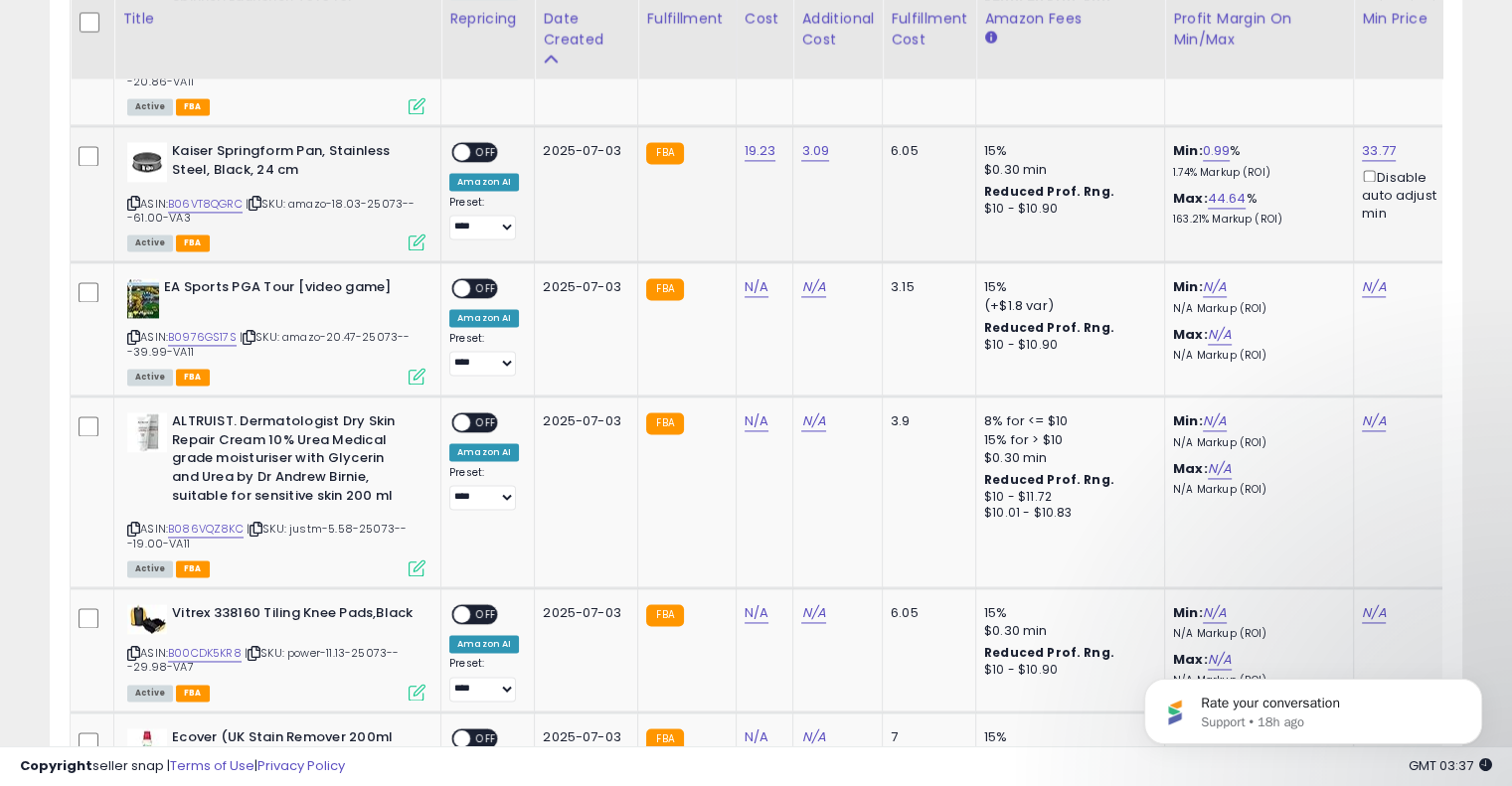 click on "OFF" at bounding box center (486, 152) 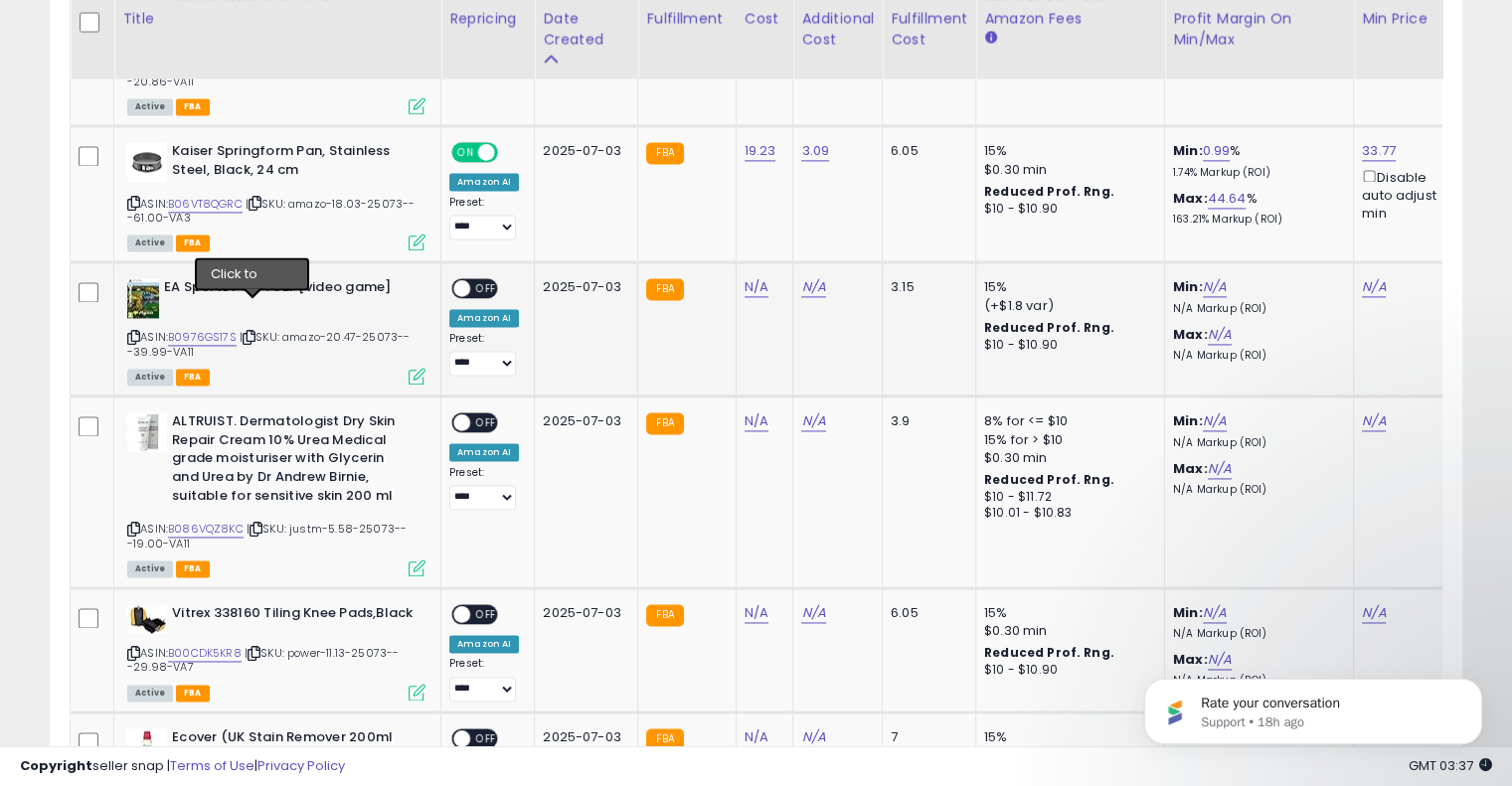 click at bounding box center [249, 337] 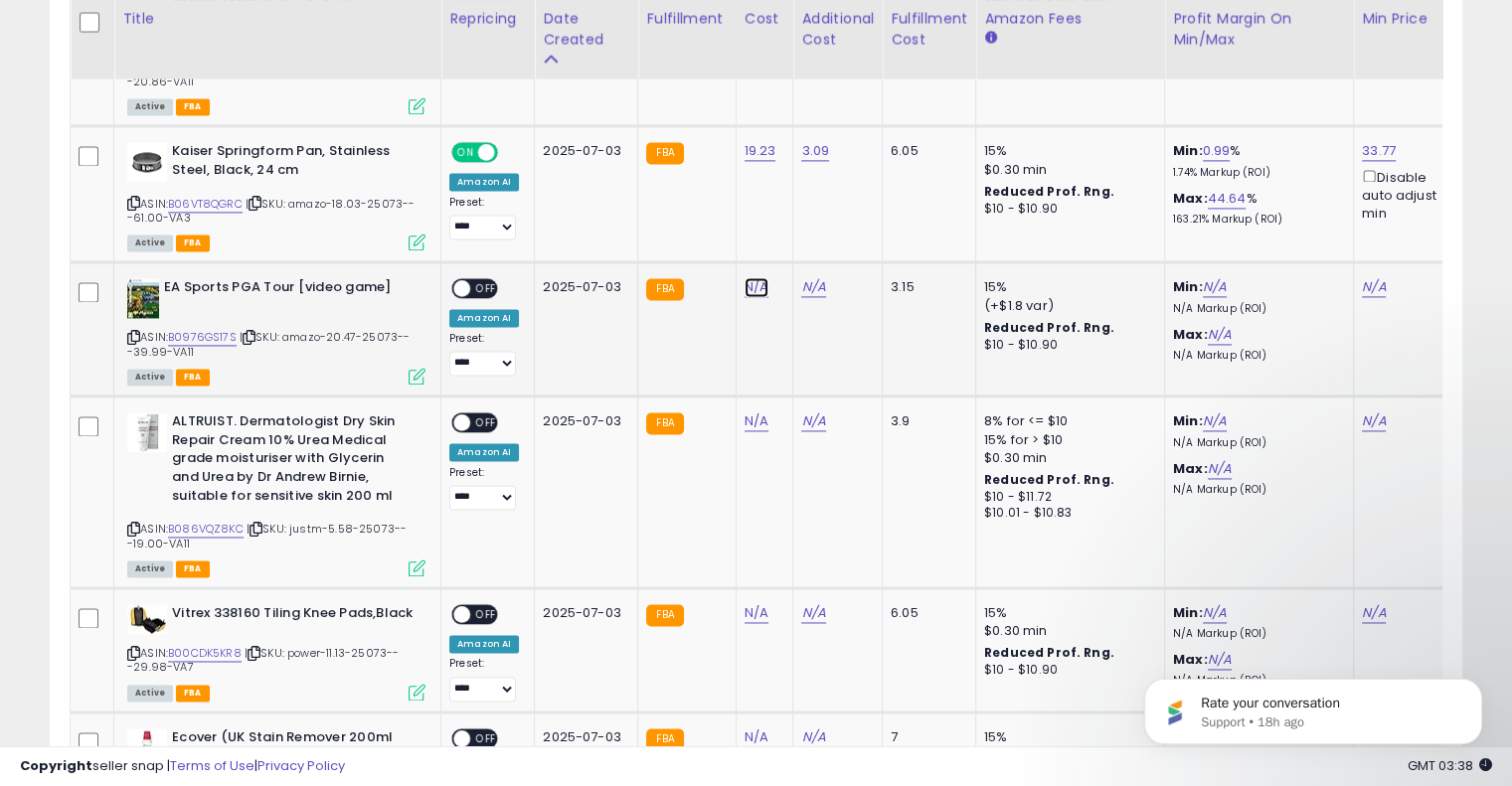 click on "N/A" at bounding box center (756, 287) 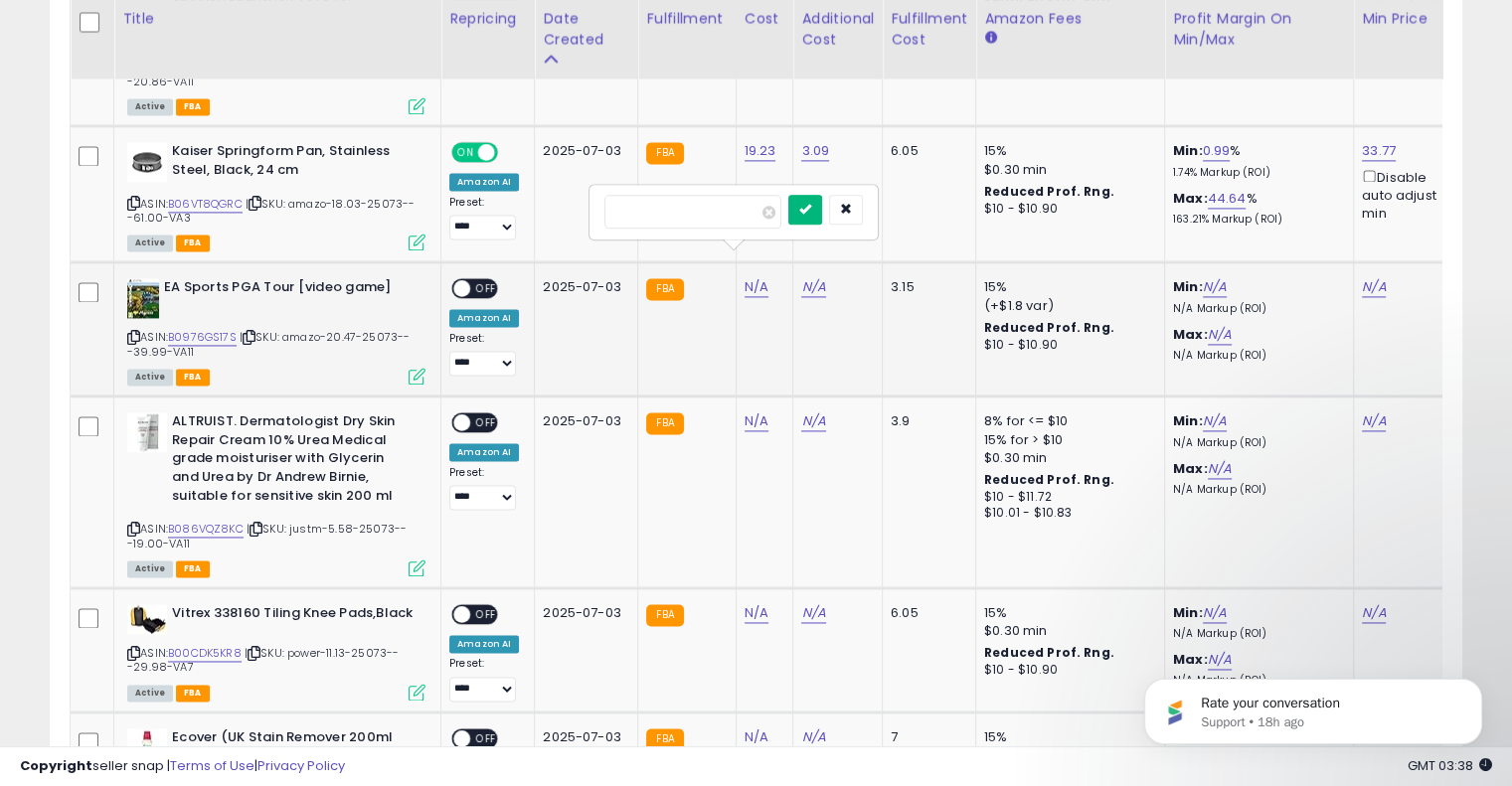 type on "*****" 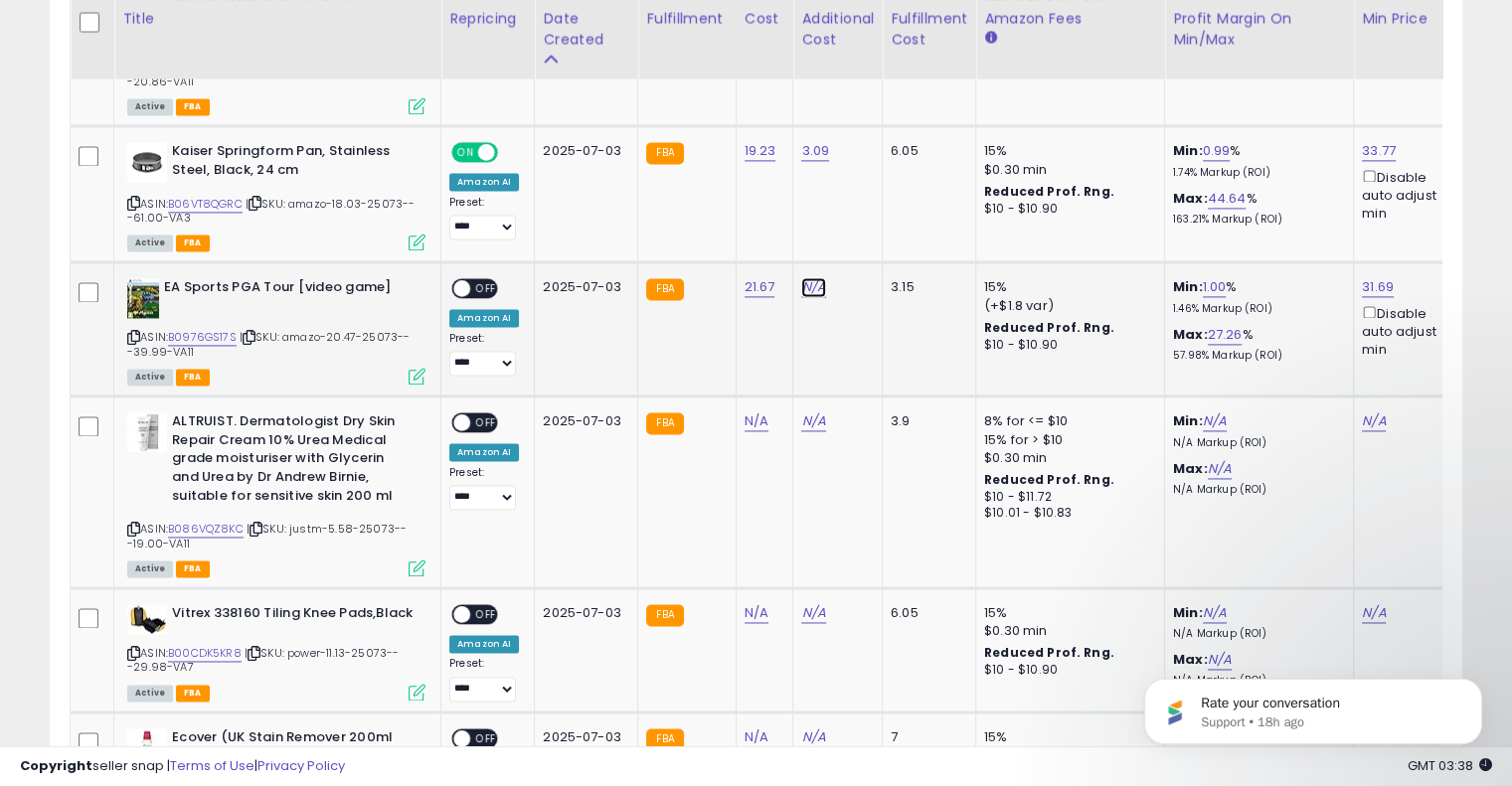 click on "N/A" at bounding box center (813, 287) 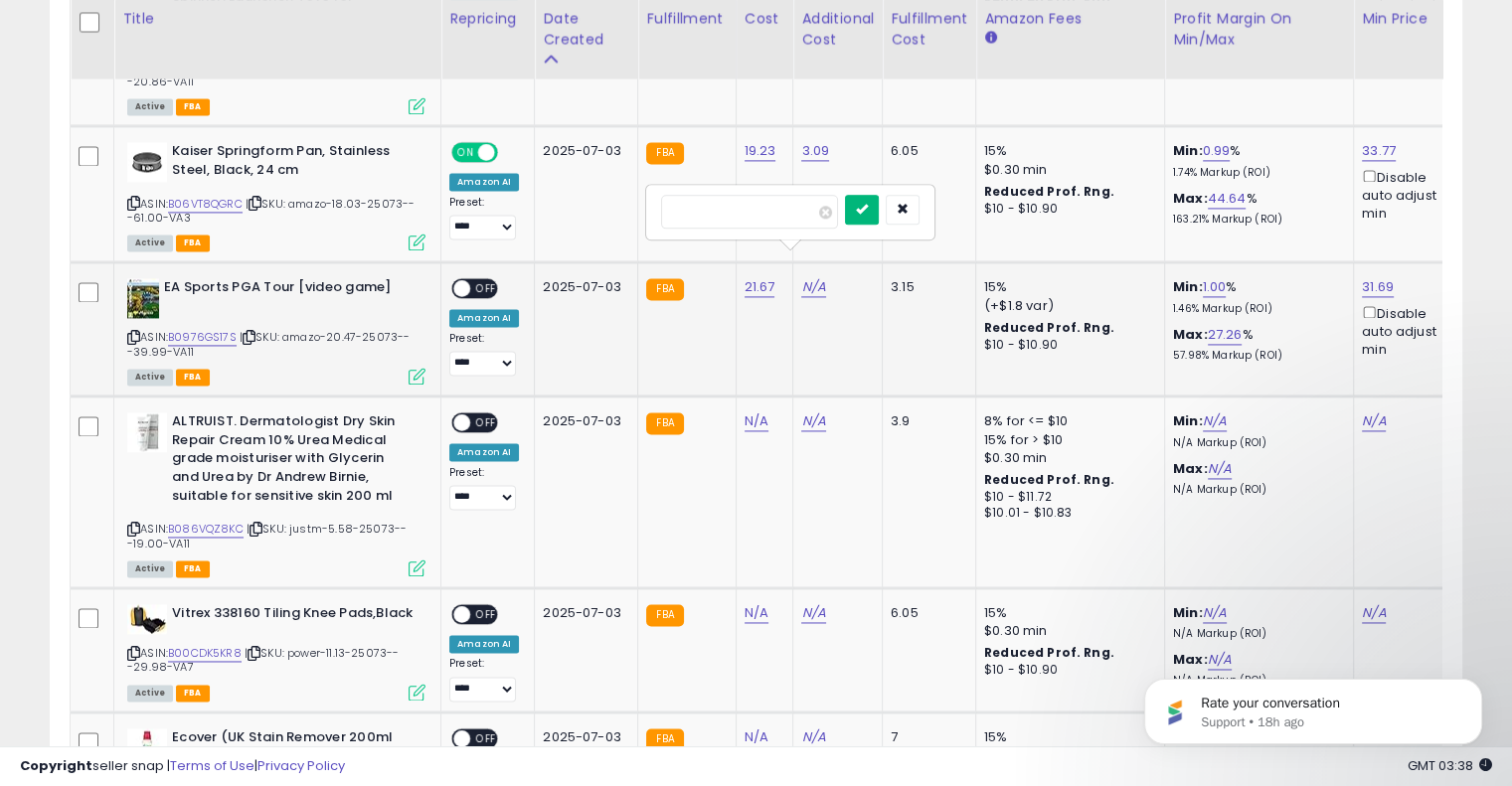 type on "****" 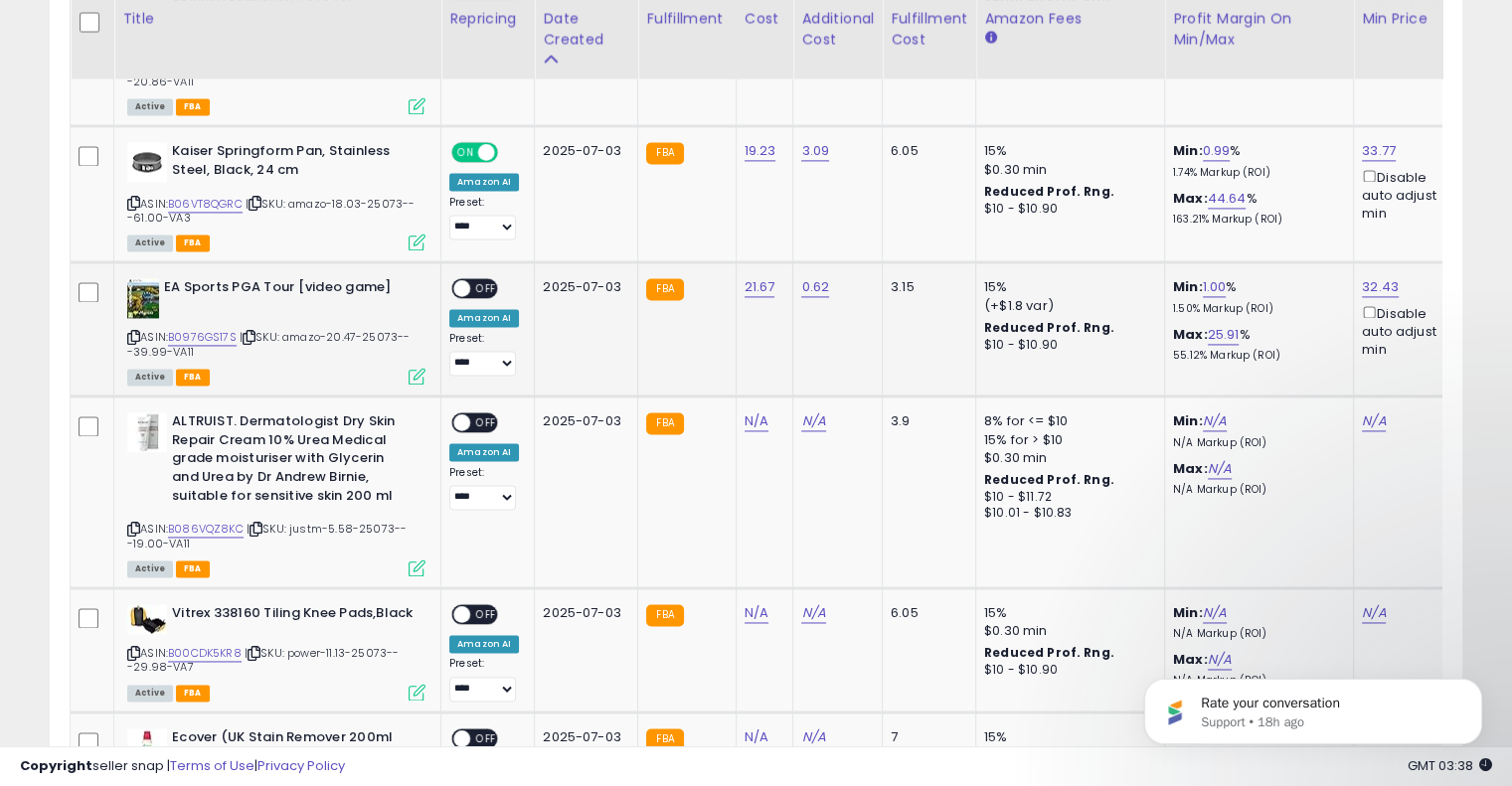 click at bounding box center [461, 288] 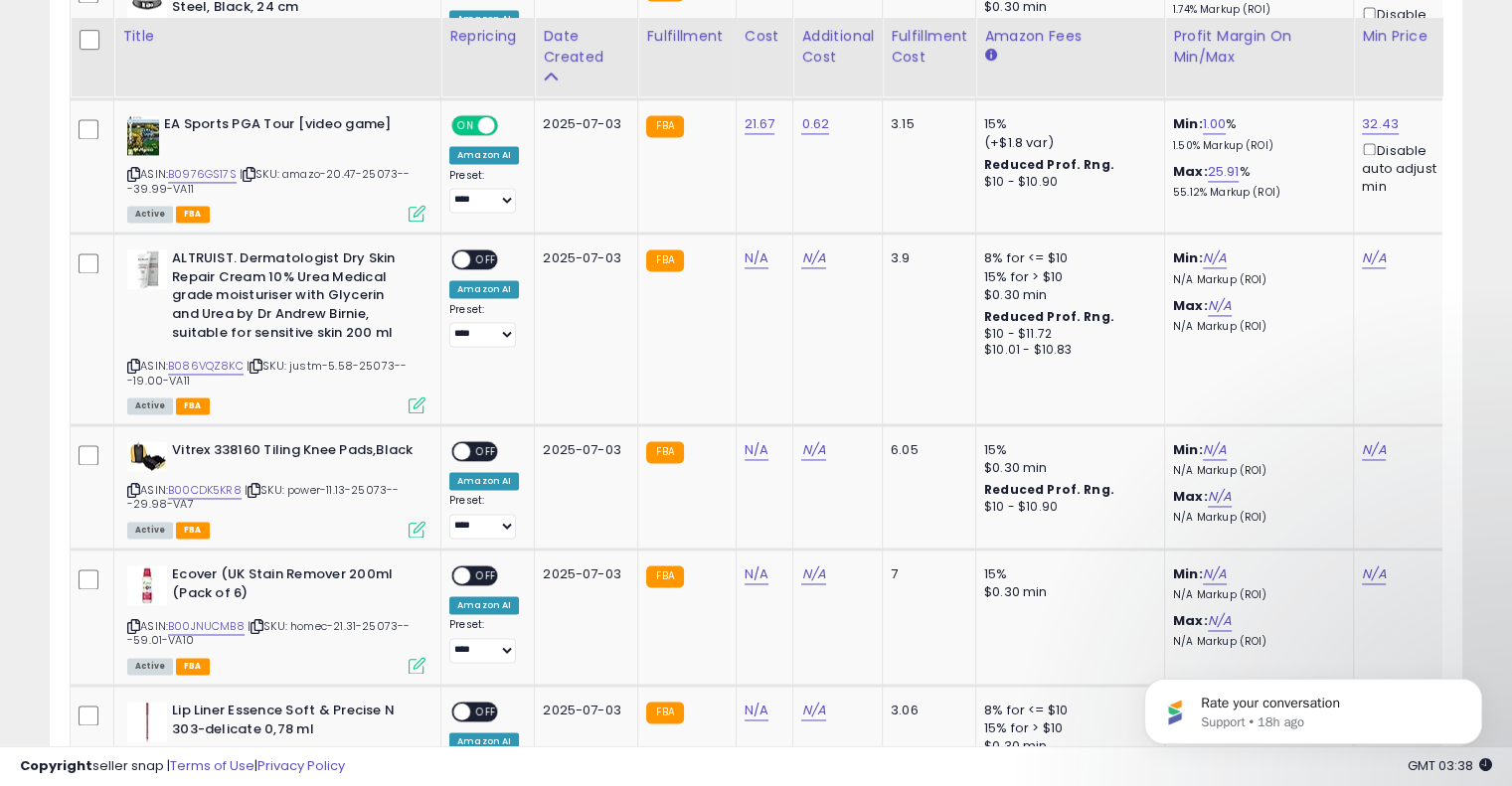 scroll, scrollTop: 3040, scrollLeft: 0, axis: vertical 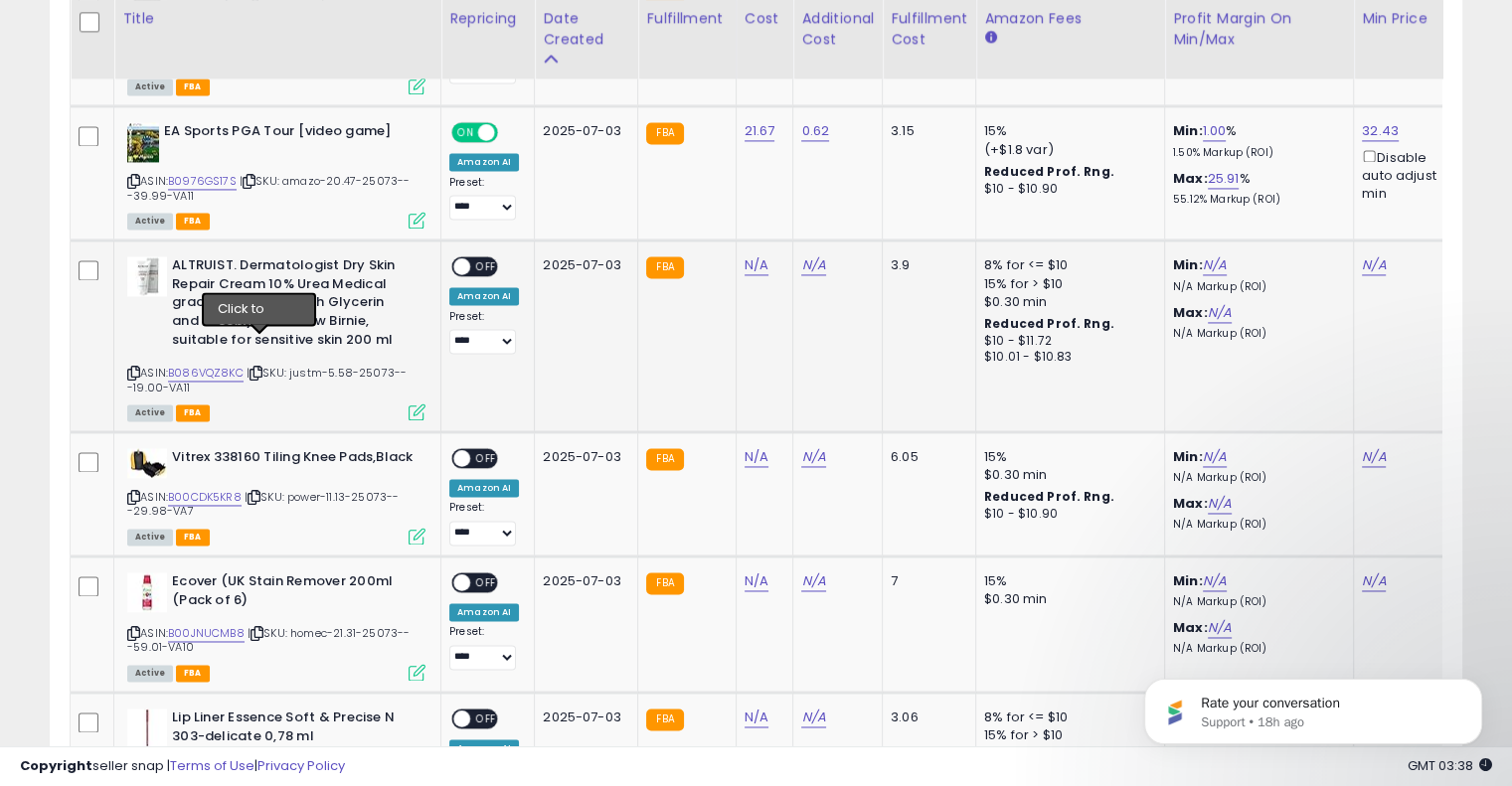 click at bounding box center [255, 373] 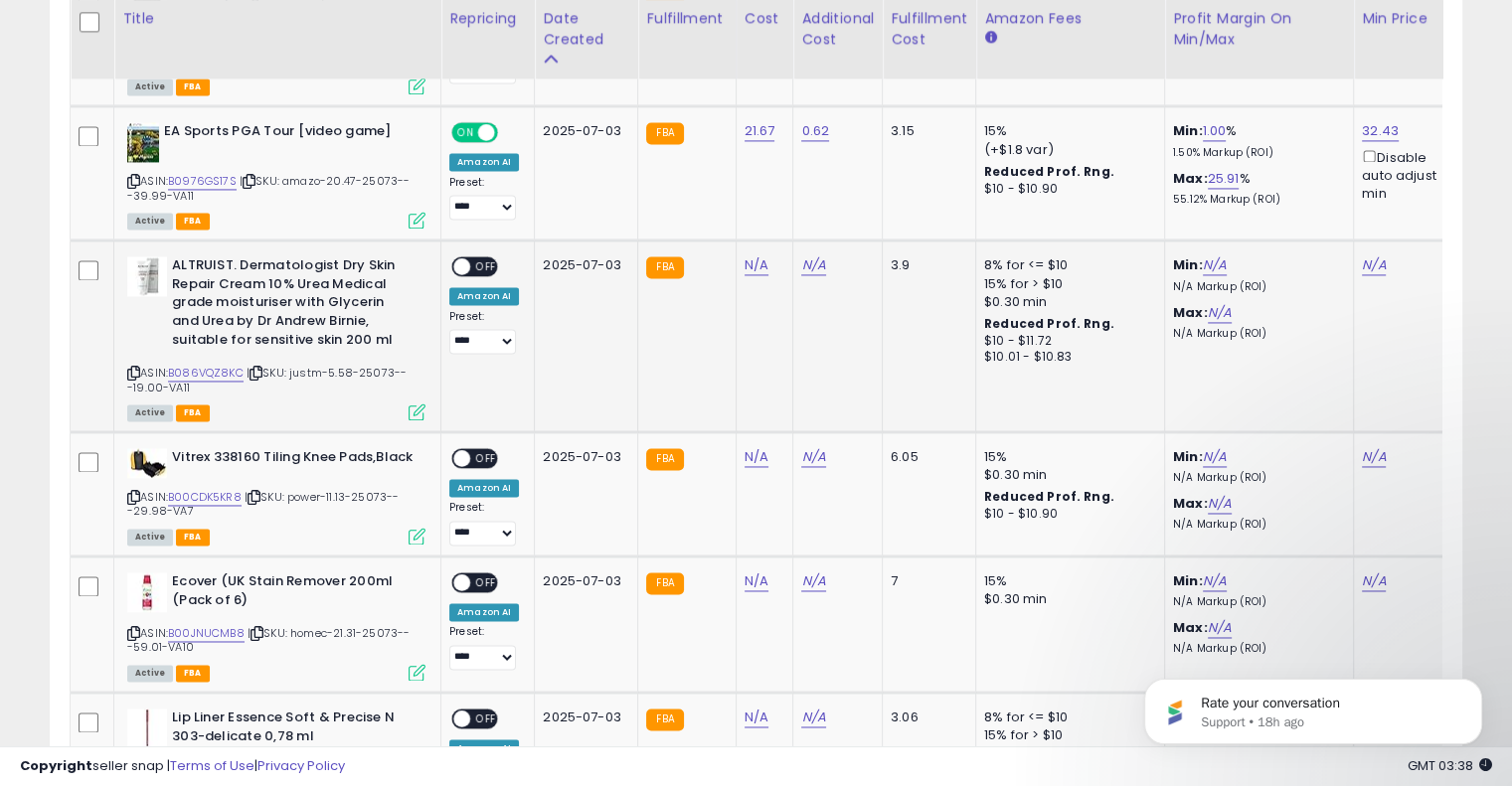 click at bounding box center (255, 373) 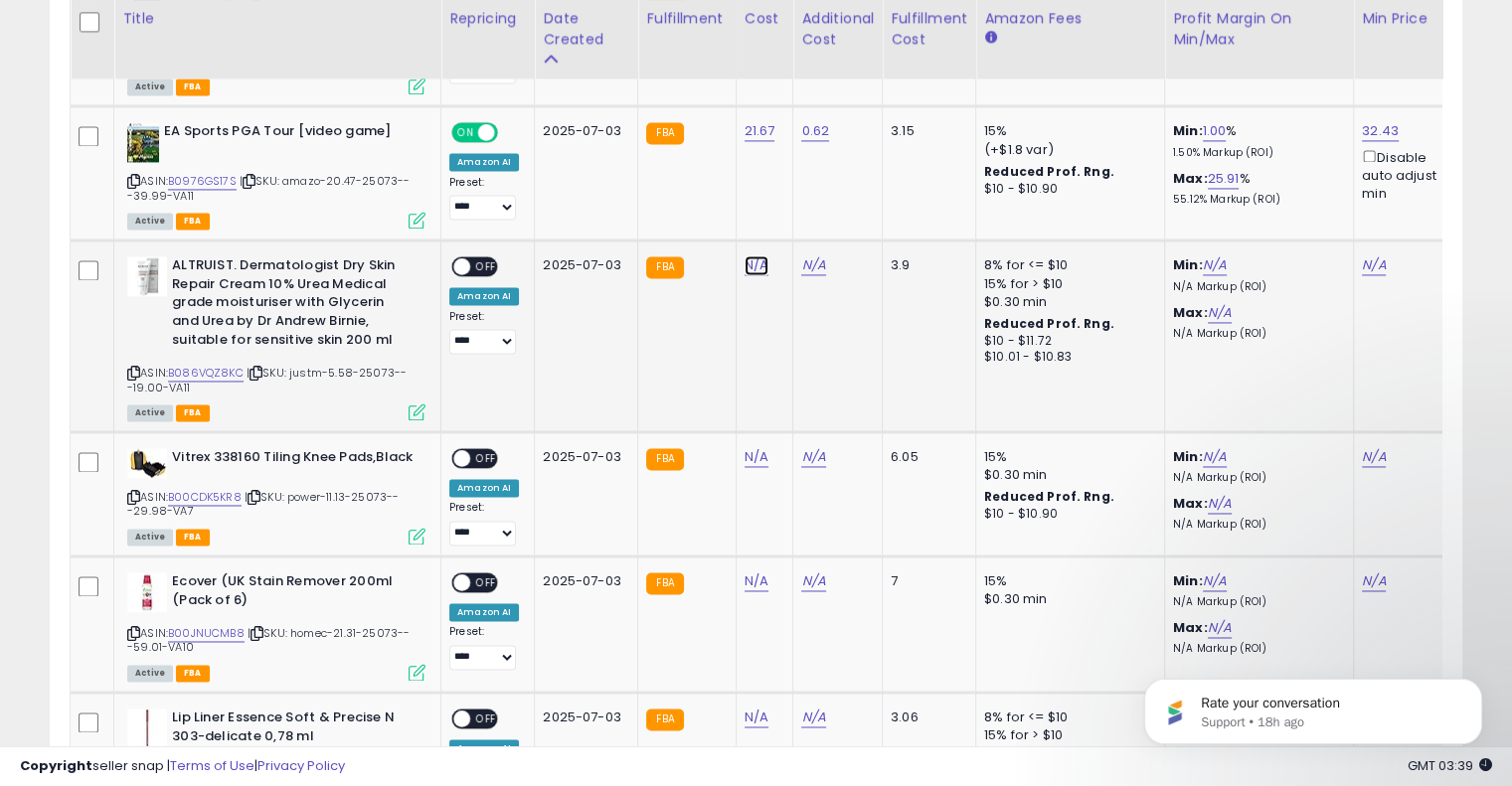 click on "N/A" at bounding box center (756, 265) 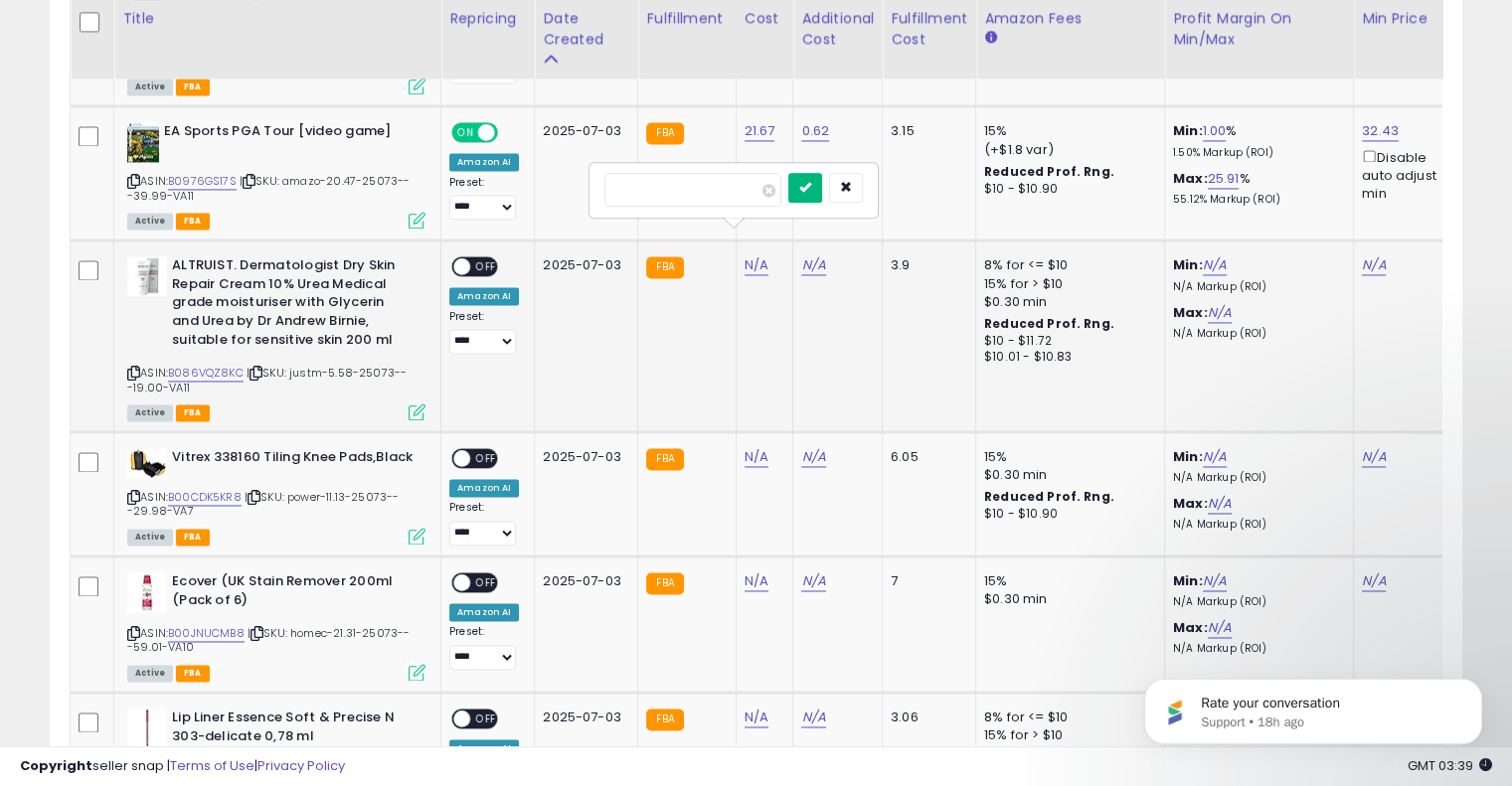 type on "****" 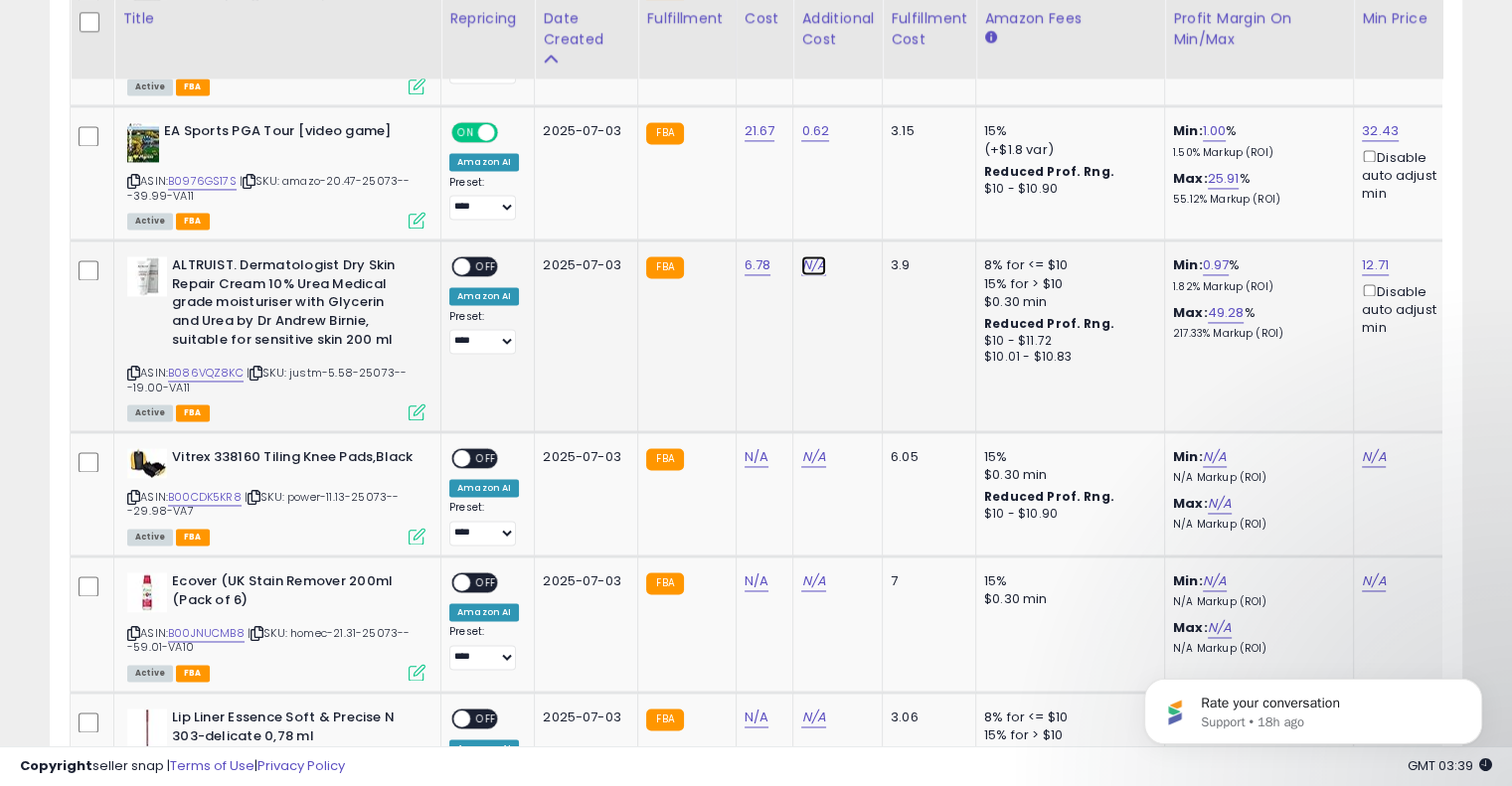 drag, startPoint x: 805, startPoint y: 238, endPoint x: 827, endPoint y: 237, distance: 22.022716 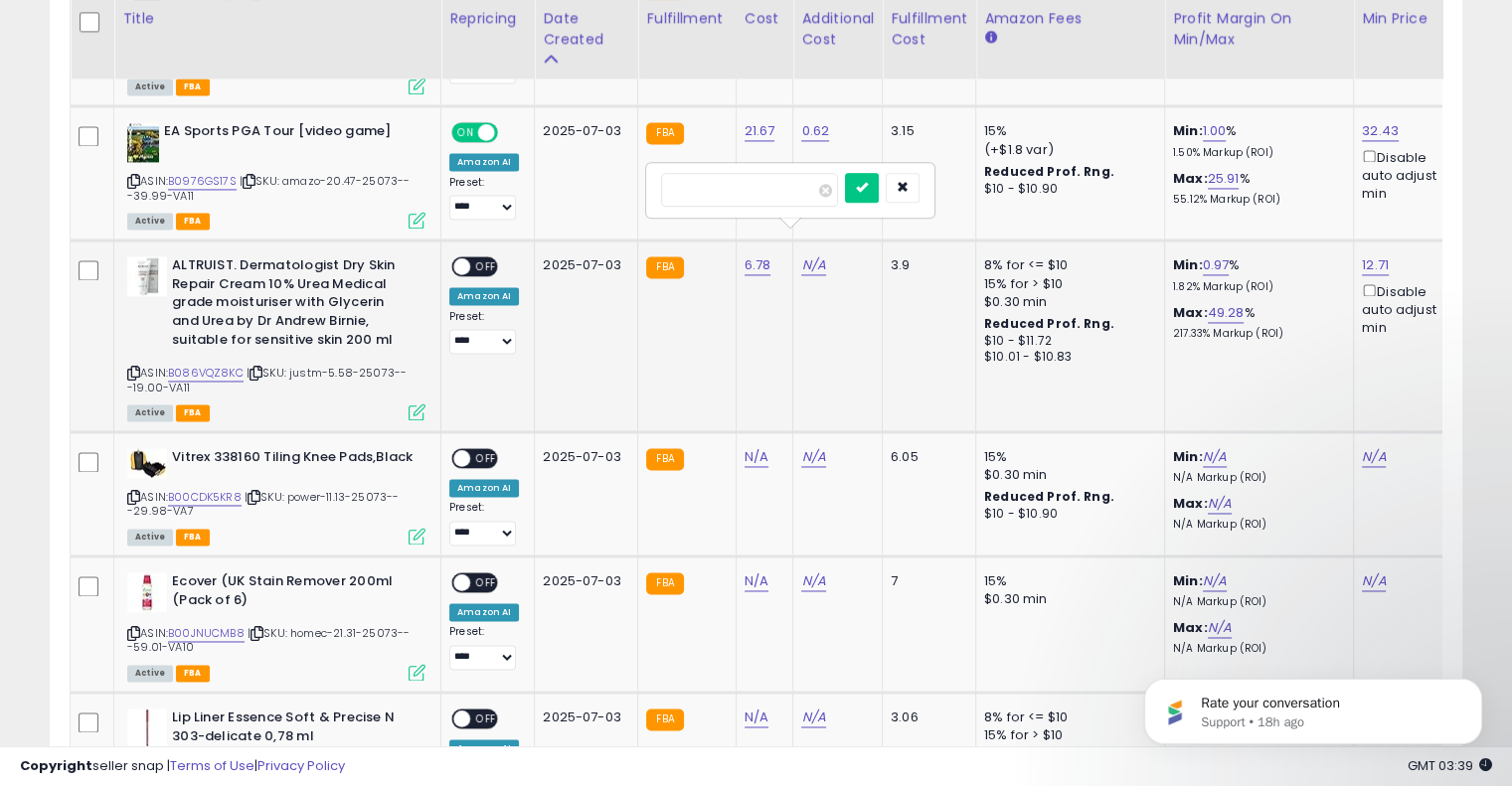 type on "****" 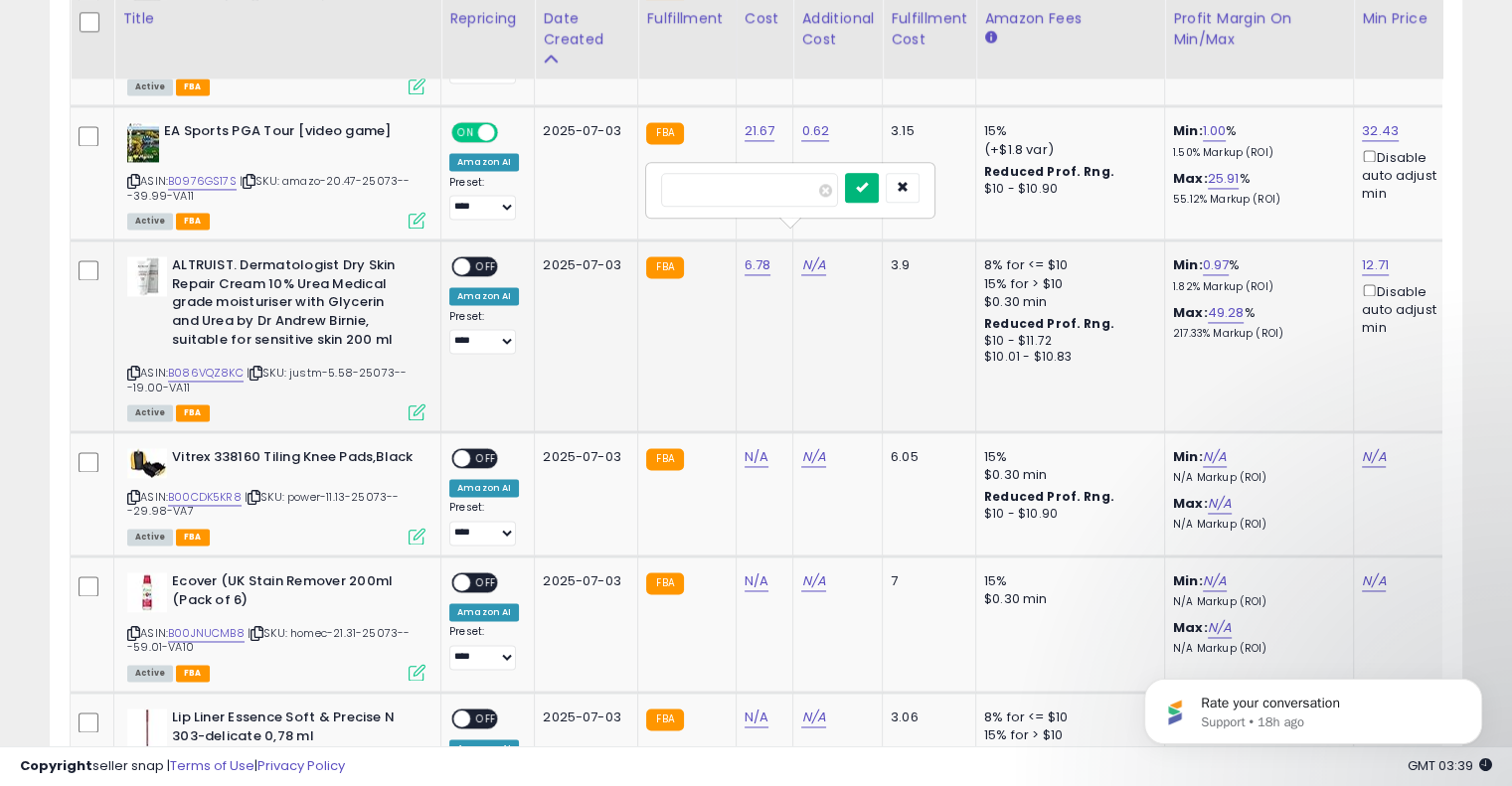 click at bounding box center (862, 188) 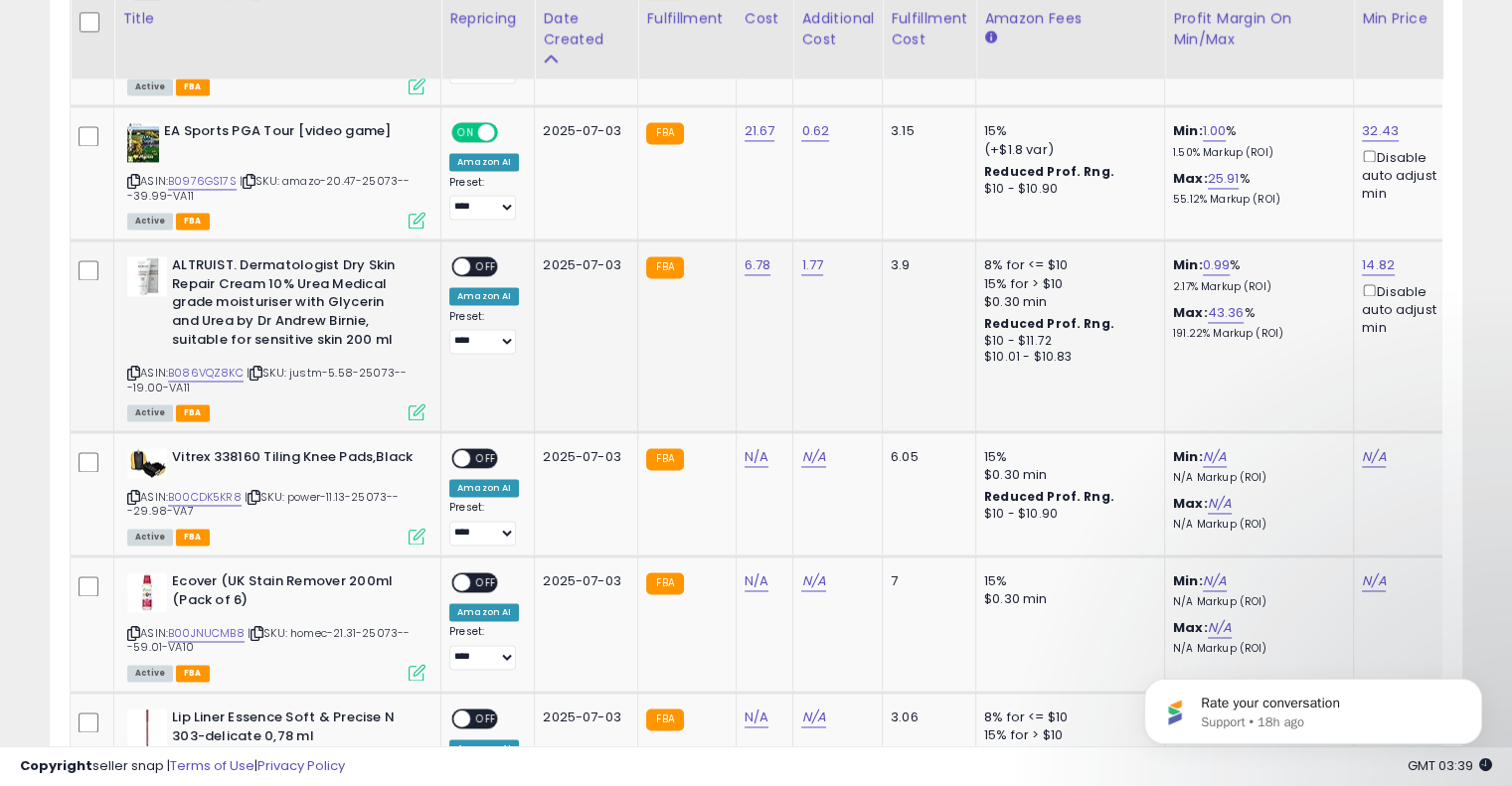 click on "OFF" at bounding box center [486, 266] 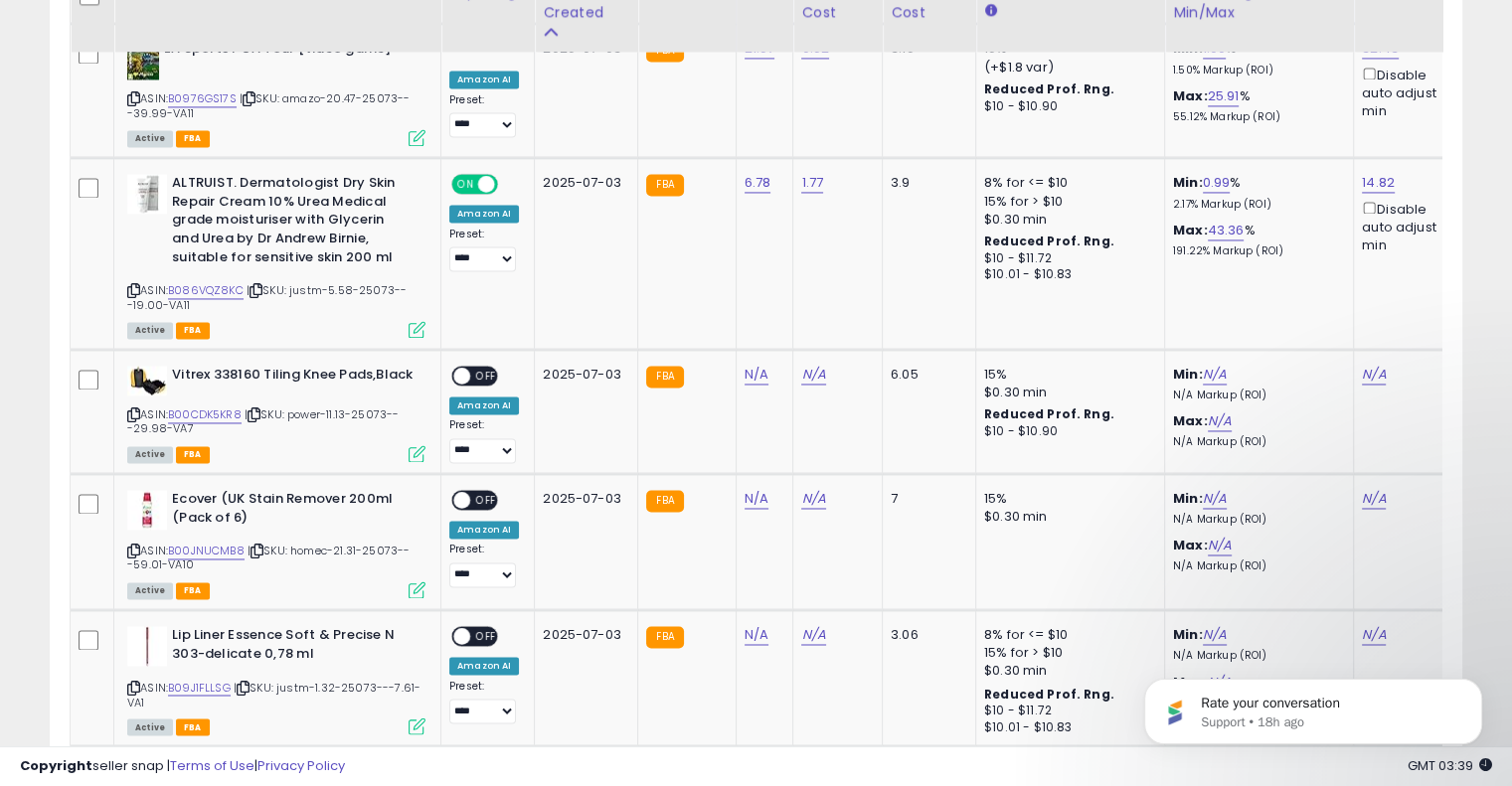 scroll, scrollTop: 3106, scrollLeft: 0, axis: vertical 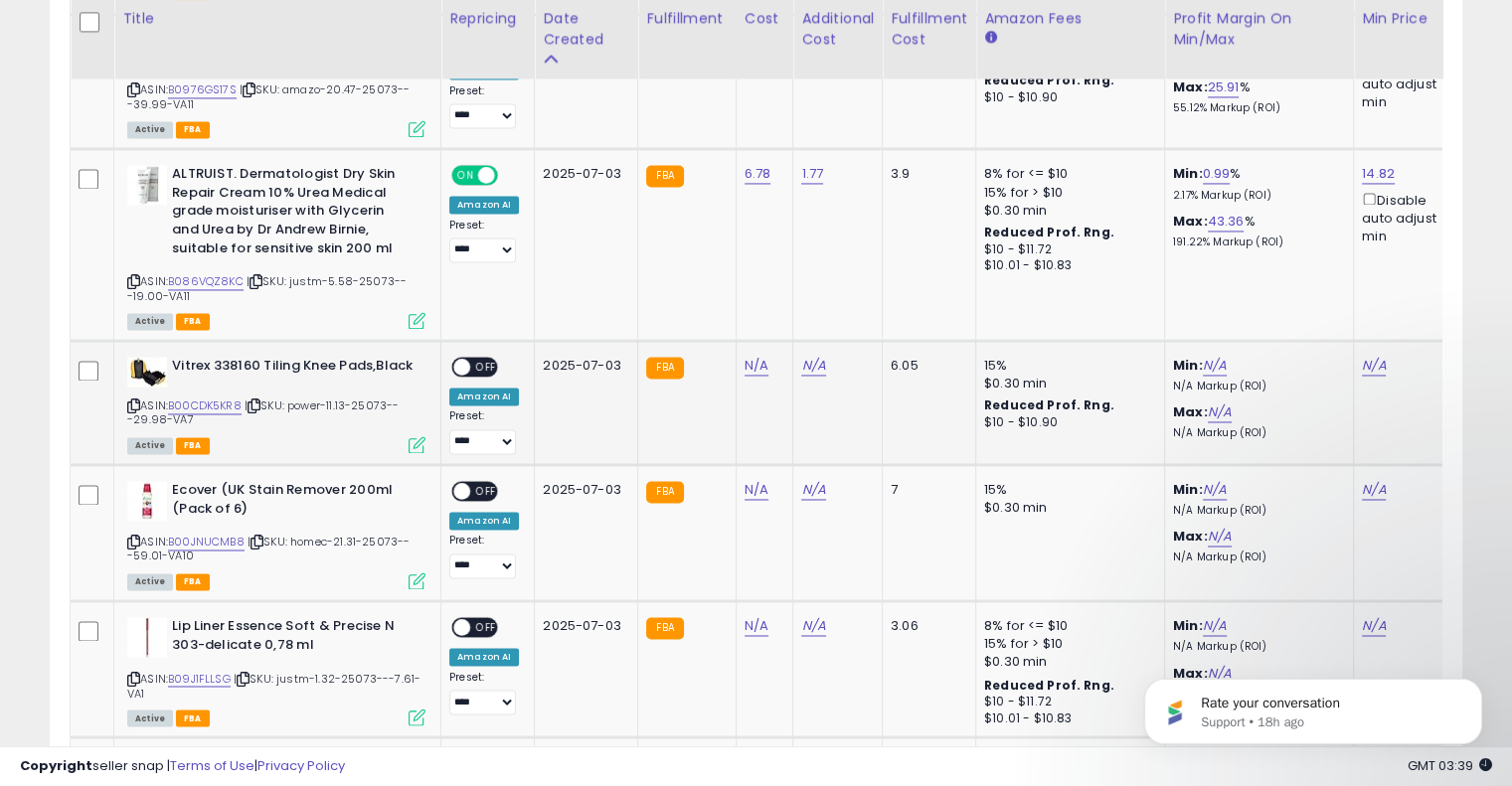 click at bounding box center (253, 405) 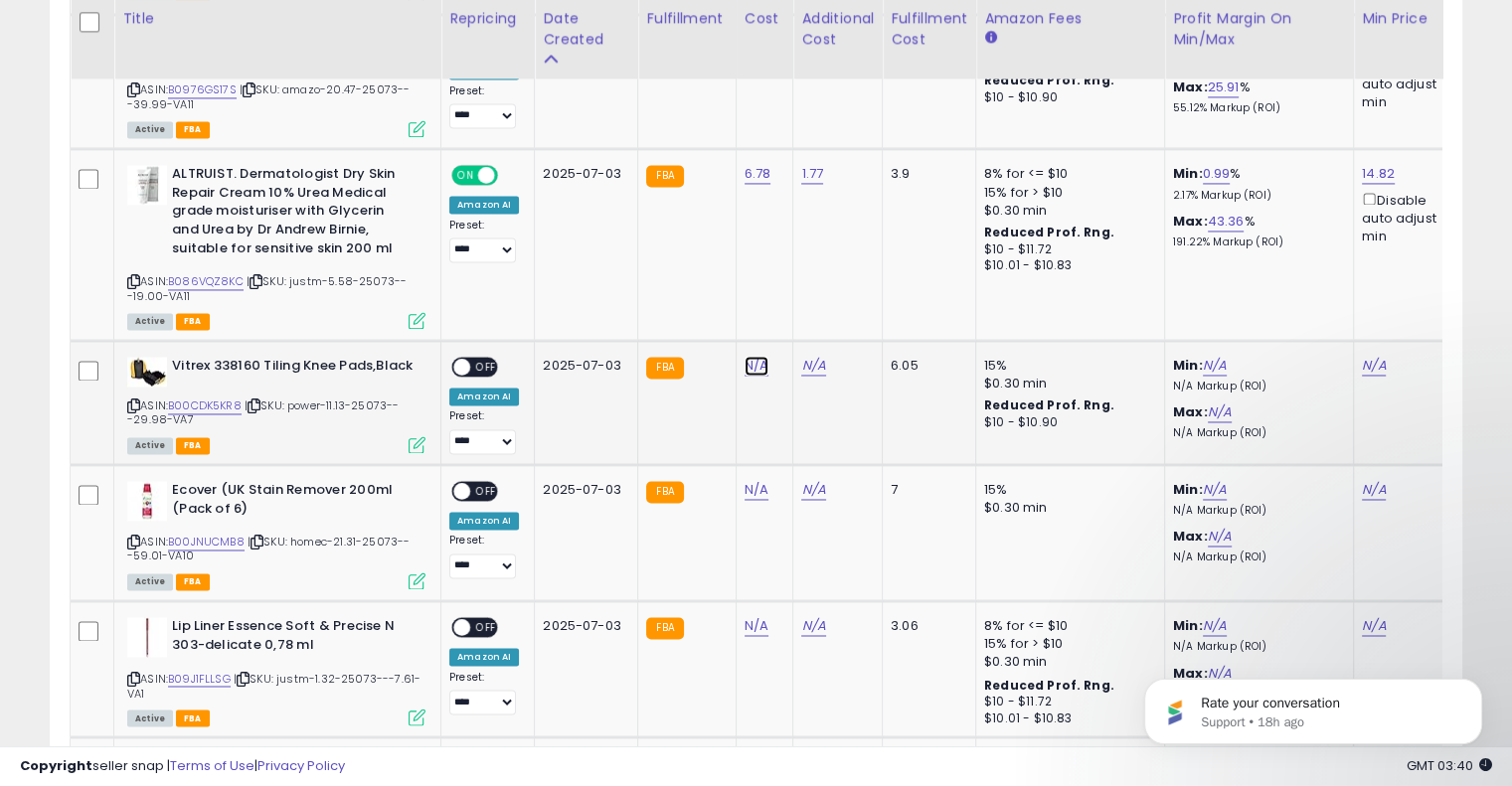 drag, startPoint x: 741, startPoint y: 339, endPoint x: 1105, endPoint y: 348, distance: 364.11125 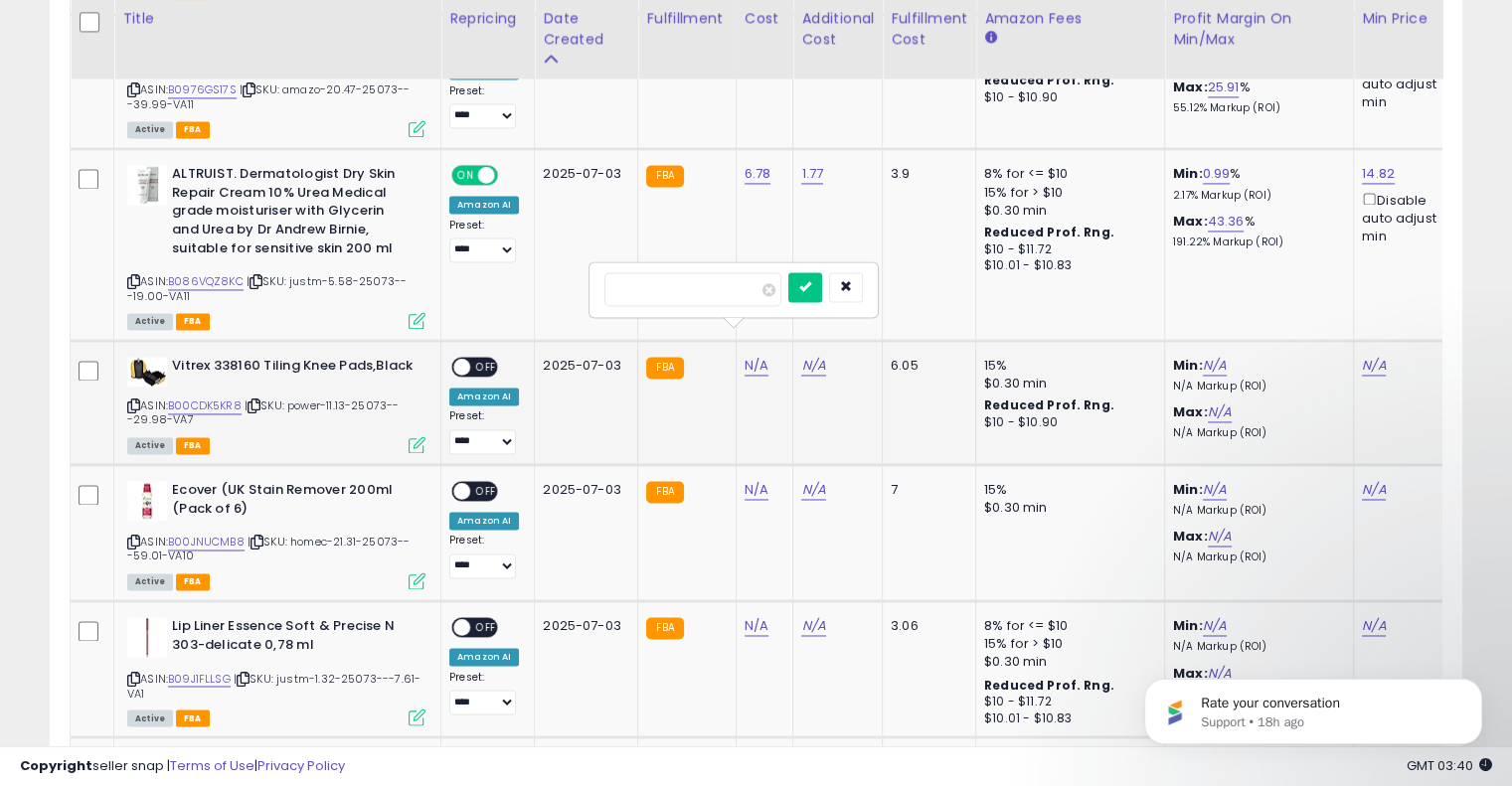 type on "*****" 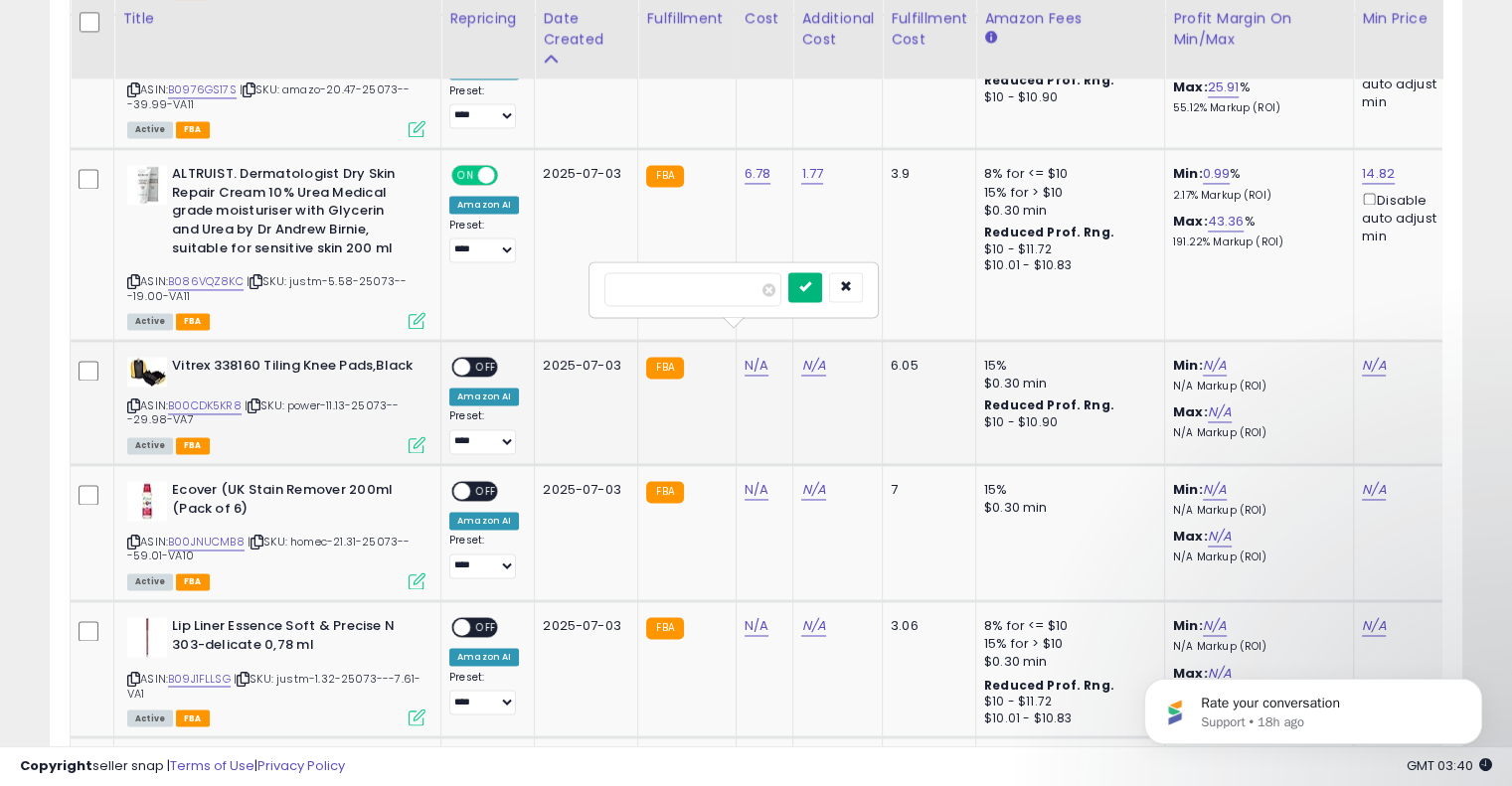 click at bounding box center (805, 286) 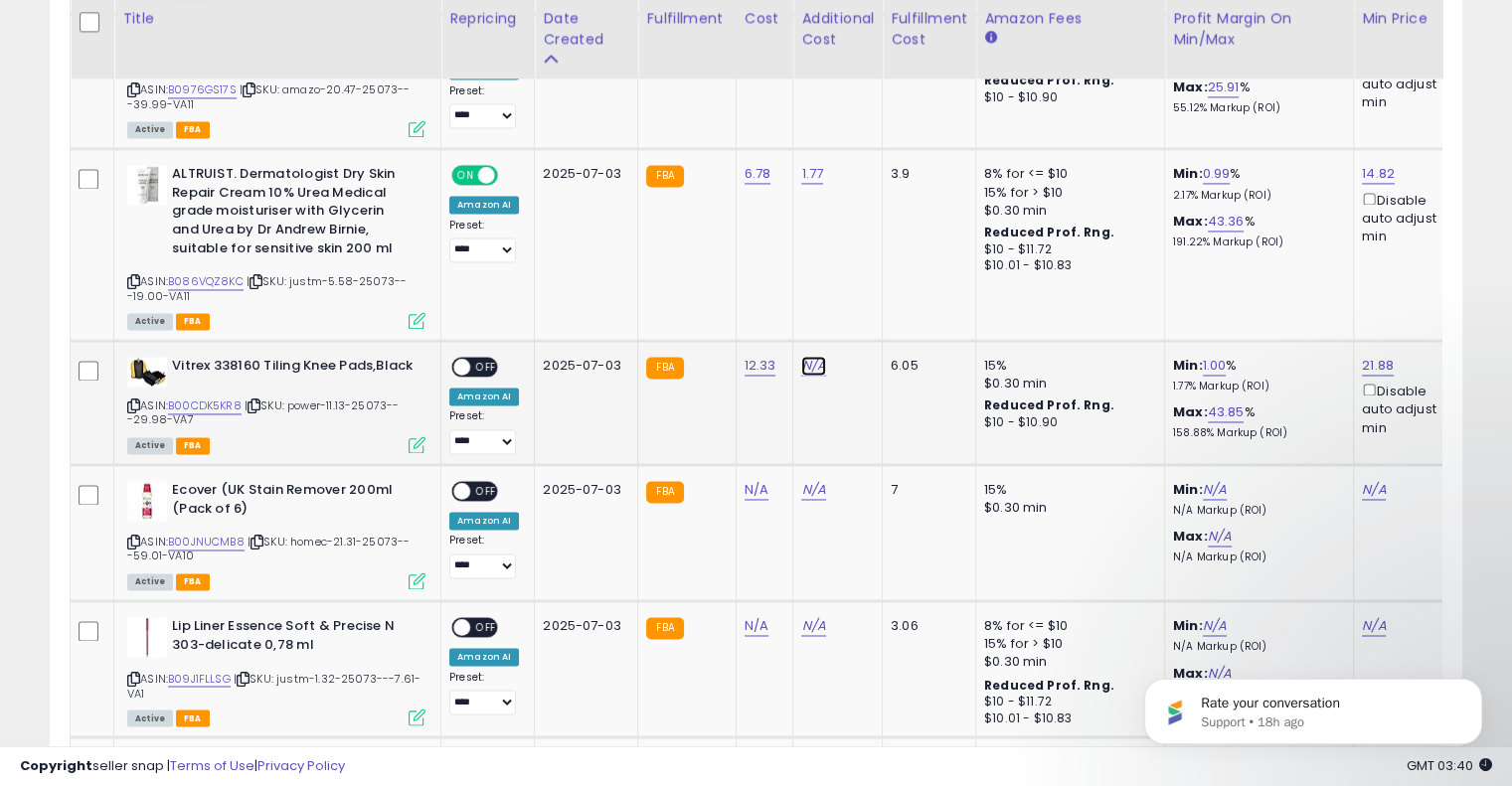 click on "N/A" at bounding box center [813, 366] 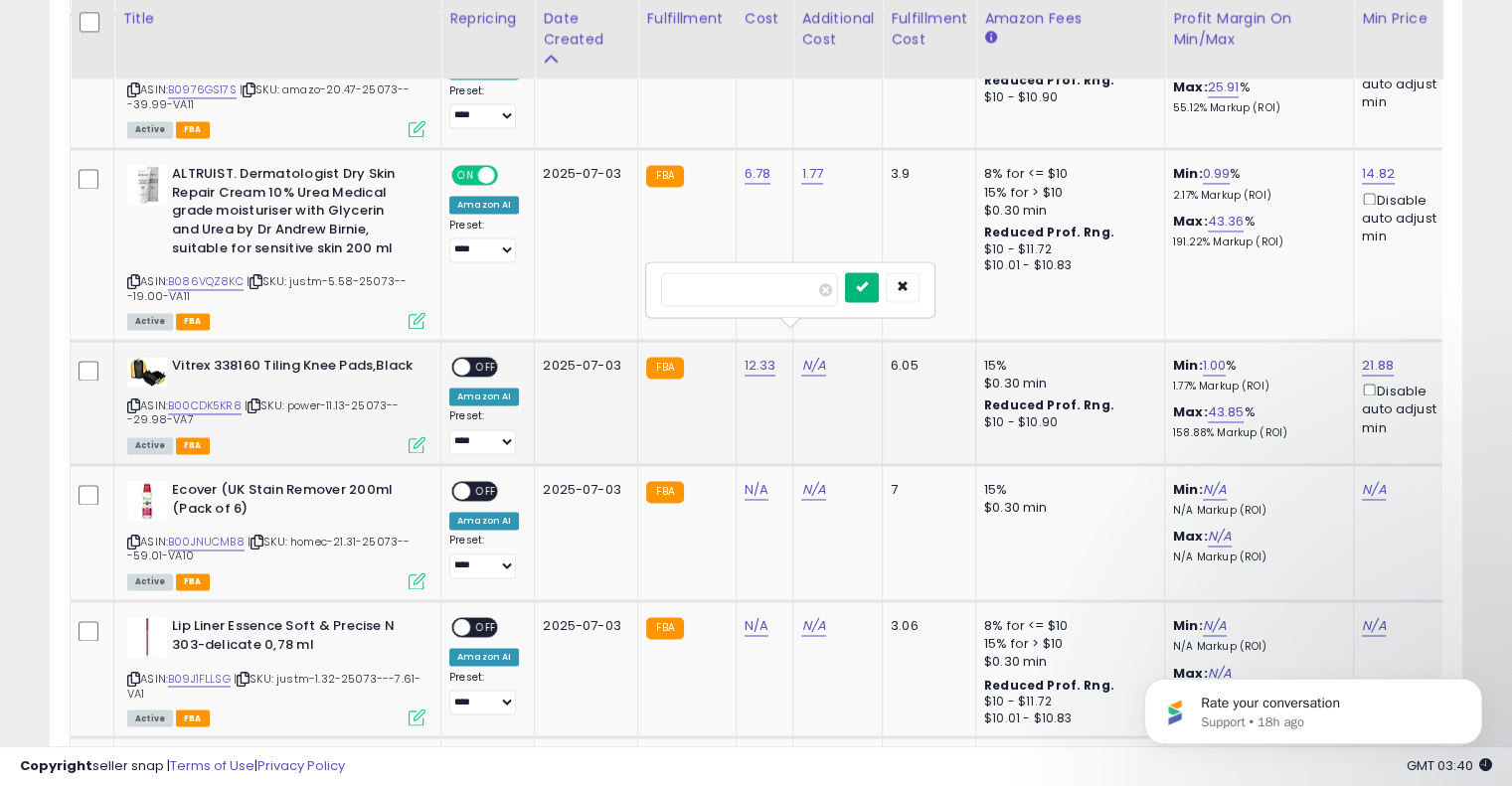 type on "****" 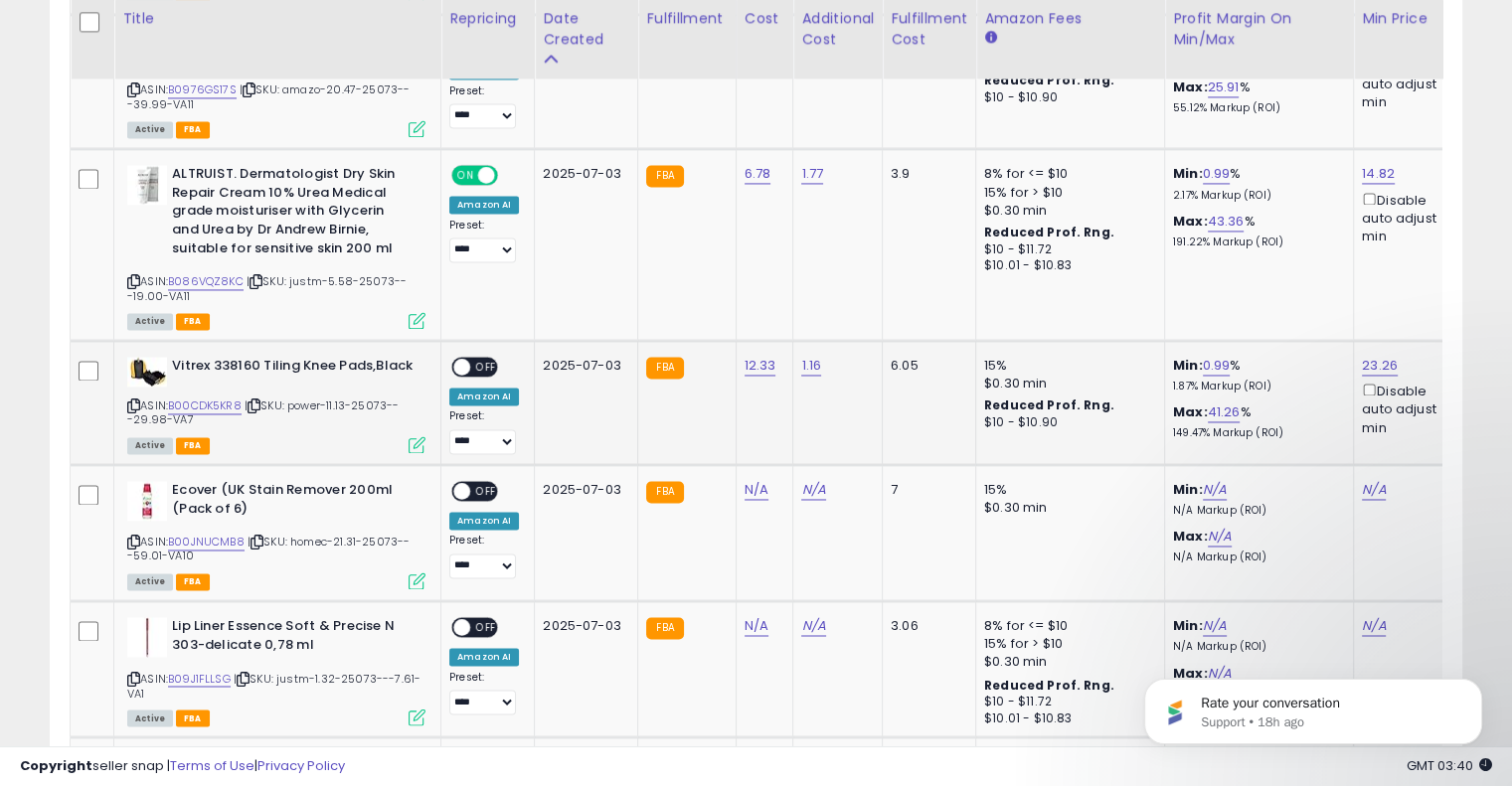 click on "OFF" at bounding box center (486, 367) 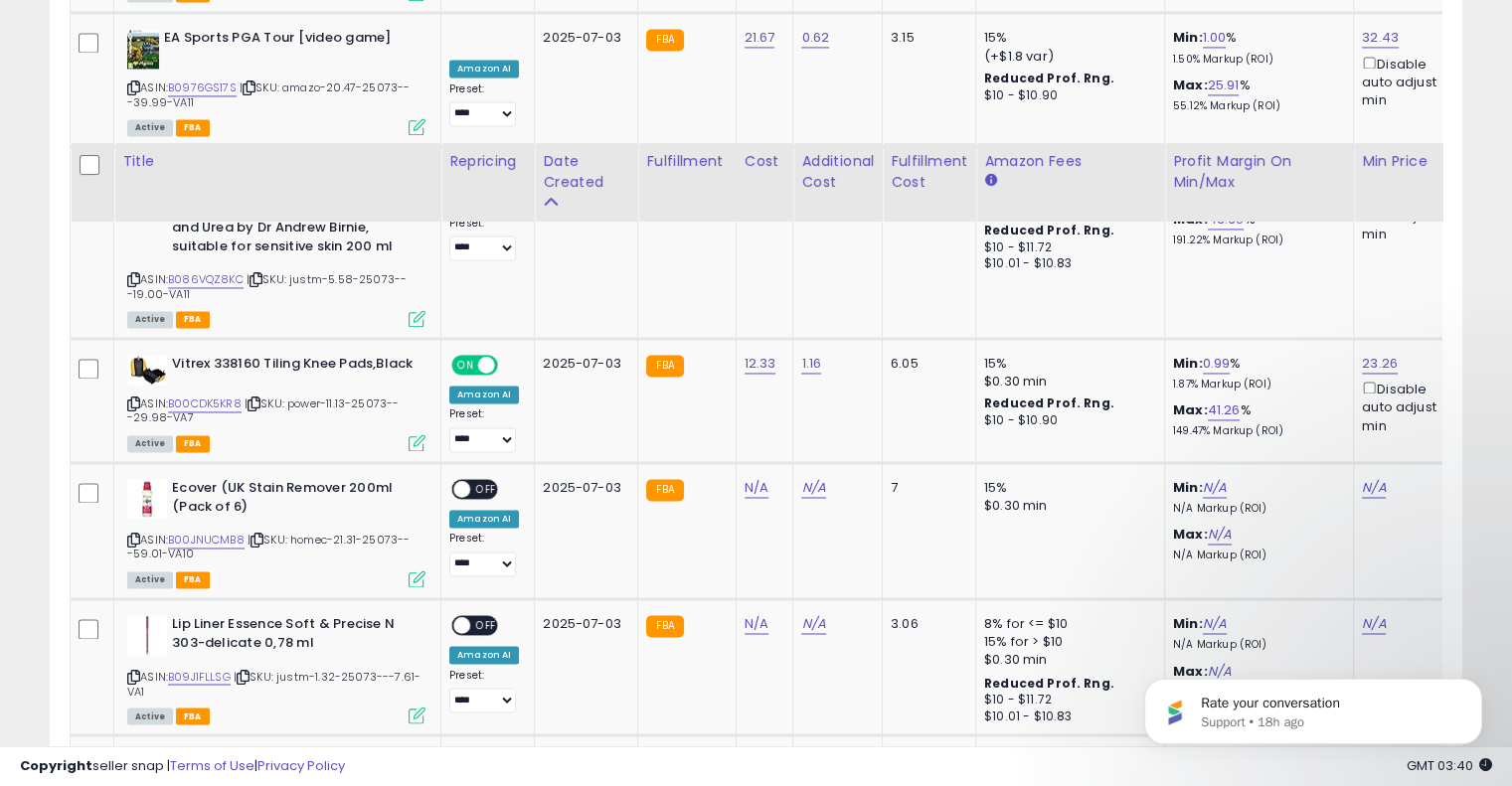 scroll, scrollTop: 3340, scrollLeft: 0, axis: vertical 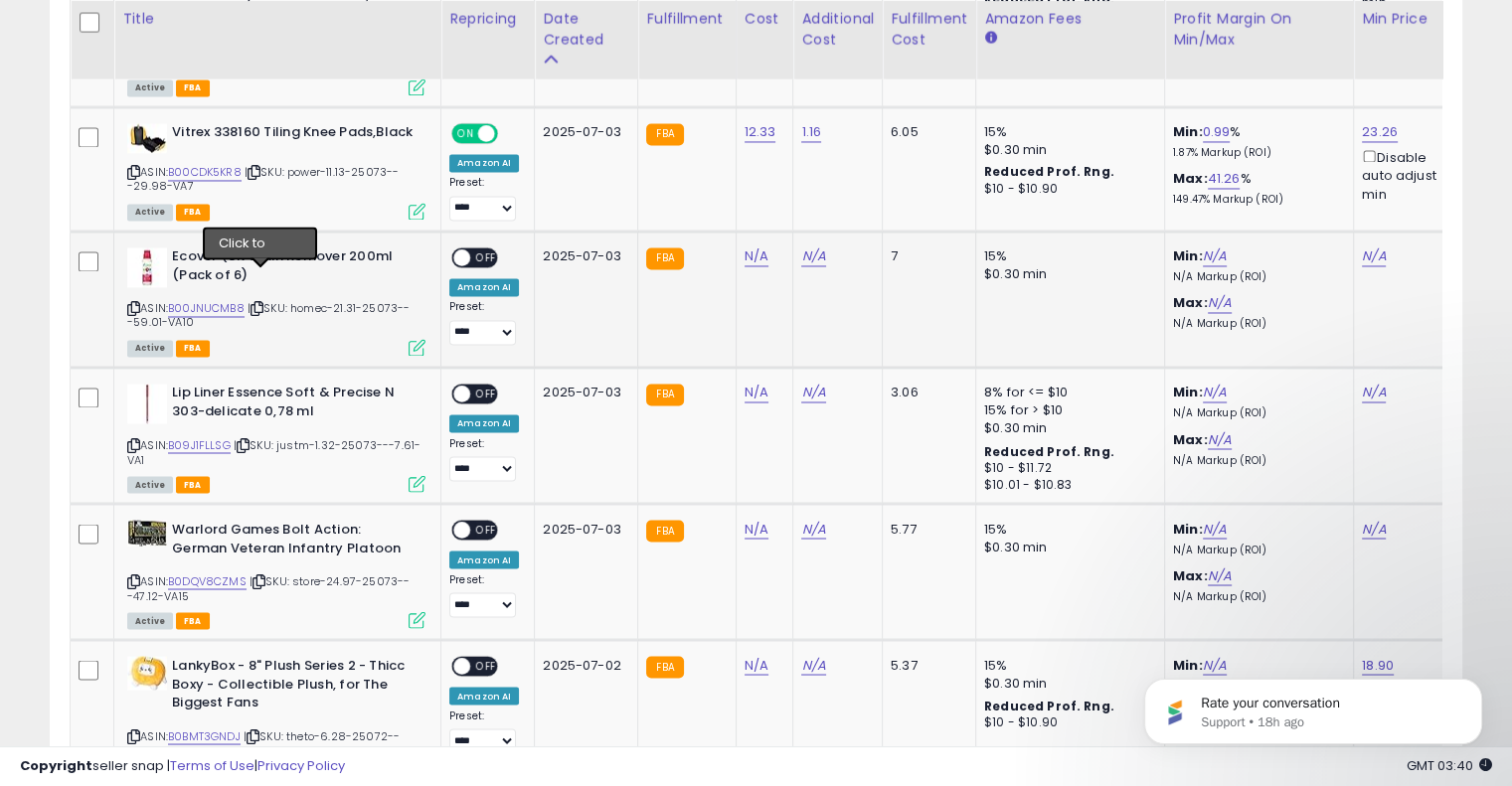 click at bounding box center (256, 308) 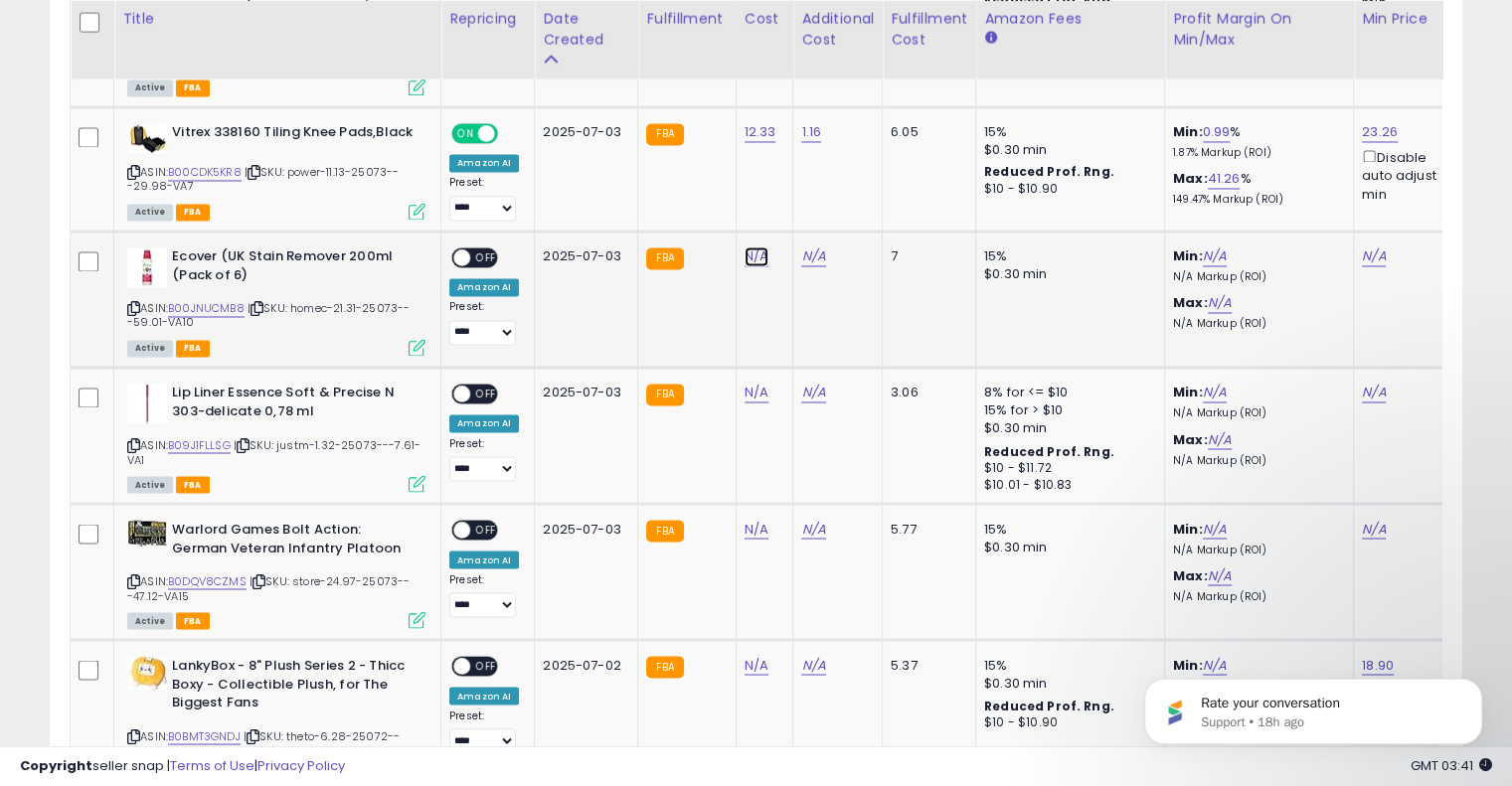 click on "N/A" at bounding box center (756, 256) 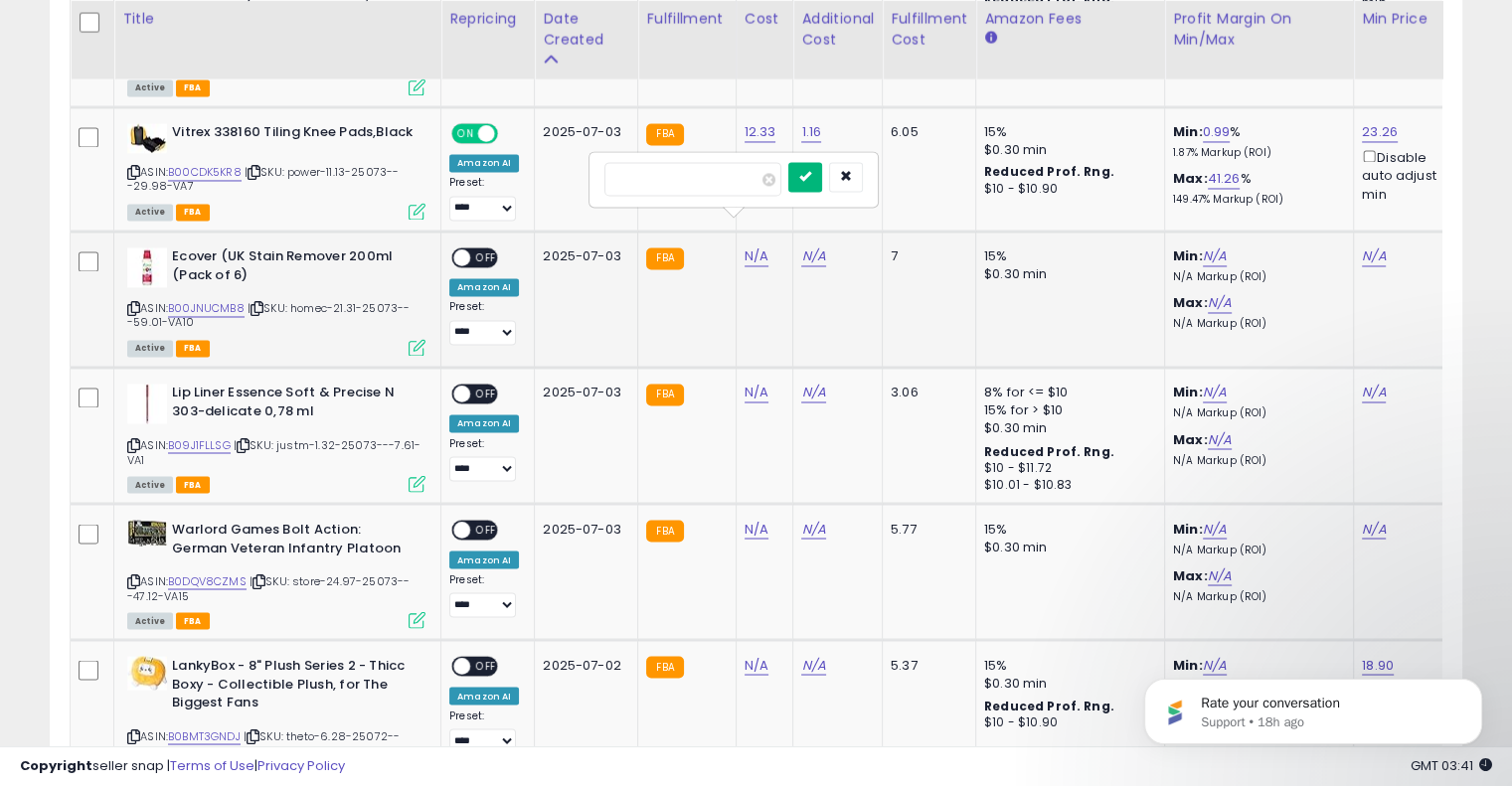 type on "*****" 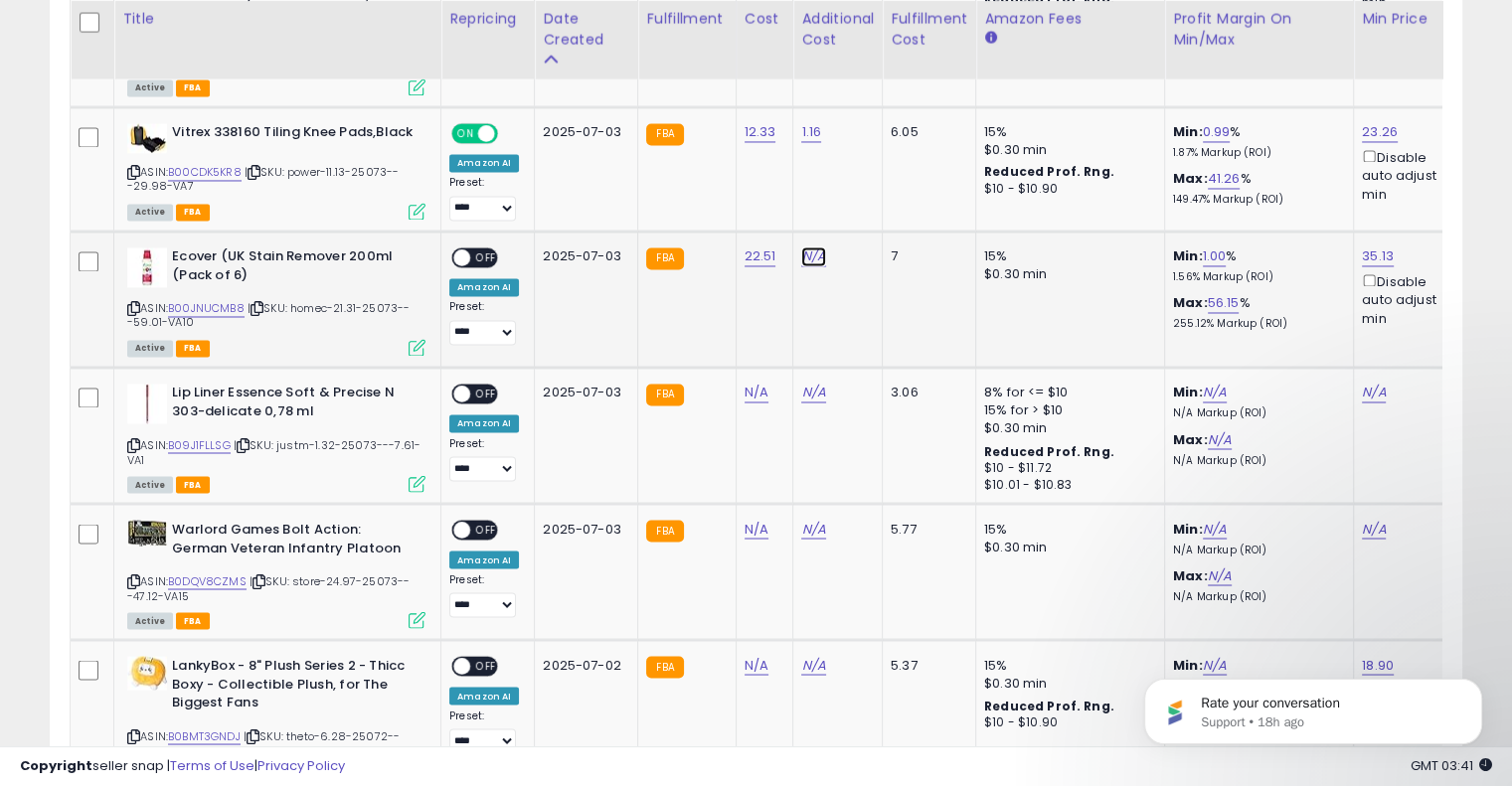 click on "N/A" at bounding box center [813, 256] 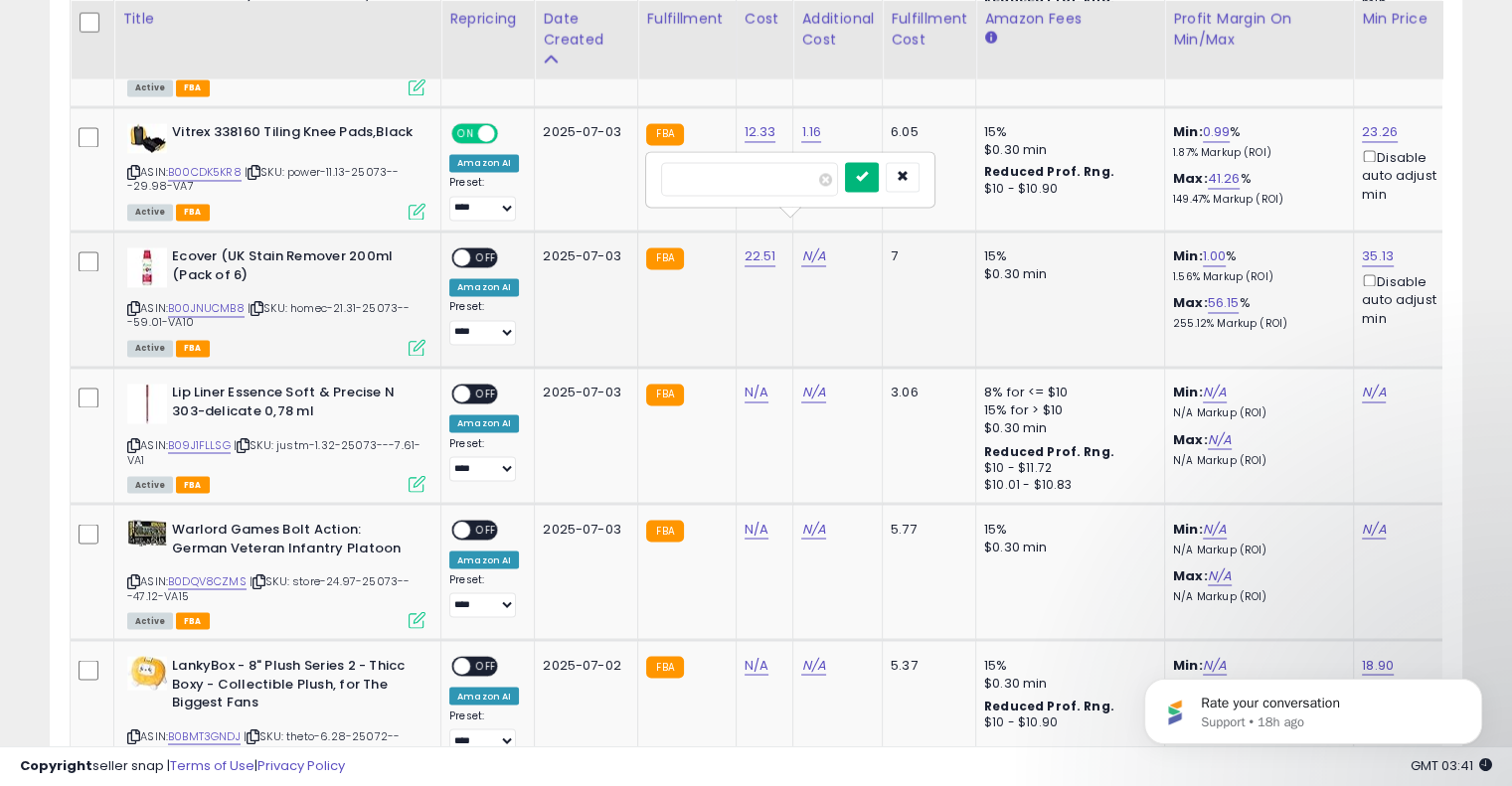 type on "*****" 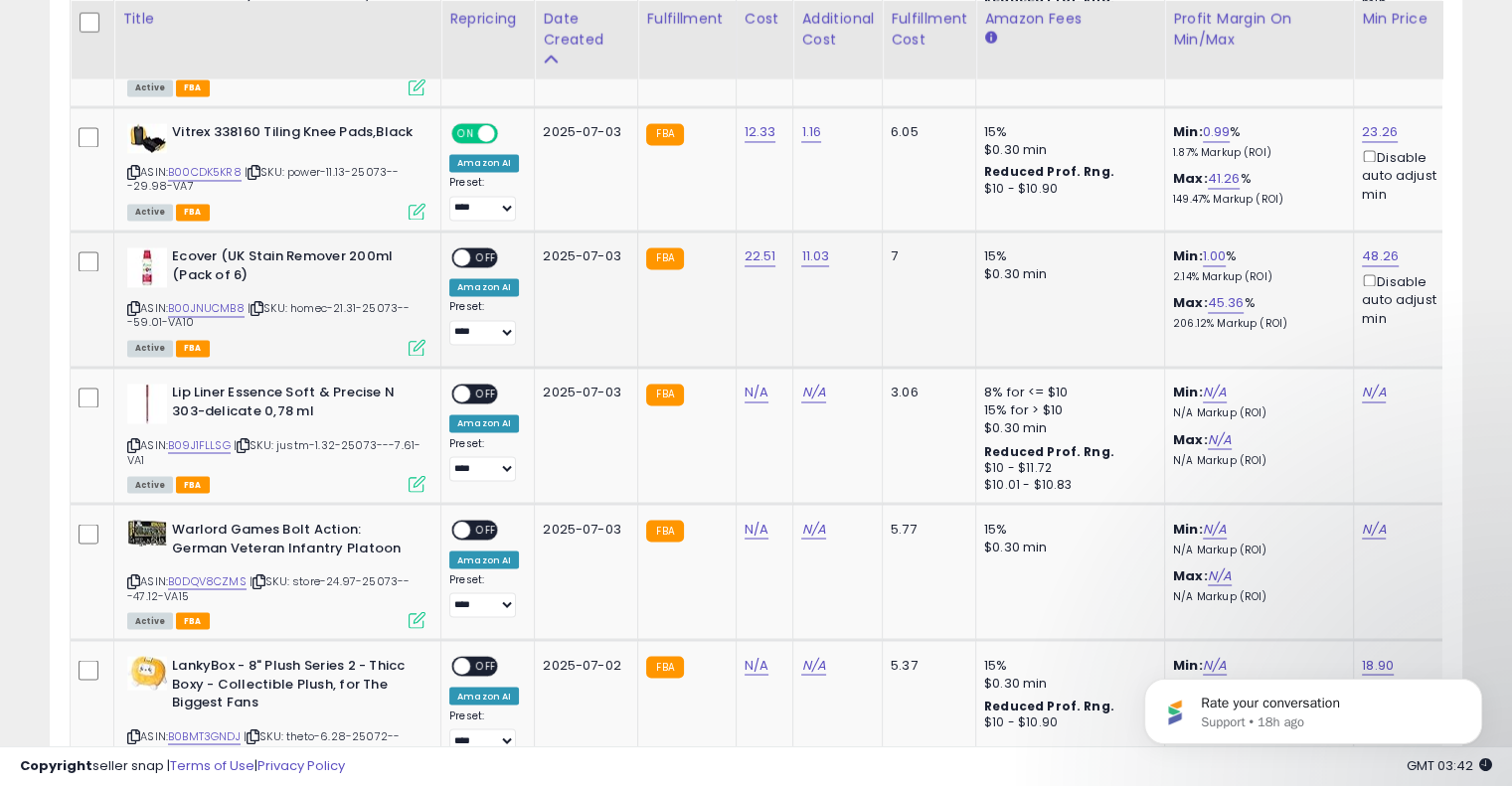 drag, startPoint x: 476, startPoint y: 226, endPoint x: 703, endPoint y: 277, distance: 232.65855 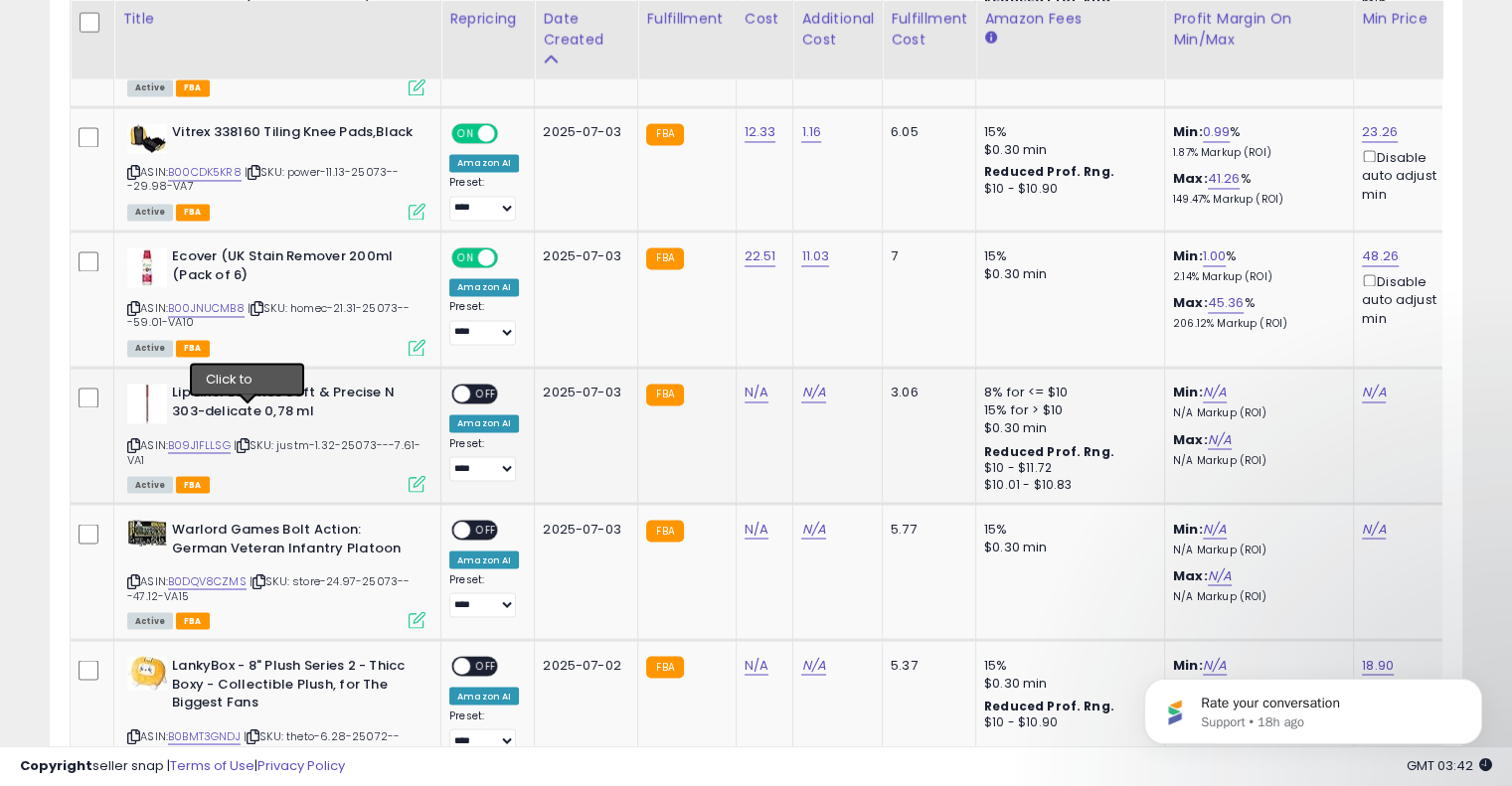 click at bounding box center [243, 444] 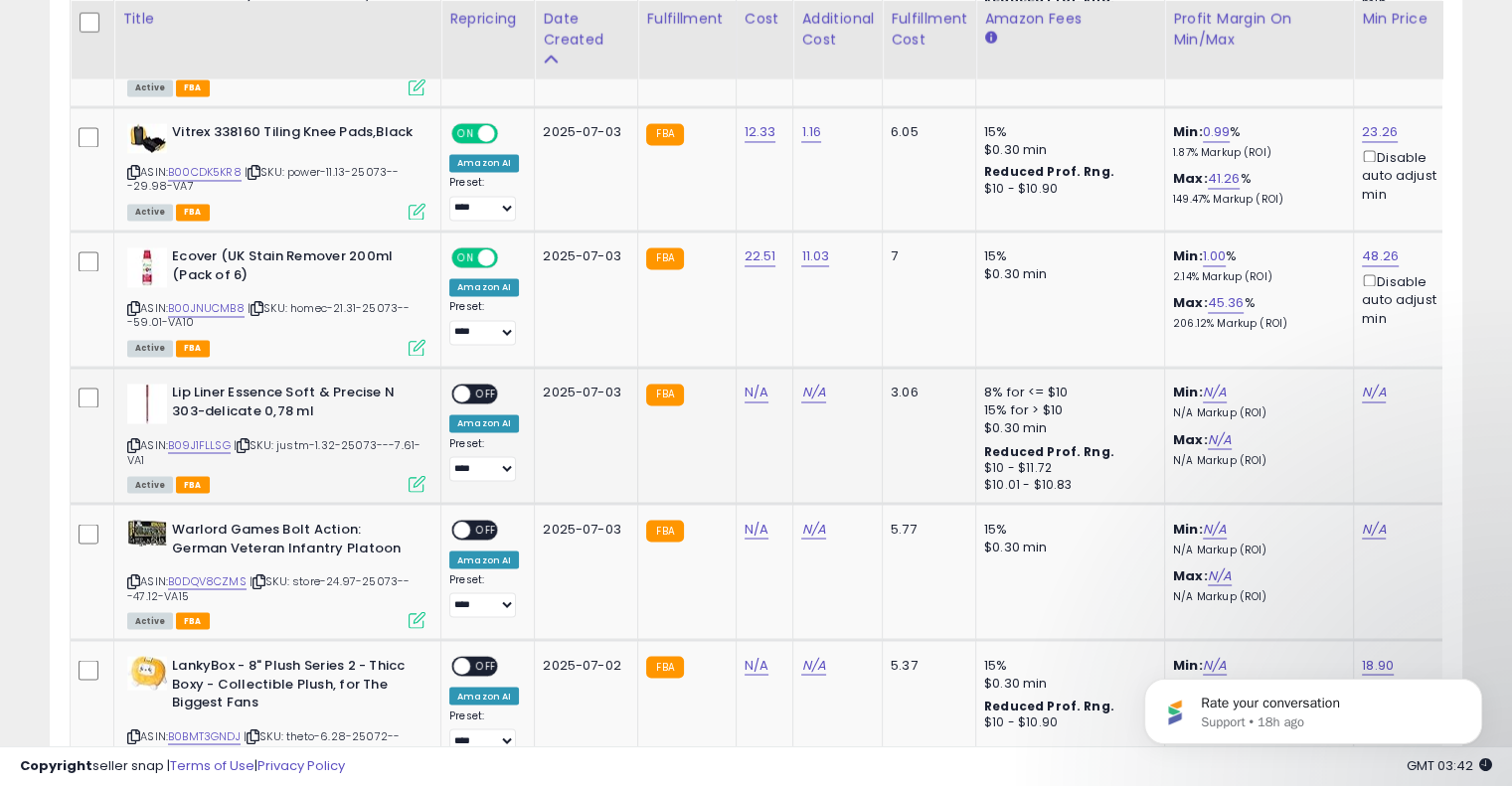 click at bounding box center (243, 444) 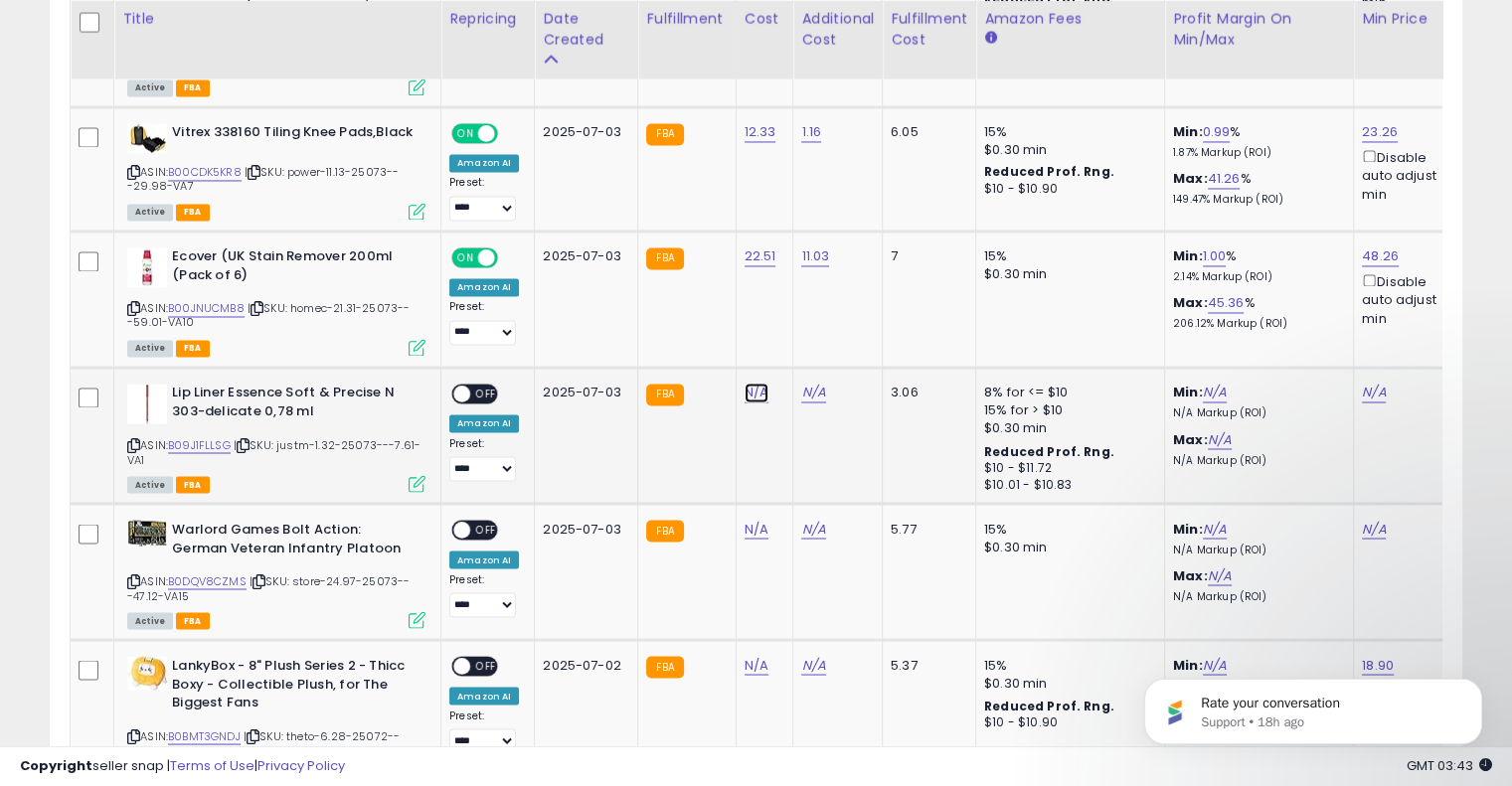 click on "N/A" at bounding box center (756, 393) 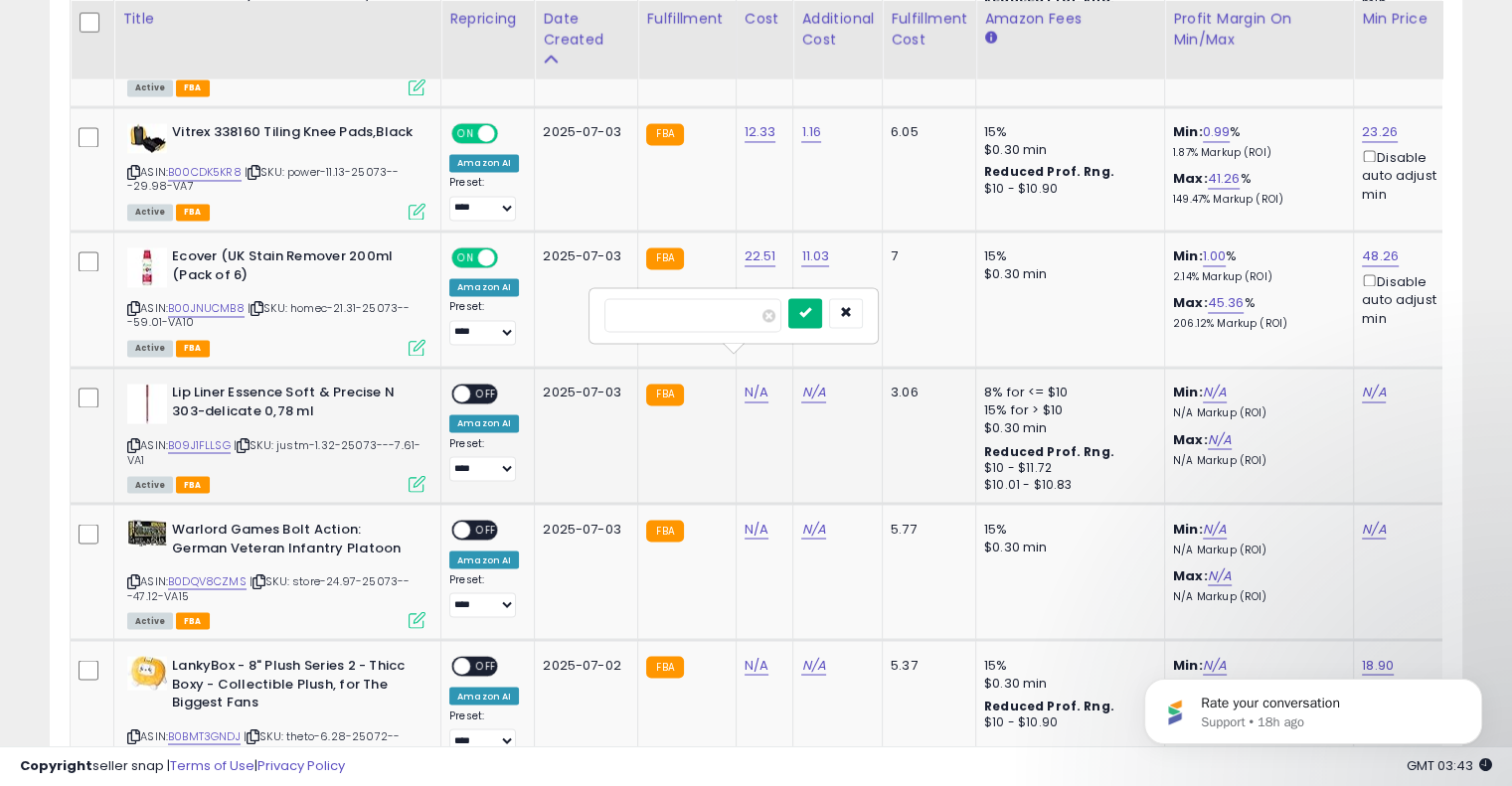 type on "****" 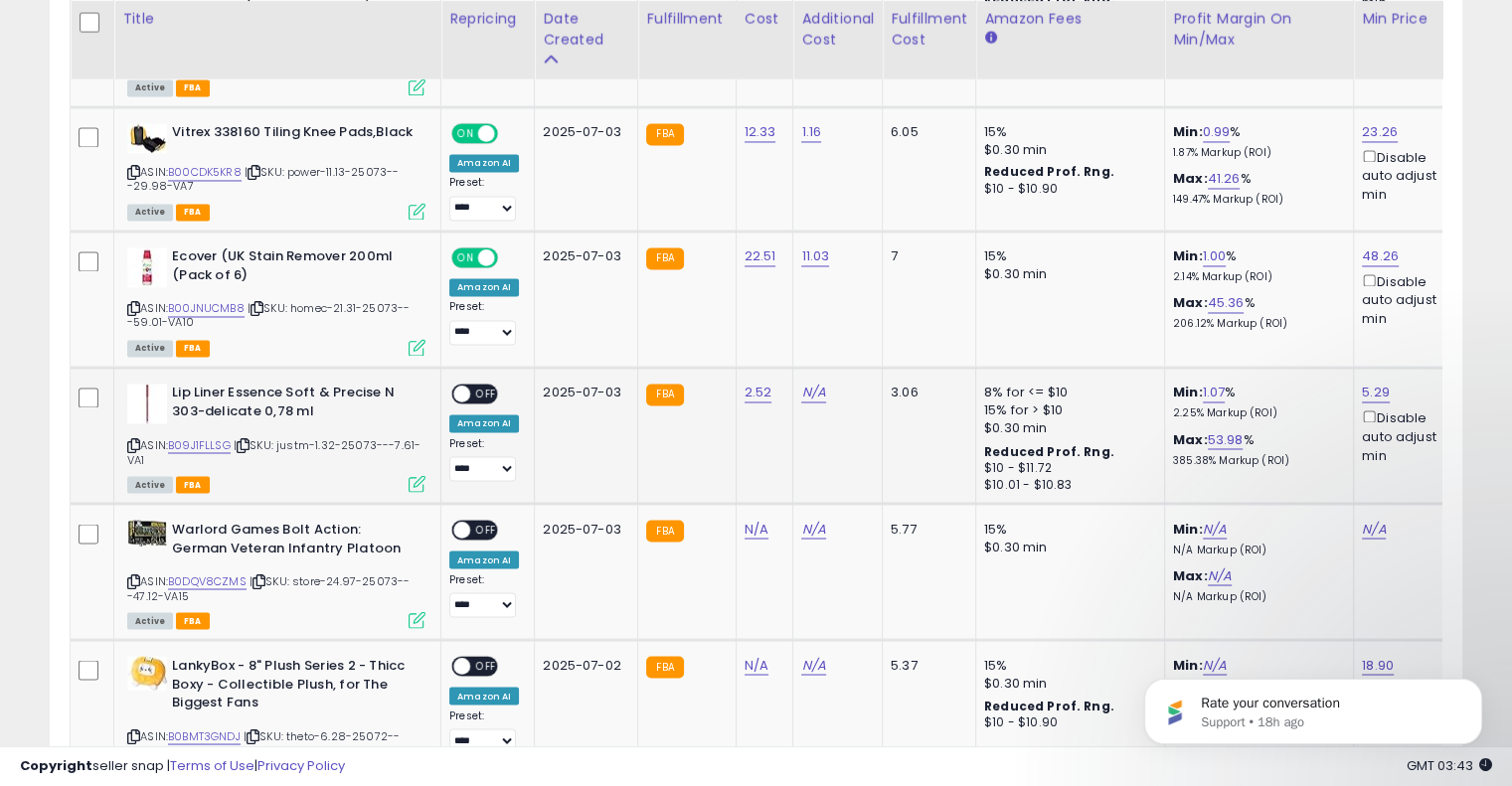 click on "N/A" at bounding box center (834, 393) 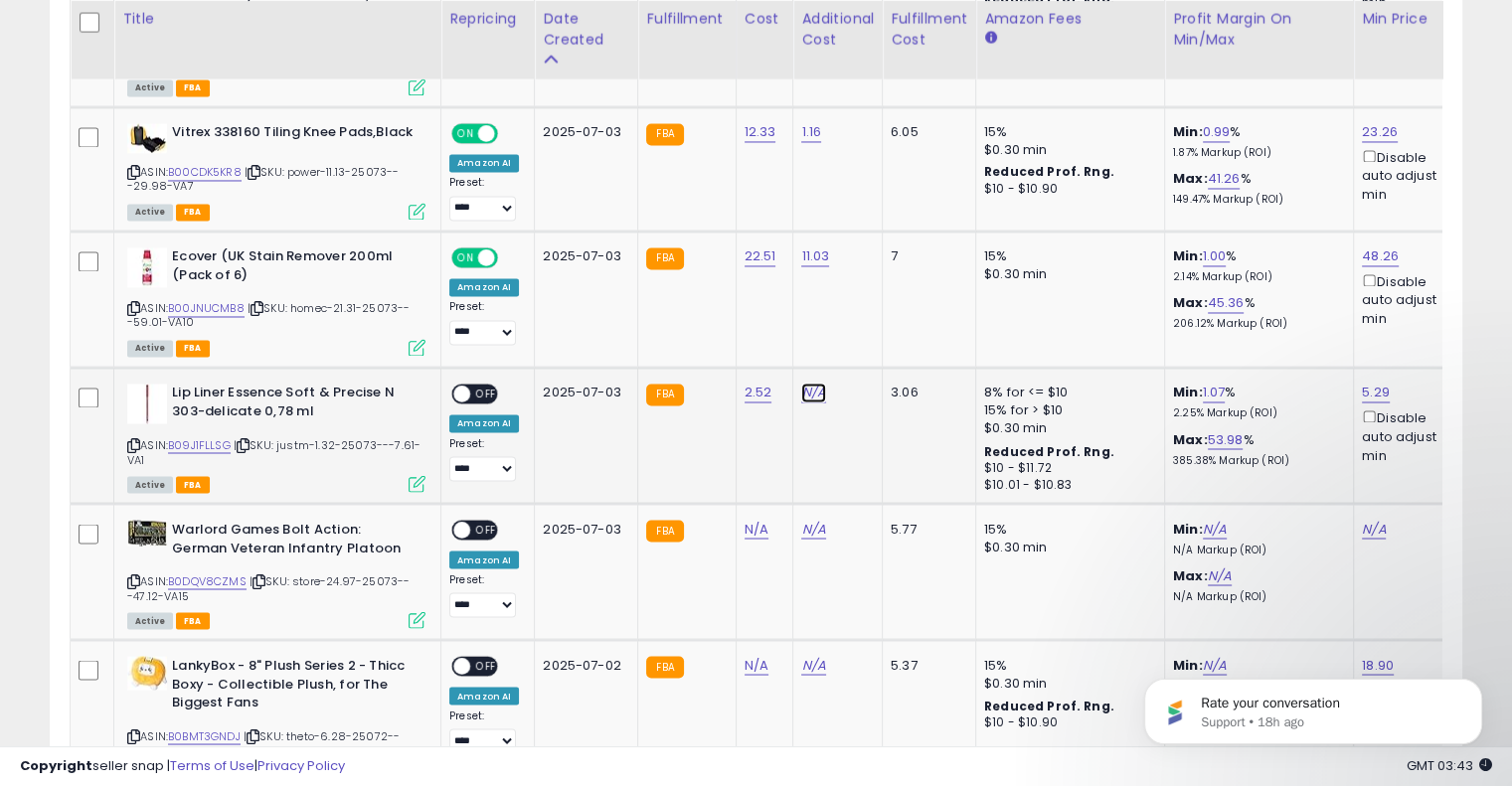 click on "N/A" at bounding box center [813, 393] 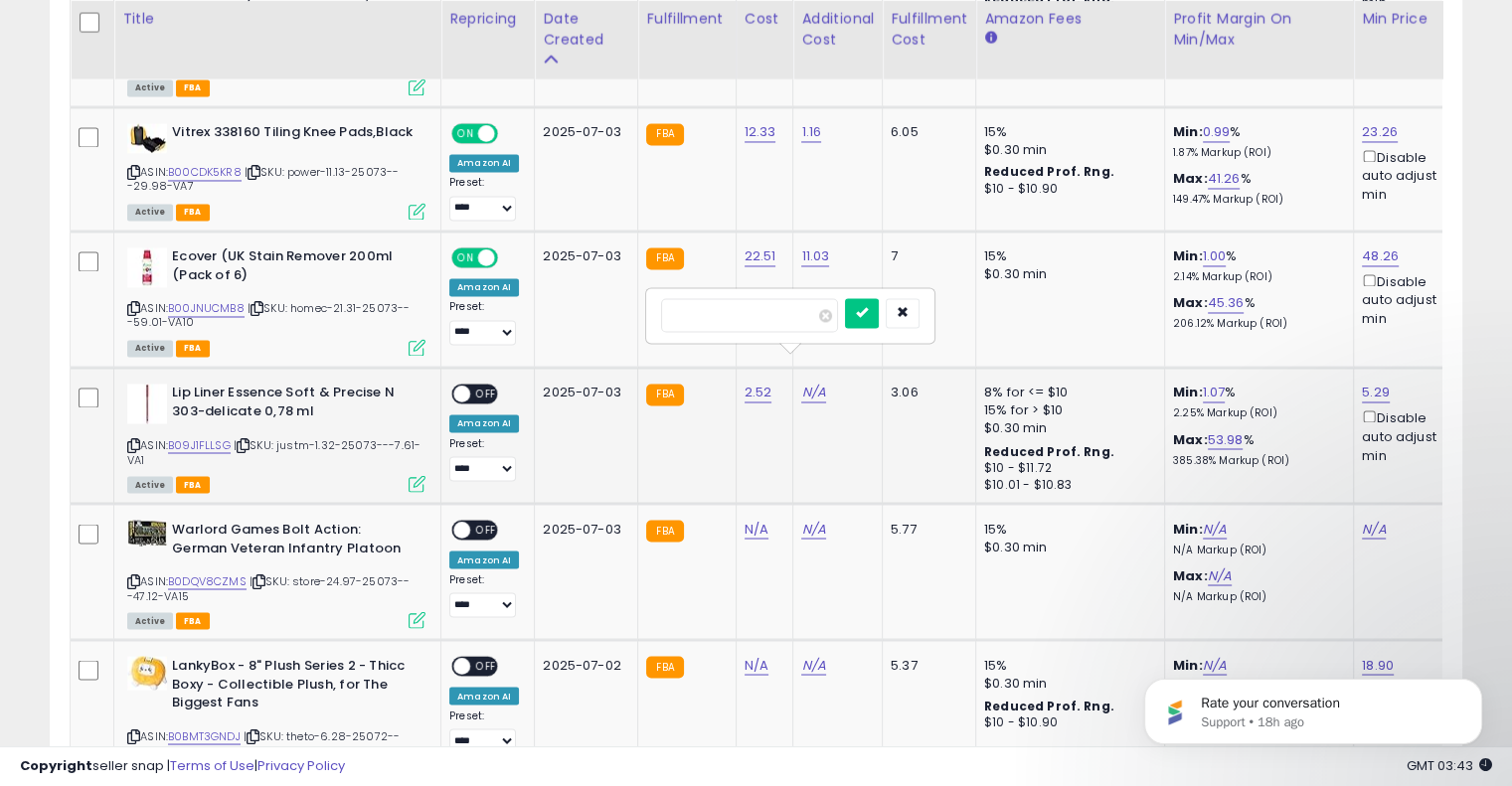 type on "****" 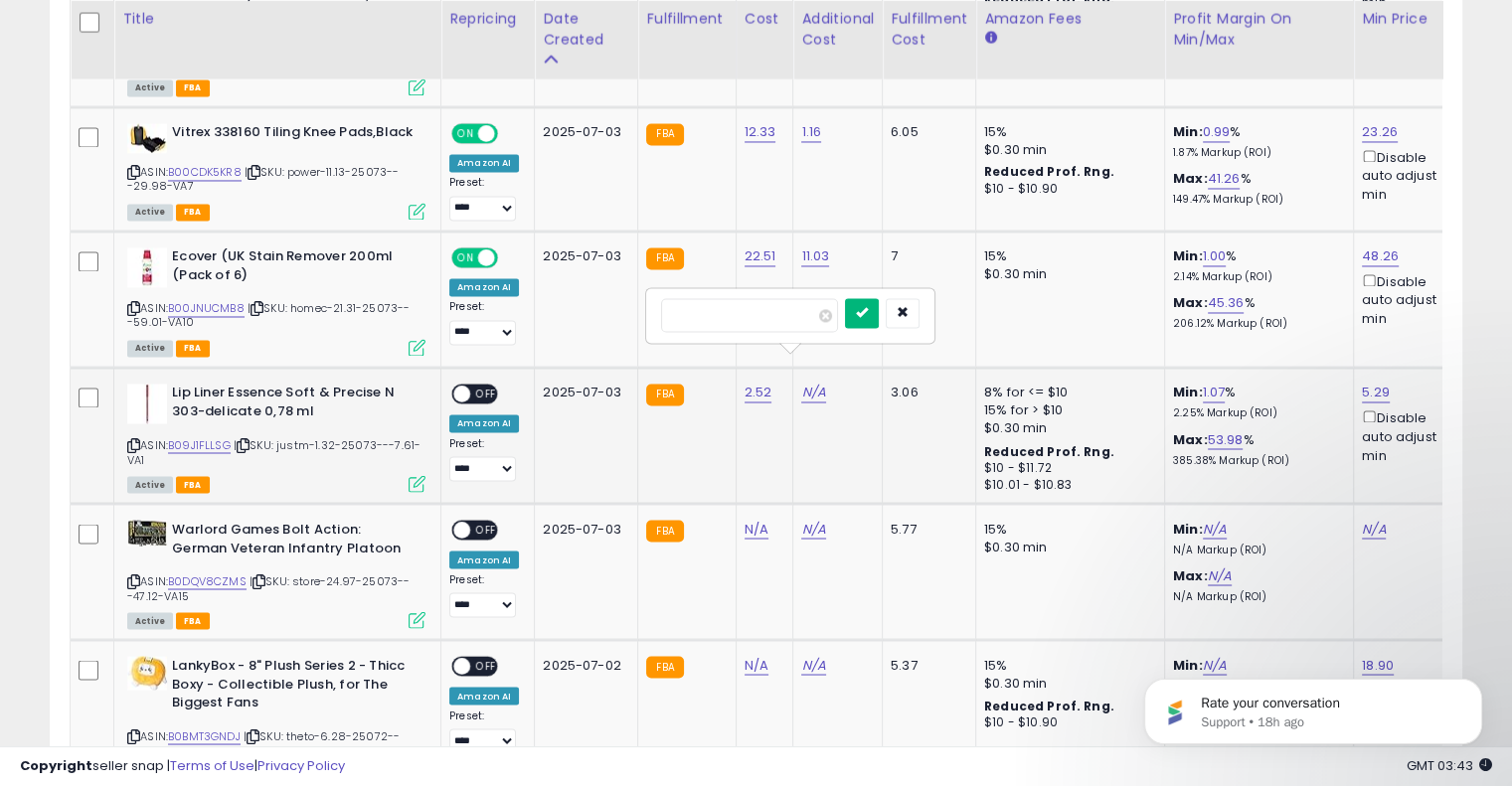 click at bounding box center [862, 313] 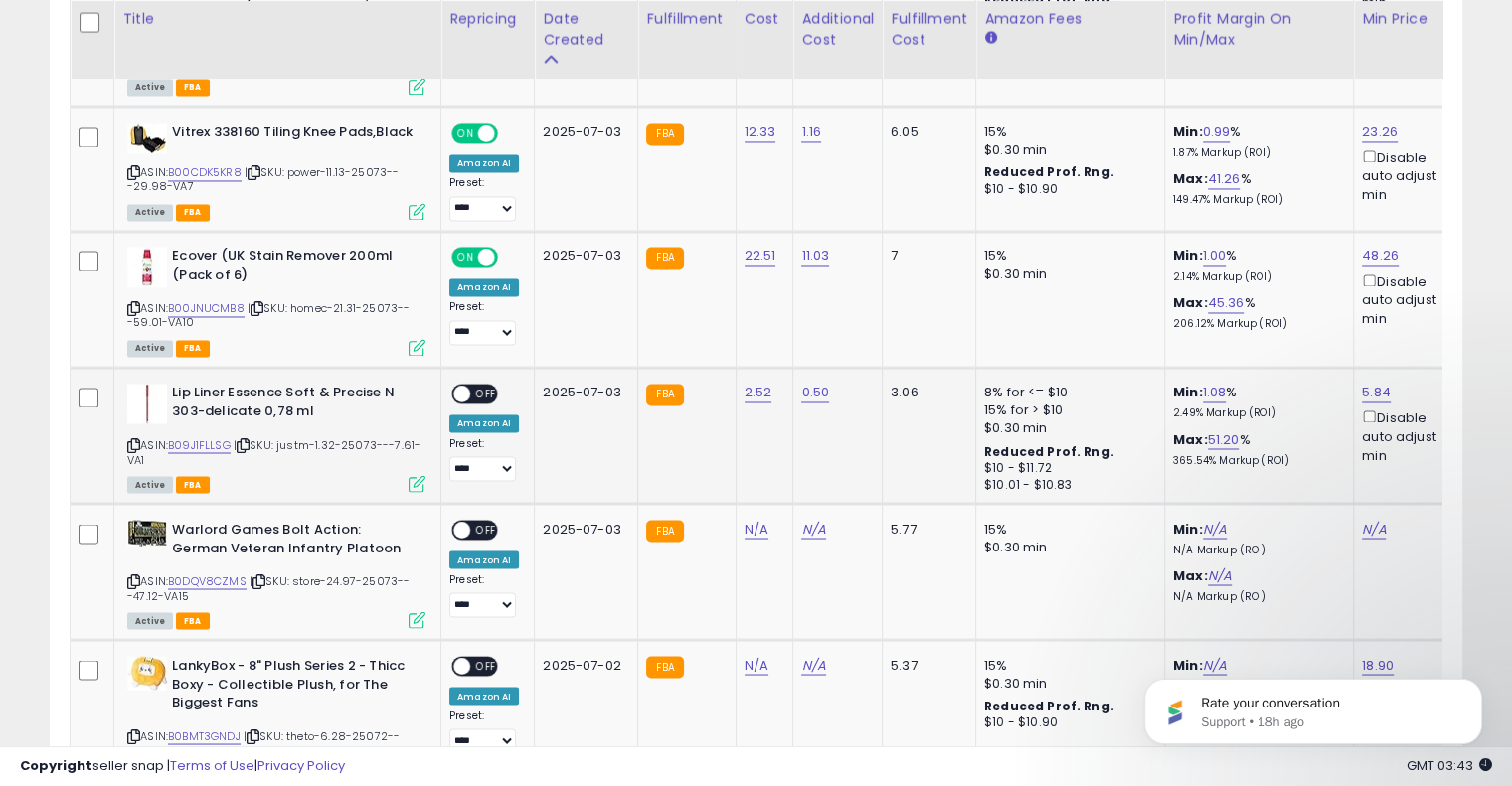 click on "OFF" at bounding box center [486, 393] 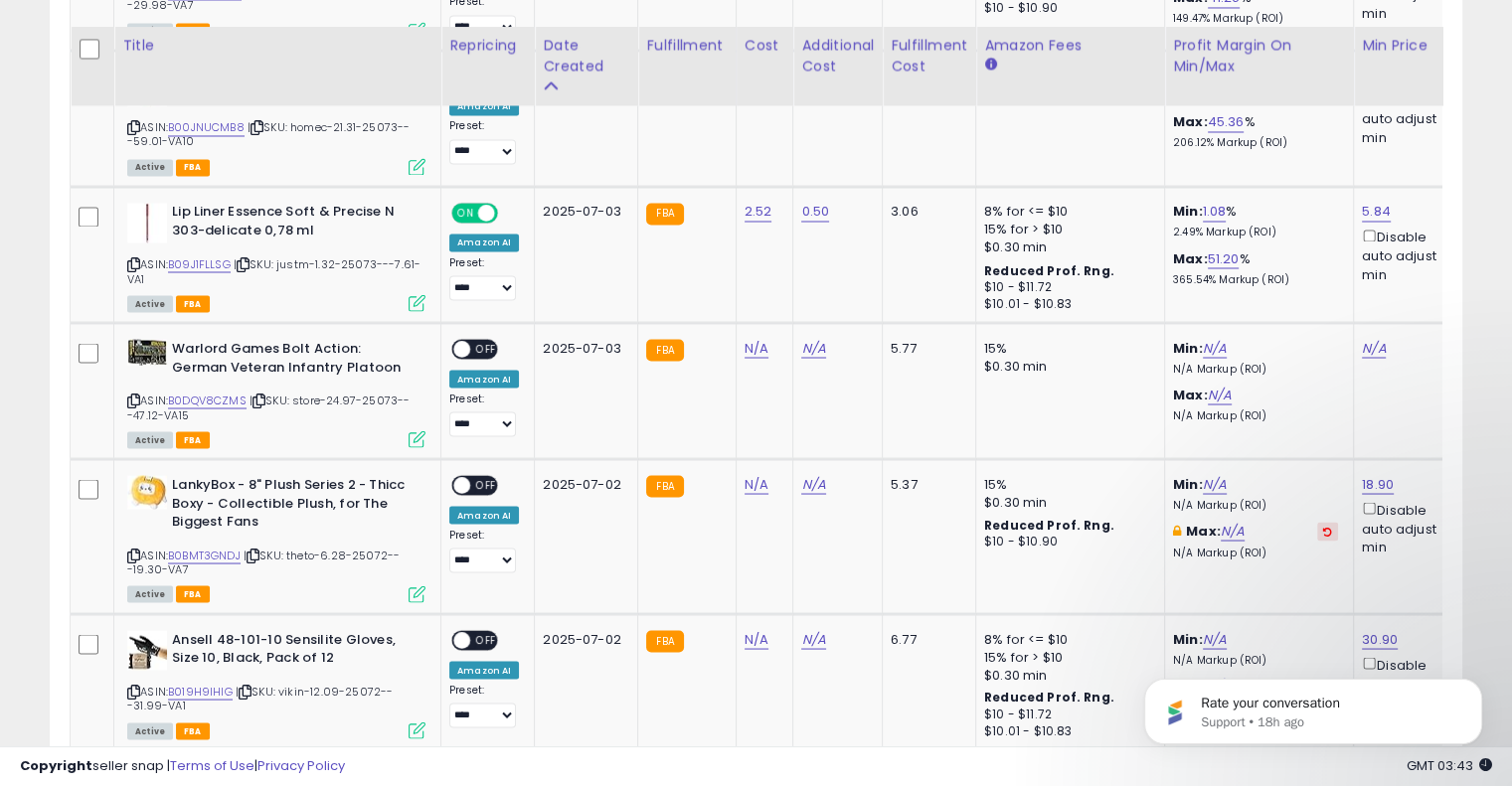 scroll, scrollTop: 3618, scrollLeft: 0, axis: vertical 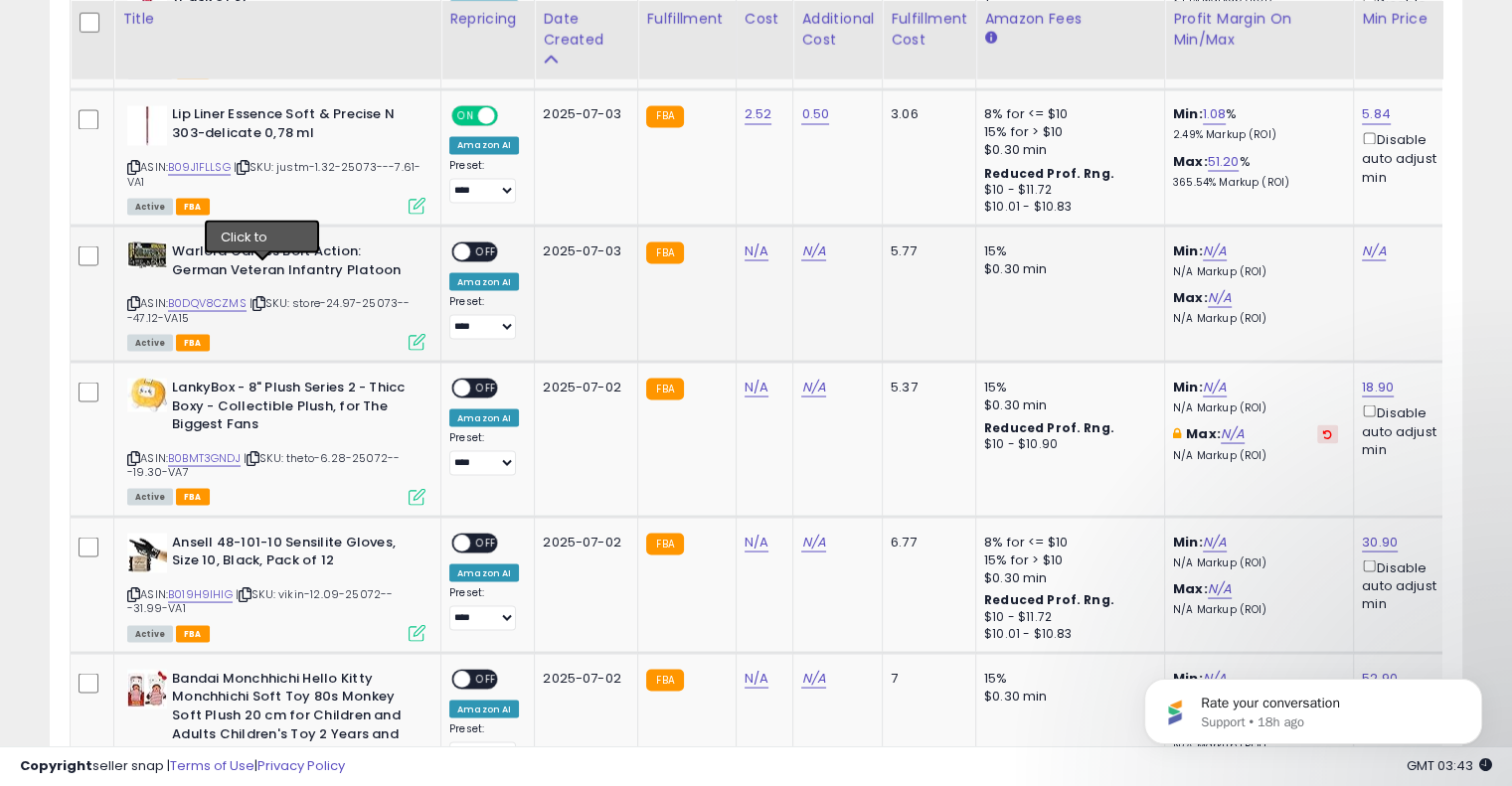 click at bounding box center [258, 302] 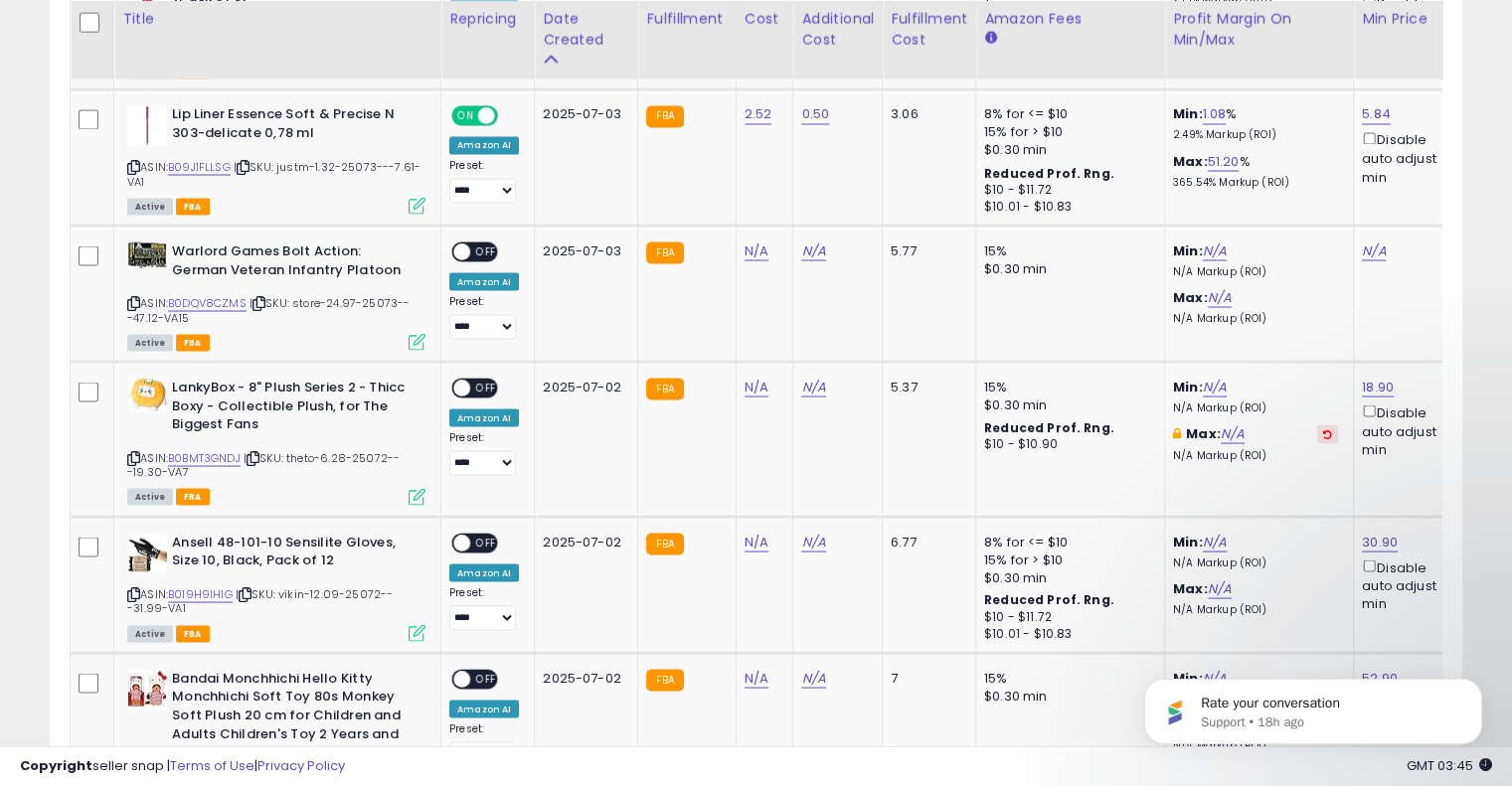 click on "Unable to login
Retrieving listings data..
has not yet accepted the Terms of Use. Once the Terms of Use have been
accepted, you will be able to login.
Logout
Overview
Listings
Help" at bounding box center (756, -3225) 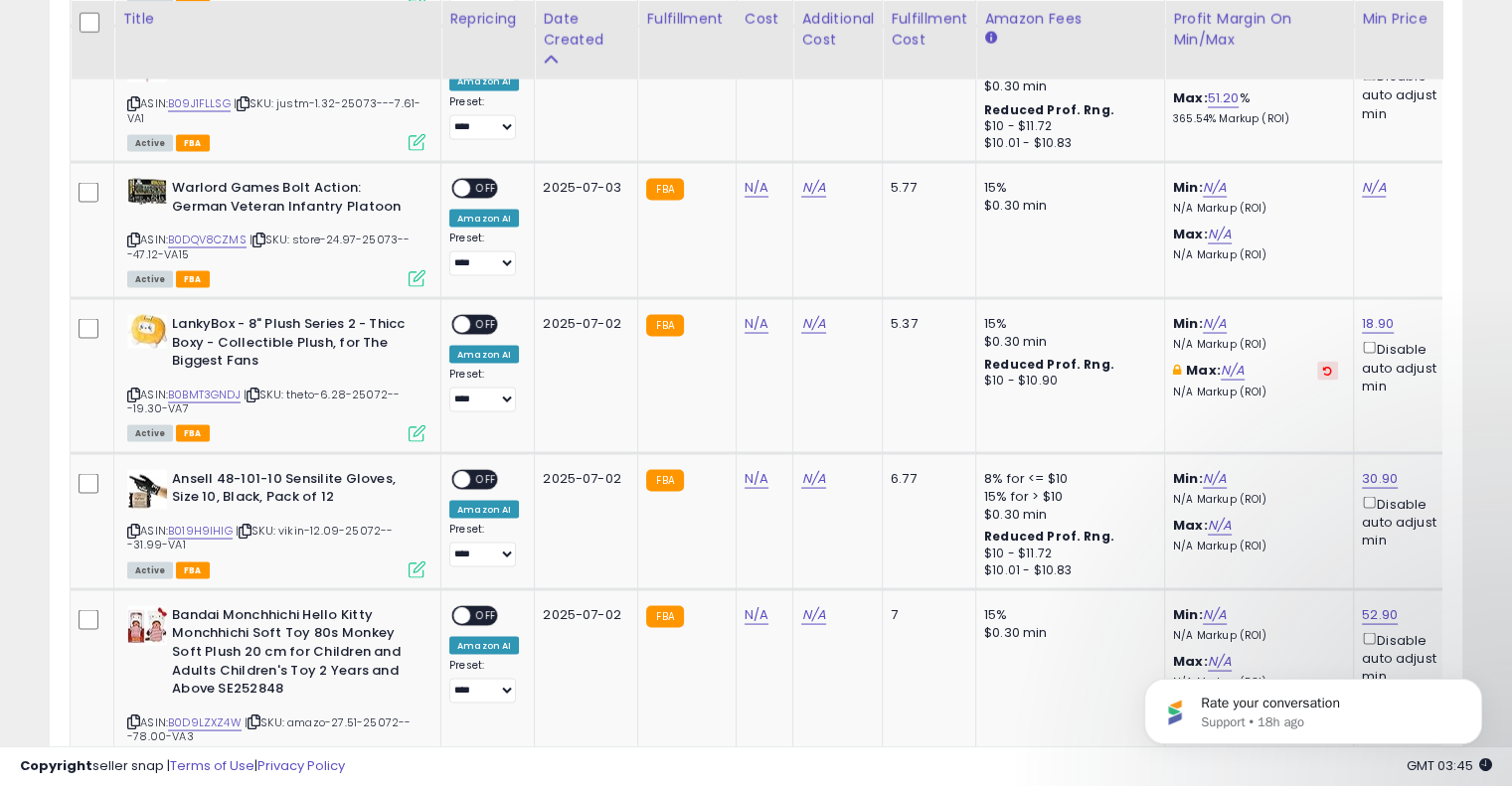 click on "Copyright  seller snap |  Terms of Use
|  Privacy Policy
GMT 03:45
Authorization required" at bounding box center [756, 766] 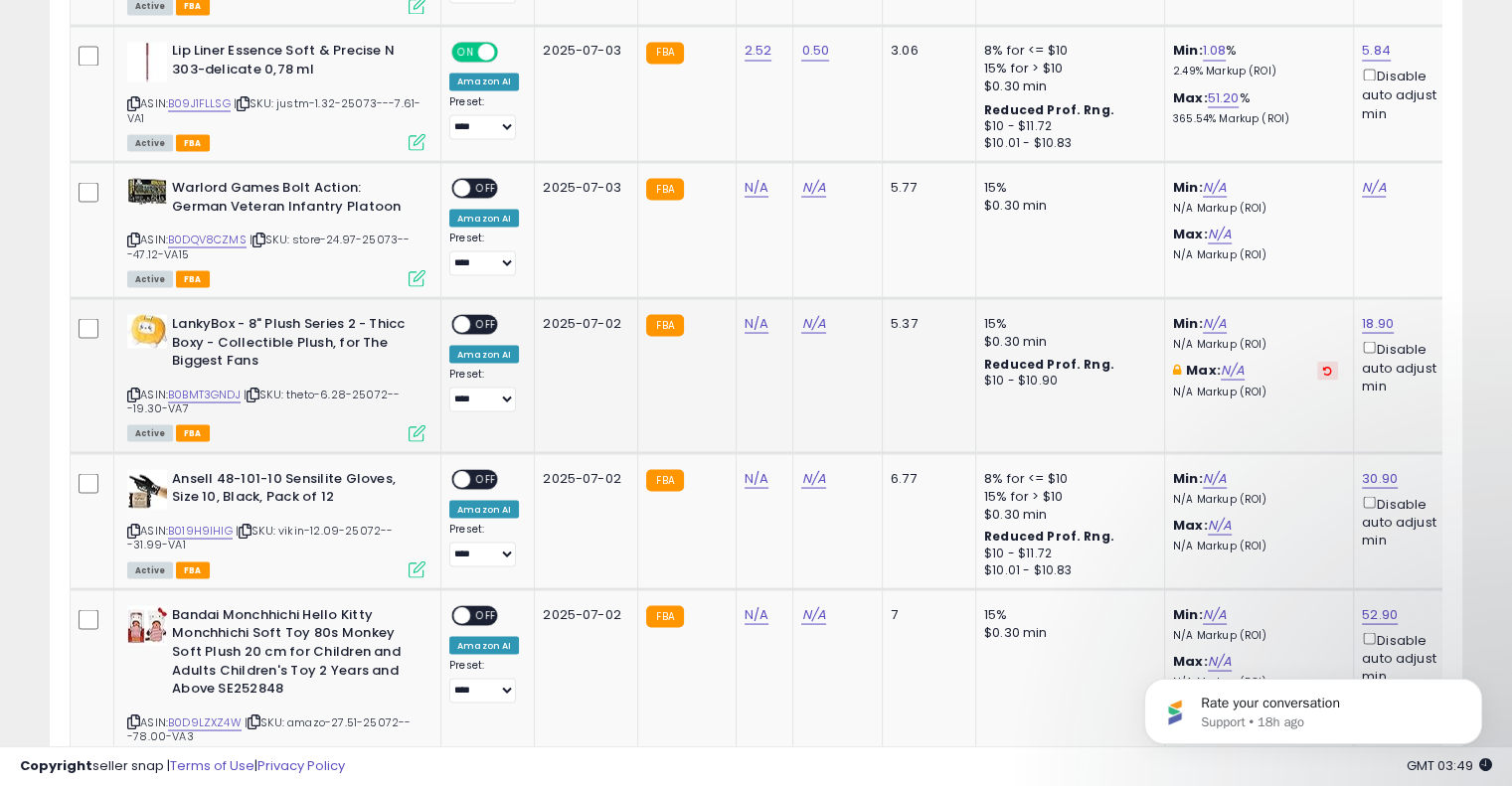 scroll, scrollTop: 3351, scrollLeft: 0, axis: vertical 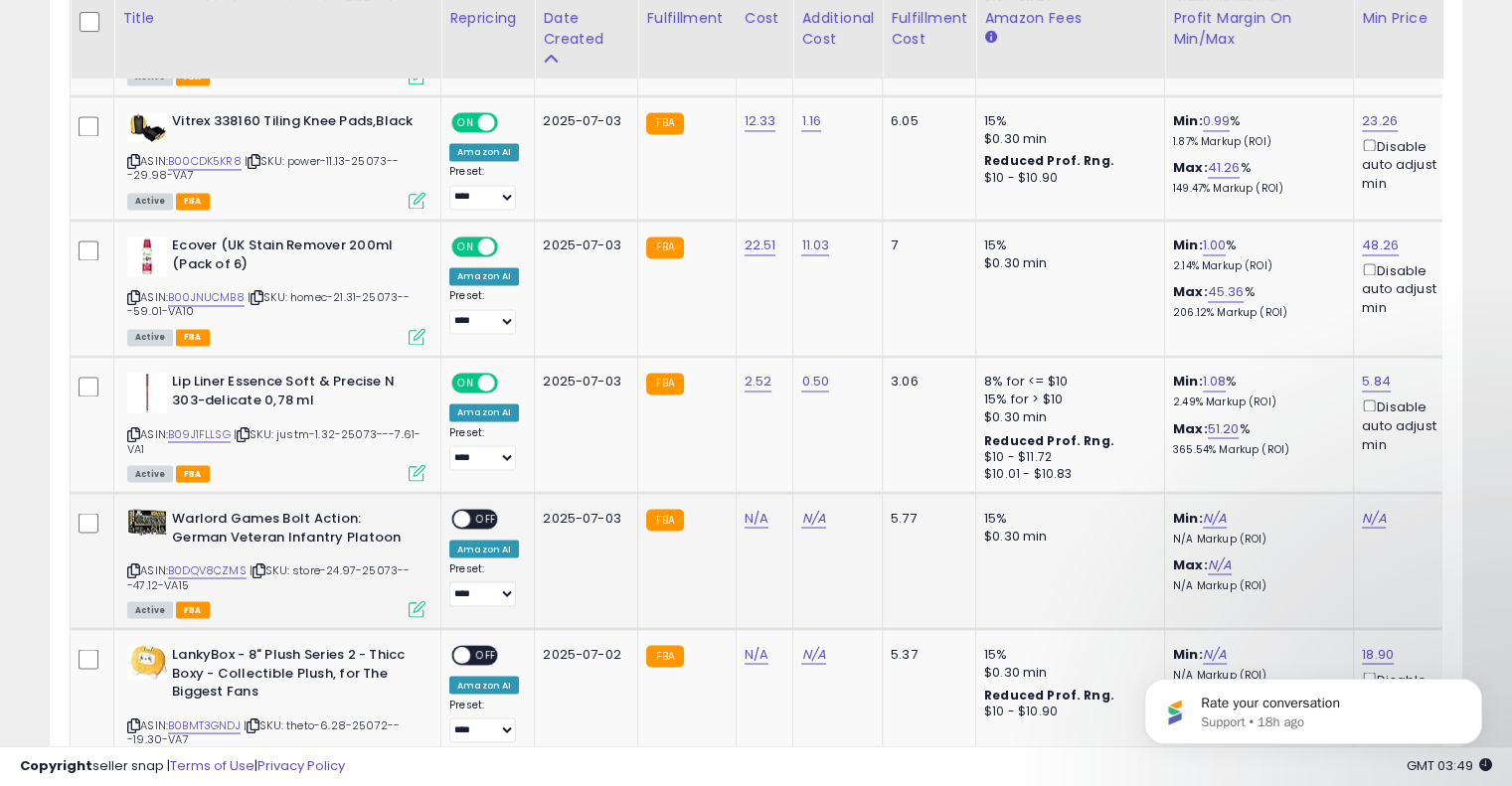 click at bounding box center (258, 569) 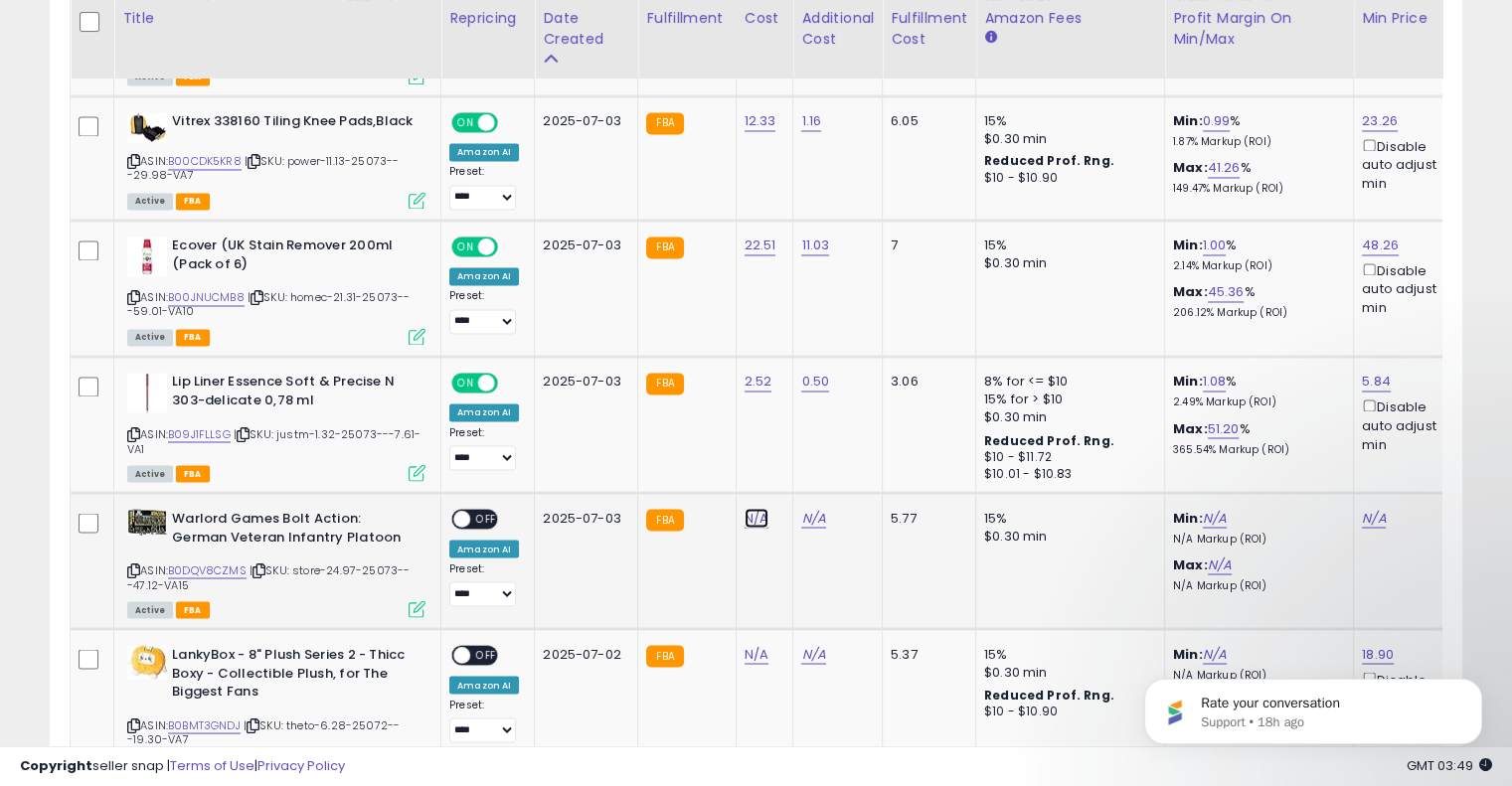 click on "N/A" at bounding box center (756, 518) 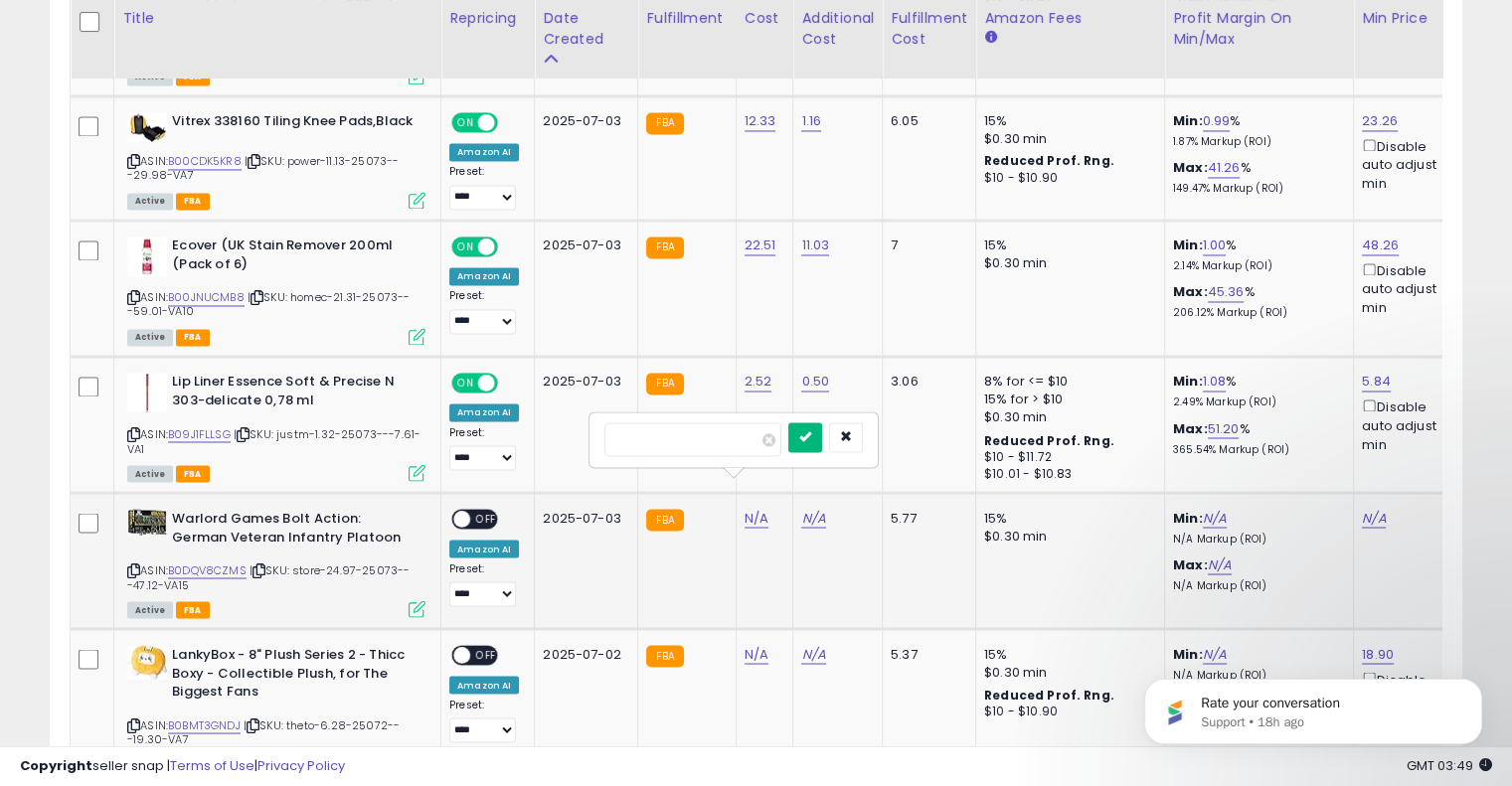 type on "*****" 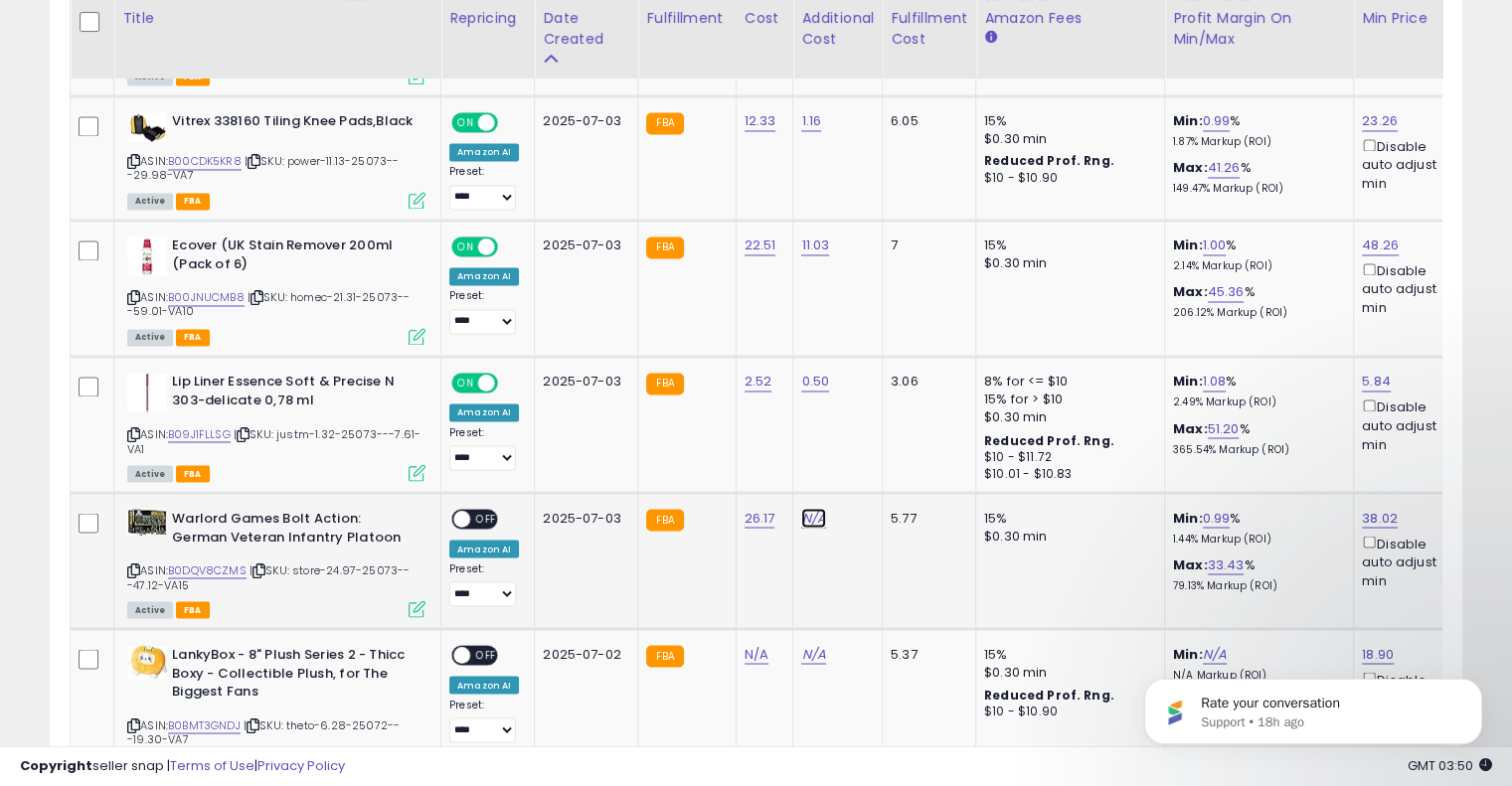 click on "N/A" at bounding box center [813, 518] 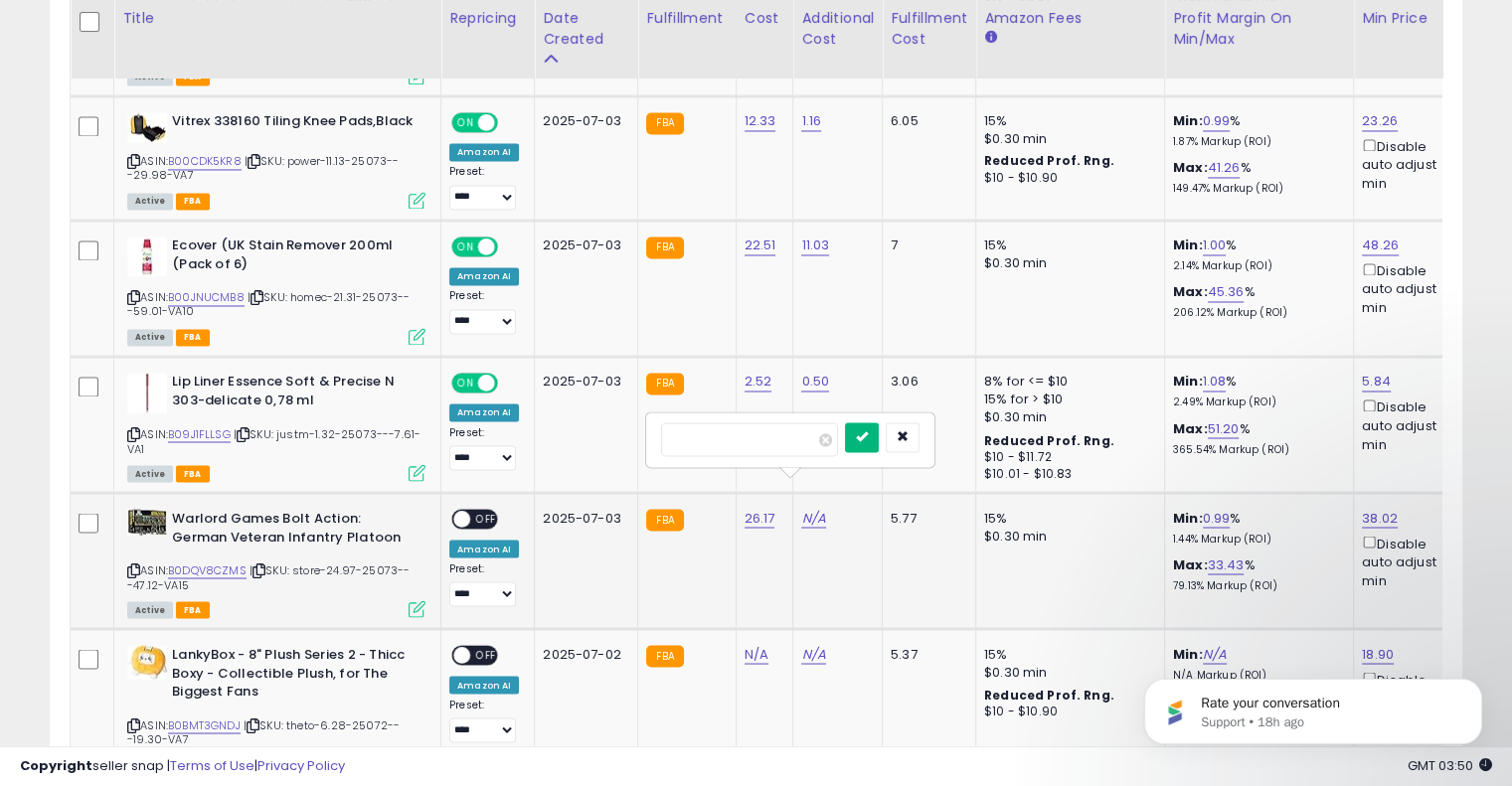 type on "****" 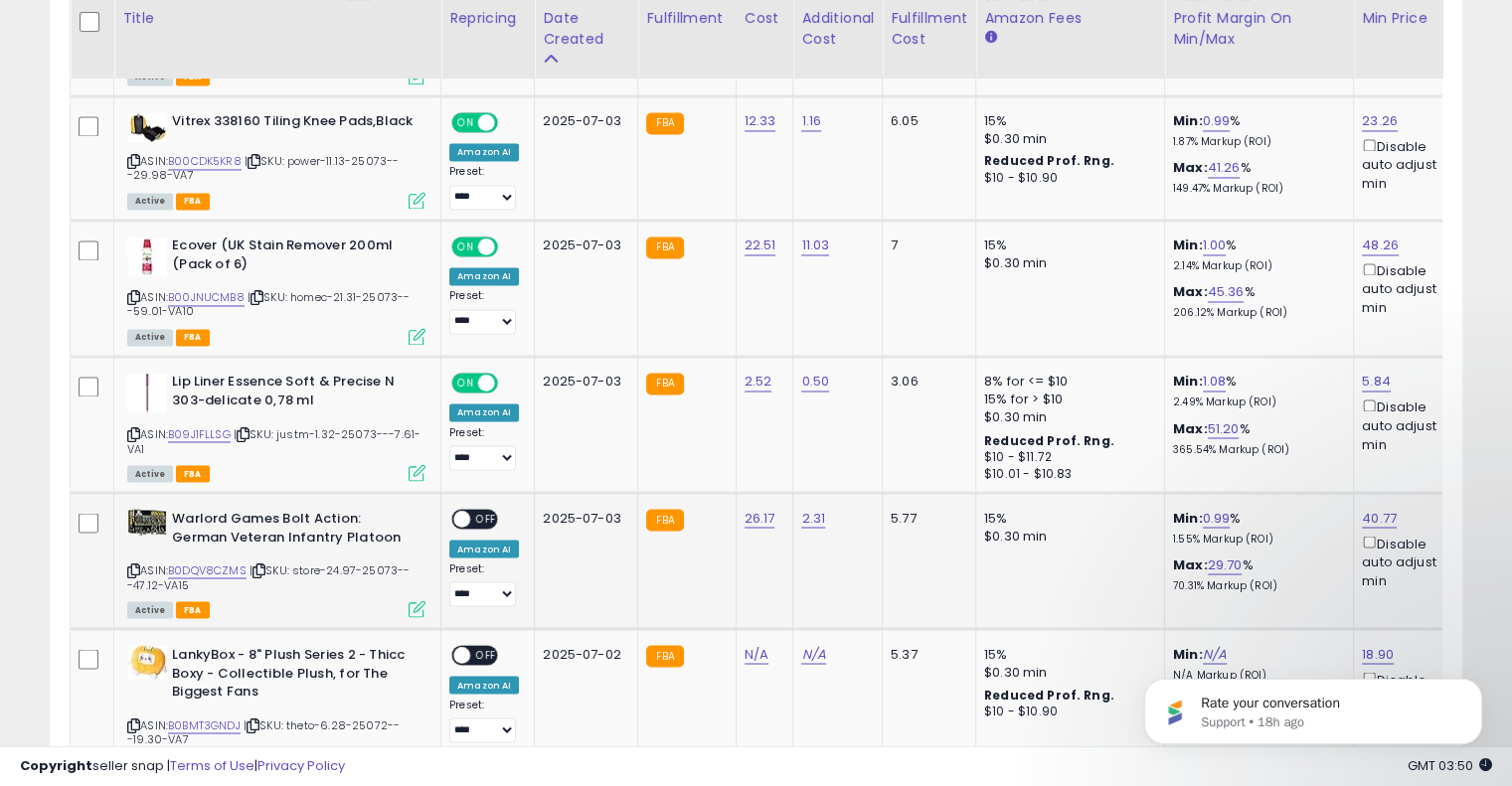 click on "OFF" at bounding box center (486, 519) 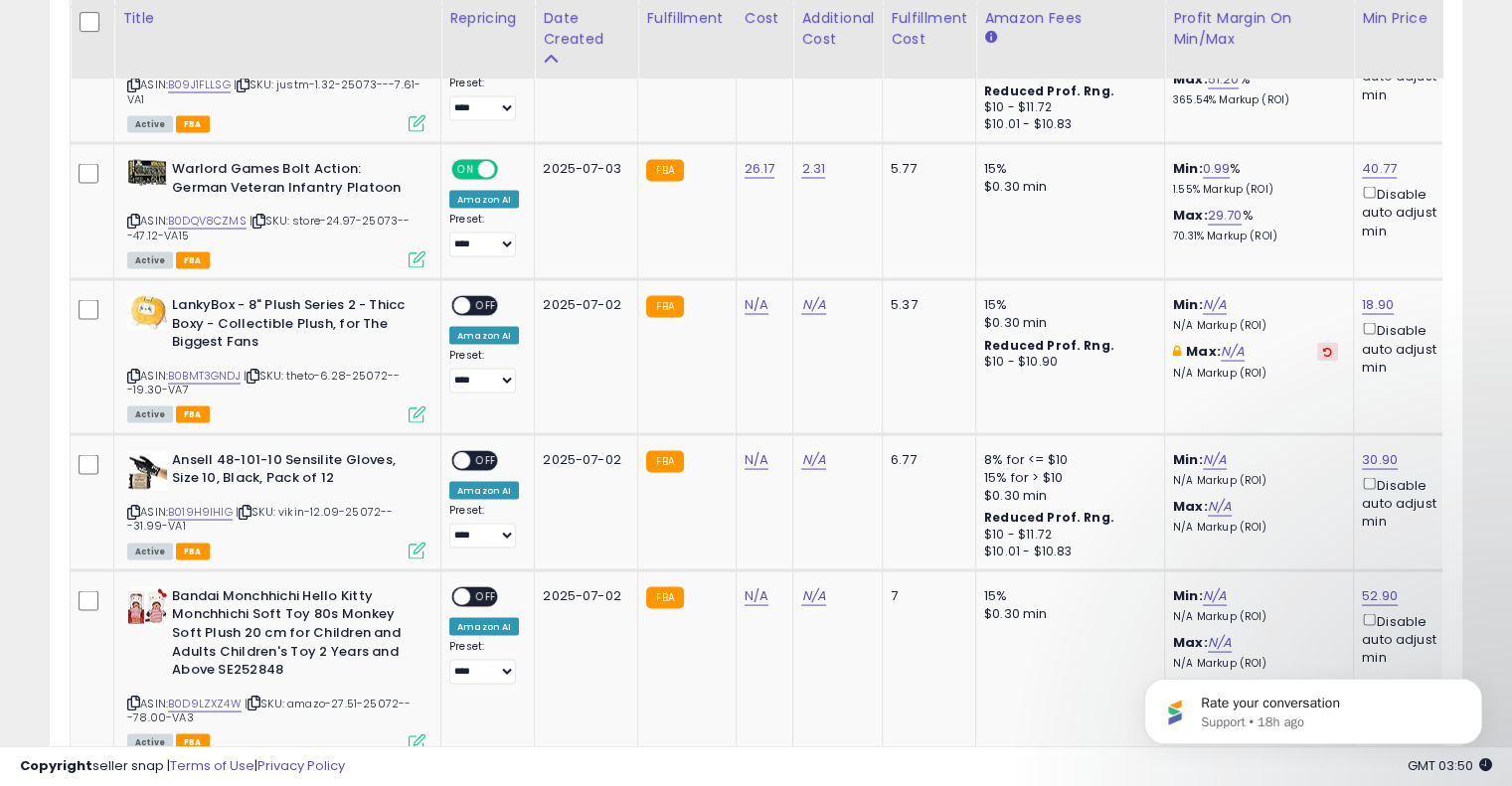scroll, scrollTop: 3736, scrollLeft: 0, axis: vertical 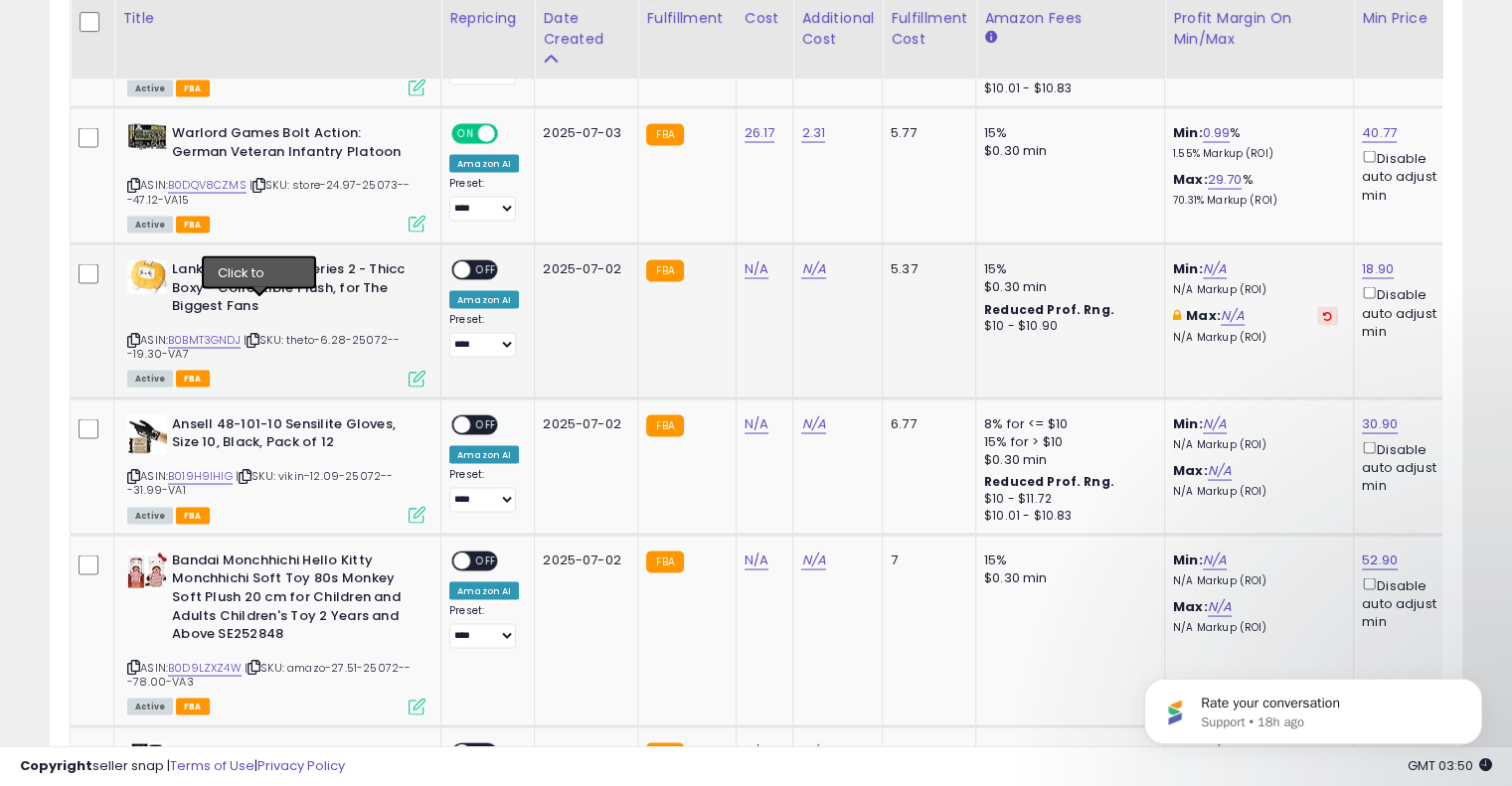 click at bounding box center (252, 339) 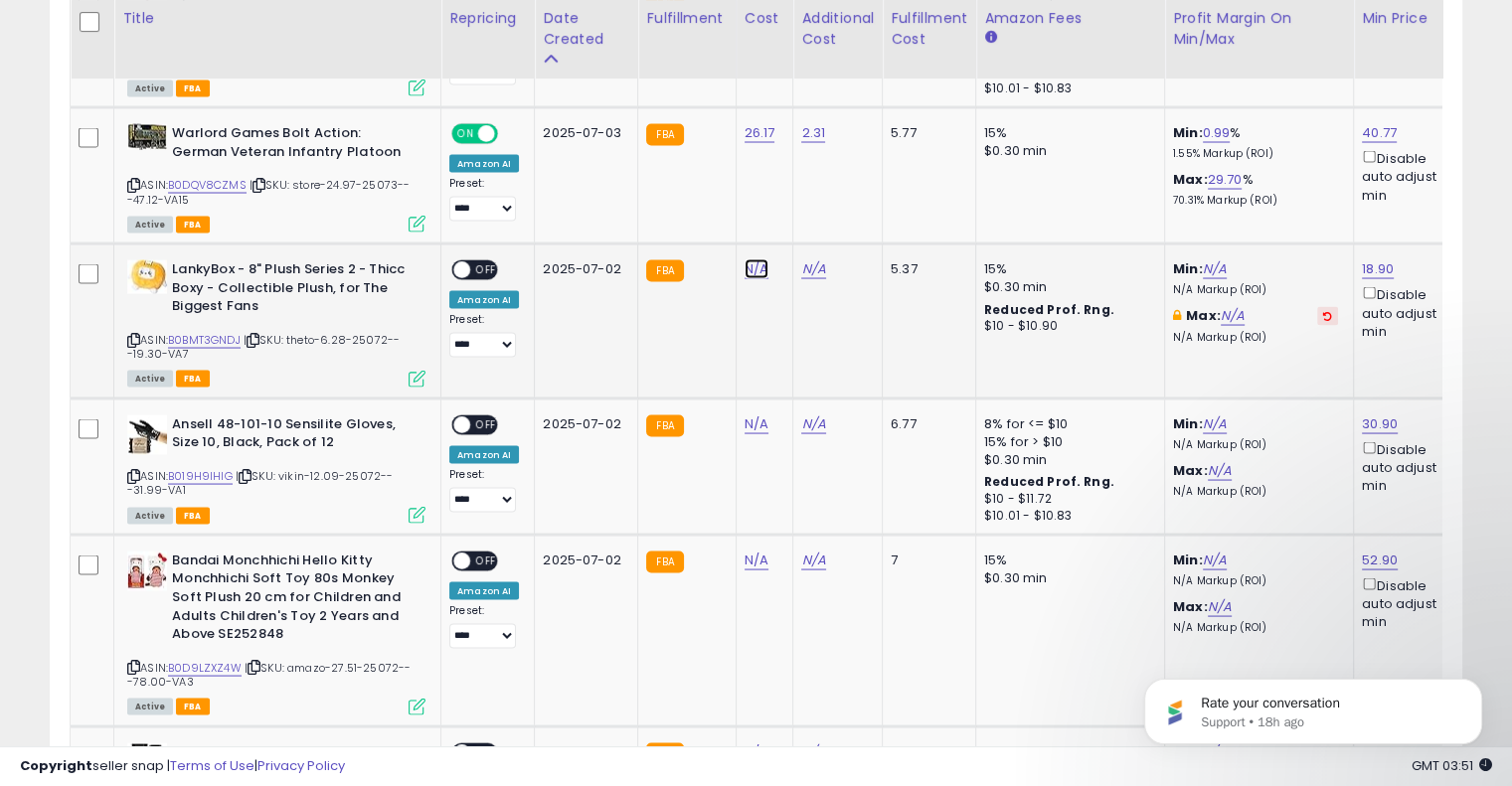 click on "N/A" at bounding box center (756, 268) 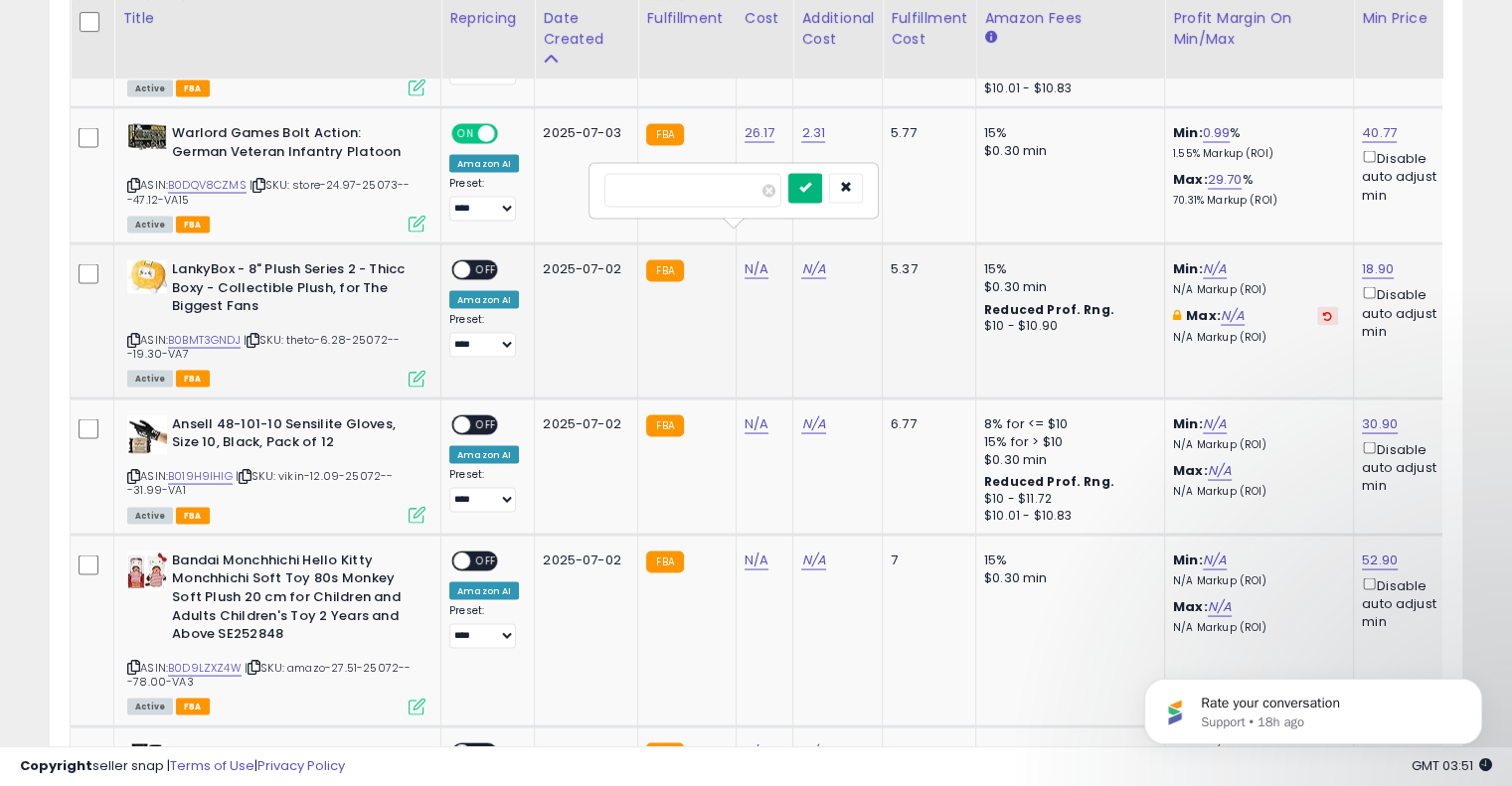 type on "****" 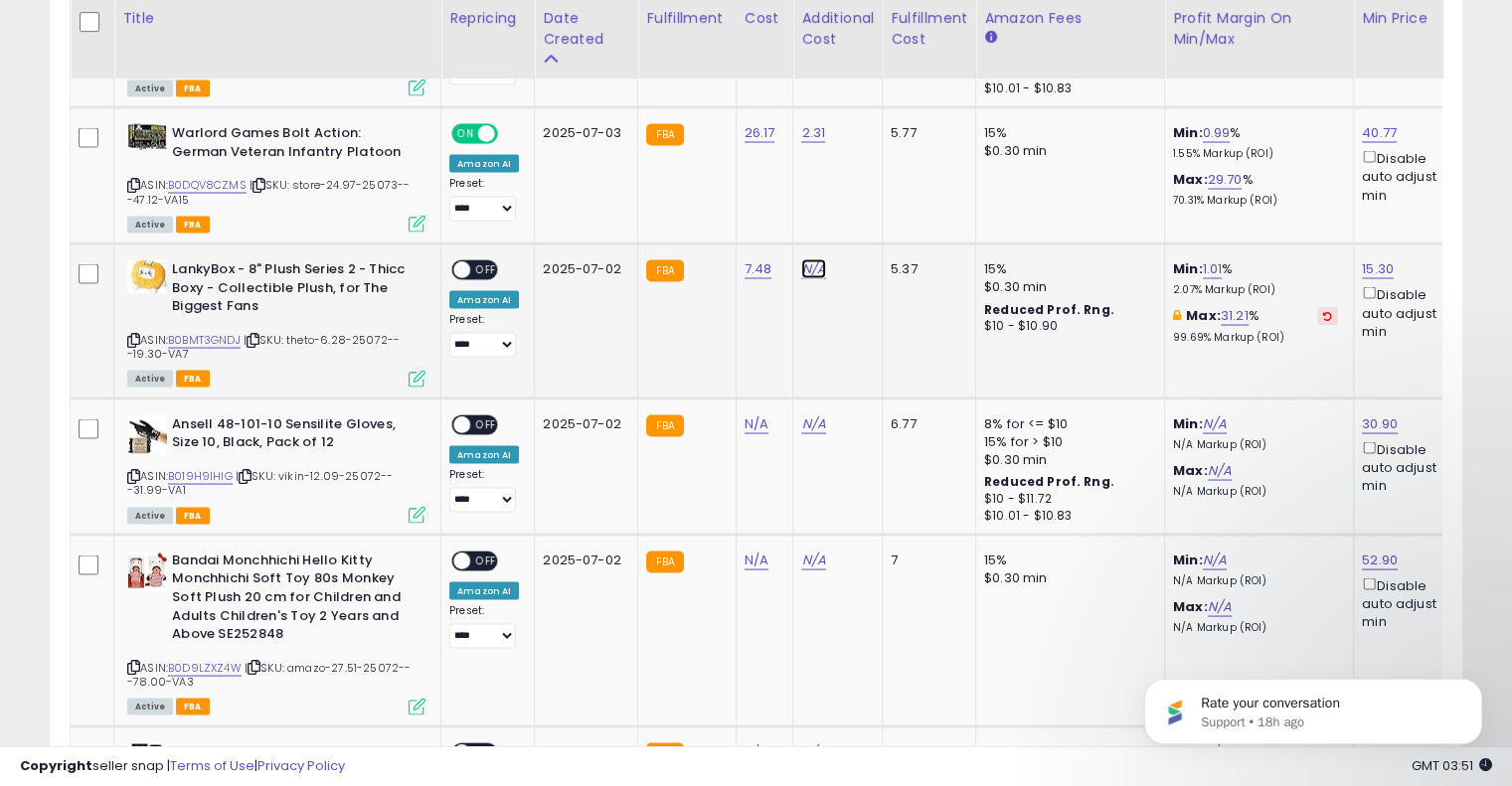 click on "N/A" at bounding box center (813, 268) 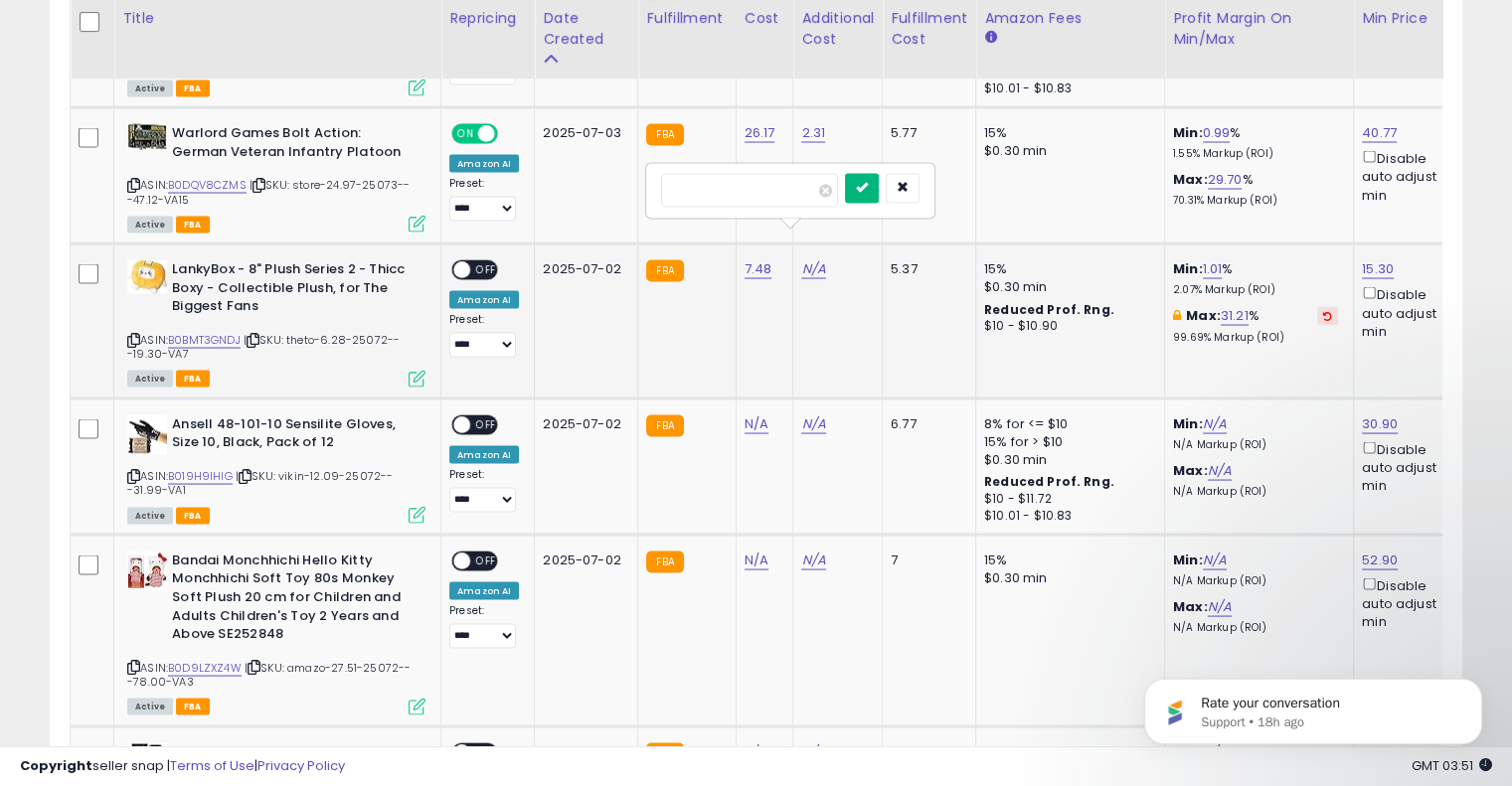 type on "****" 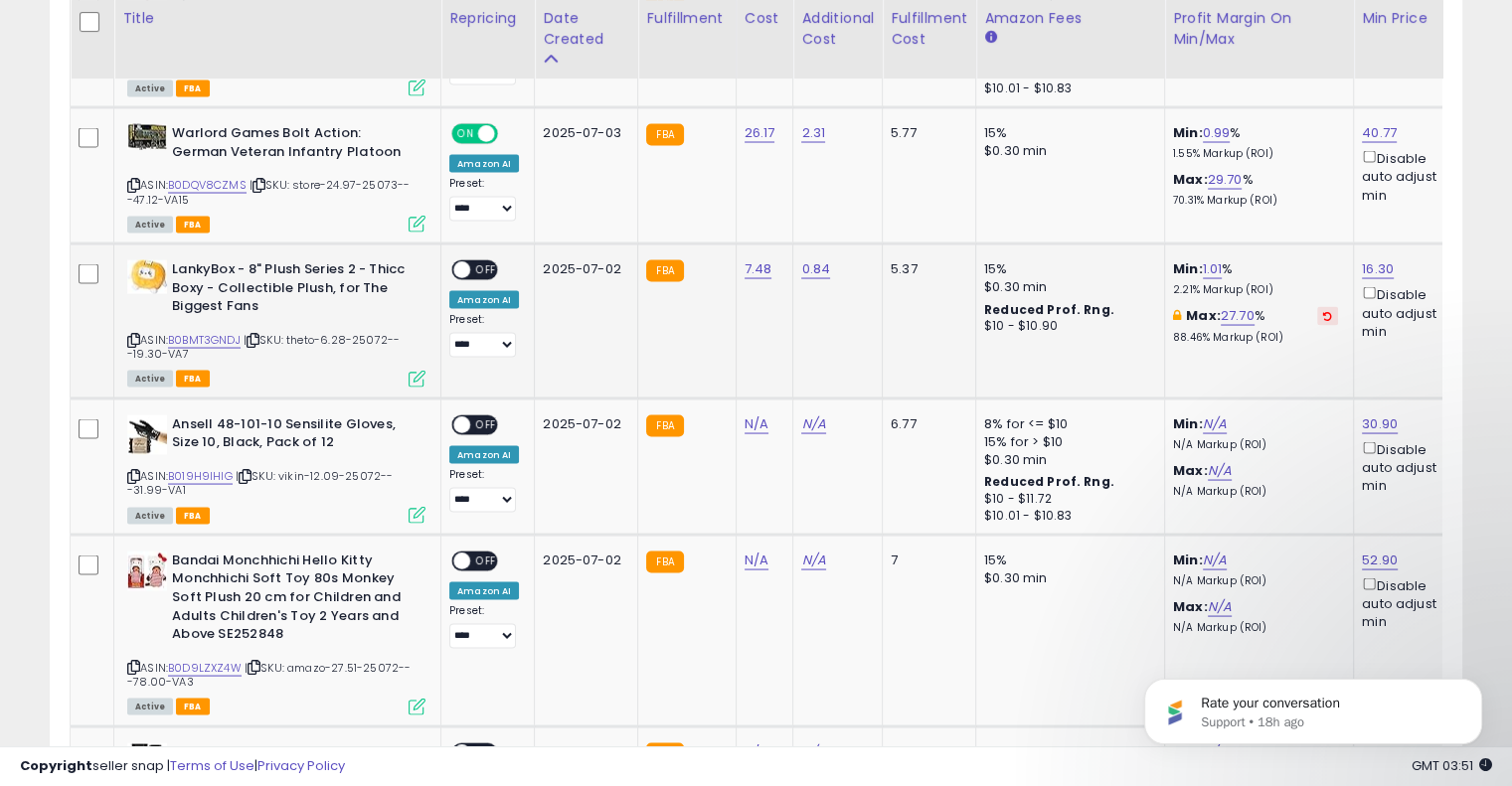 click on "OFF" at bounding box center [486, 269] 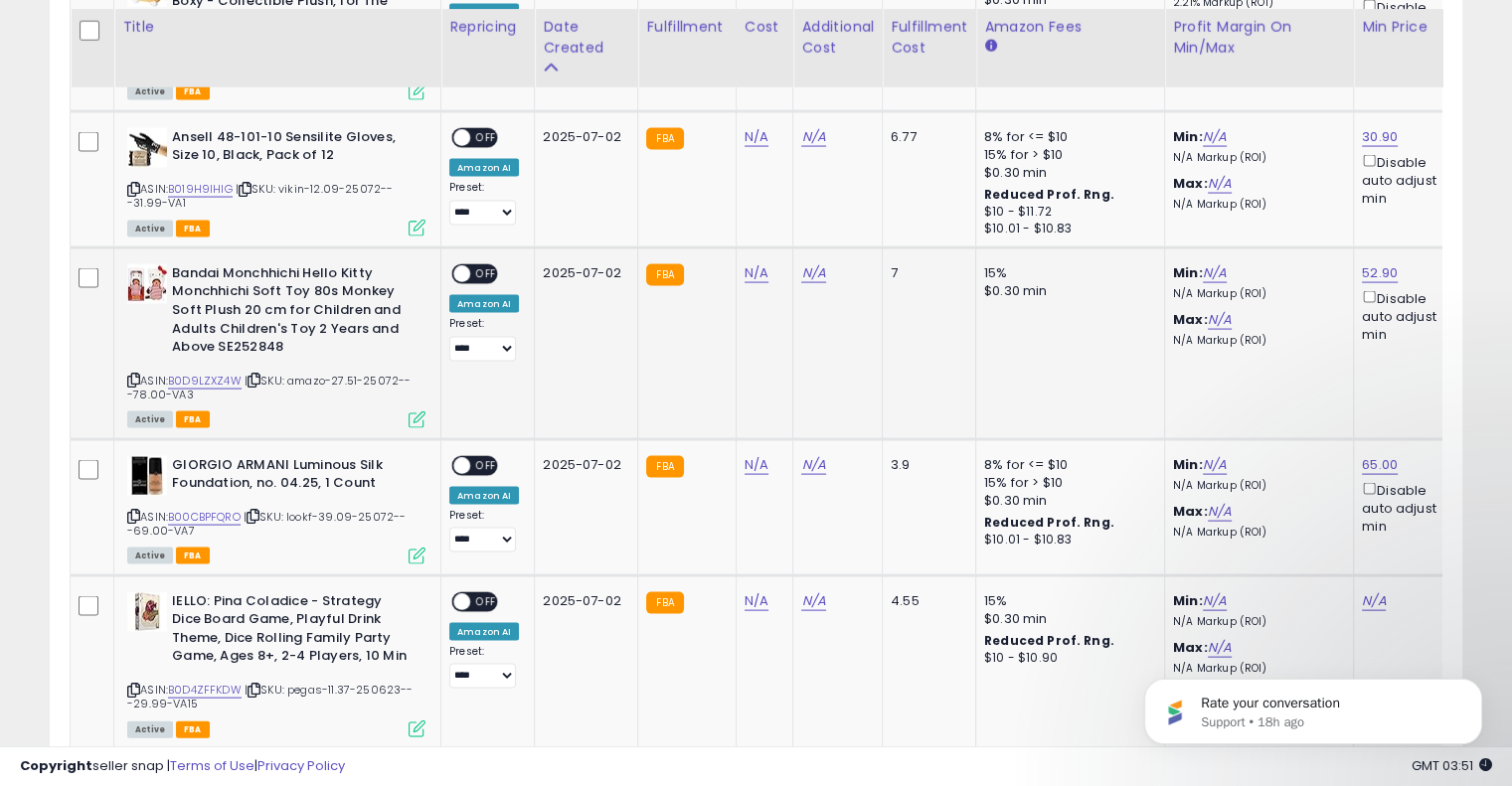 scroll, scrollTop: 4031, scrollLeft: 0, axis: vertical 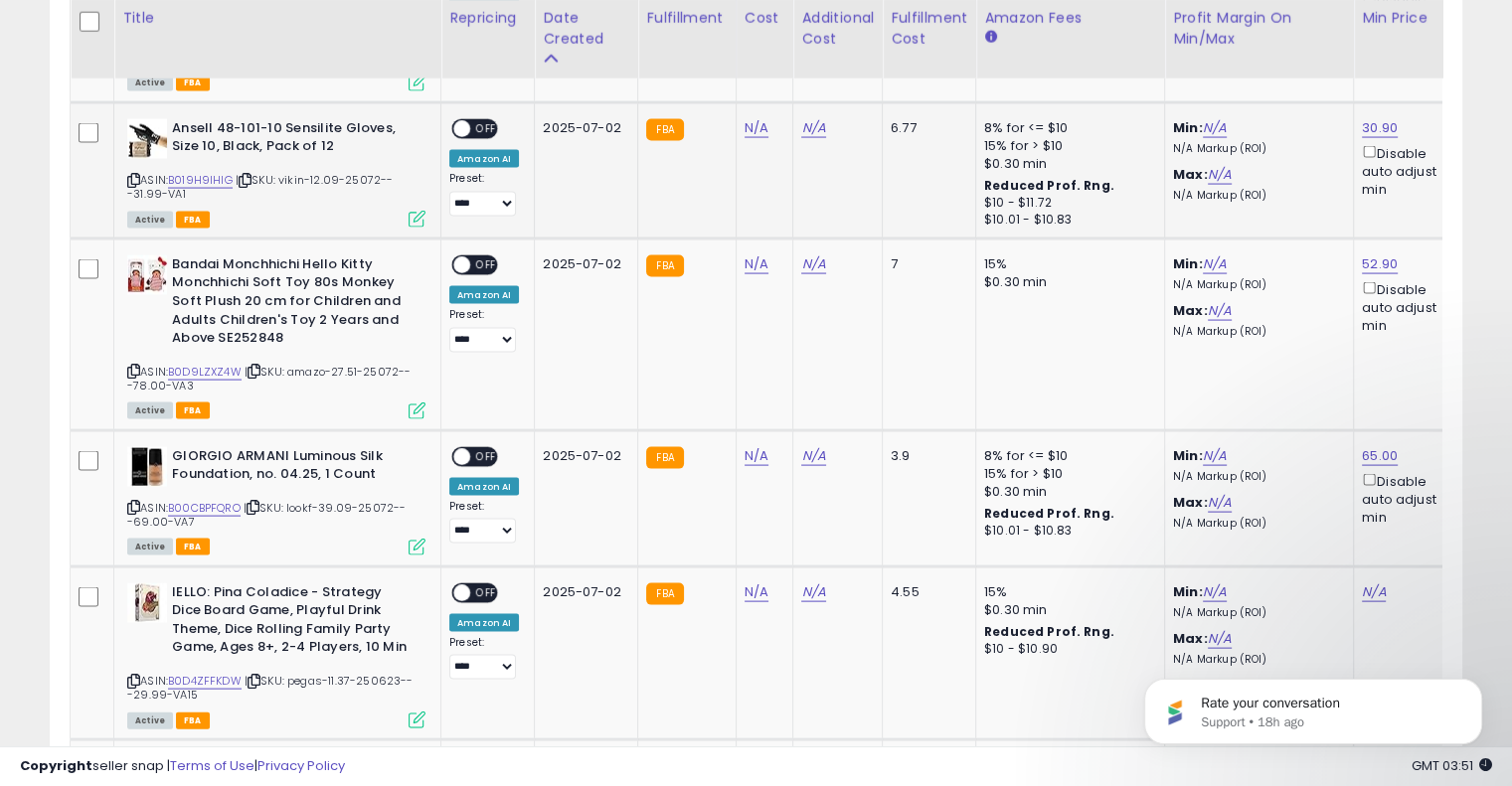 click at bounding box center (245, 180) 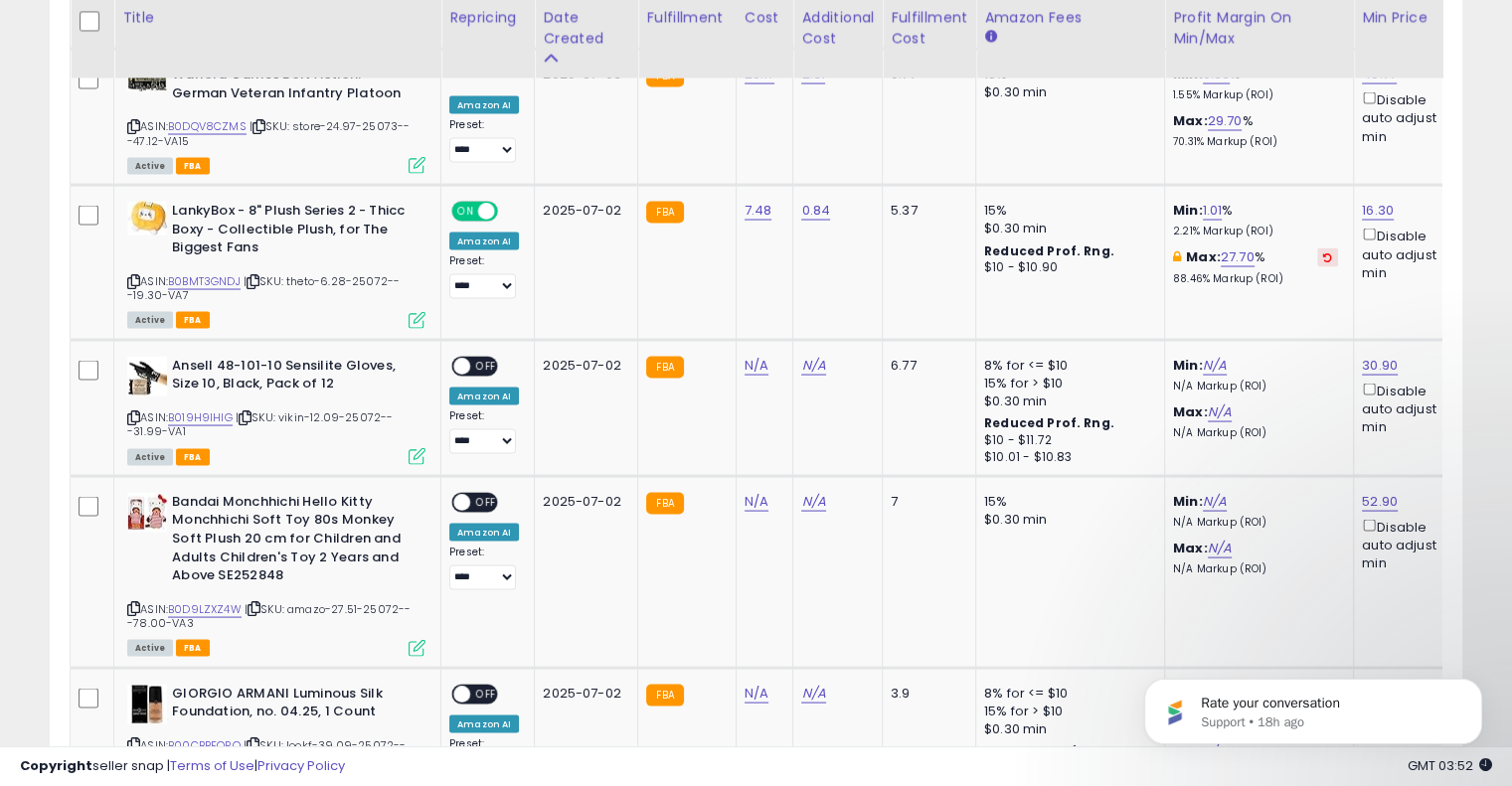 scroll, scrollTop: 3830, scrollLeft: 0, axis: vertical 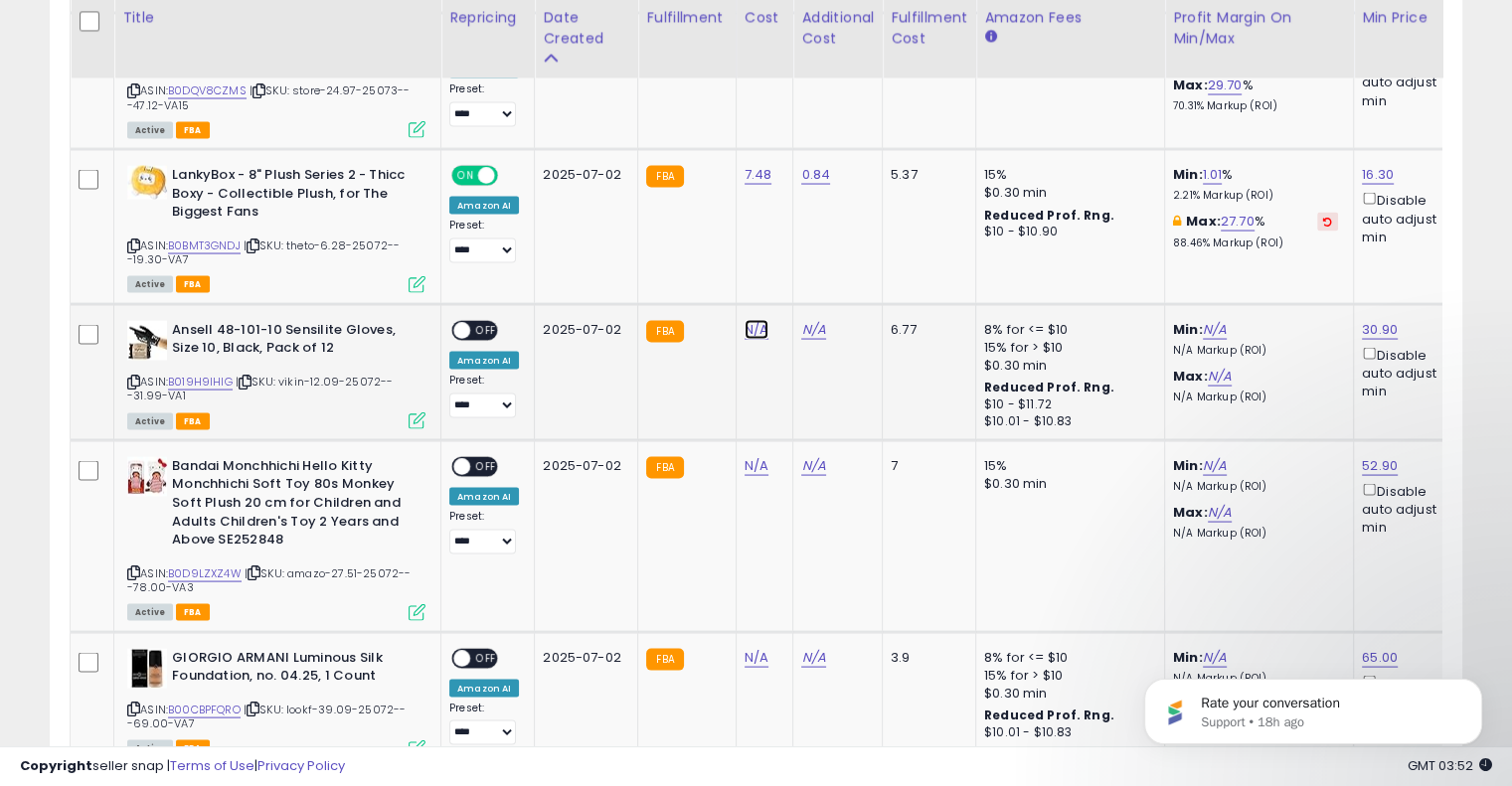 click on "N/A" at bounding box center [756, 330] 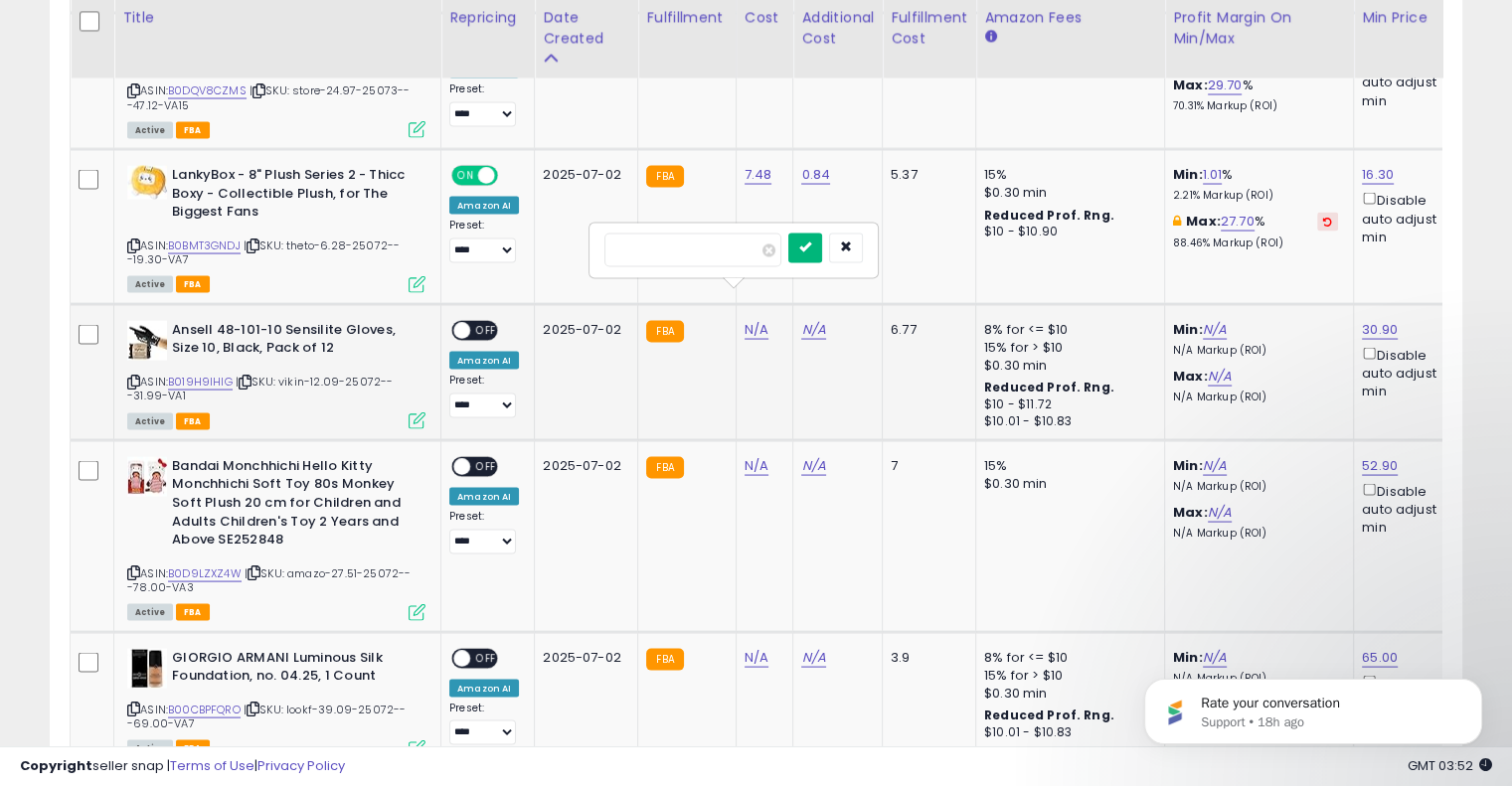 type on "*****" 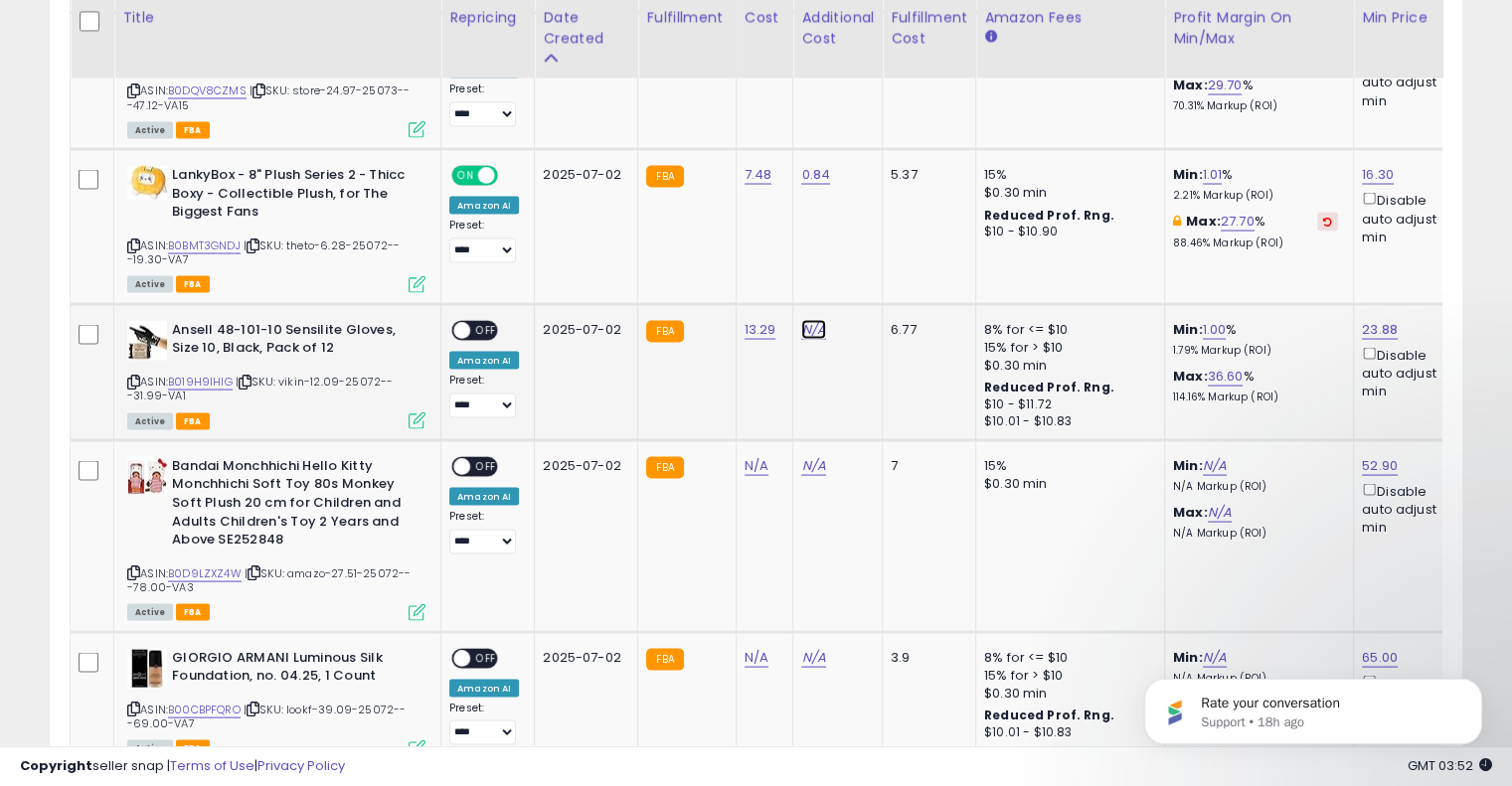 click on "N/A" at bounding box center (813, 330) 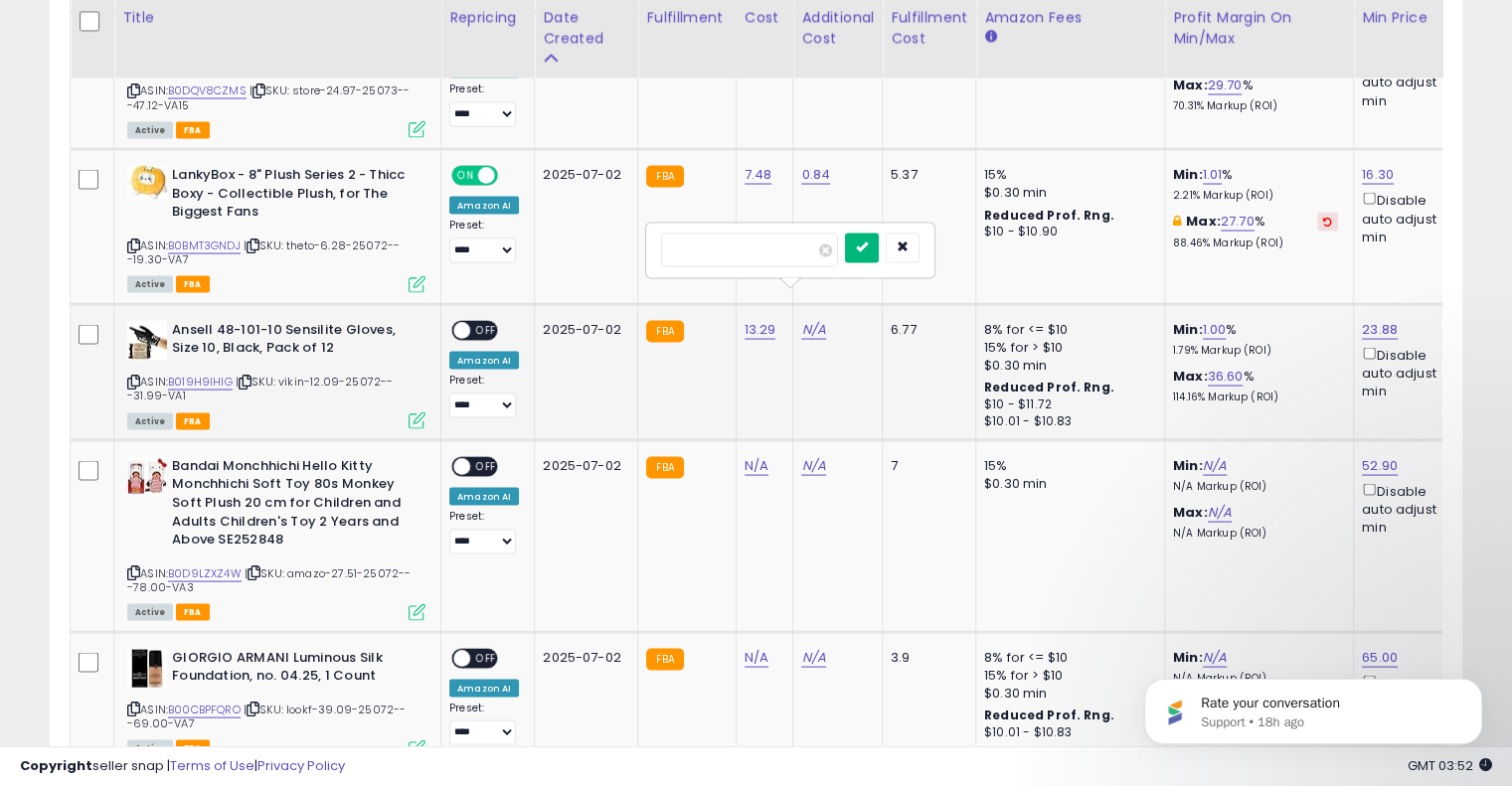 type on "****" 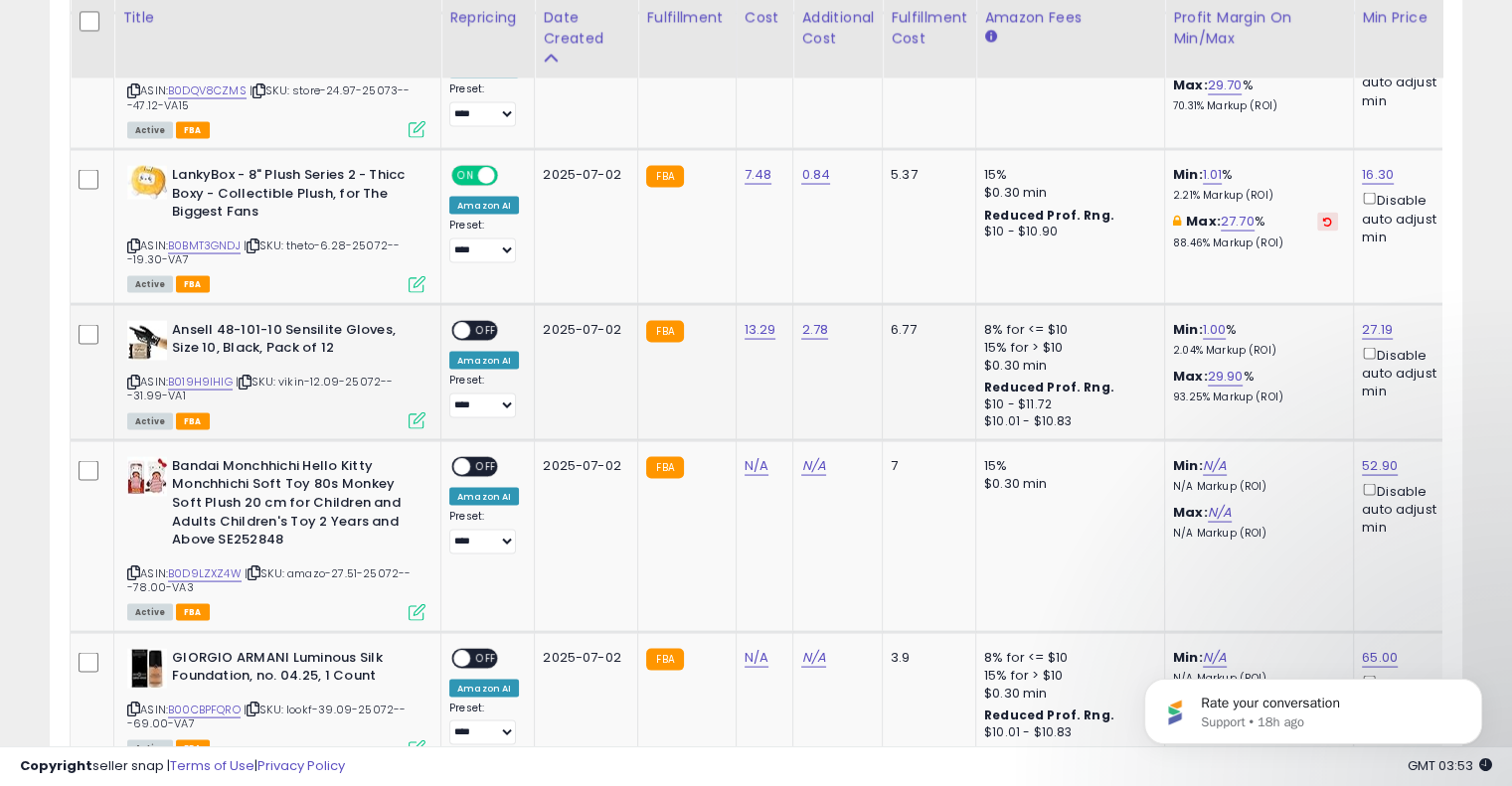 click on "OFF" at bounding box center (486, 330) 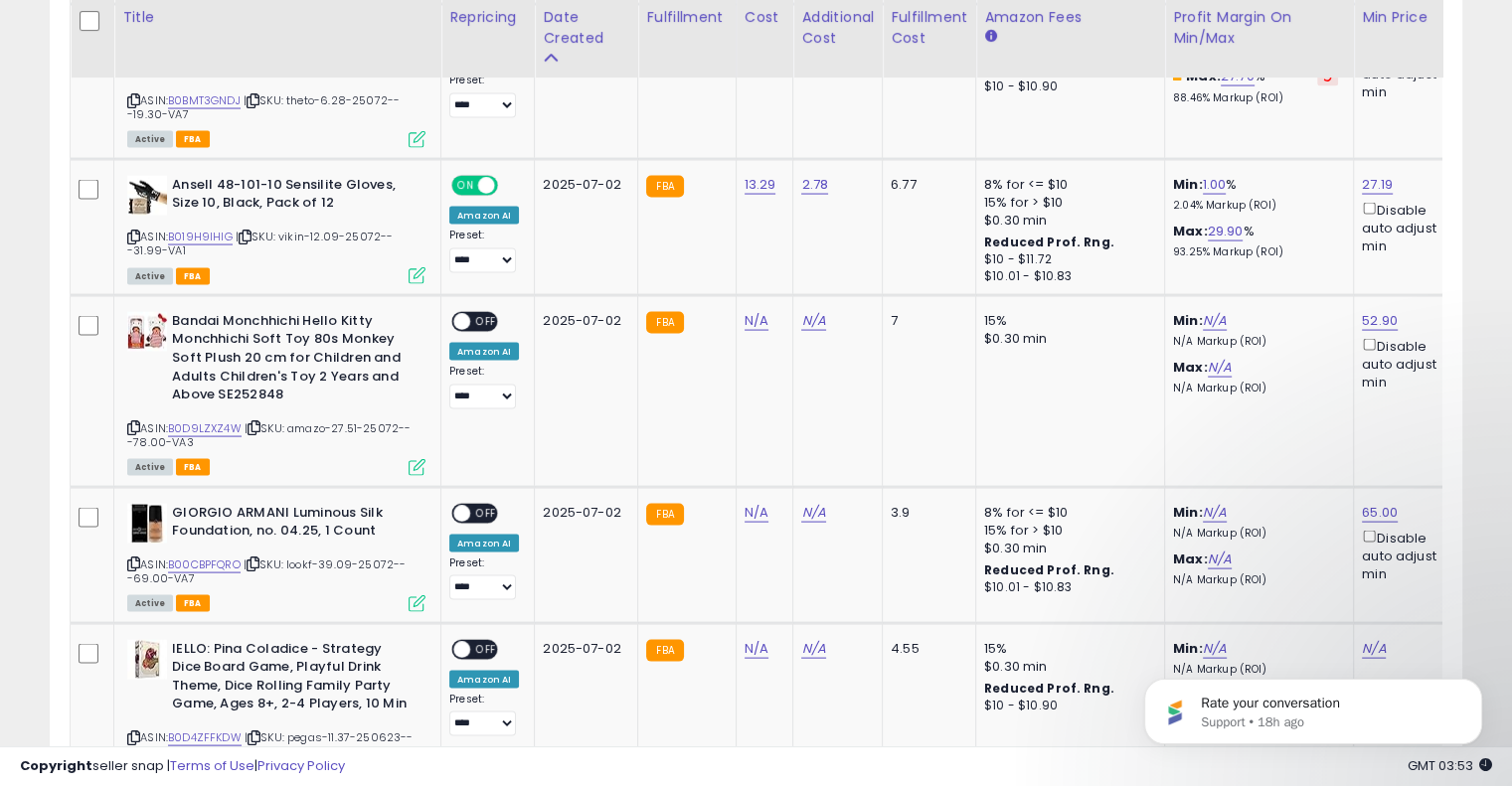 scroll, scrollTop: 4009, scrollLeft: 0, axis: vertical 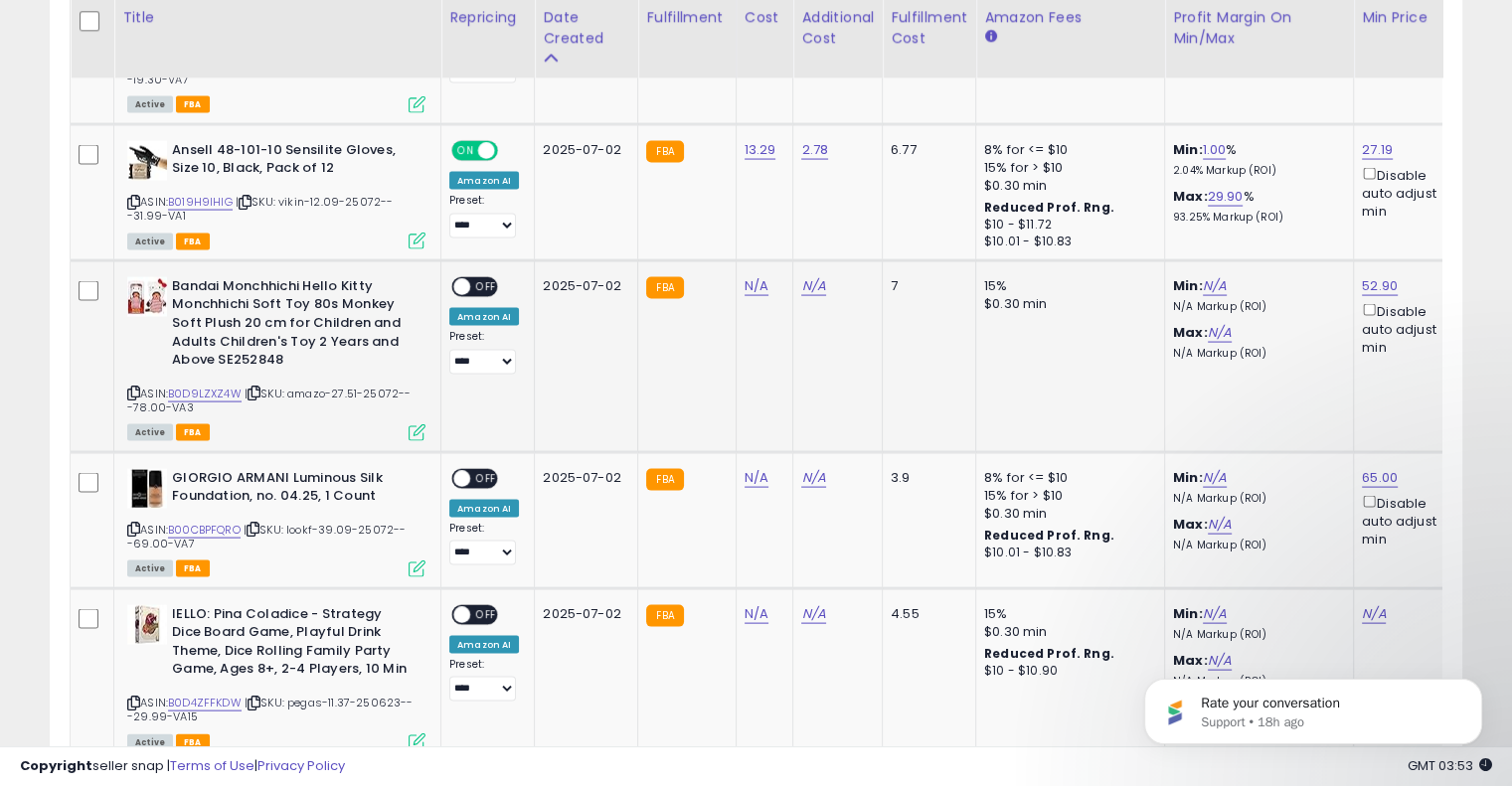 click at bounding box center (253, 393) 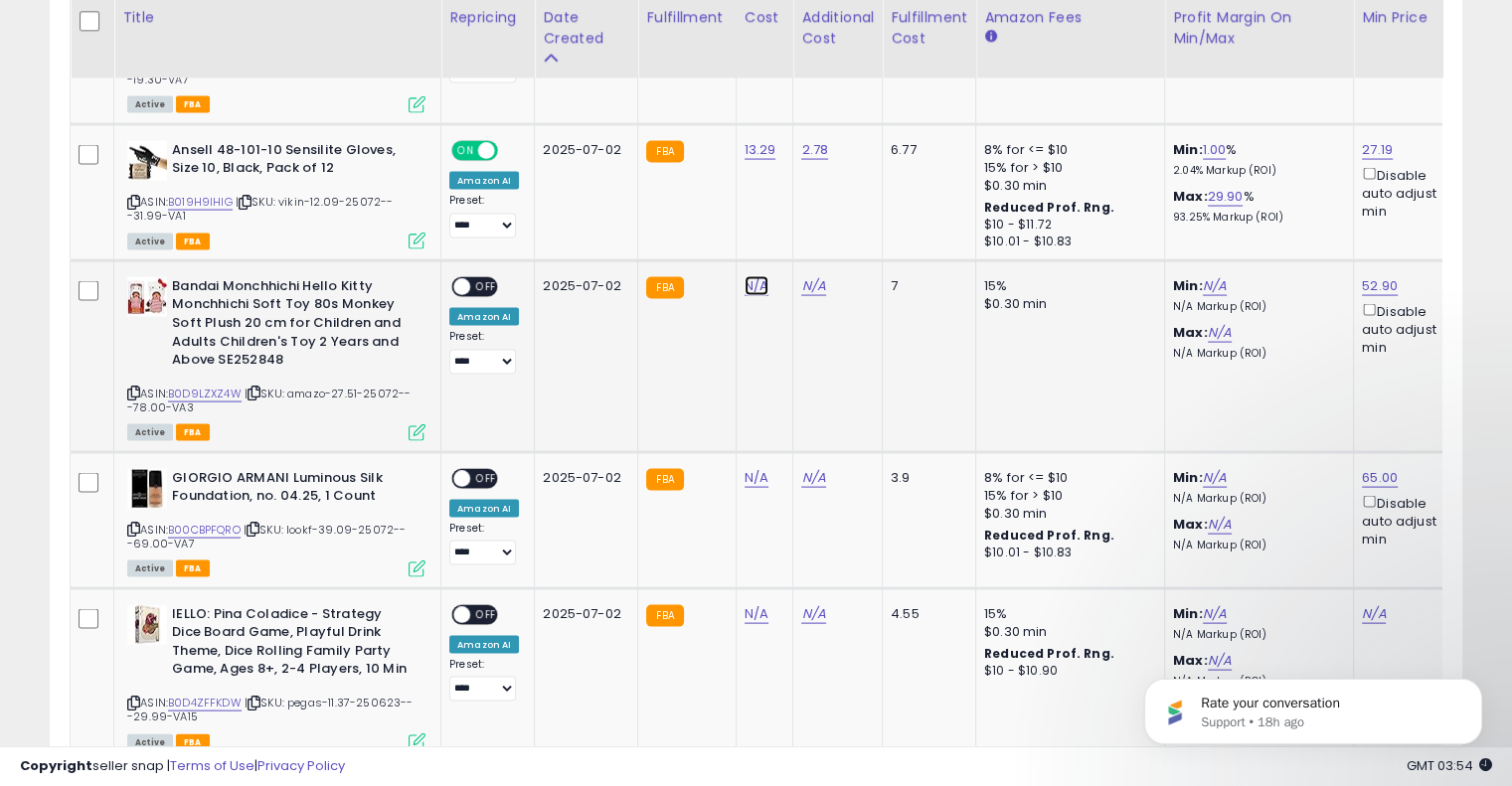 click on "N/A" at bounding box center [756, 286] 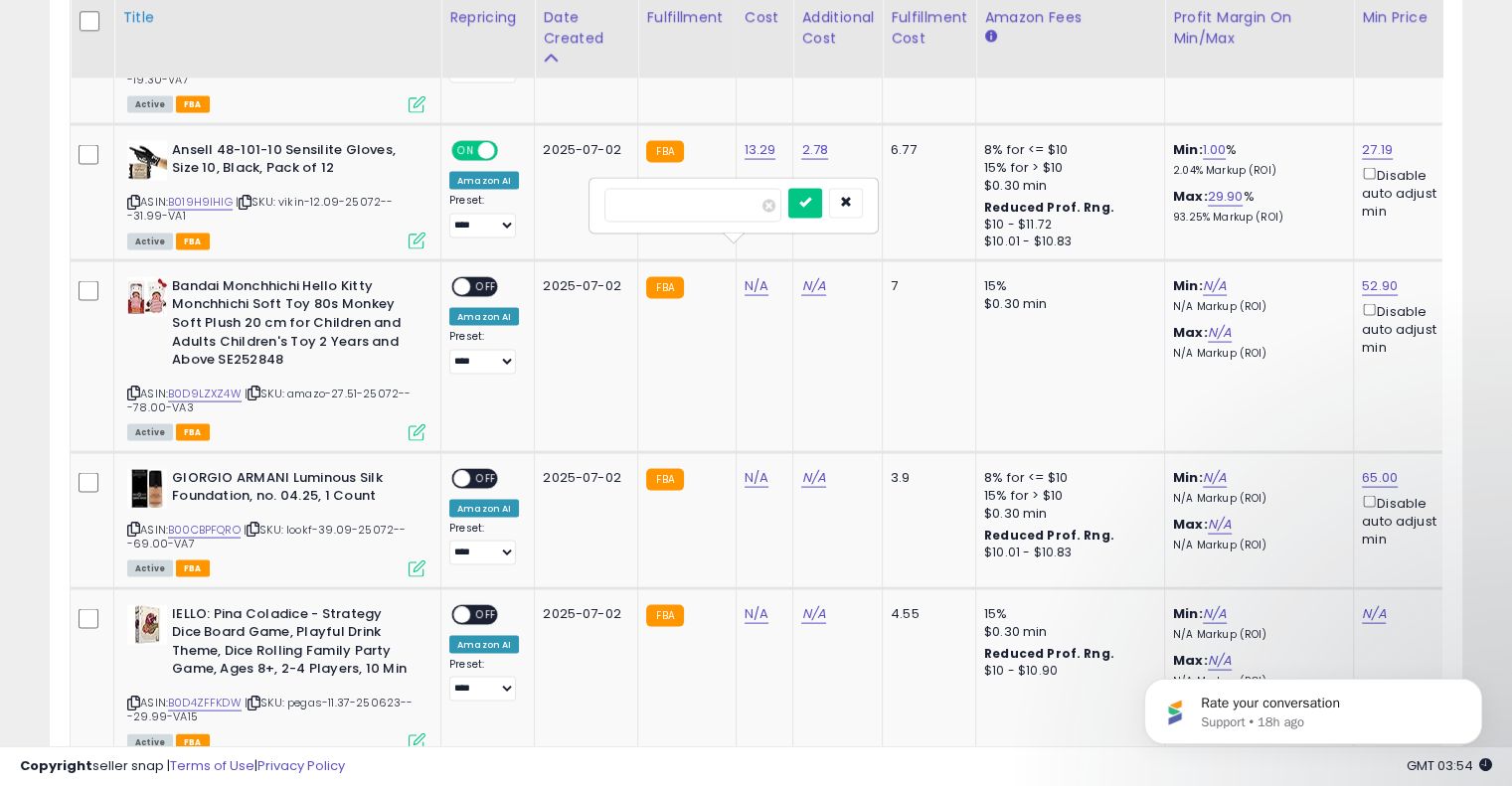 type on "****" 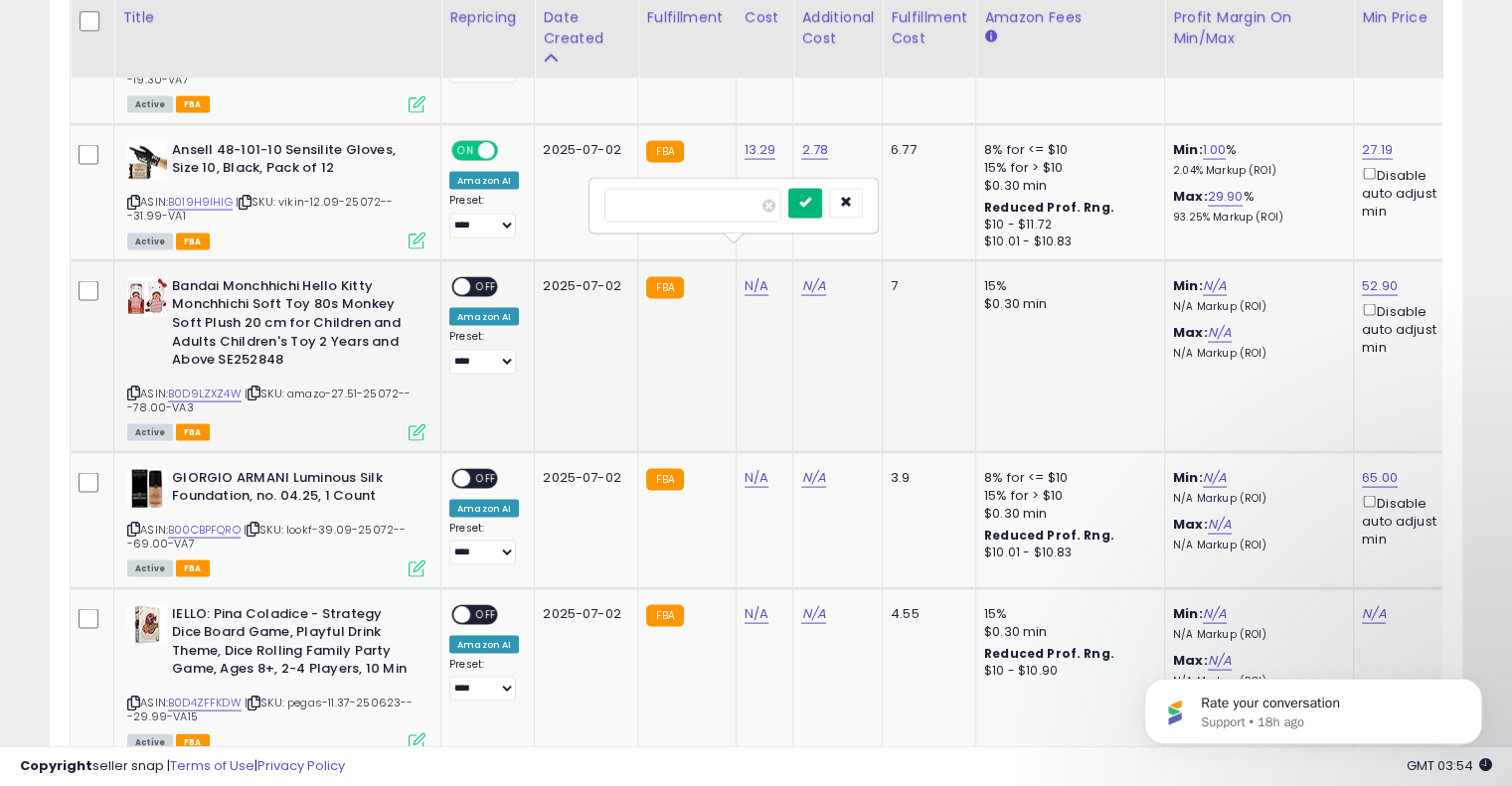 click at bounding box center [805, 204] 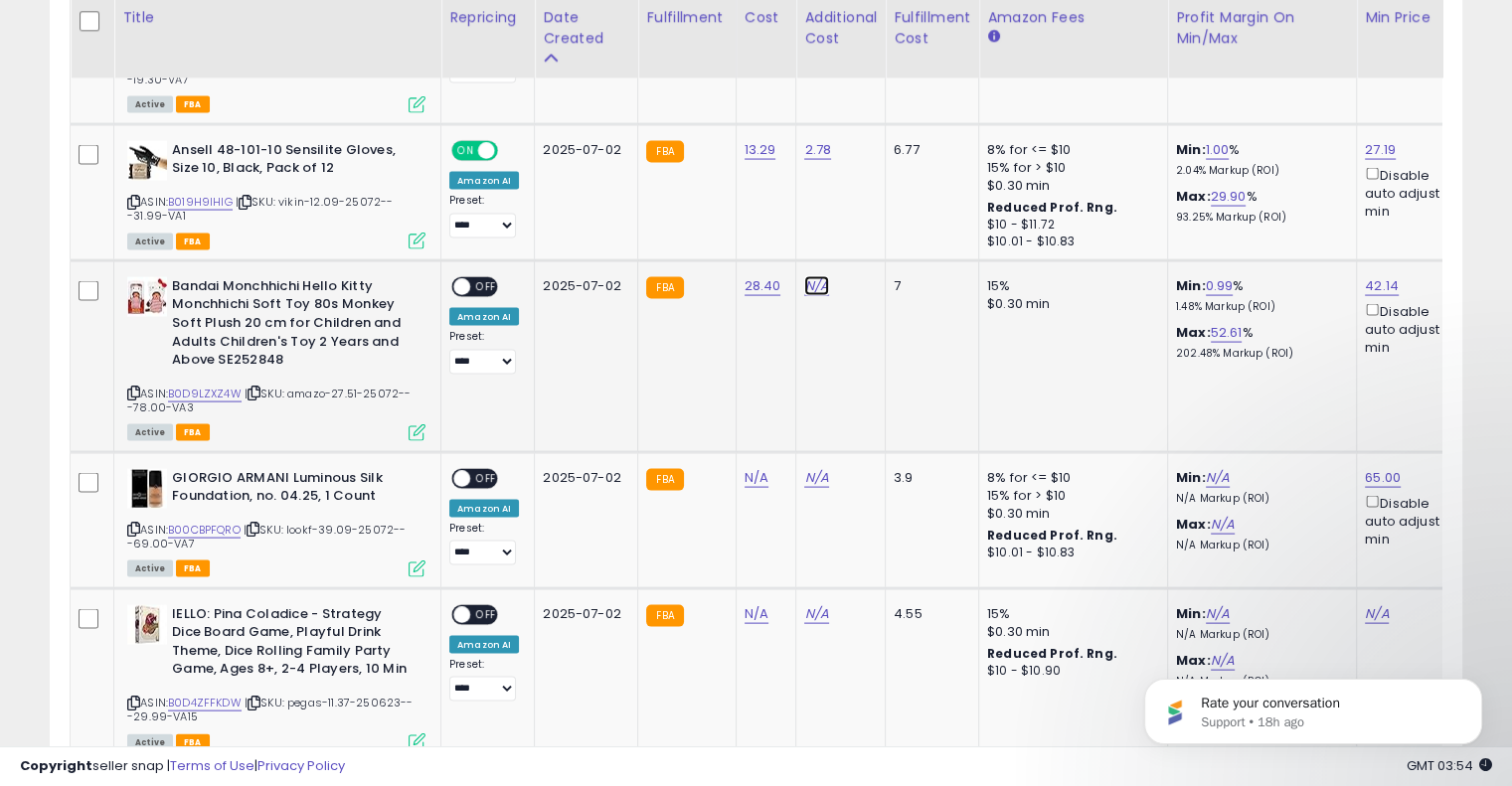 click on "N/A" at bounding box center (816, 286) 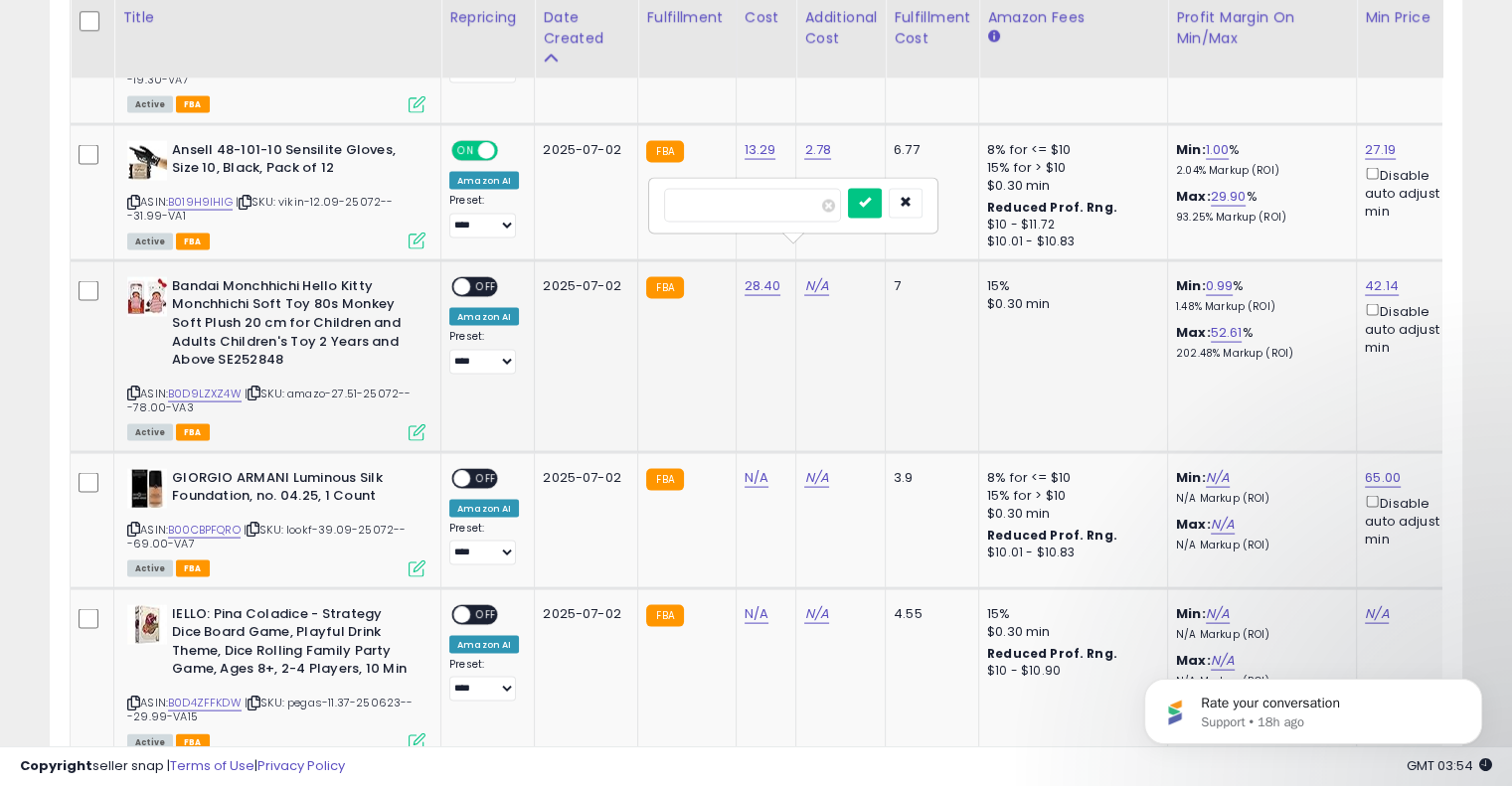 type on "****" 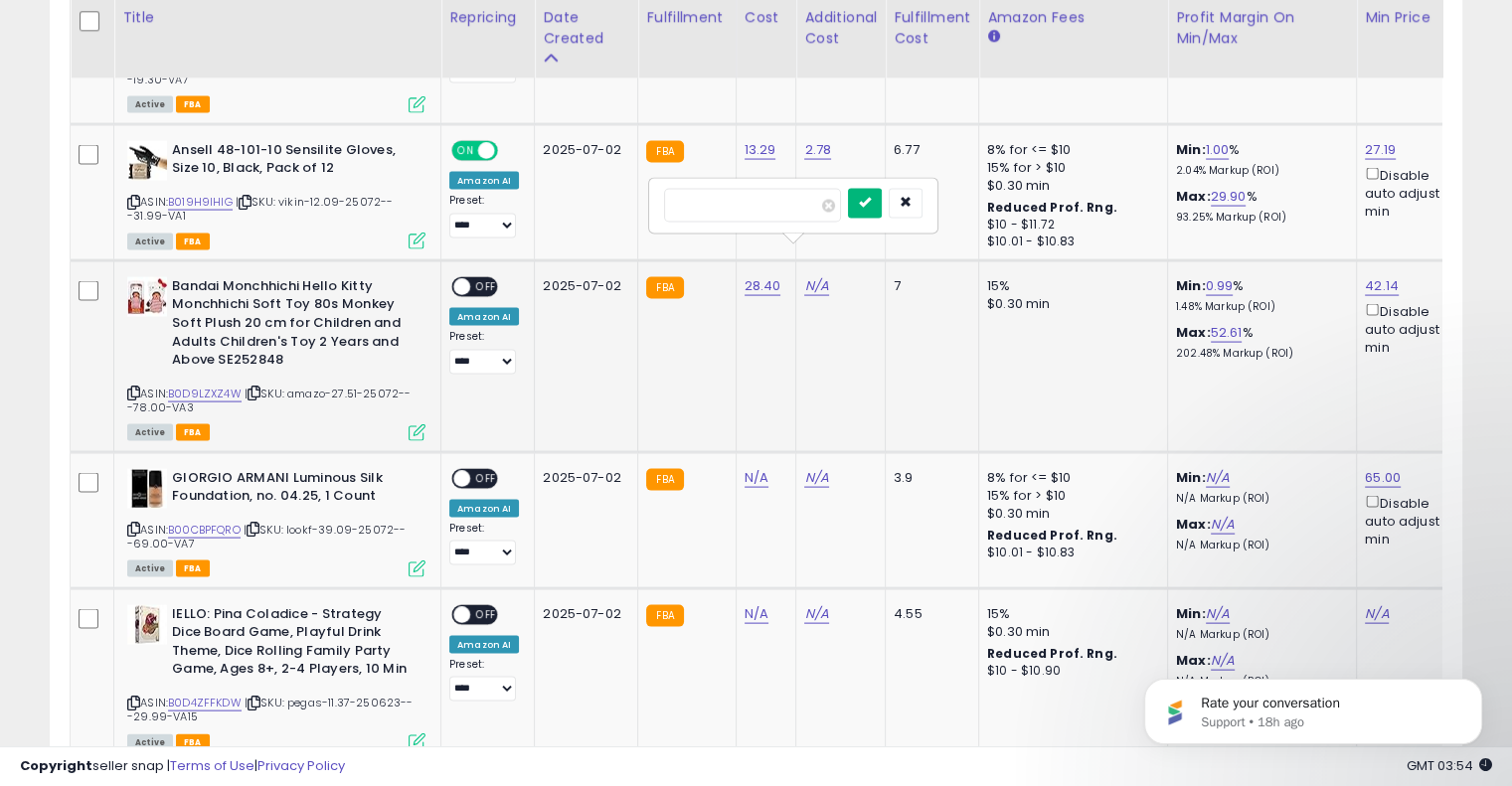 click at bounding box center [865, 203] 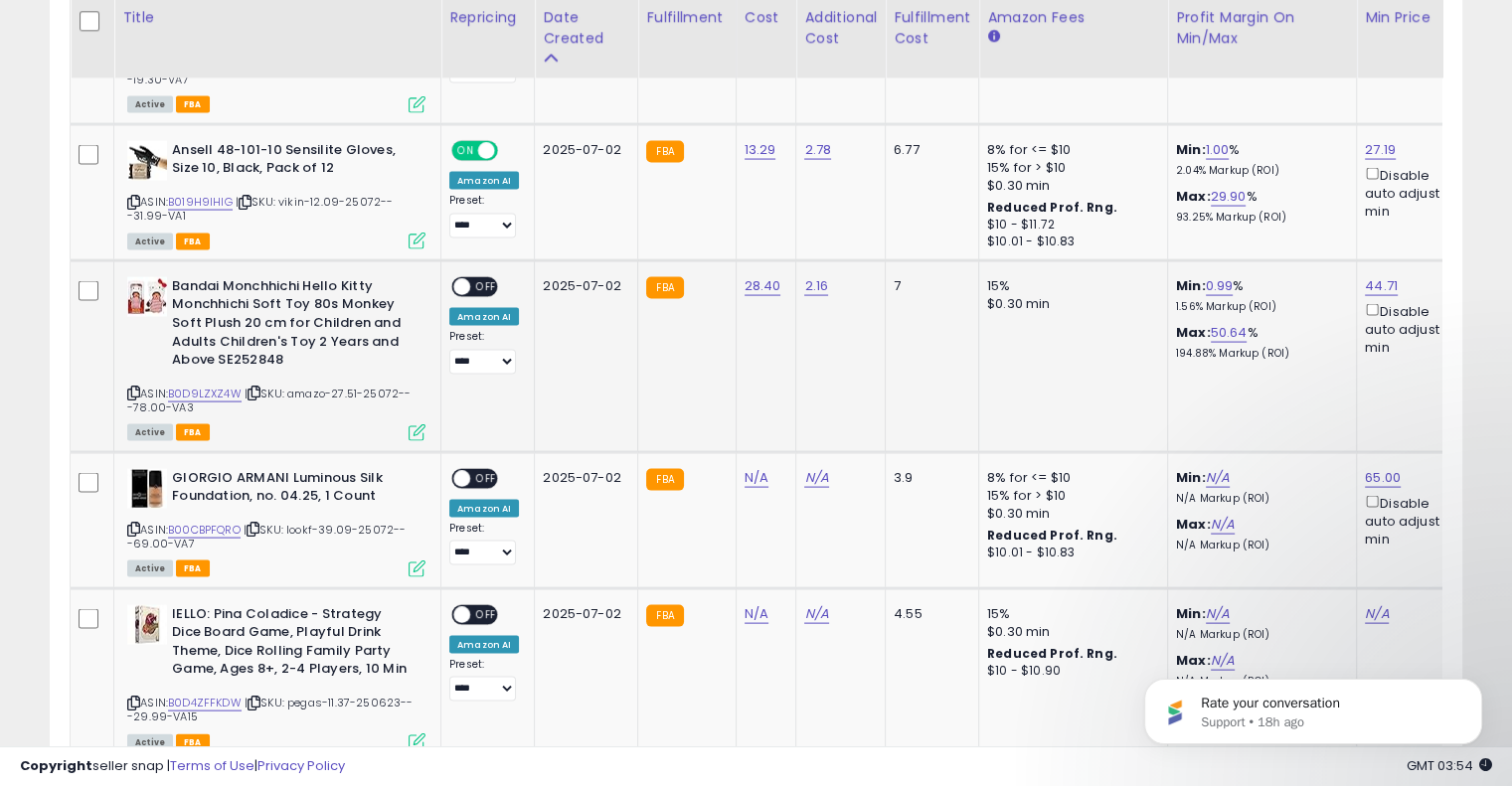 click on "OFF" at bounding box center [486, 286] 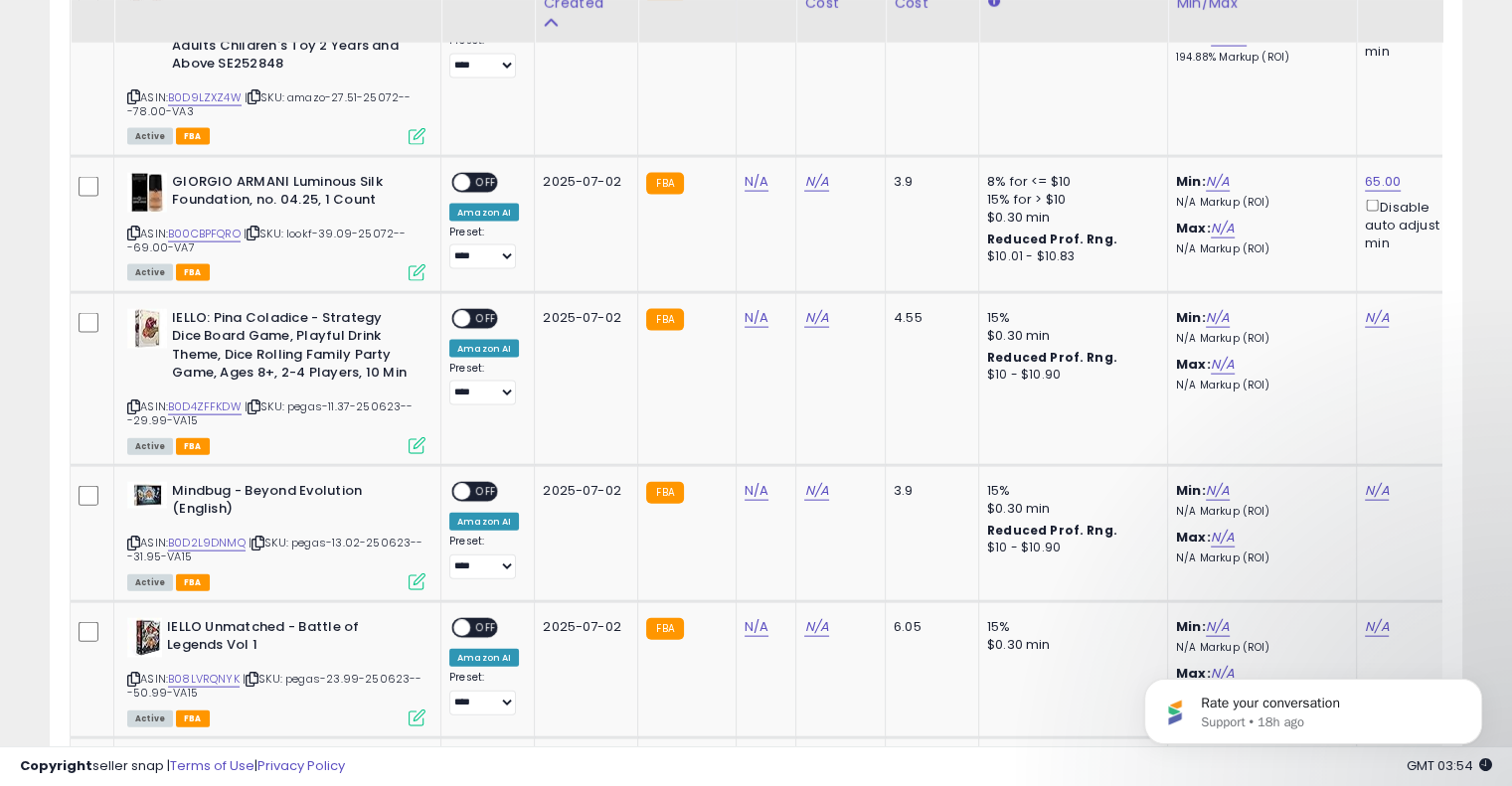 scroll, scrollTop: 4368, scrollLeft: 0, axis: vertical 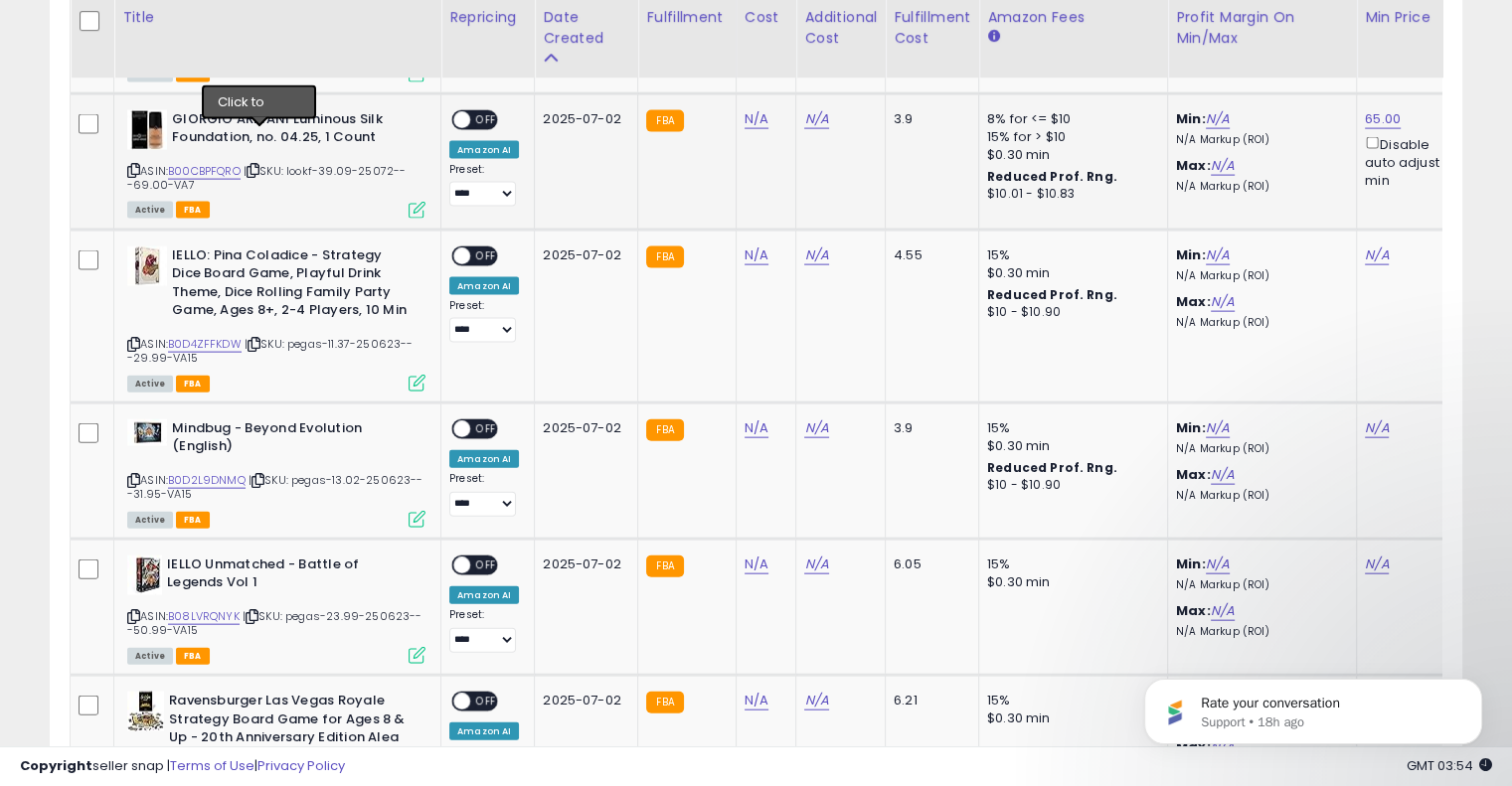 click at bounding box center [252, 170] 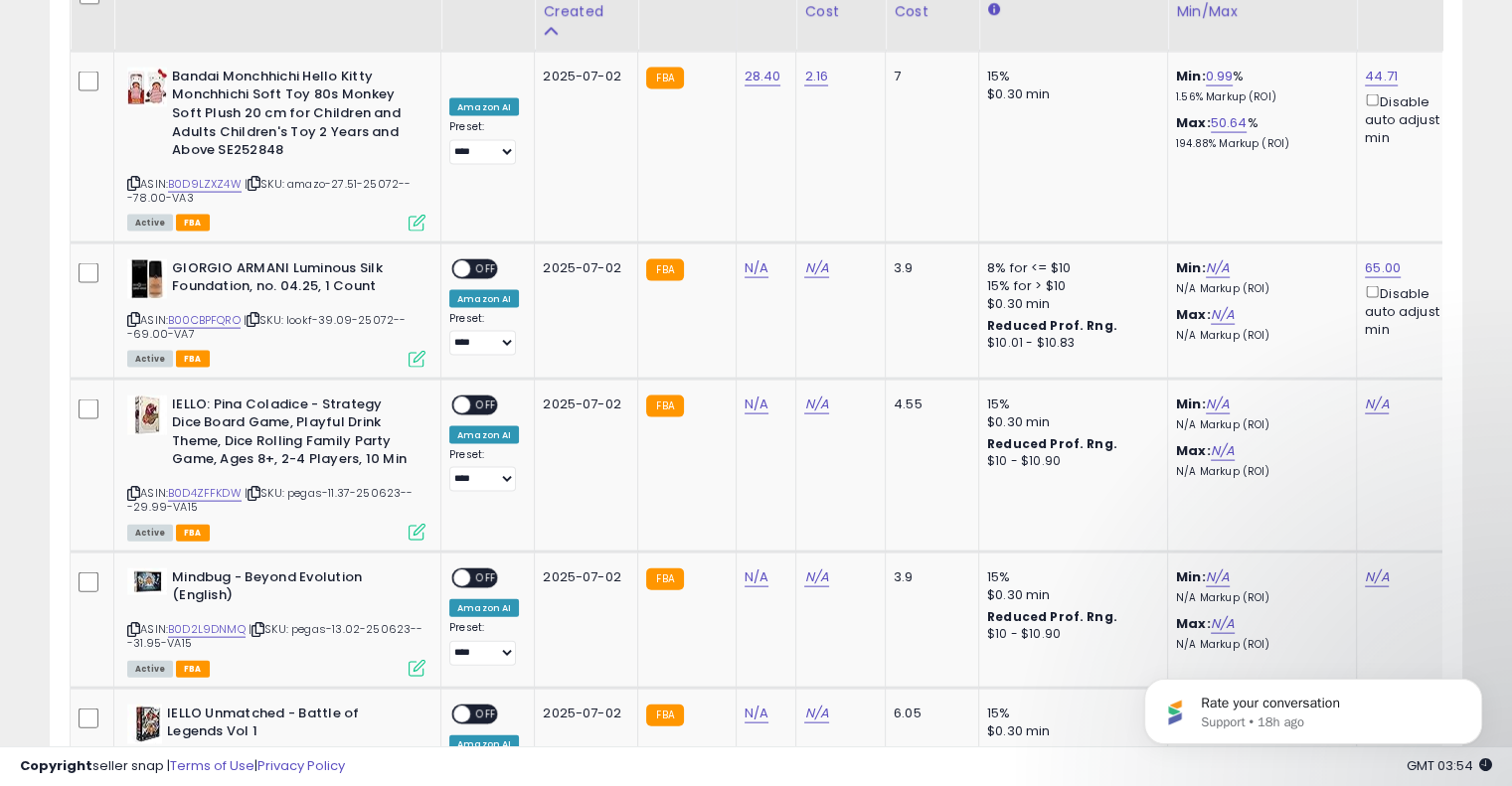 scroll, scrollTop: 4166, scrollLeft: 0, axis: vertical 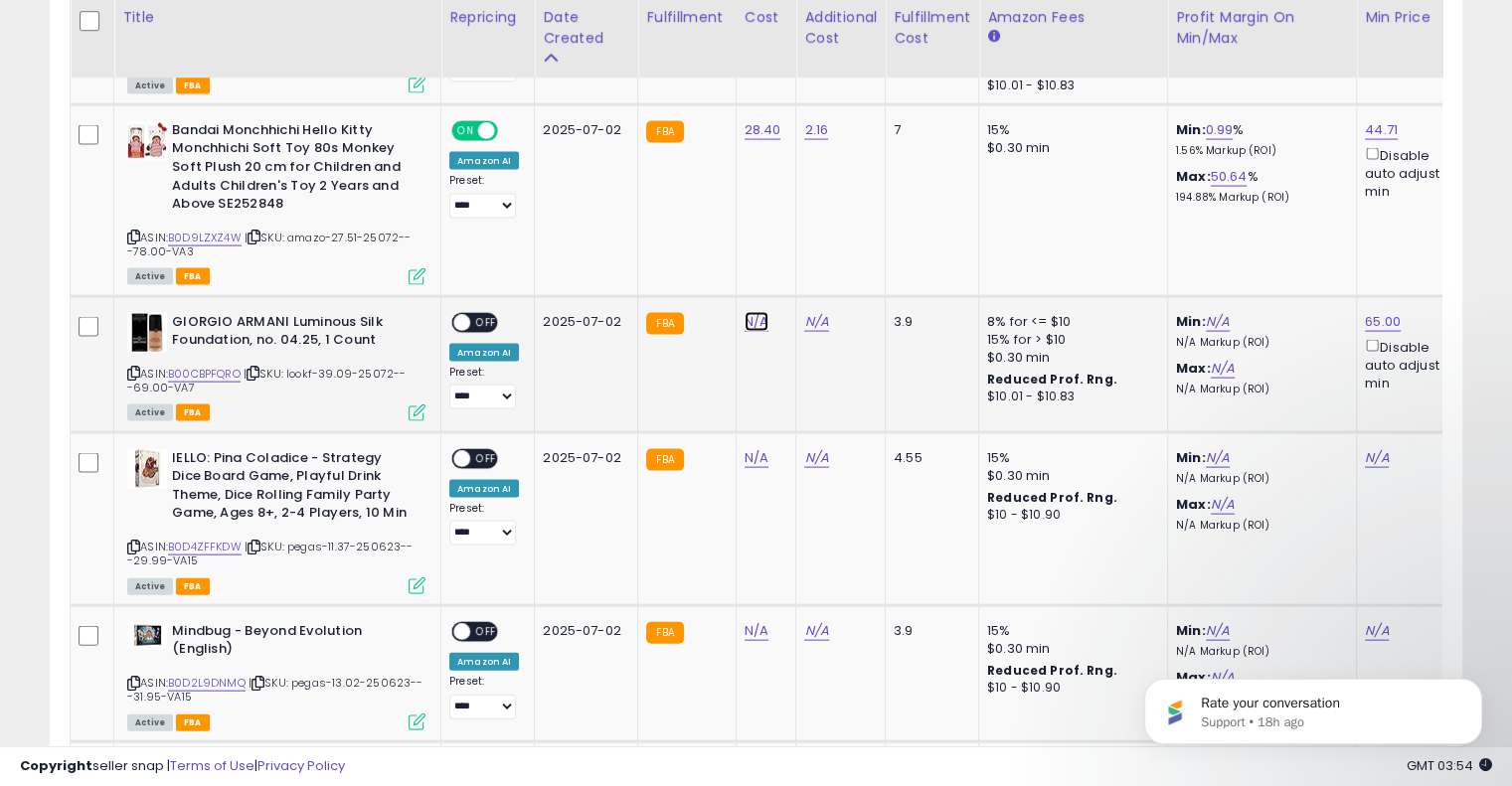 click on "N/A" at bounding box center (756, 322) 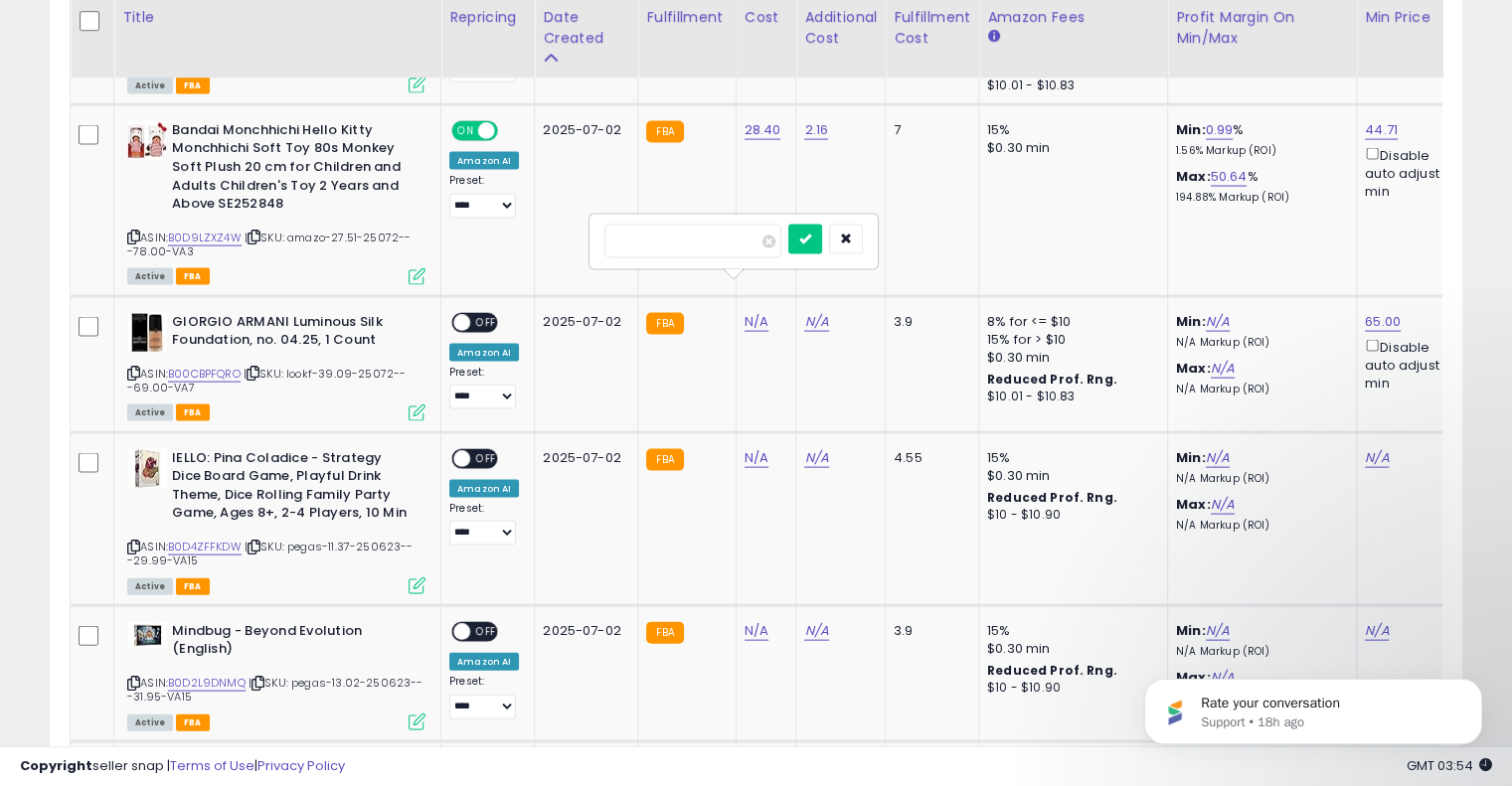type on "*****" 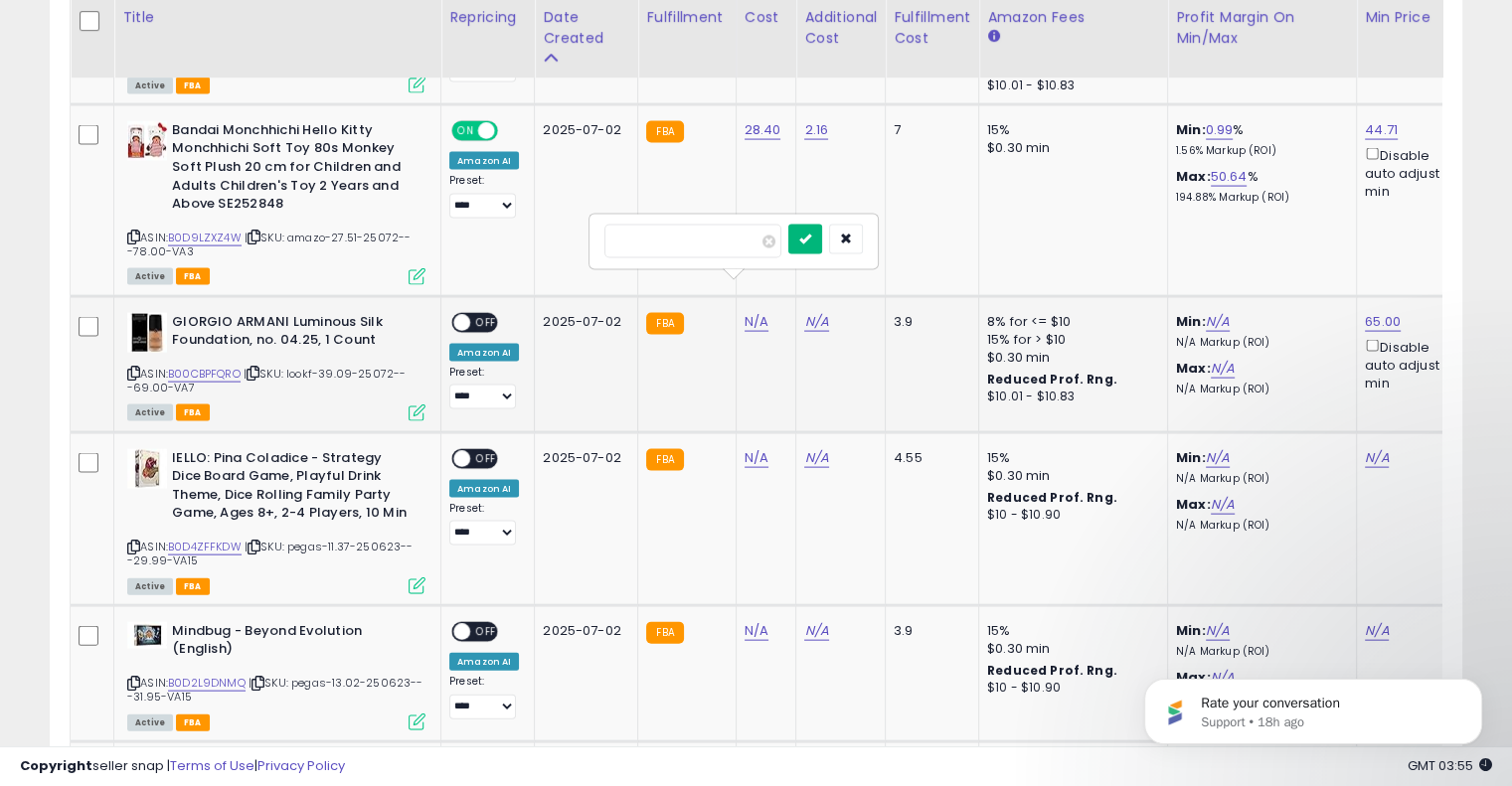 click at bounding box center [825, 241] 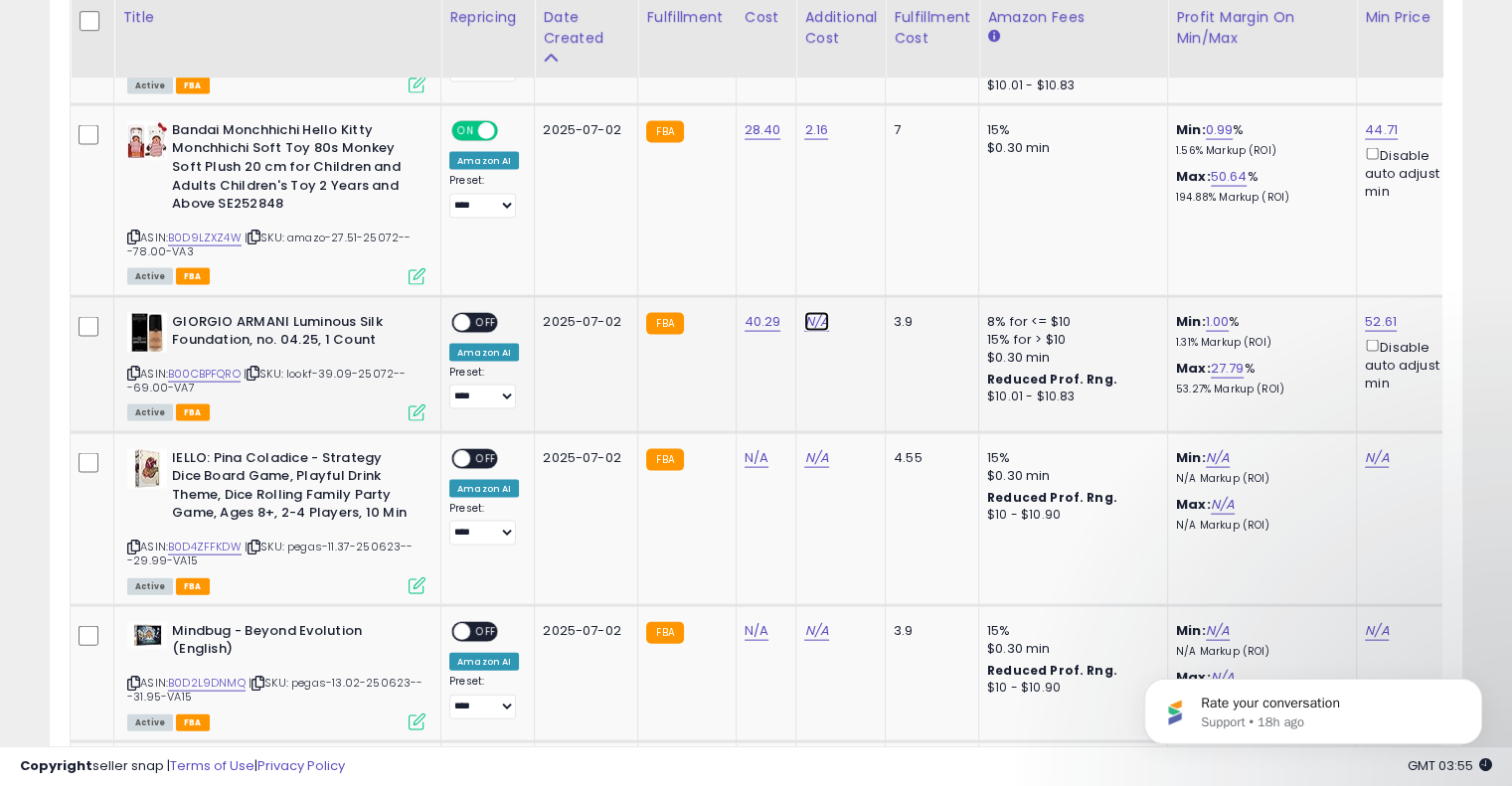 click on "N/A" at bounding box center [816, 322] 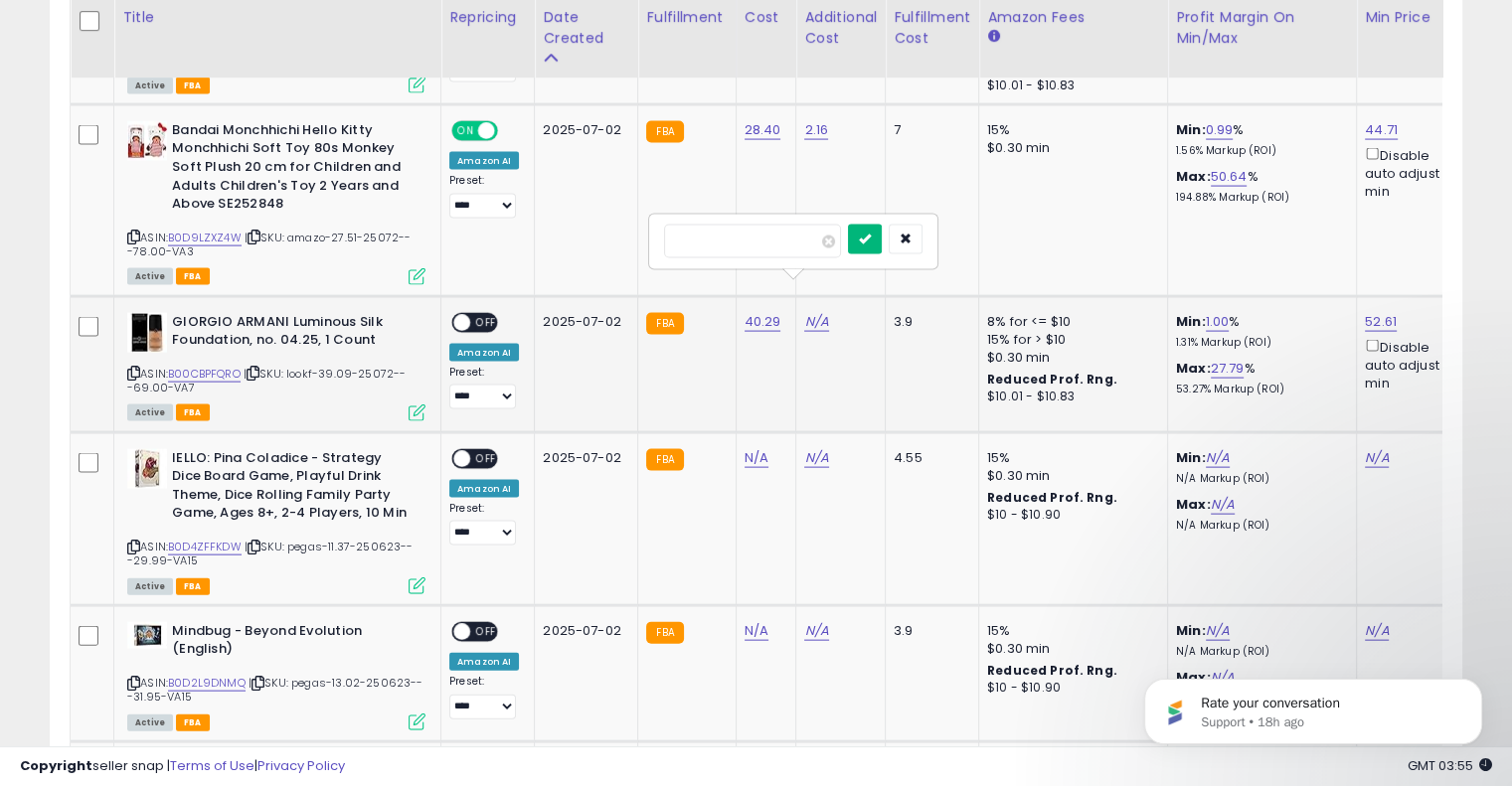 type on "****" 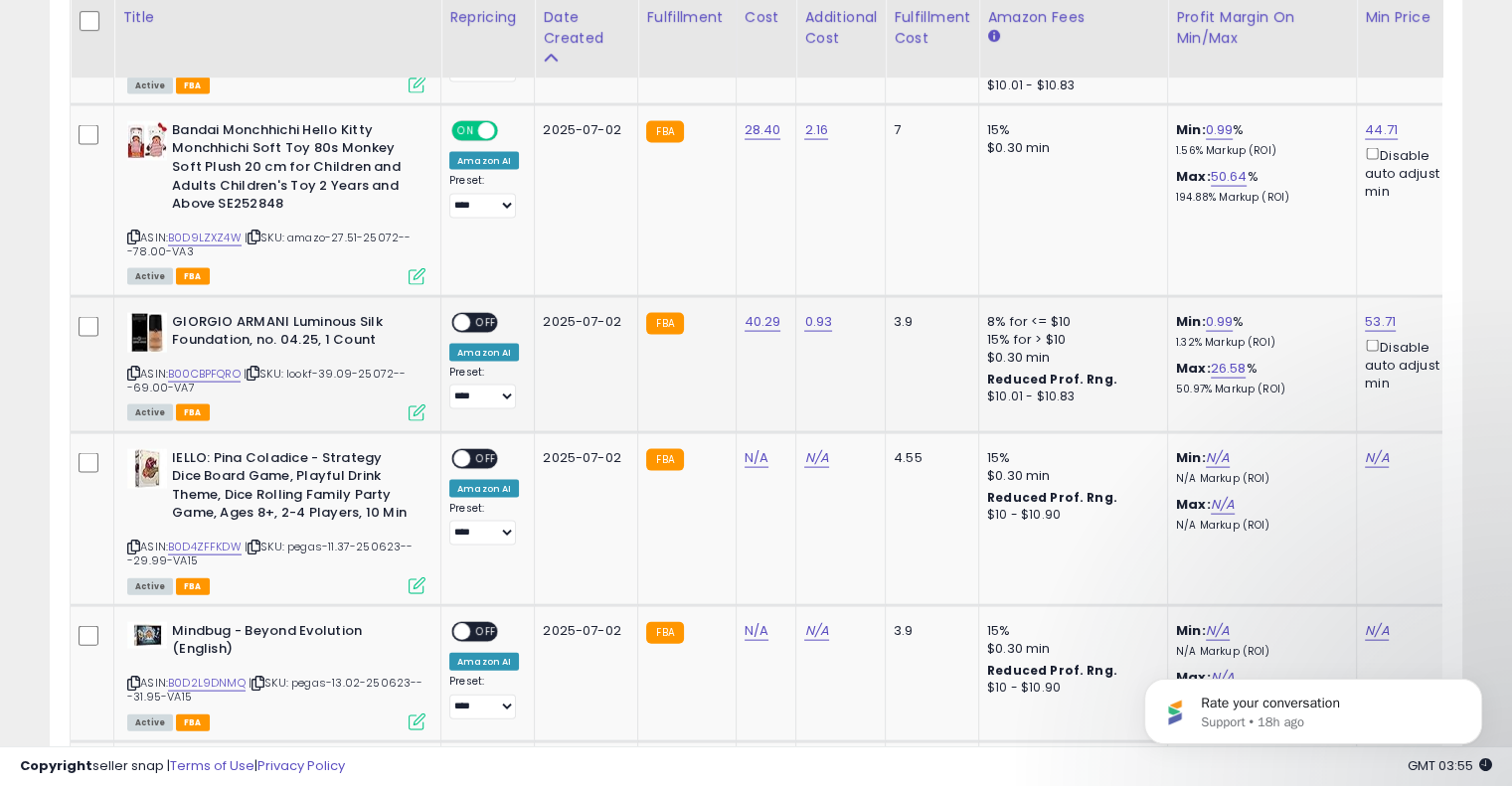 click on "OFF" at bounding box center (486, 322) 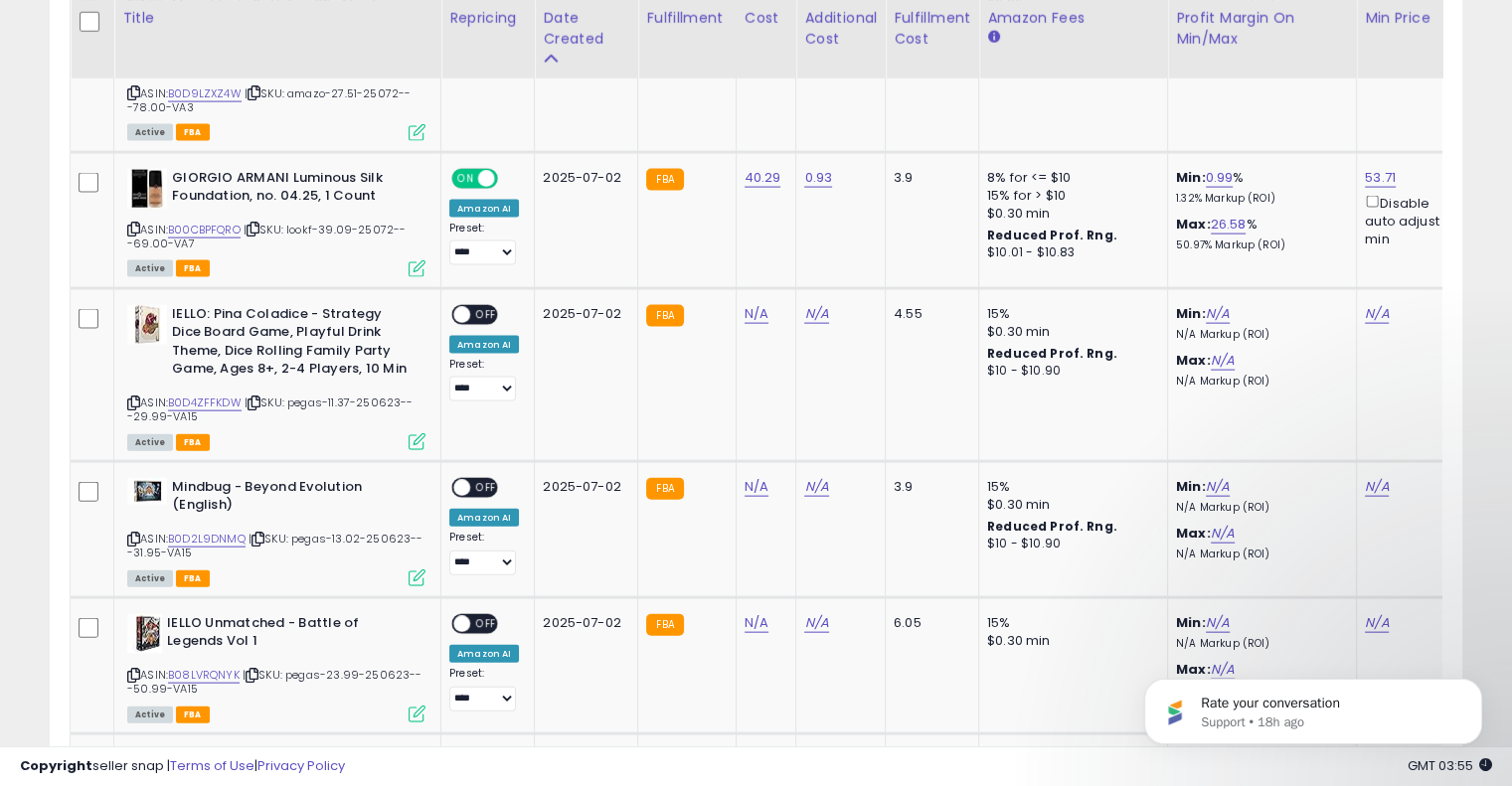 scroll, scrollTop: 4345, scrollLeft: 0, axis: vertical 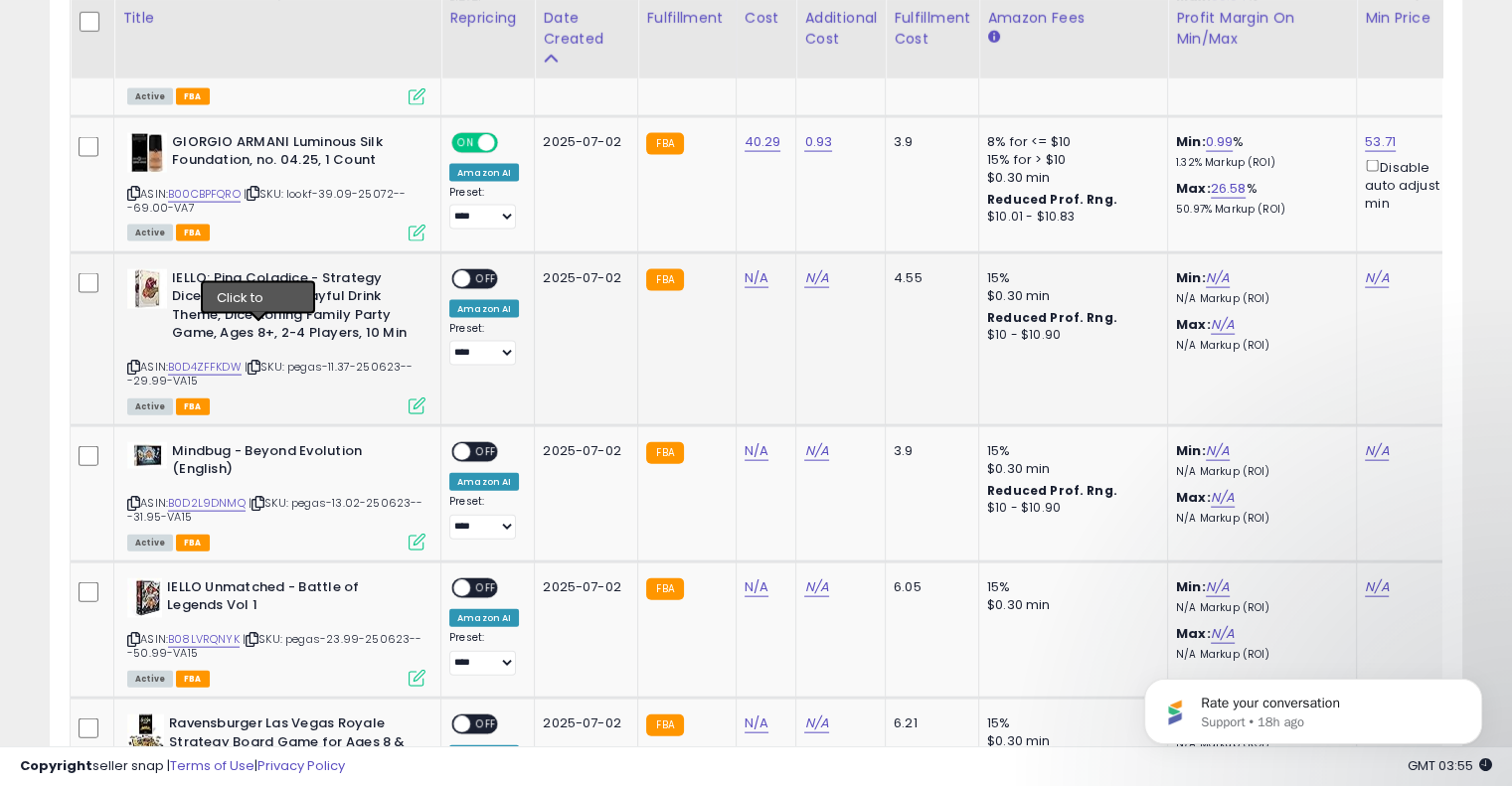 click at bounding box center (253, 367) 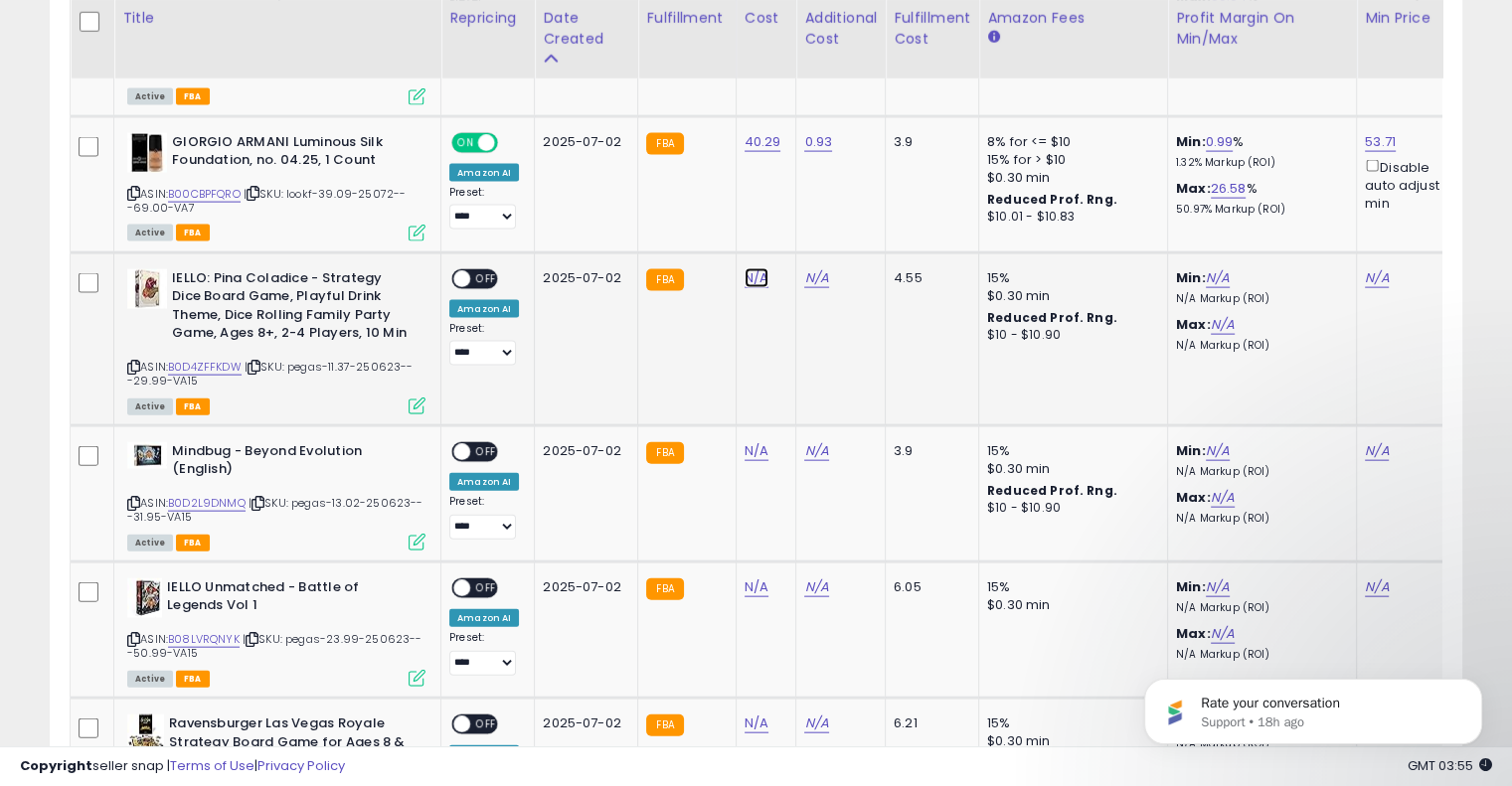 click on "N/A" at bounding box center (756, 278) 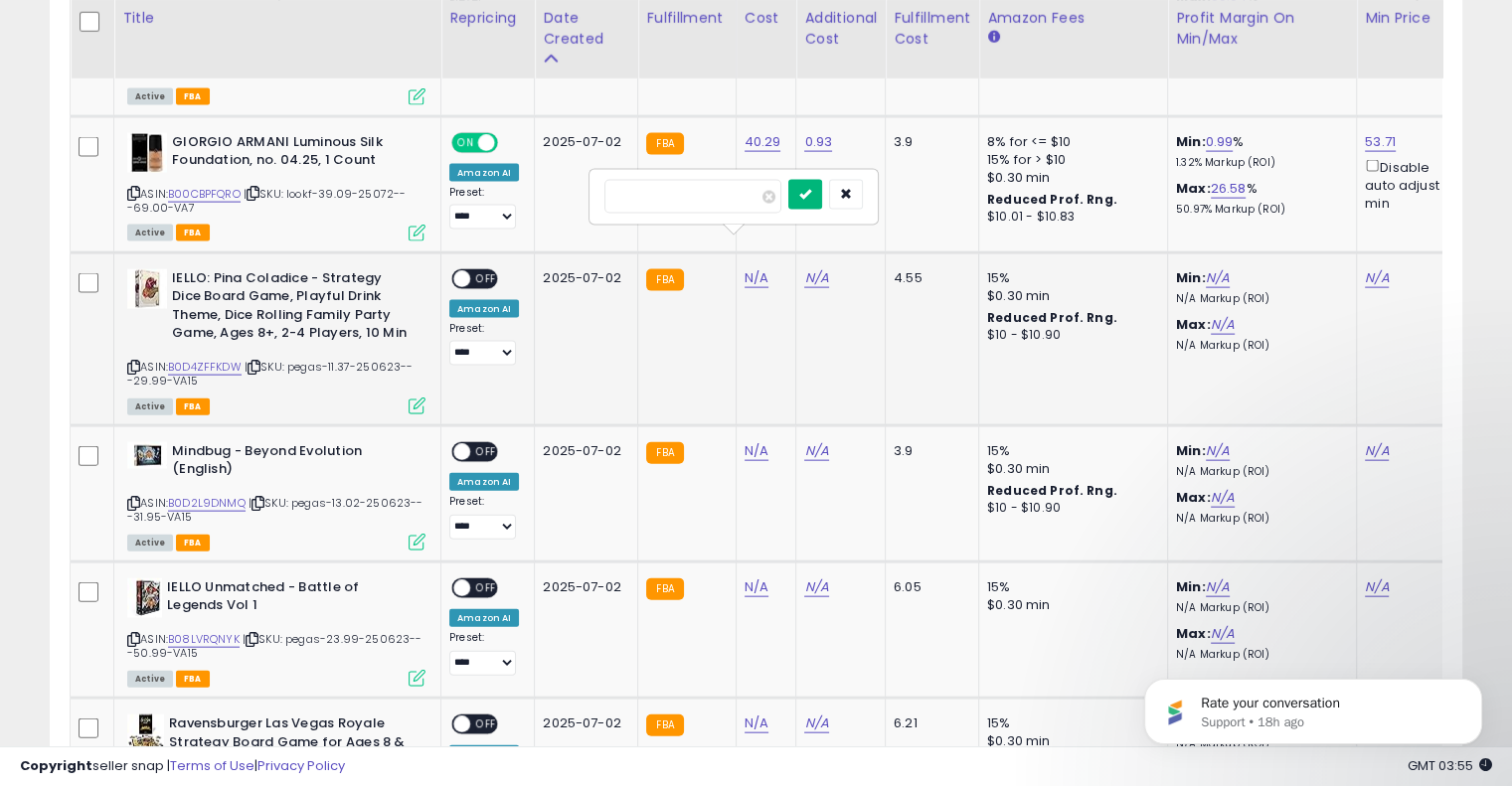 type on "*****" 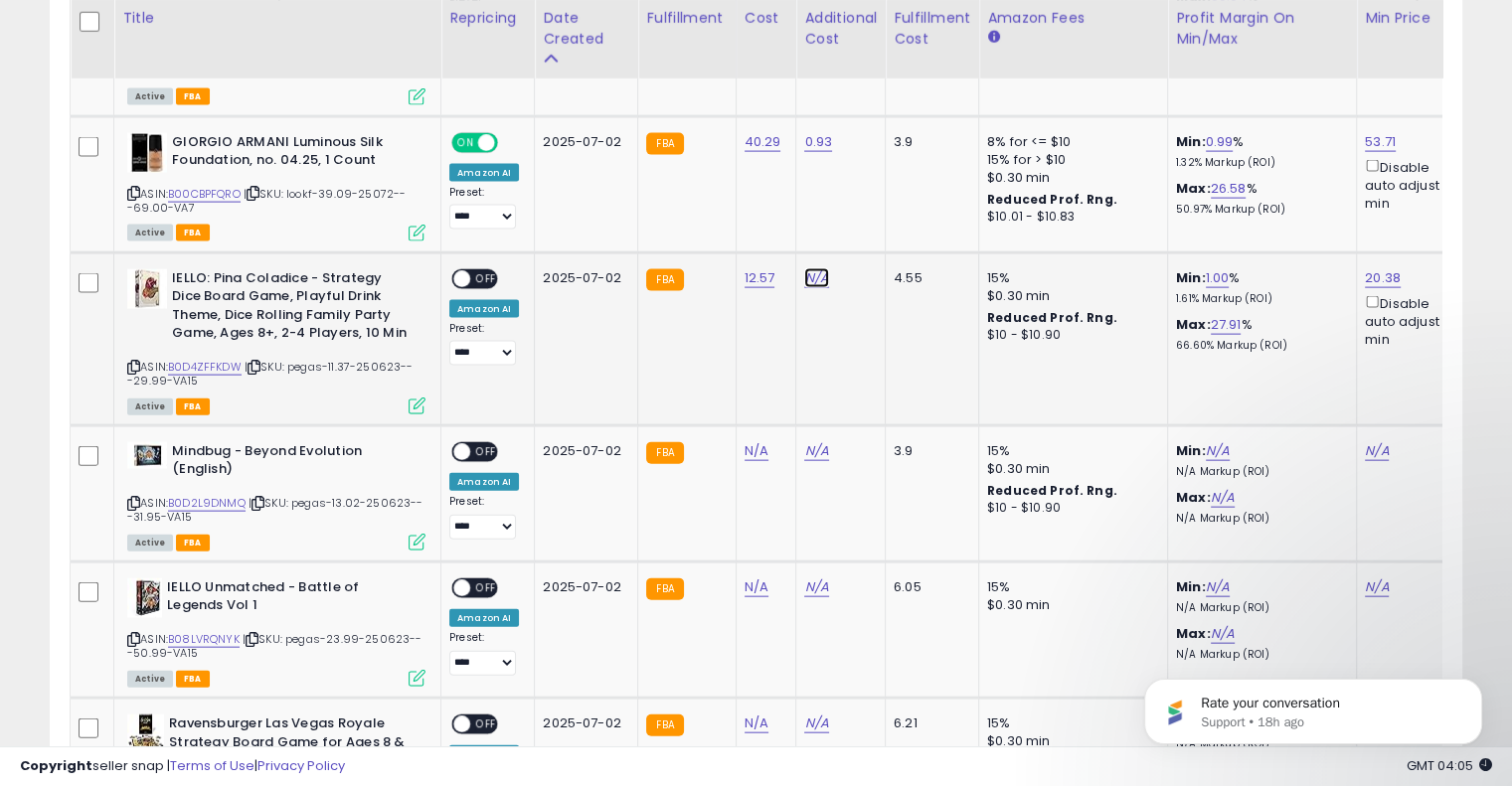 click on "N/A" at bounding box center [816, 278] 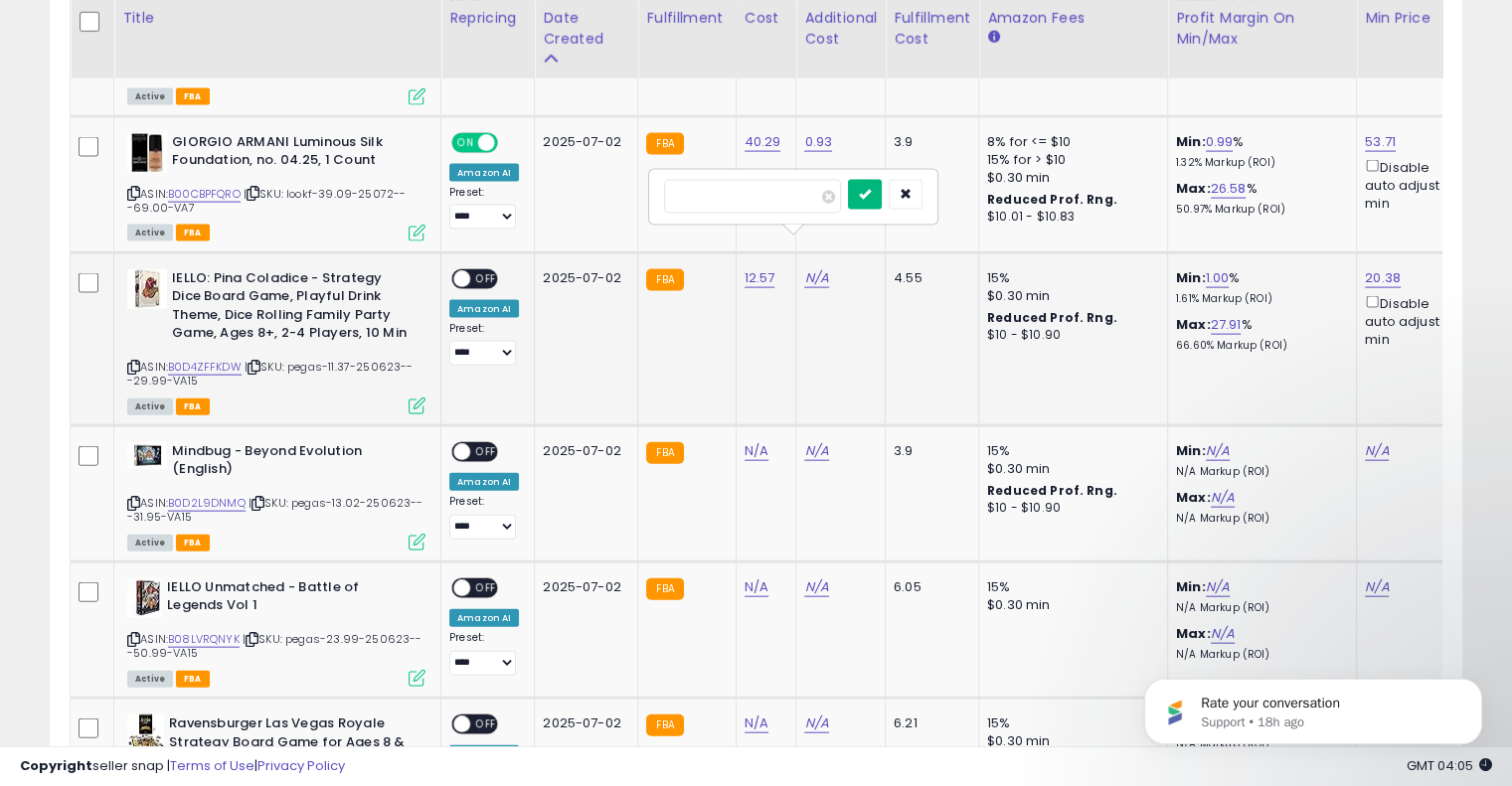 type on "****" 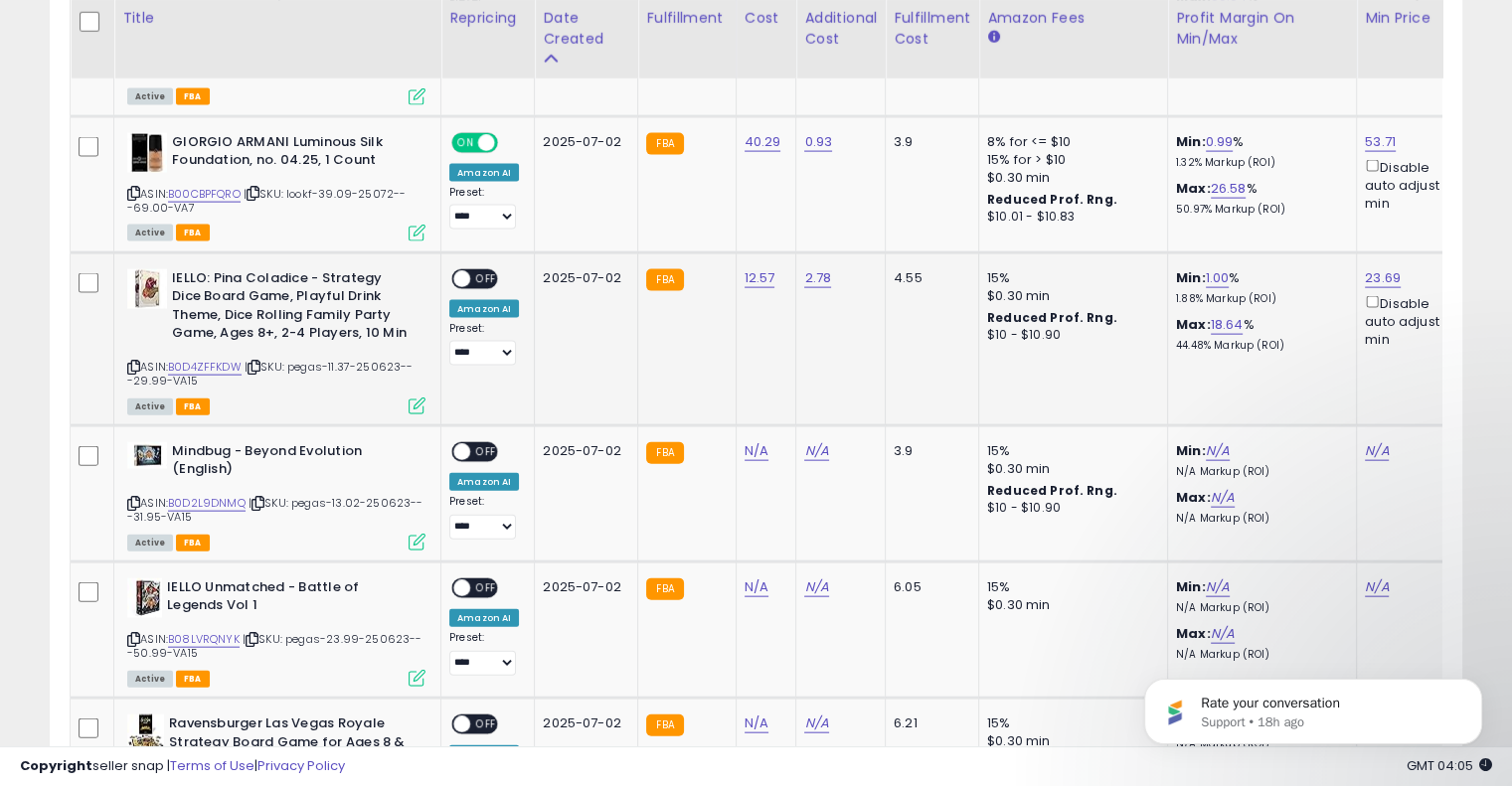 click on "OFF" at bounding box center (486, 278) 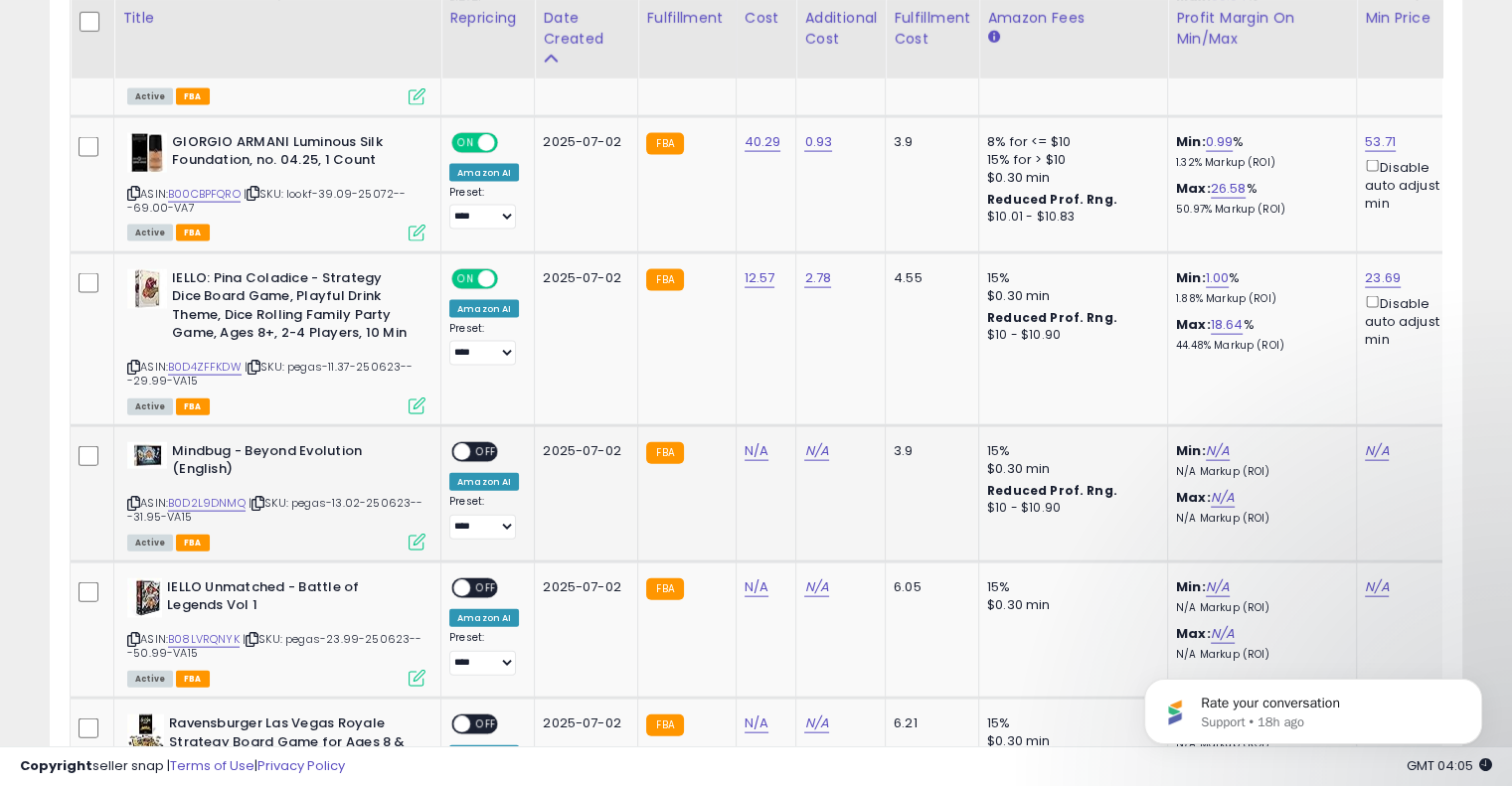 click at bounding box center (257, 503) 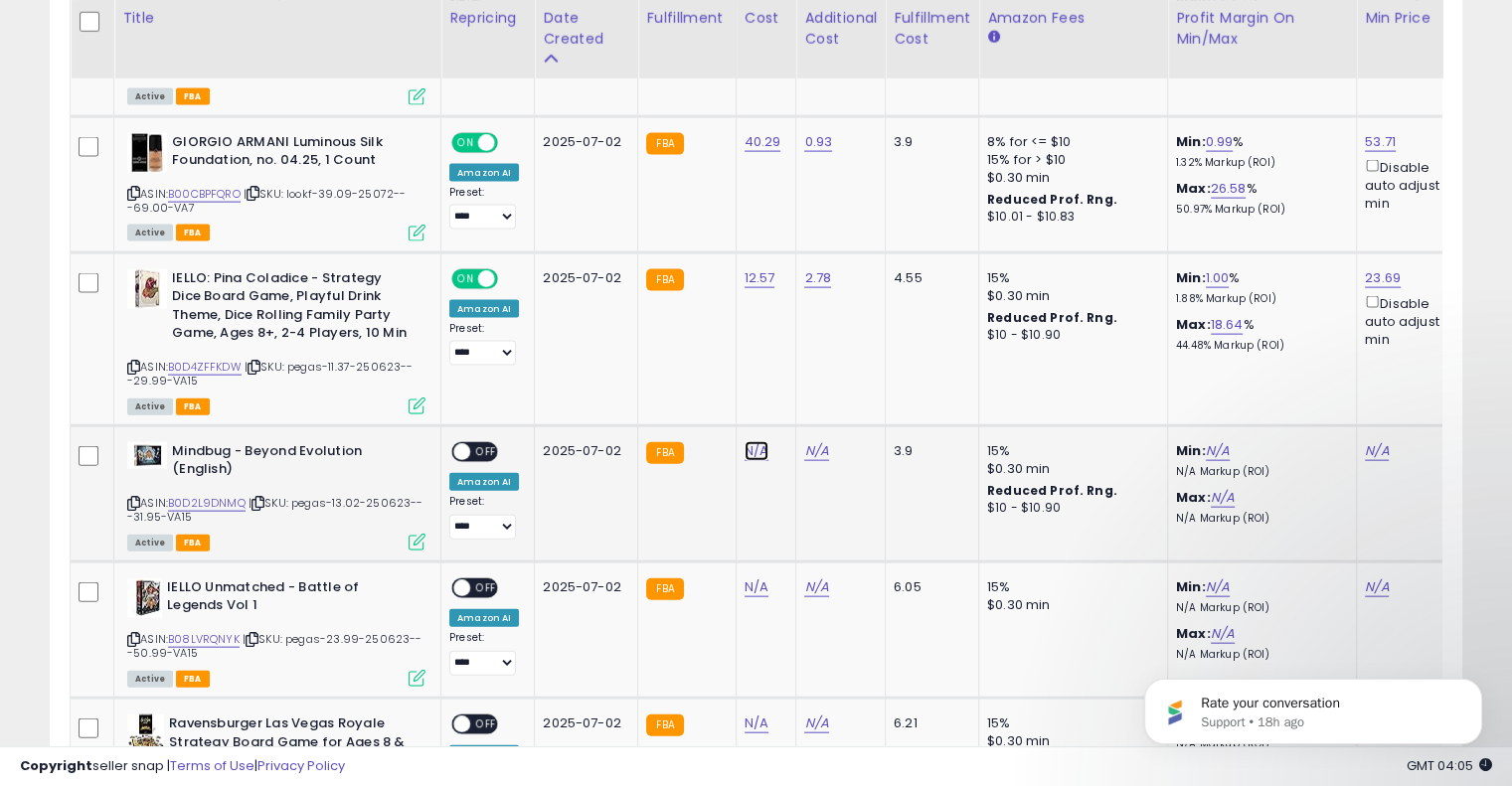 click on "N/A" at bounding box center [756, 451] 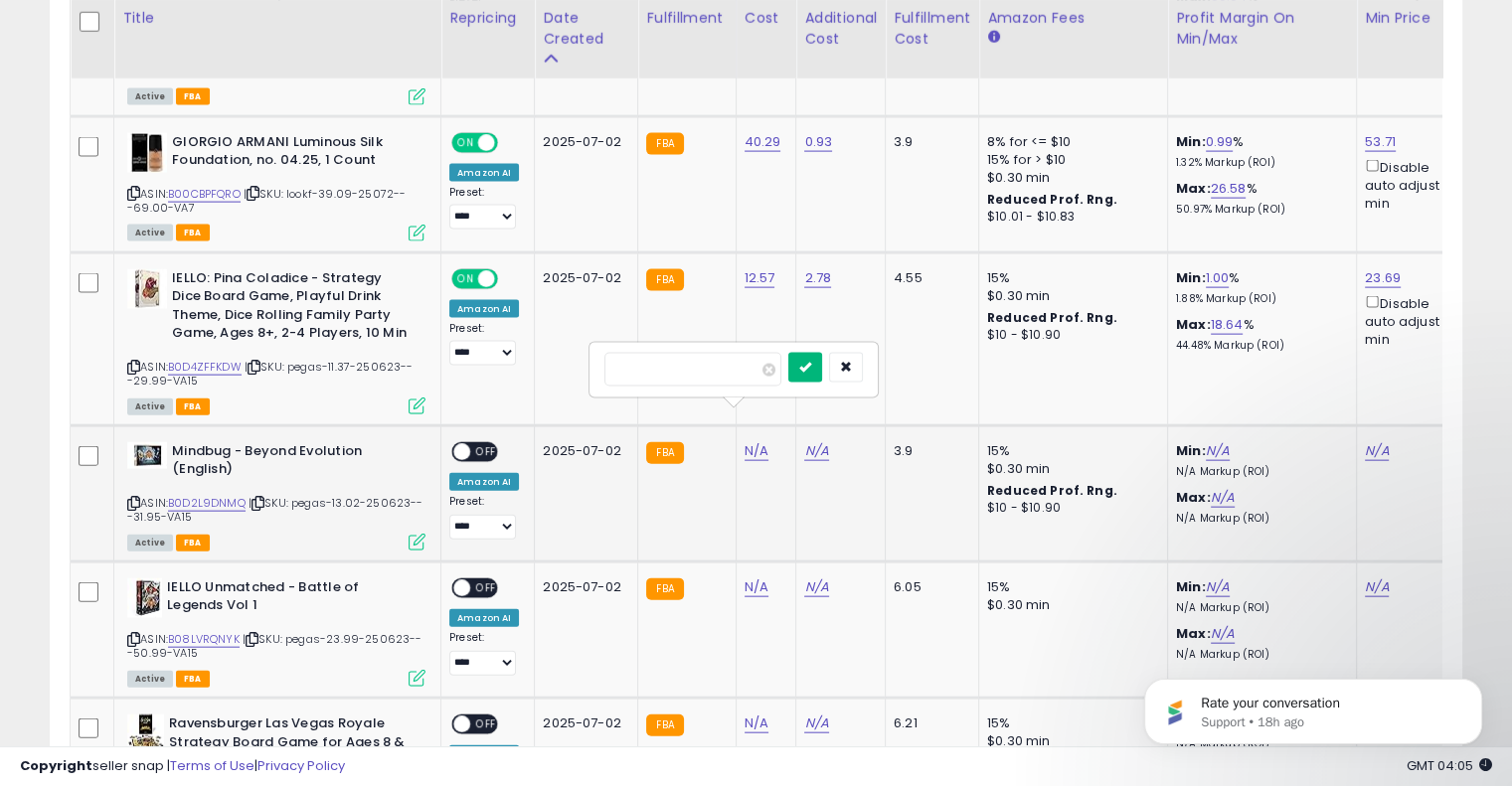 type on "*****" 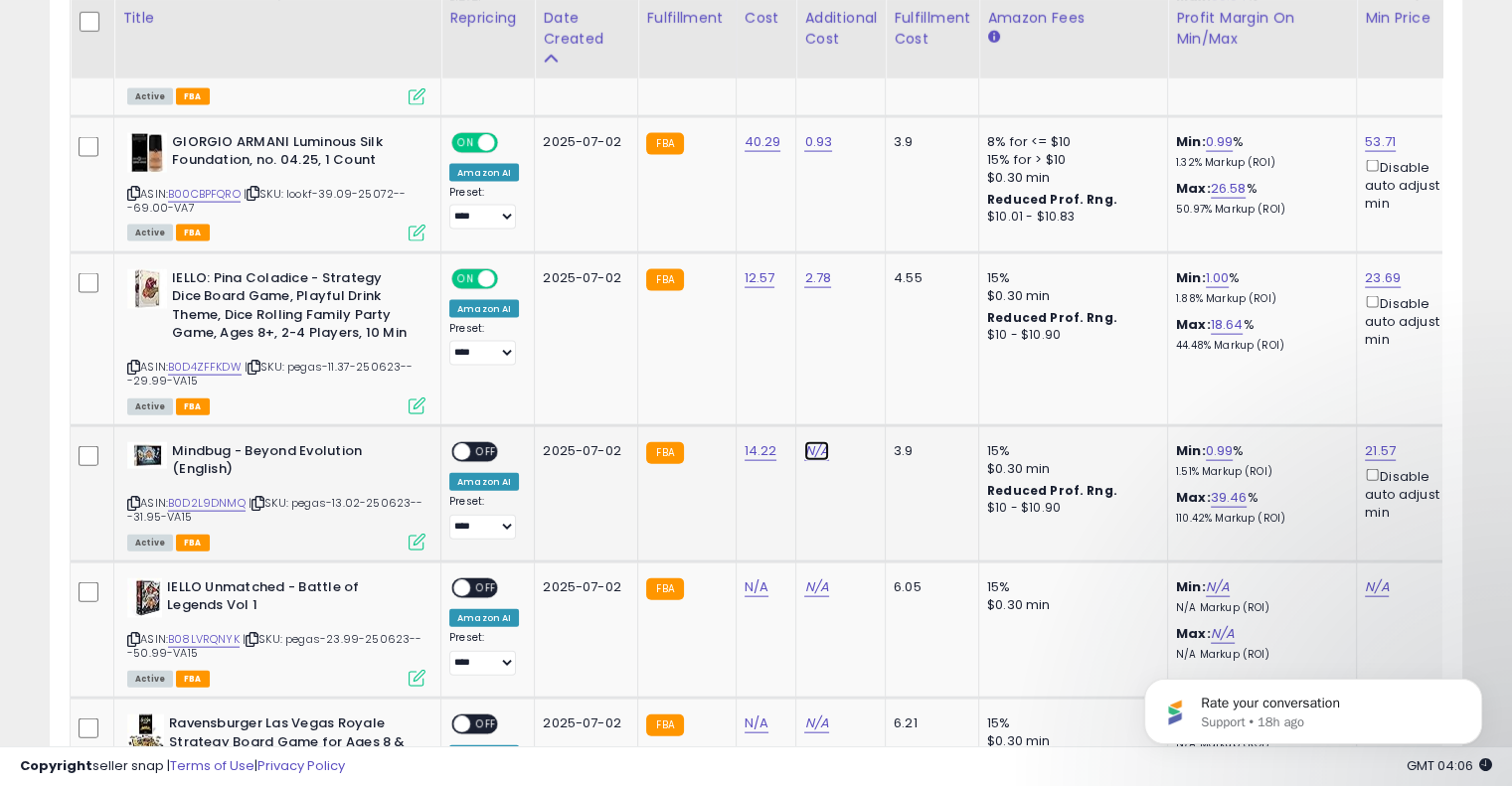 click on "N/A" at bounding box center [816, 451] 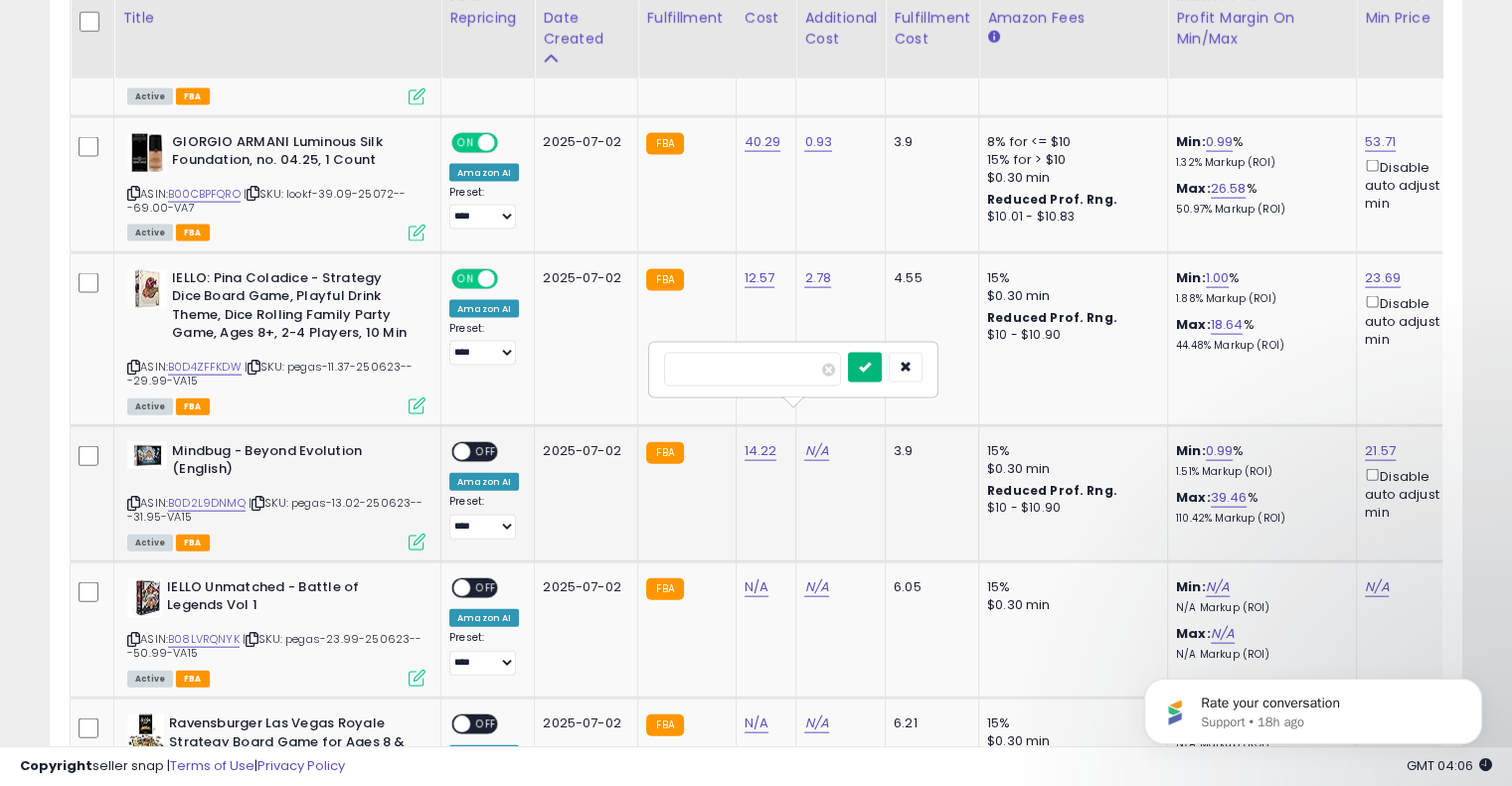 type on "****" 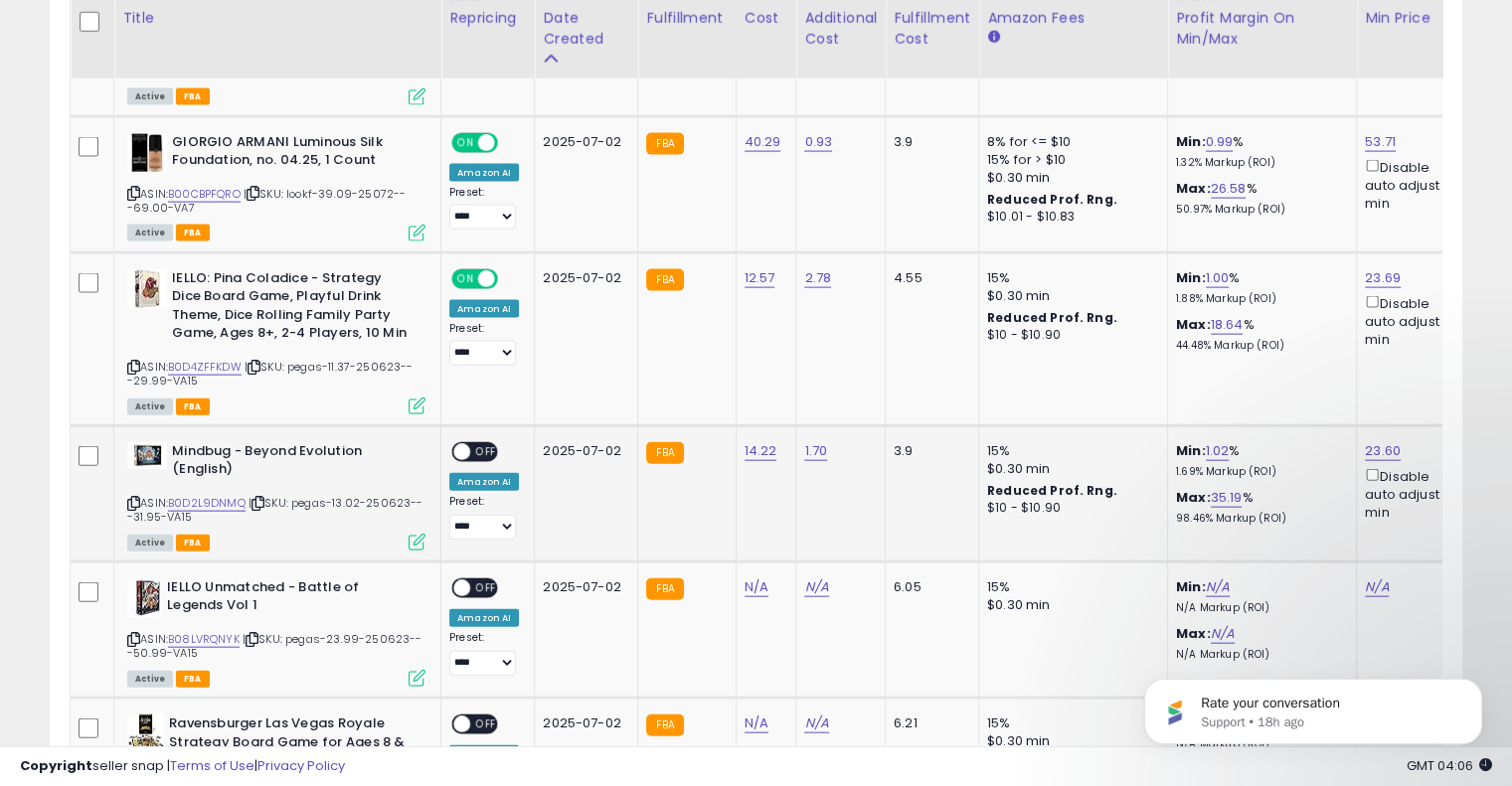 click on "OFF" at bounding box center [486, 451] 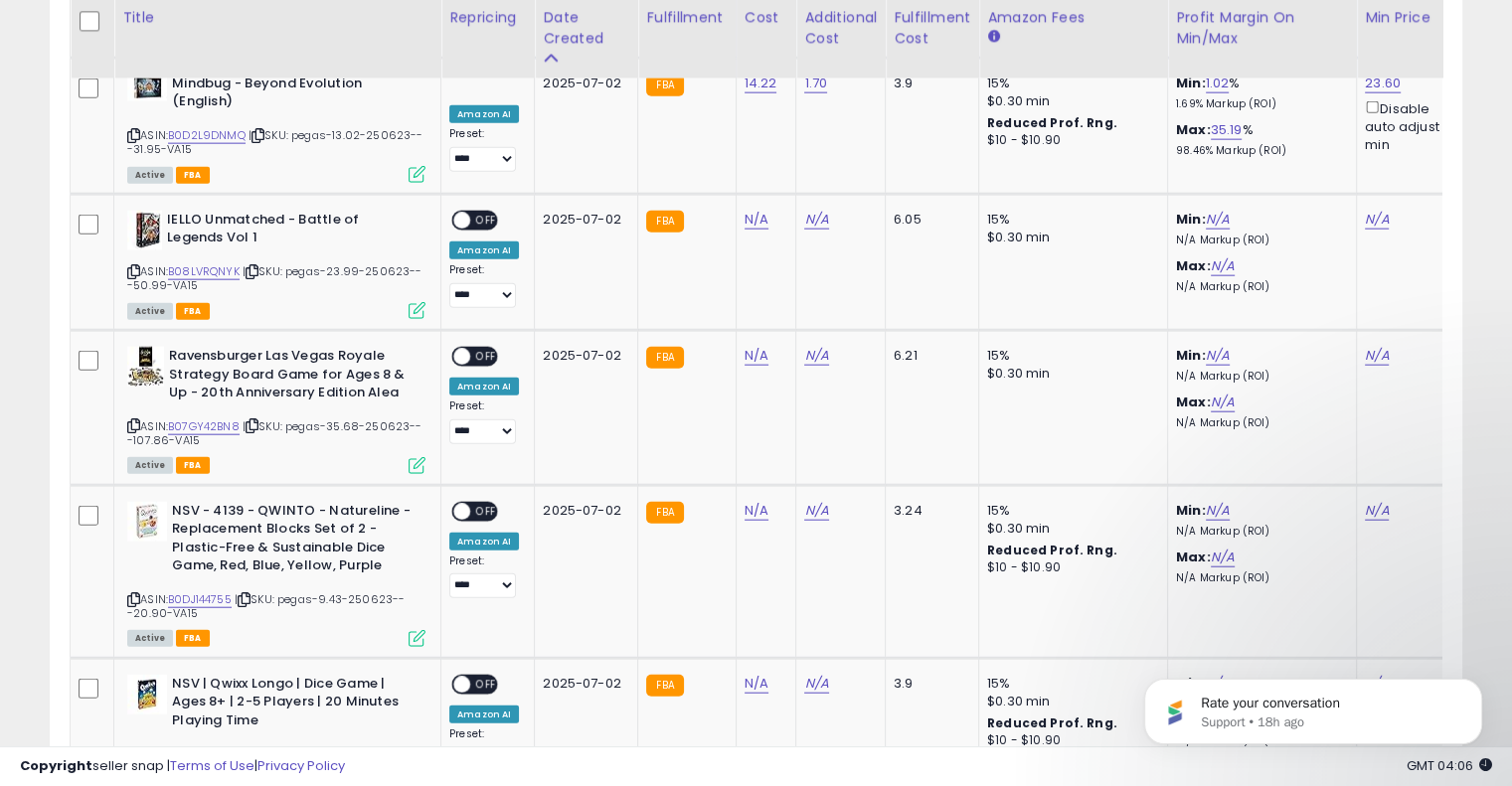 scroll, scrollTop: 4650, scrollLeft: 0, axis: vertical 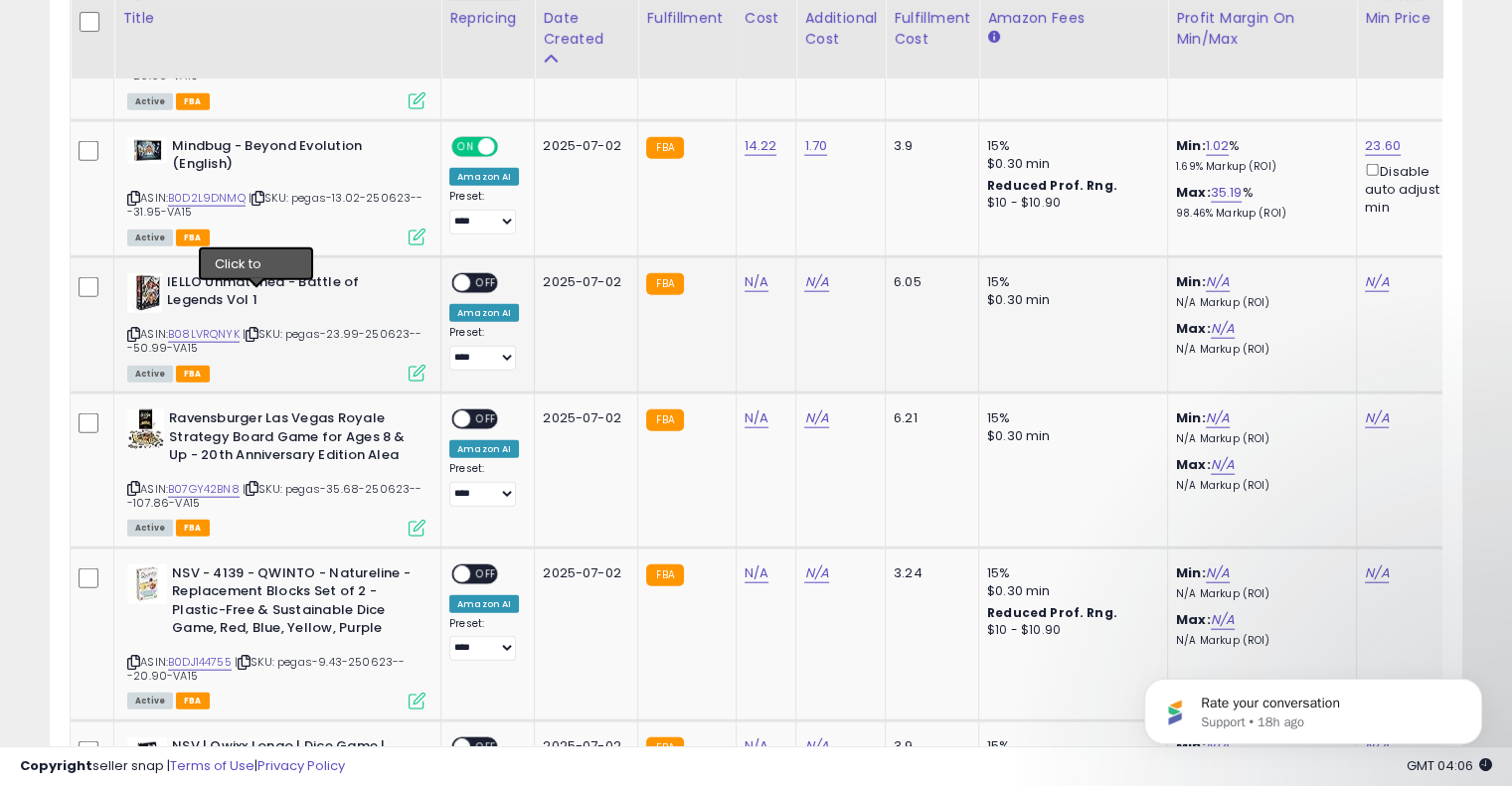 click at bounding box center (252, 334) 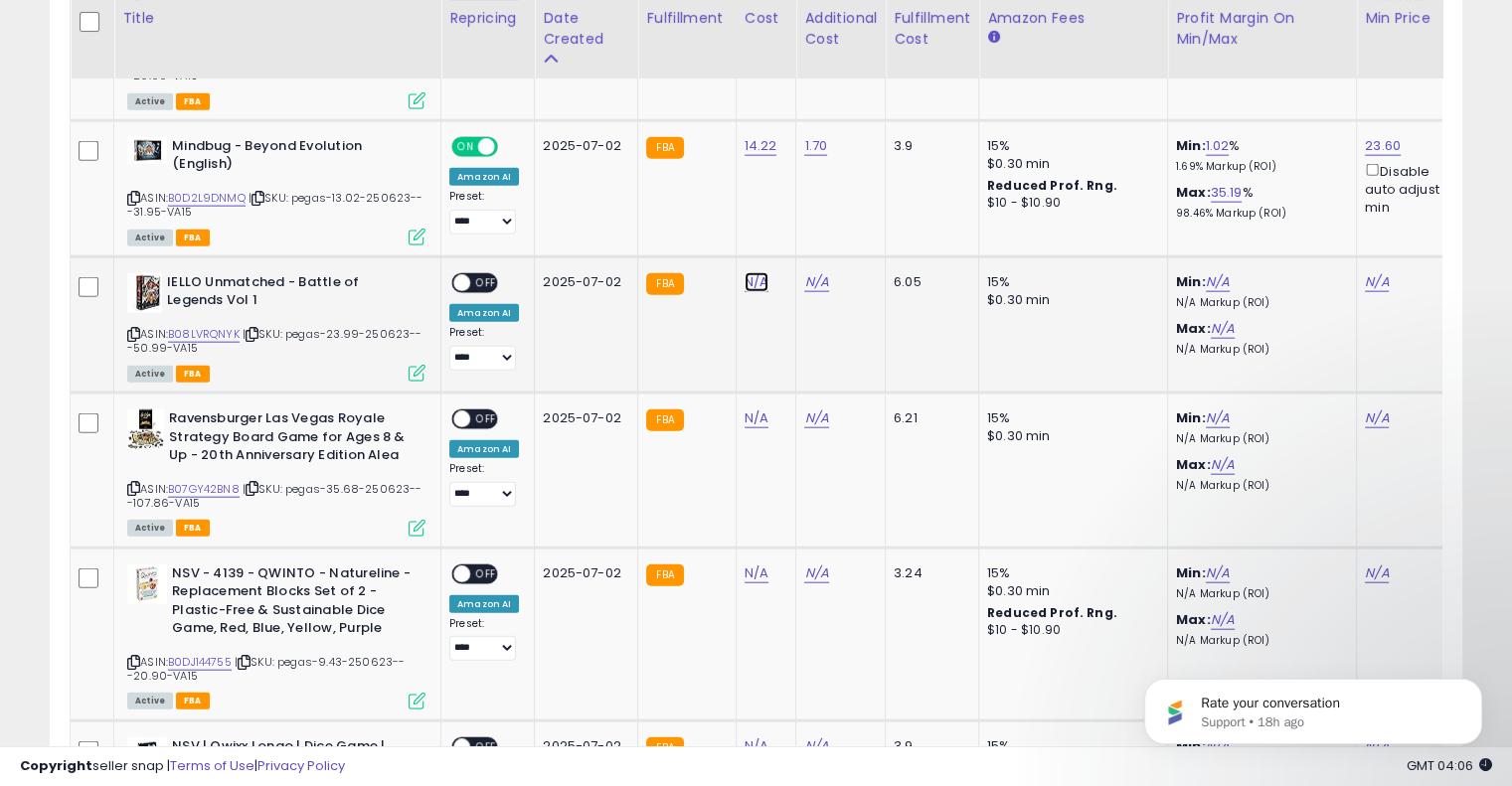 click on "N/A" at bounding box center (756, 282) 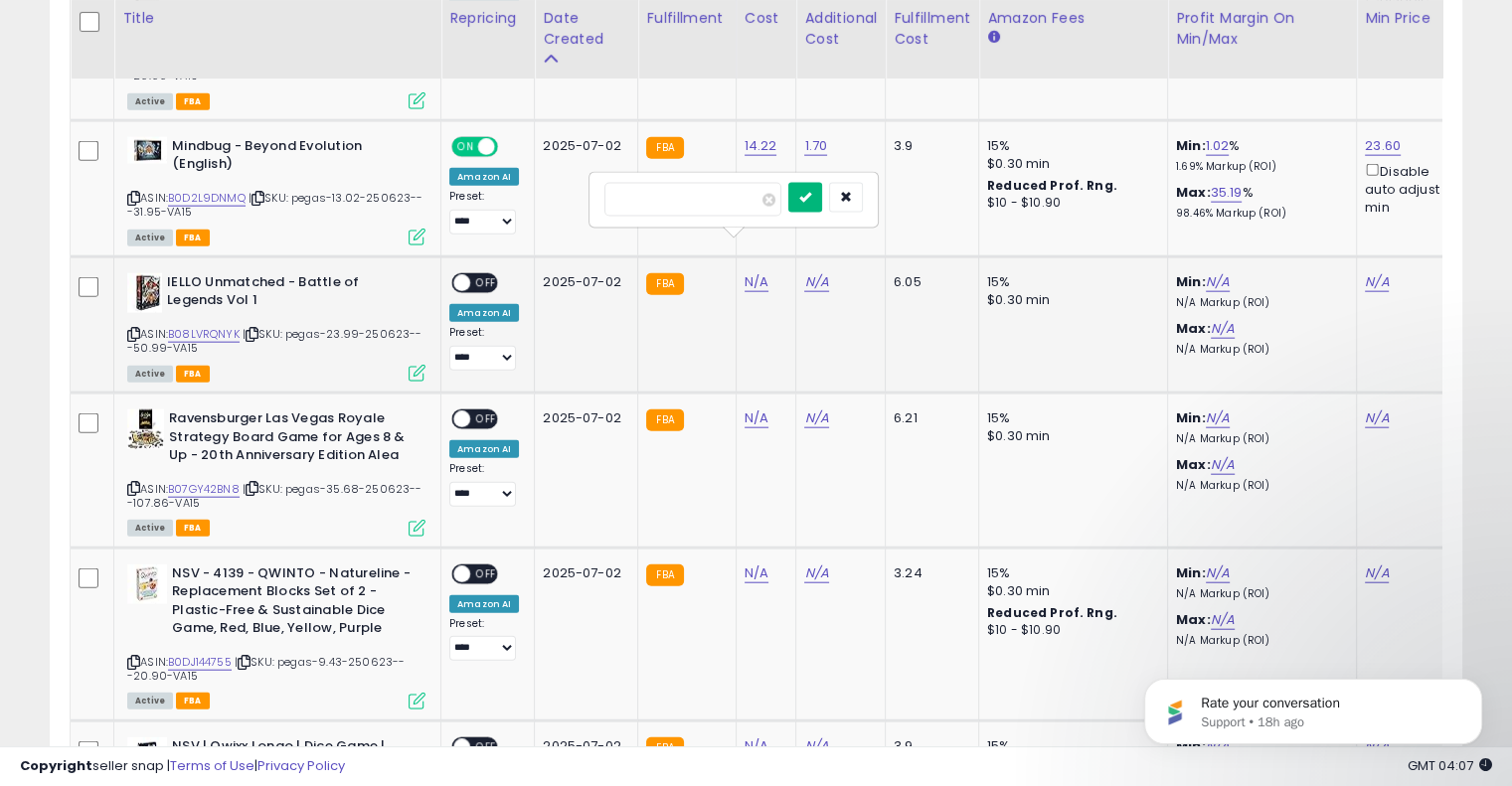 type on "*****" 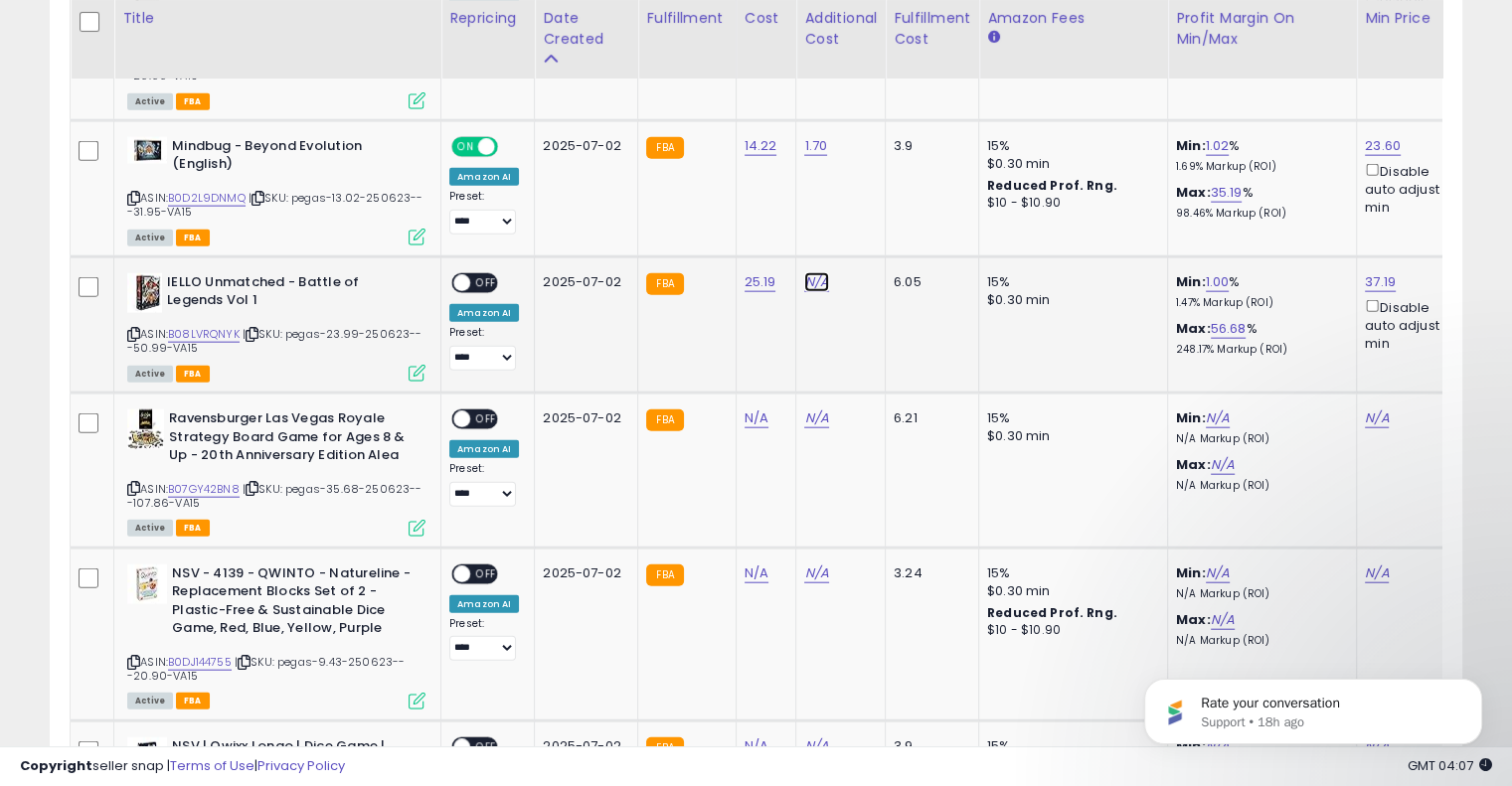 click on "N/A" at bounding box center [816, 282] 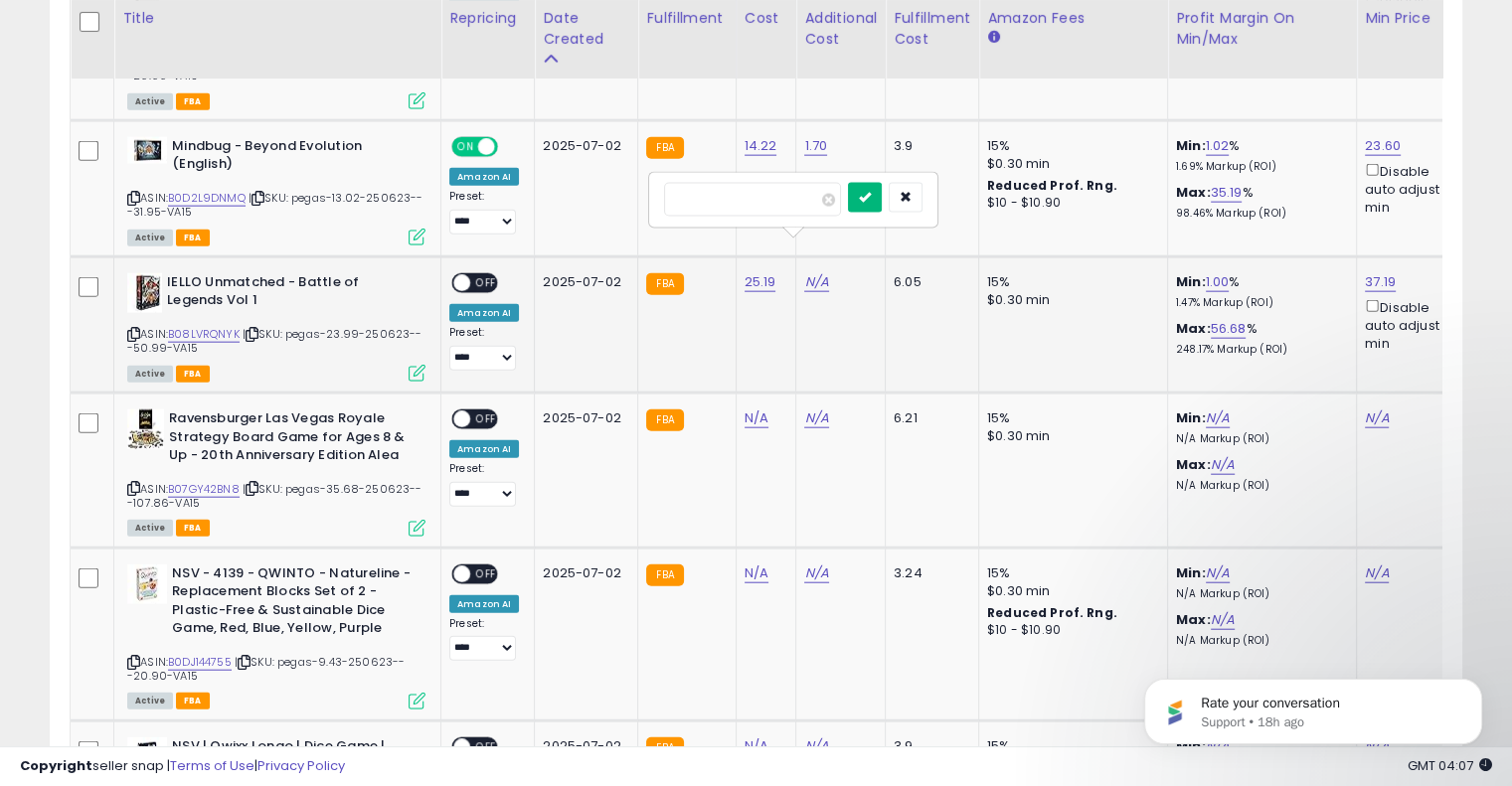 type on "****" 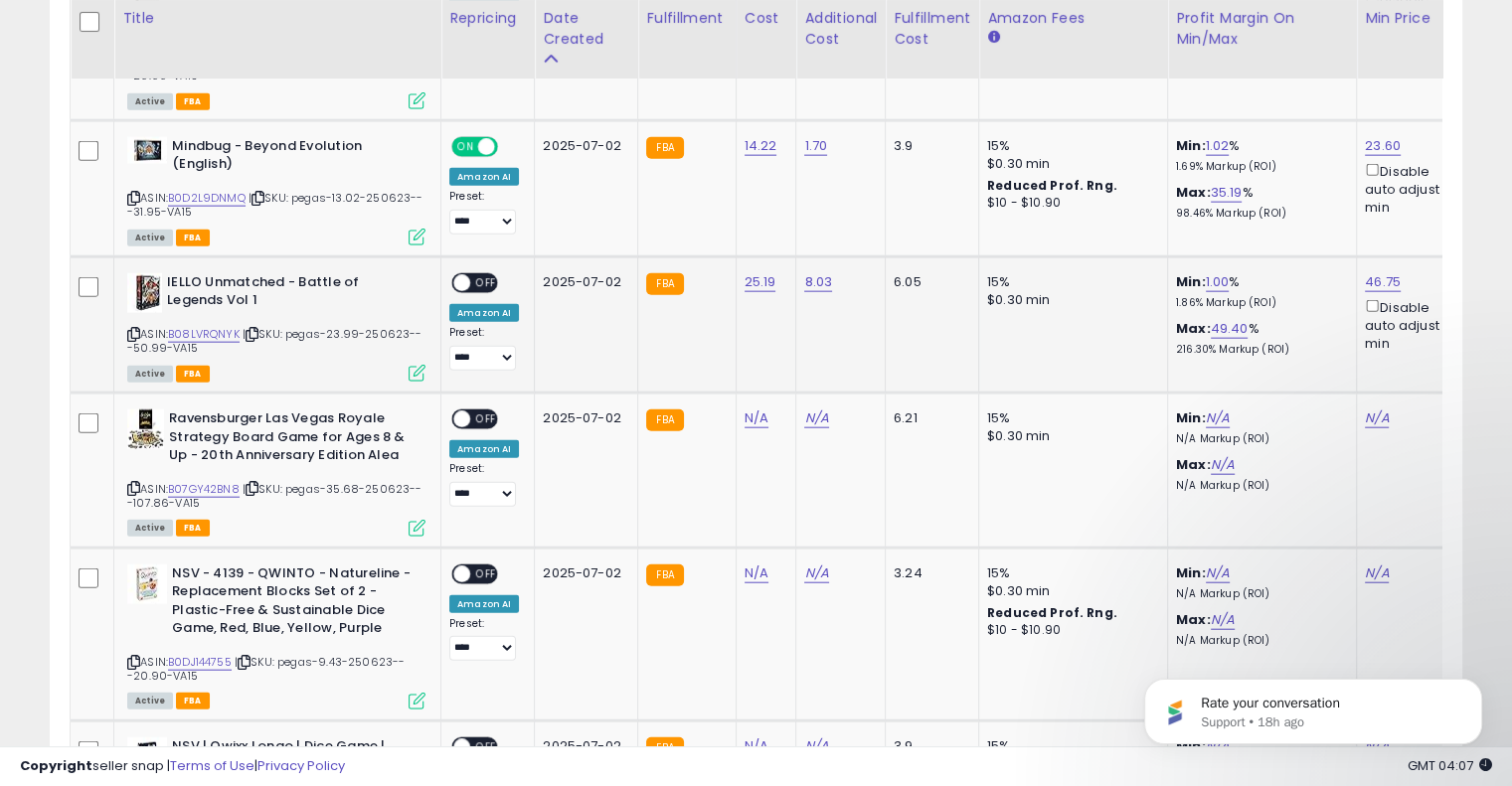 click at bounding box center [461, 282] 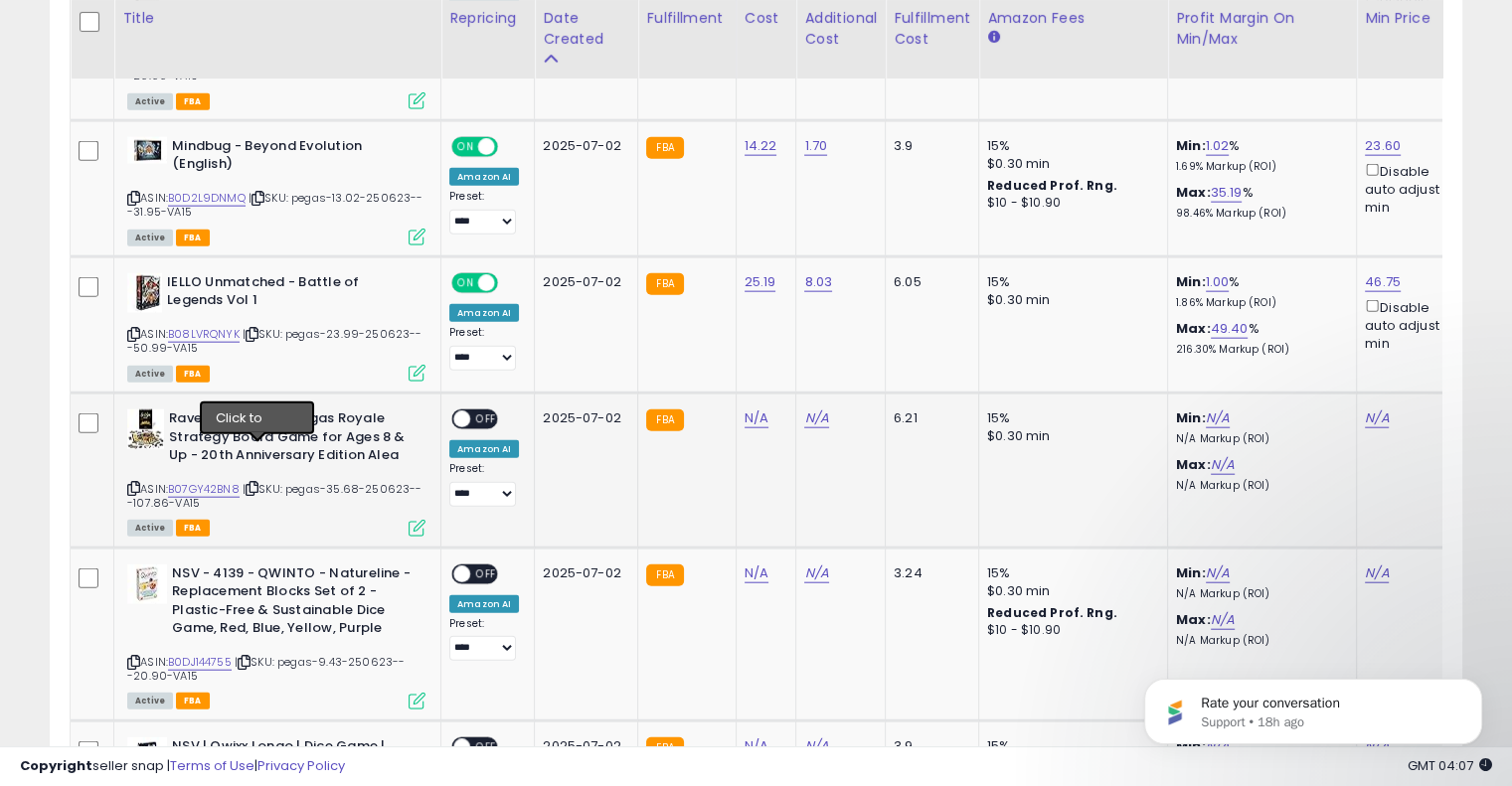 click at bounding box center [252, 488] 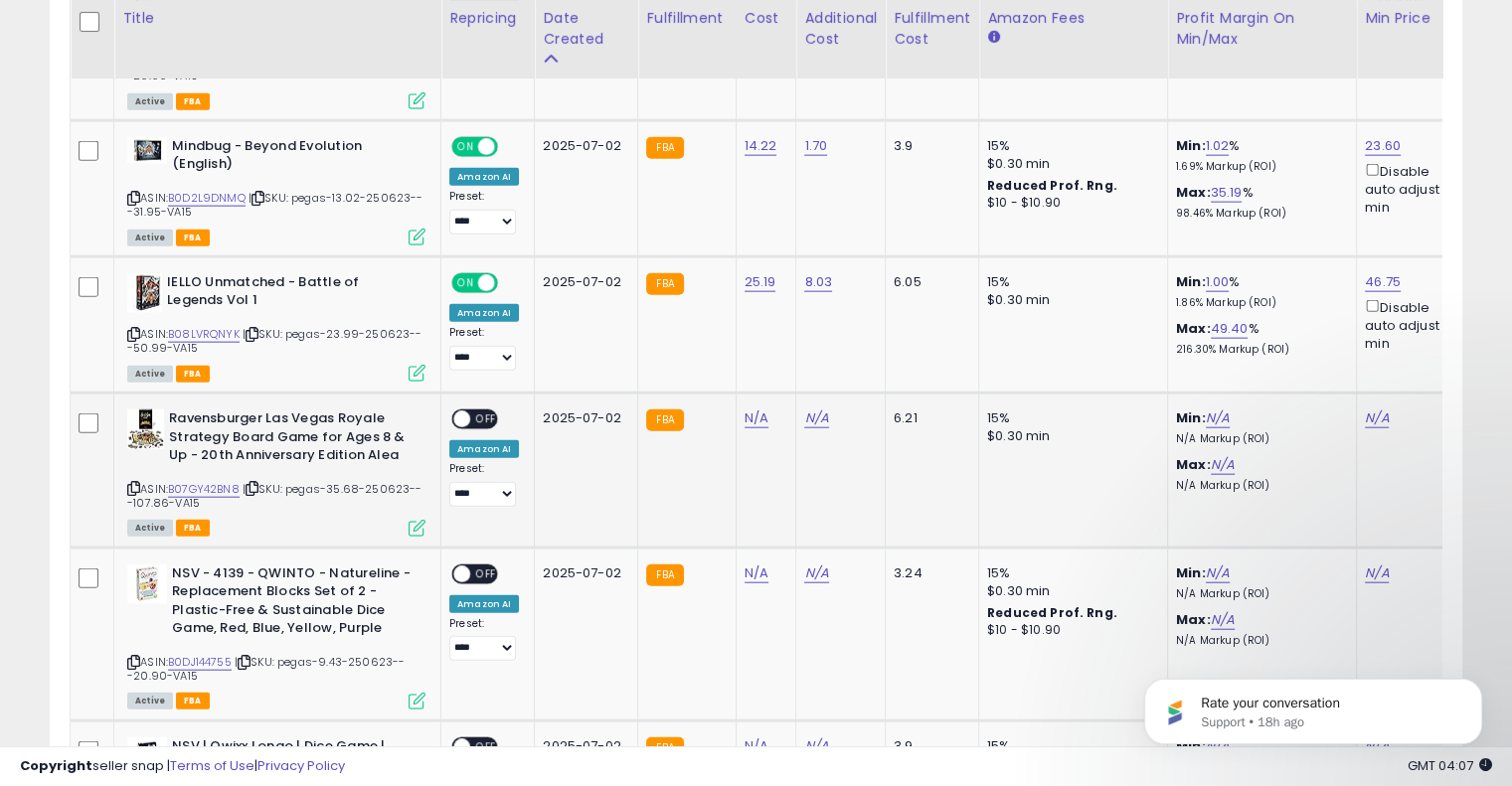 click at bounding box center [252, 488] 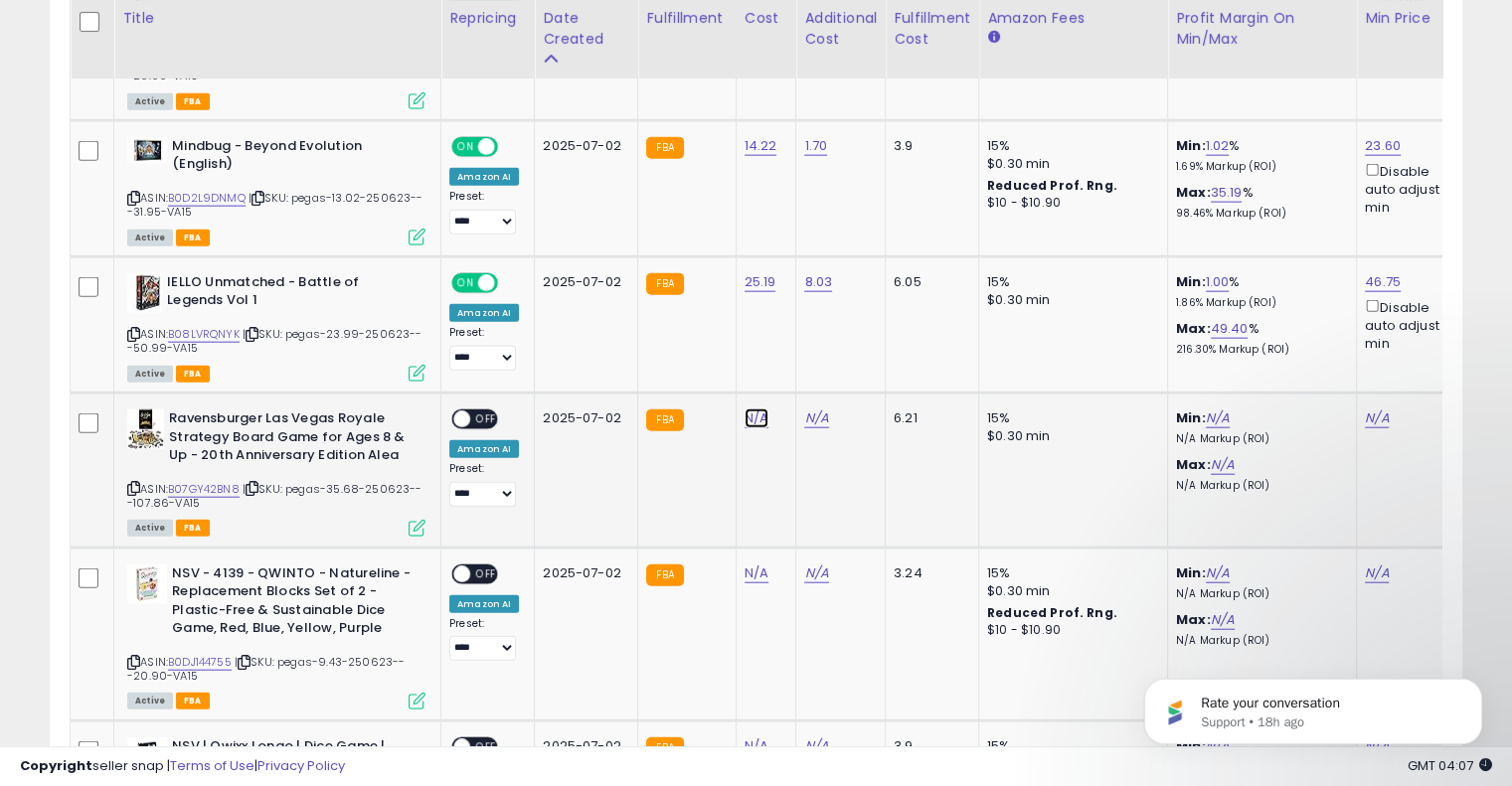 drag, startPoint x: 748, startPoint y: 374, endPoint x: 946, endPoint y: 422, distance: 203.73512 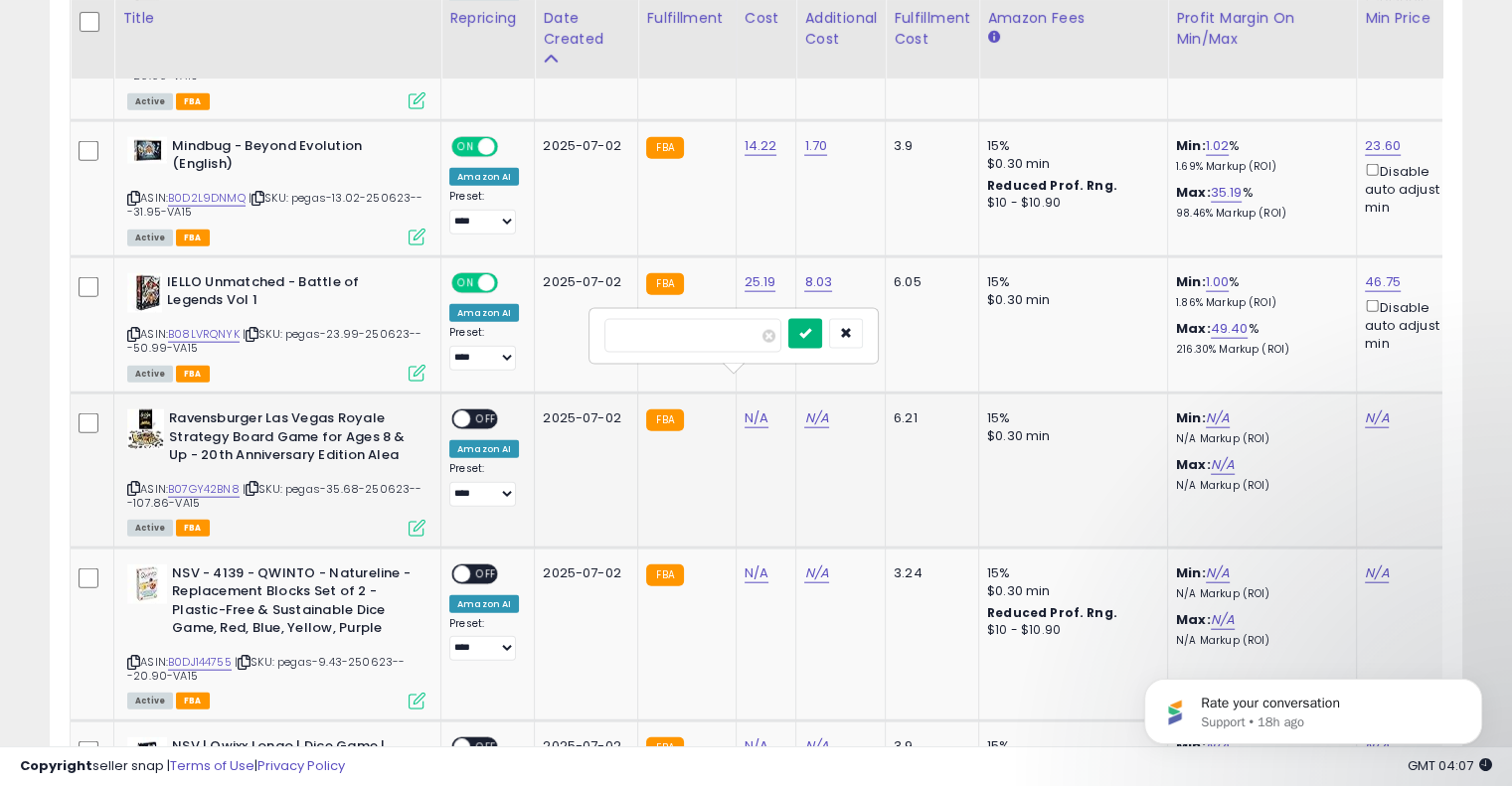 type on "*****" 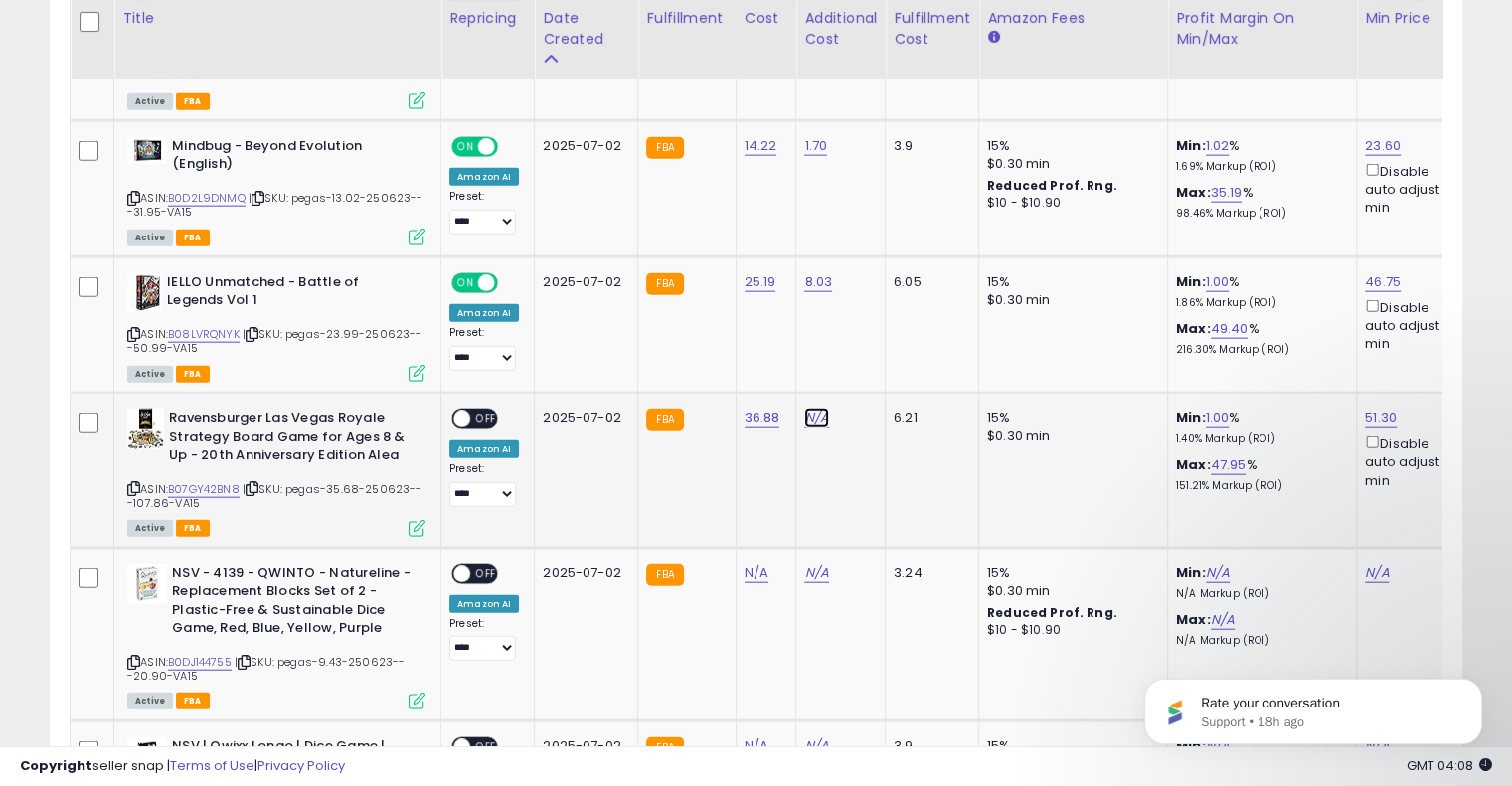 click on "N/A" at bounding box center (816, 418) 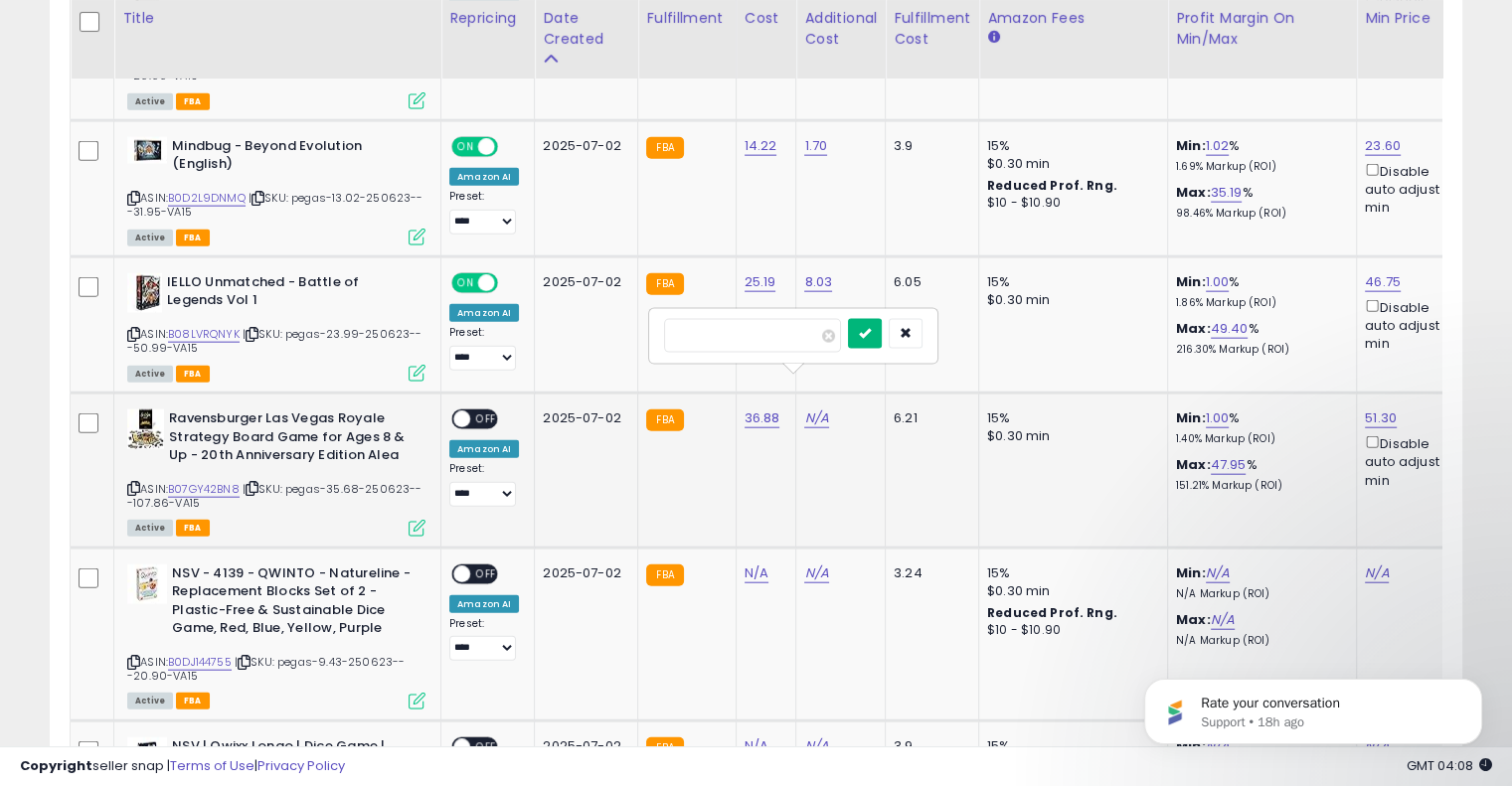type on "****" 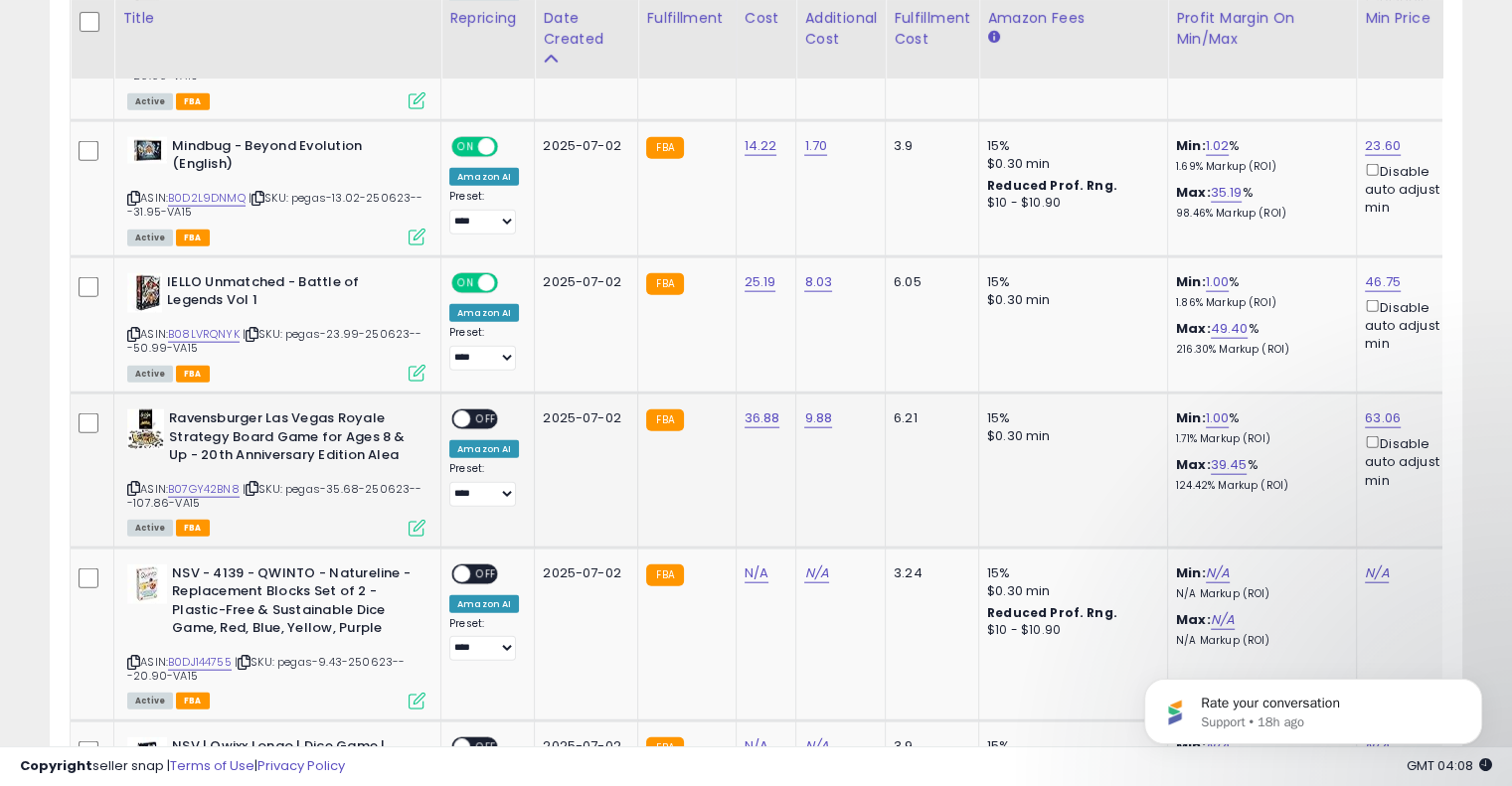 click on "OFF" at bounding box center (486, 419) 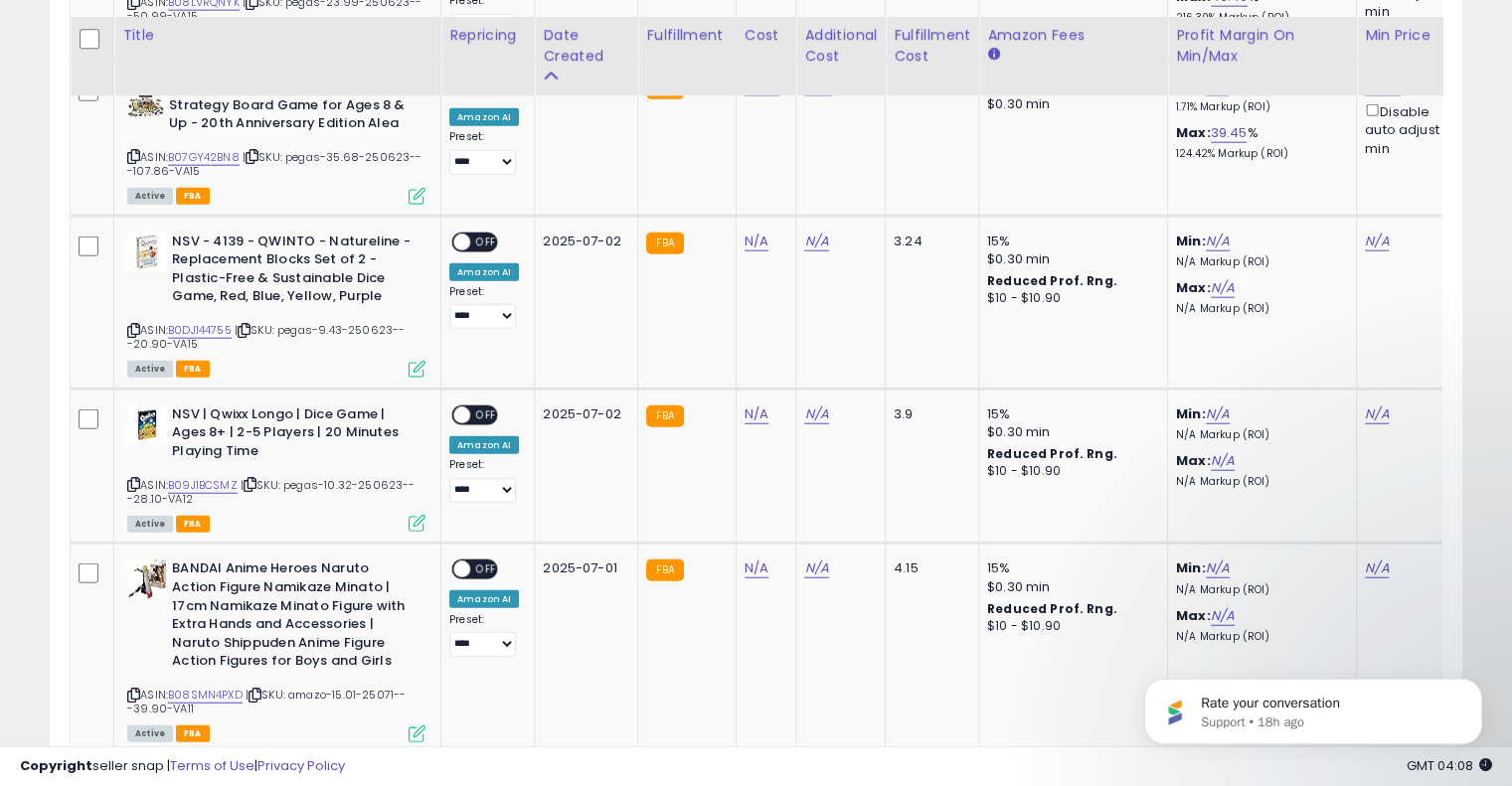 scroll, scrollTop: 5036, scrollLeft: 0, axis: vertical 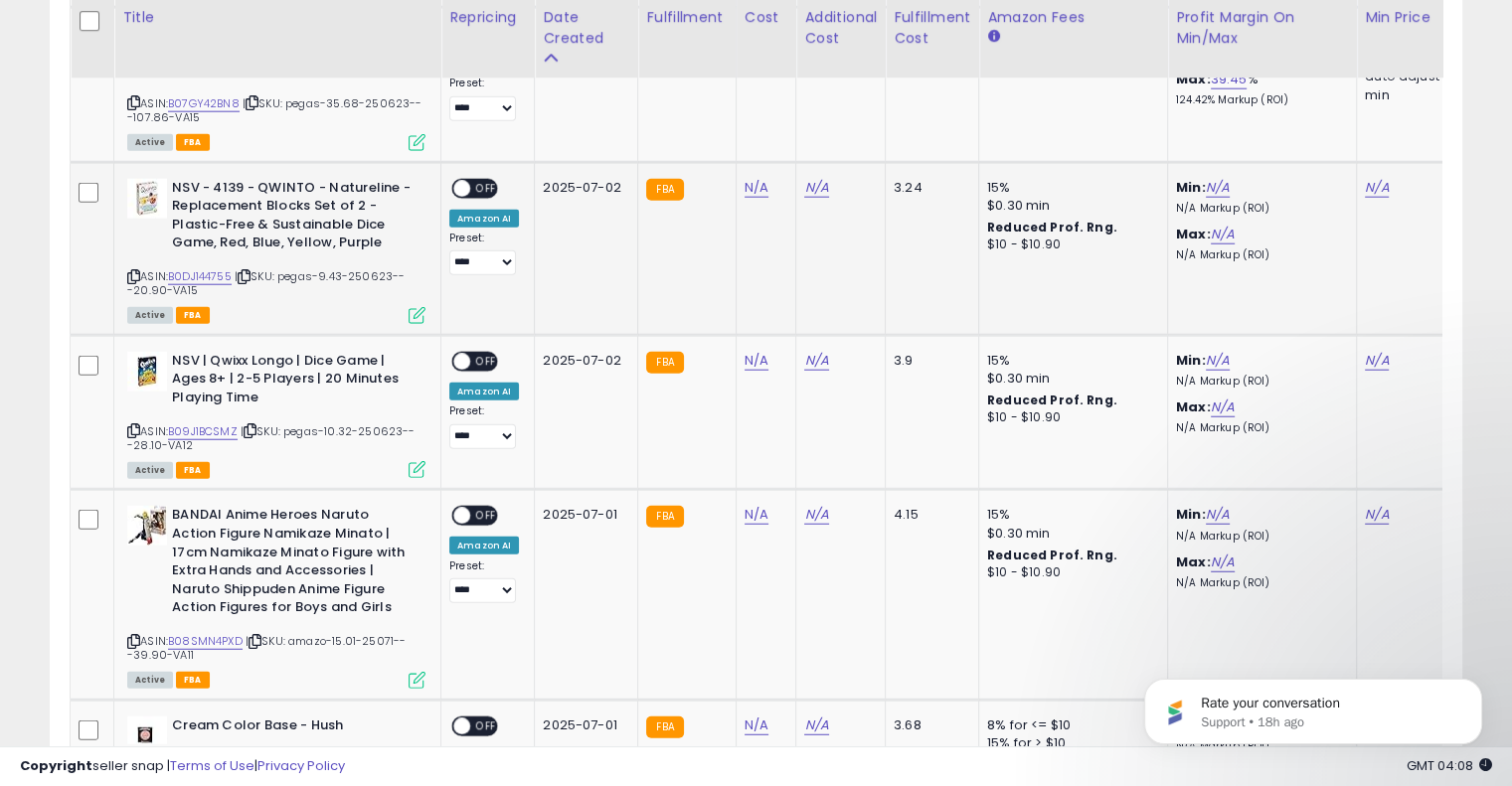 click on "|   SKU: pegas-9.43-250623---20.90-VA15" at bounding box center (265, 283) 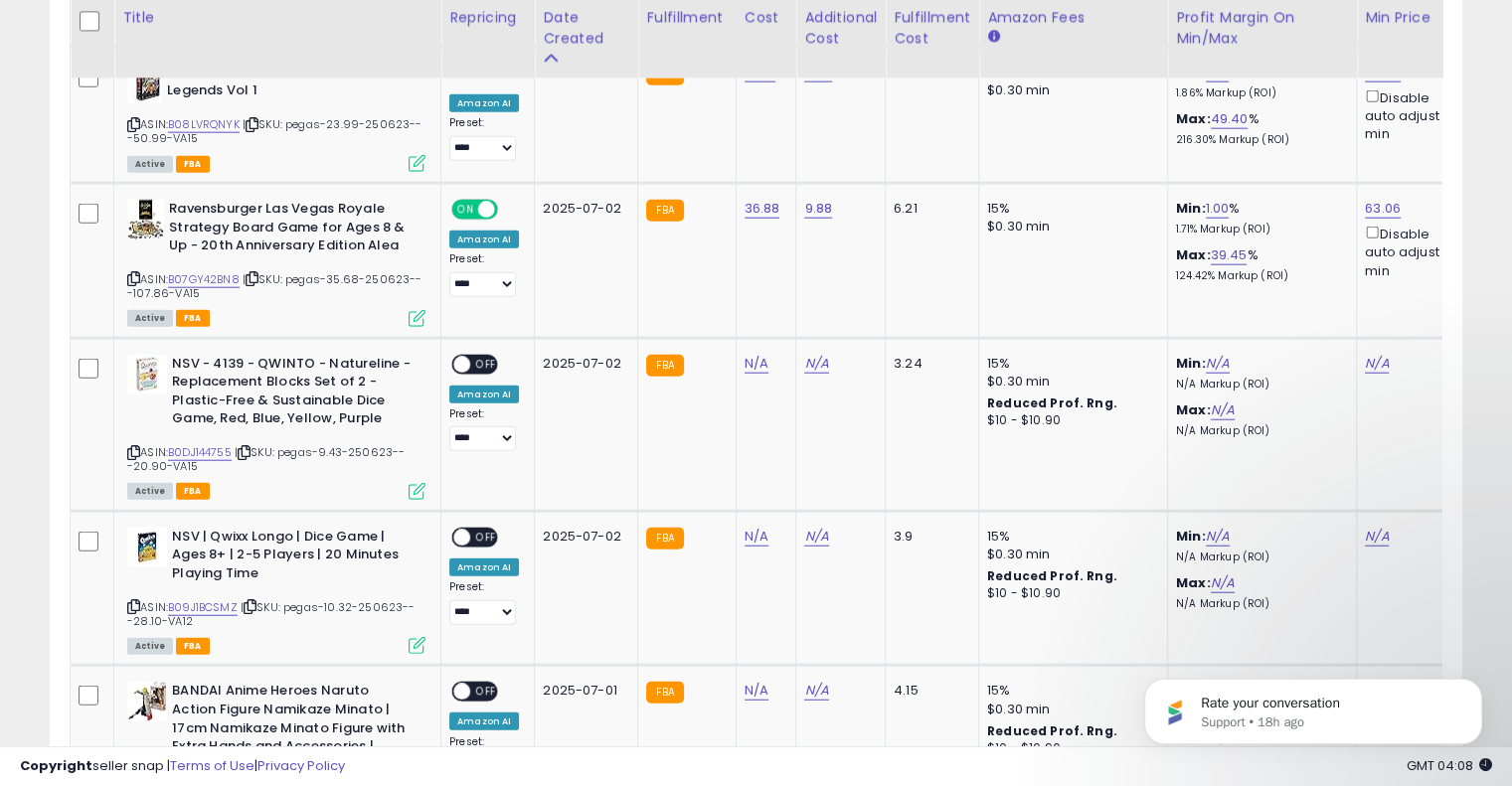 scroll, scrollTop: 4824, scrollLeft: 0, axis: vertical 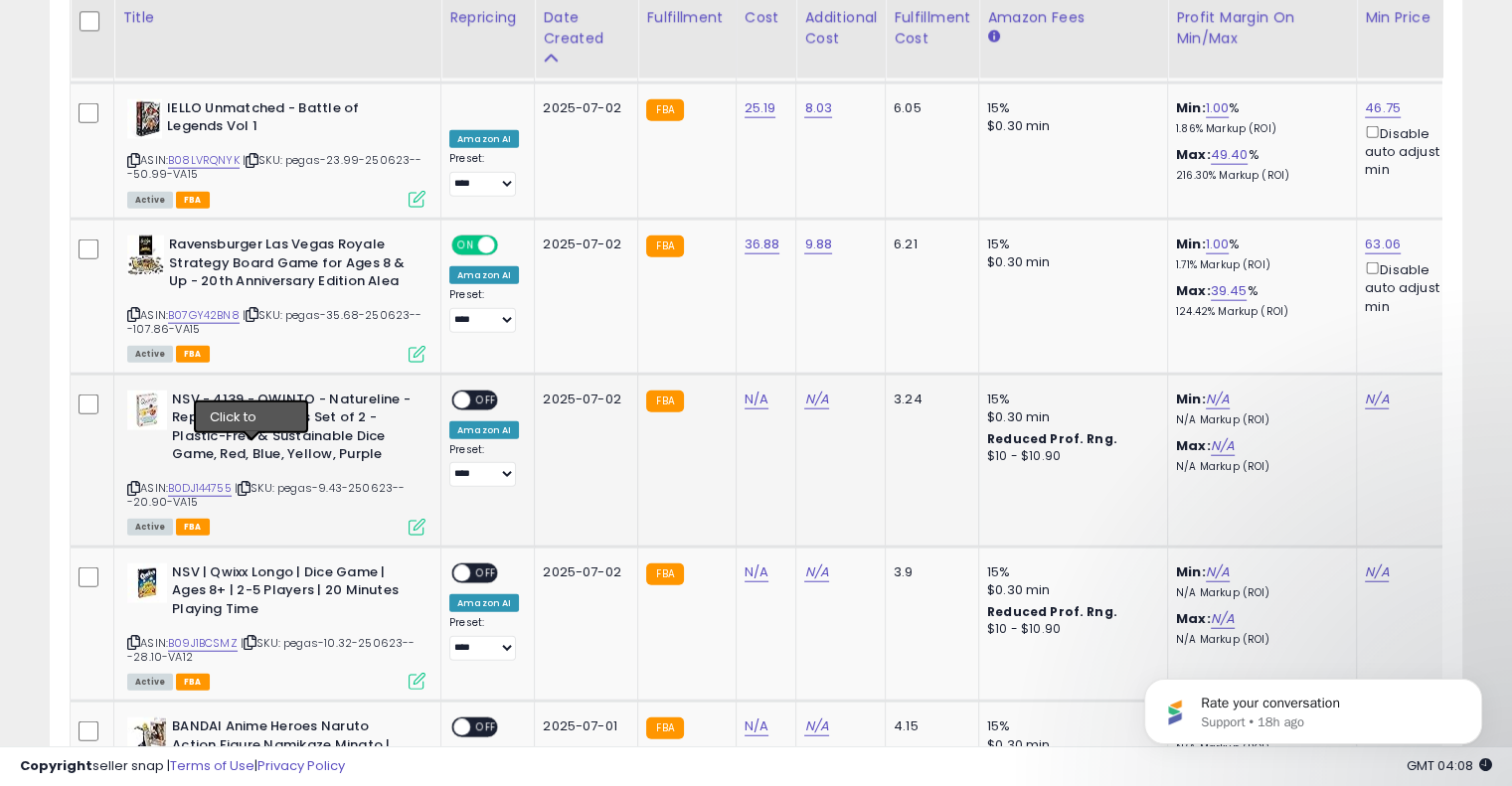 click at bounding box center (244, 488) 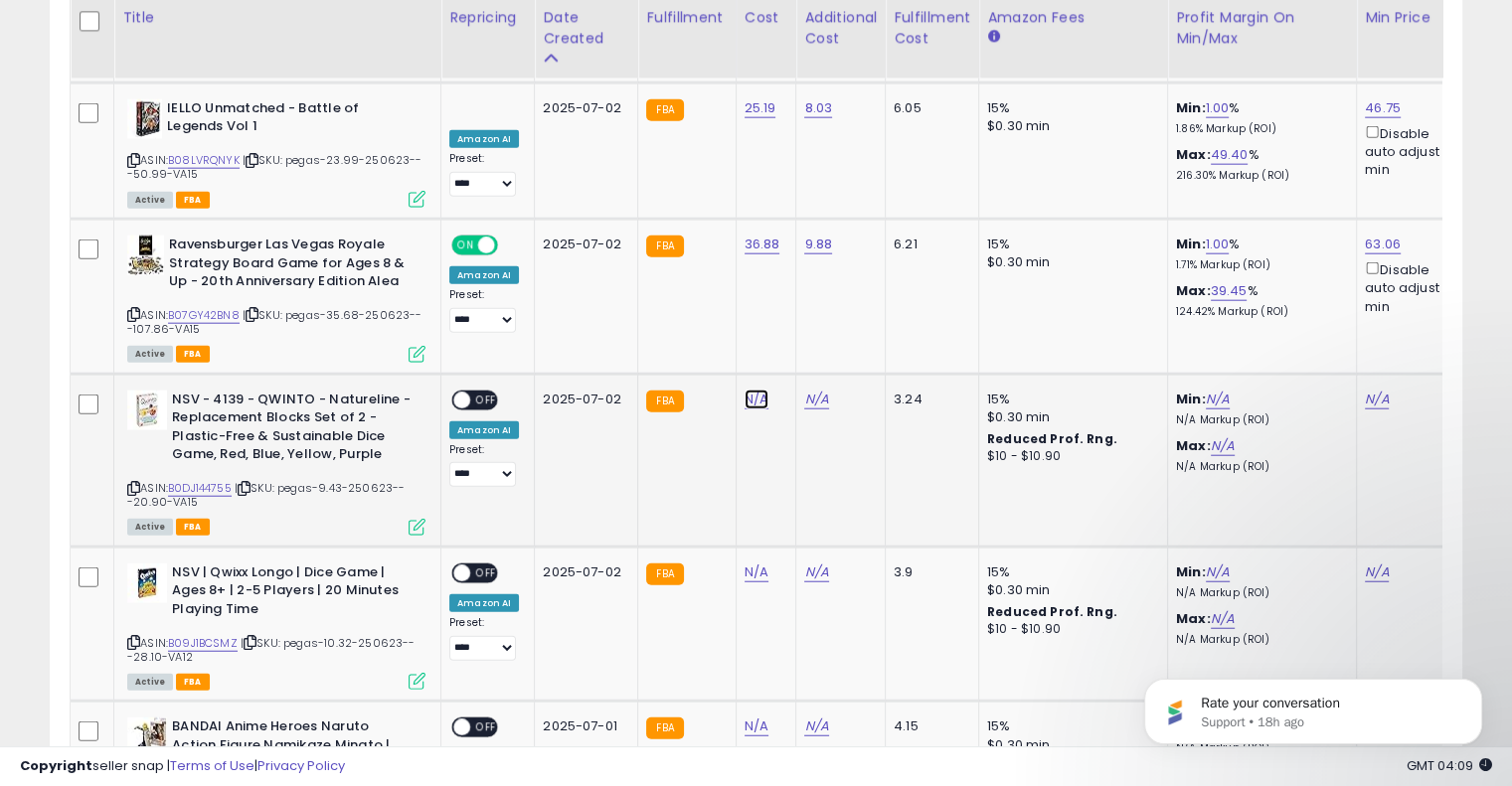 click on "N/A" at bounding box center [756, 399] 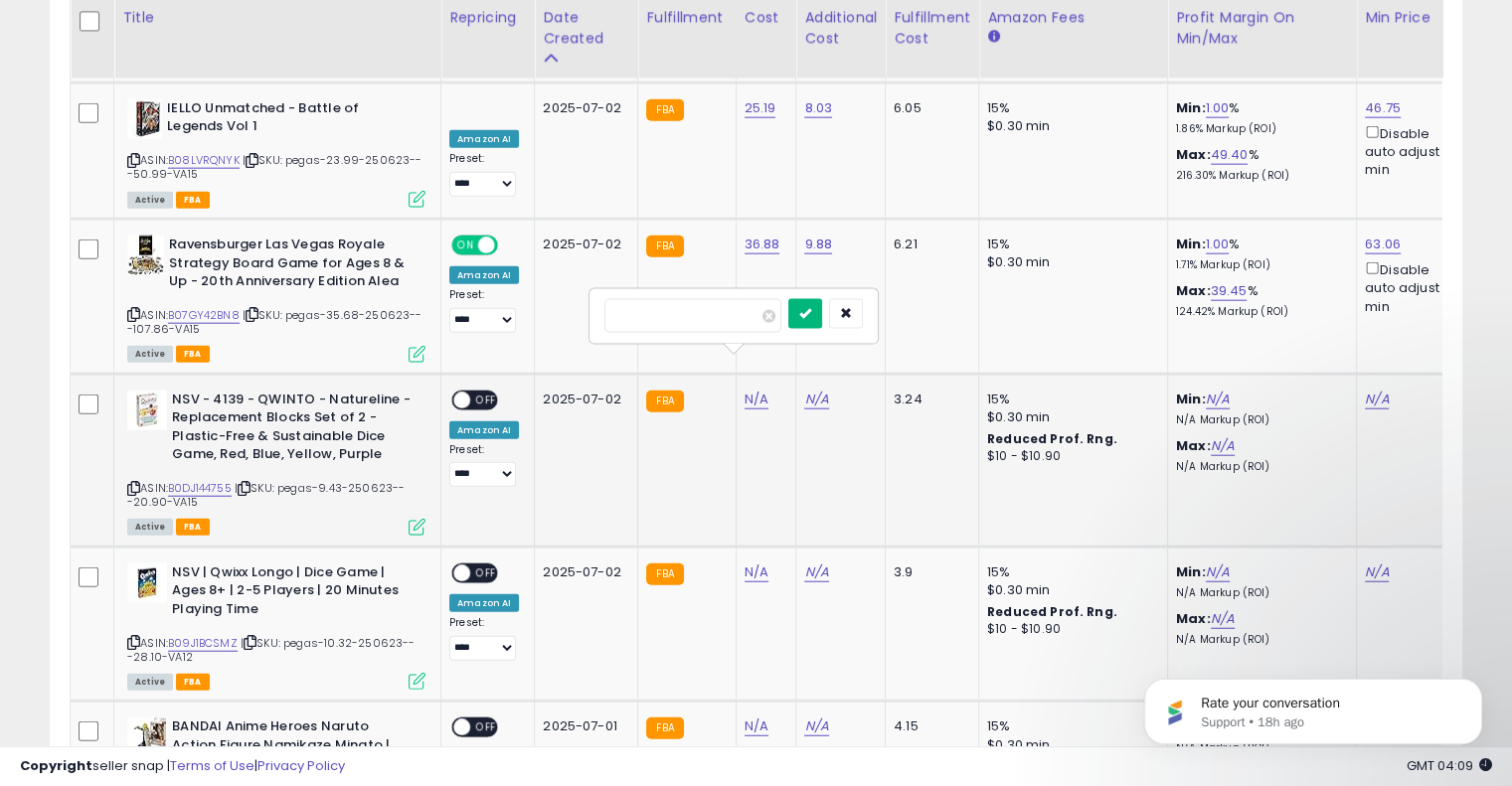 type on "*****" 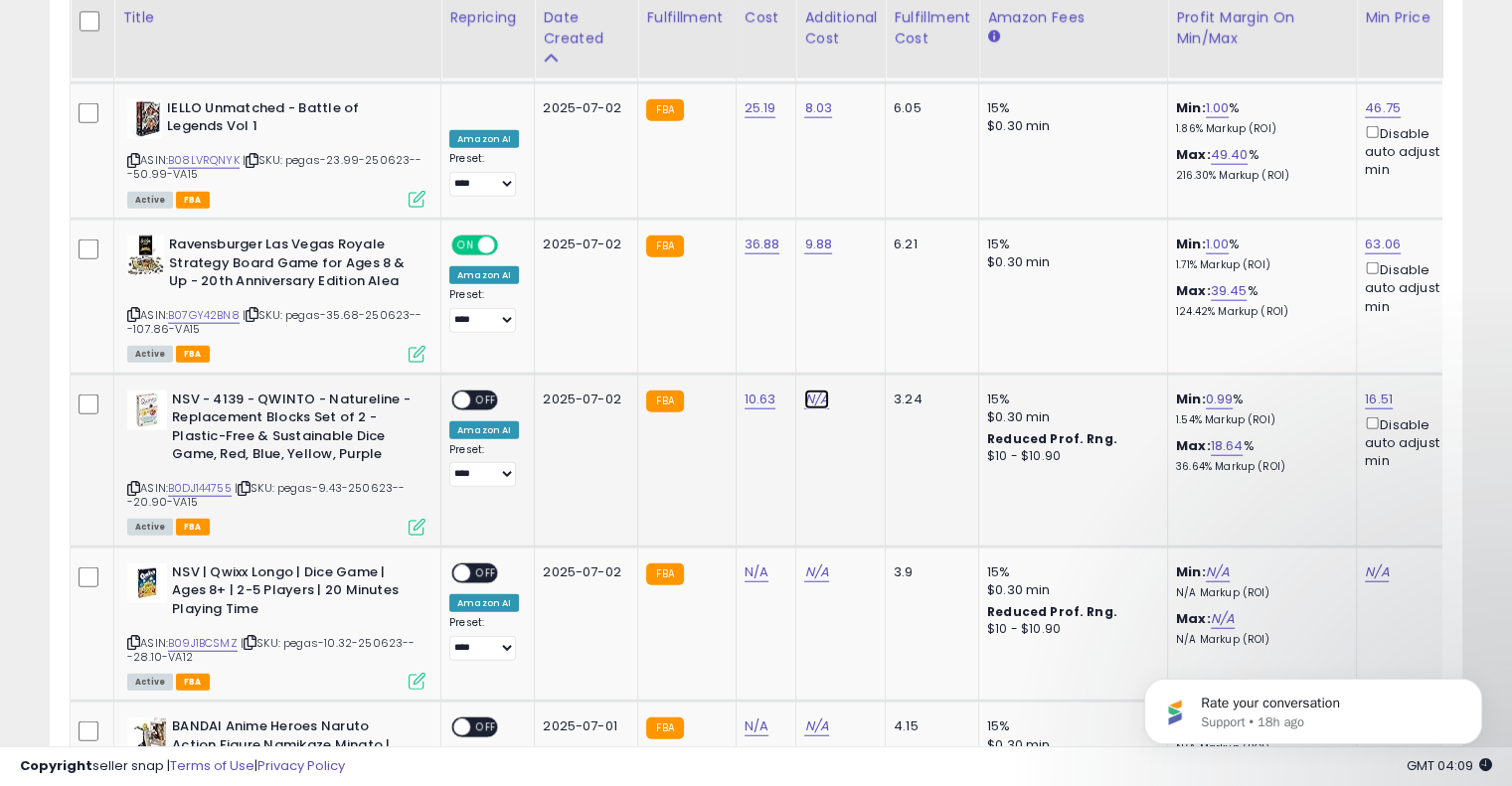 click on "N/A" at bounding box center (816, 399) 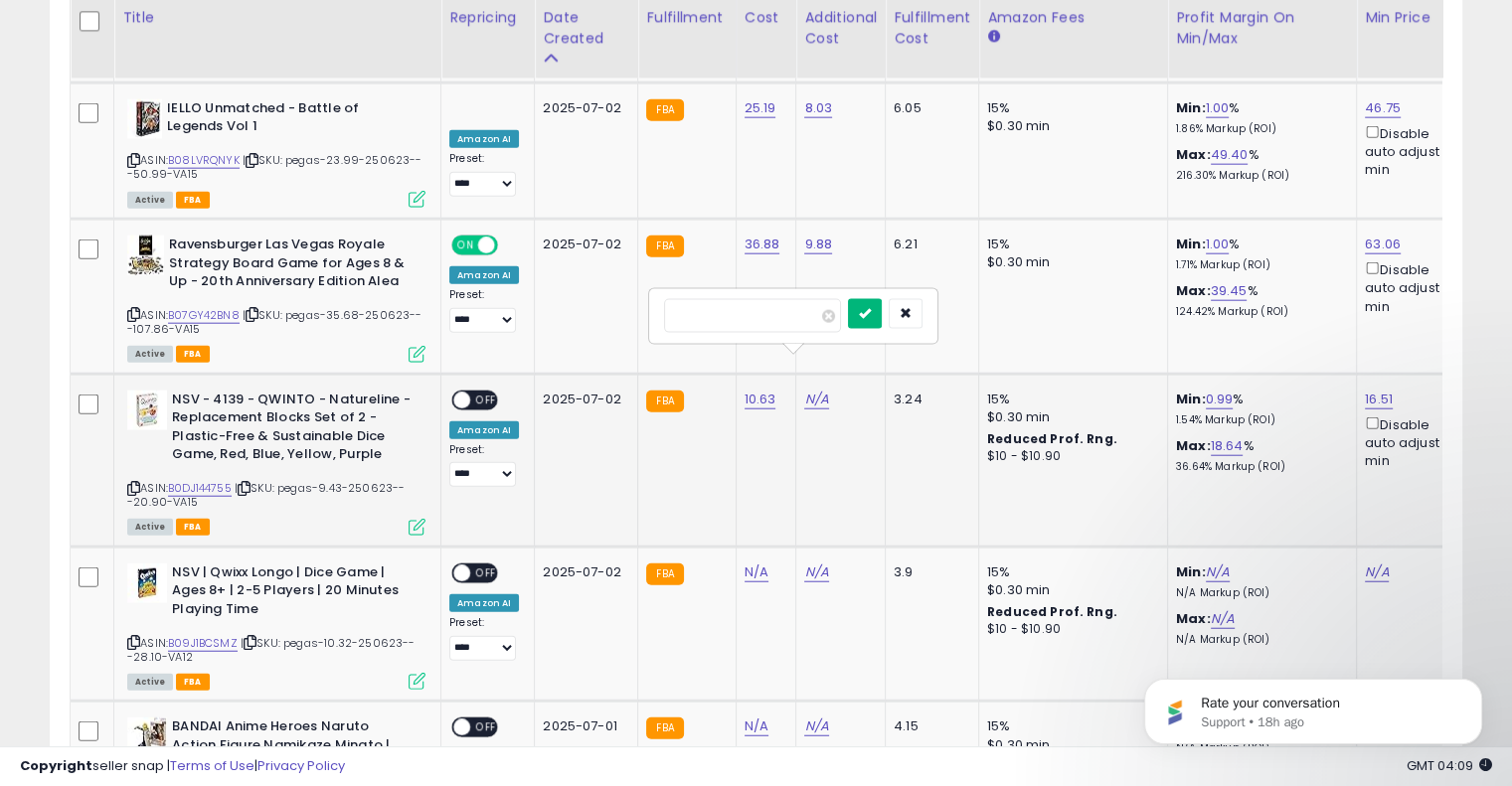 type on "****" 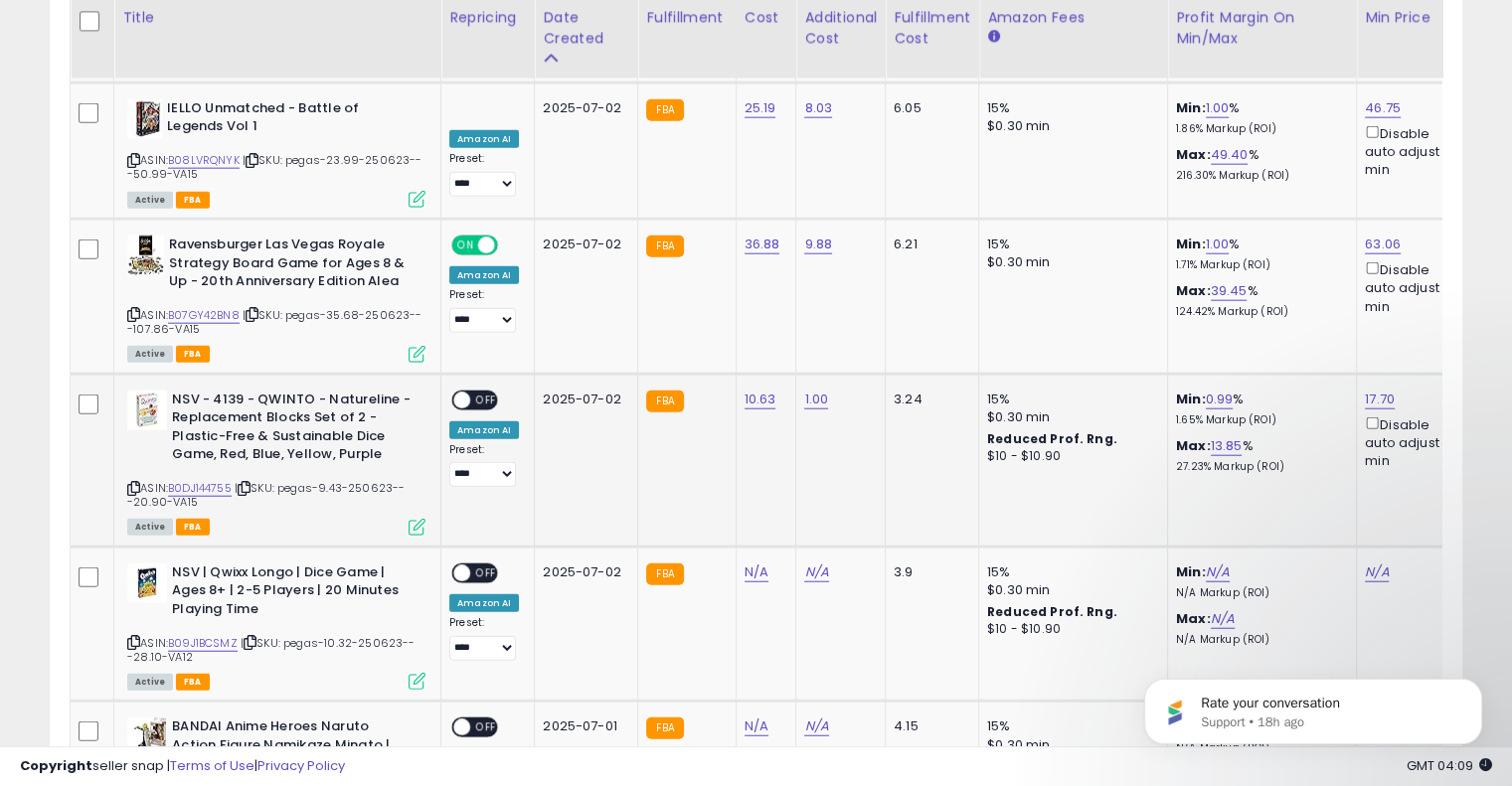 click on "OFF" at bounding box center [486, 399] 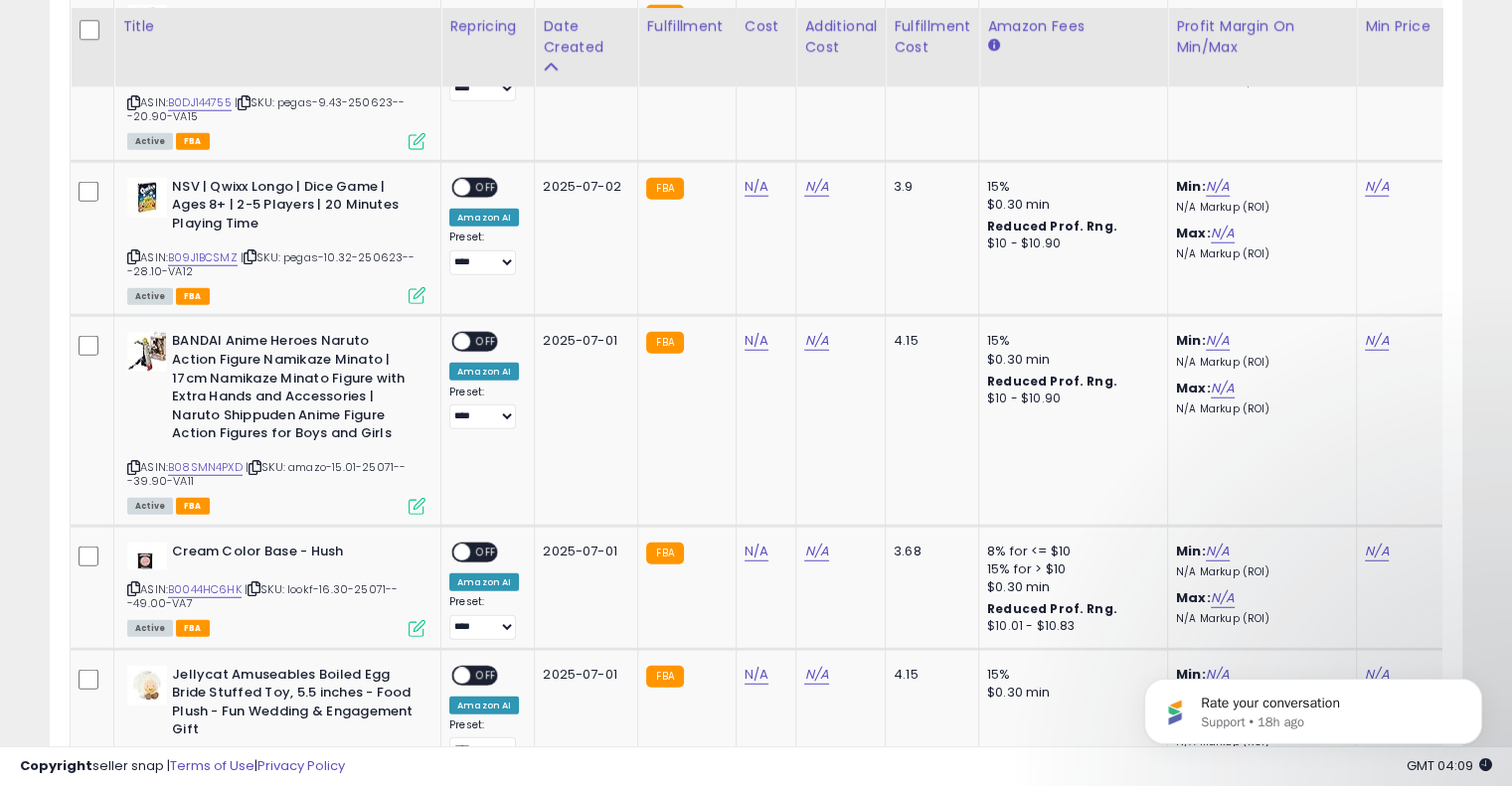 scroll, scrollTop: 5236, scrollLeft: 0, axis: vertical 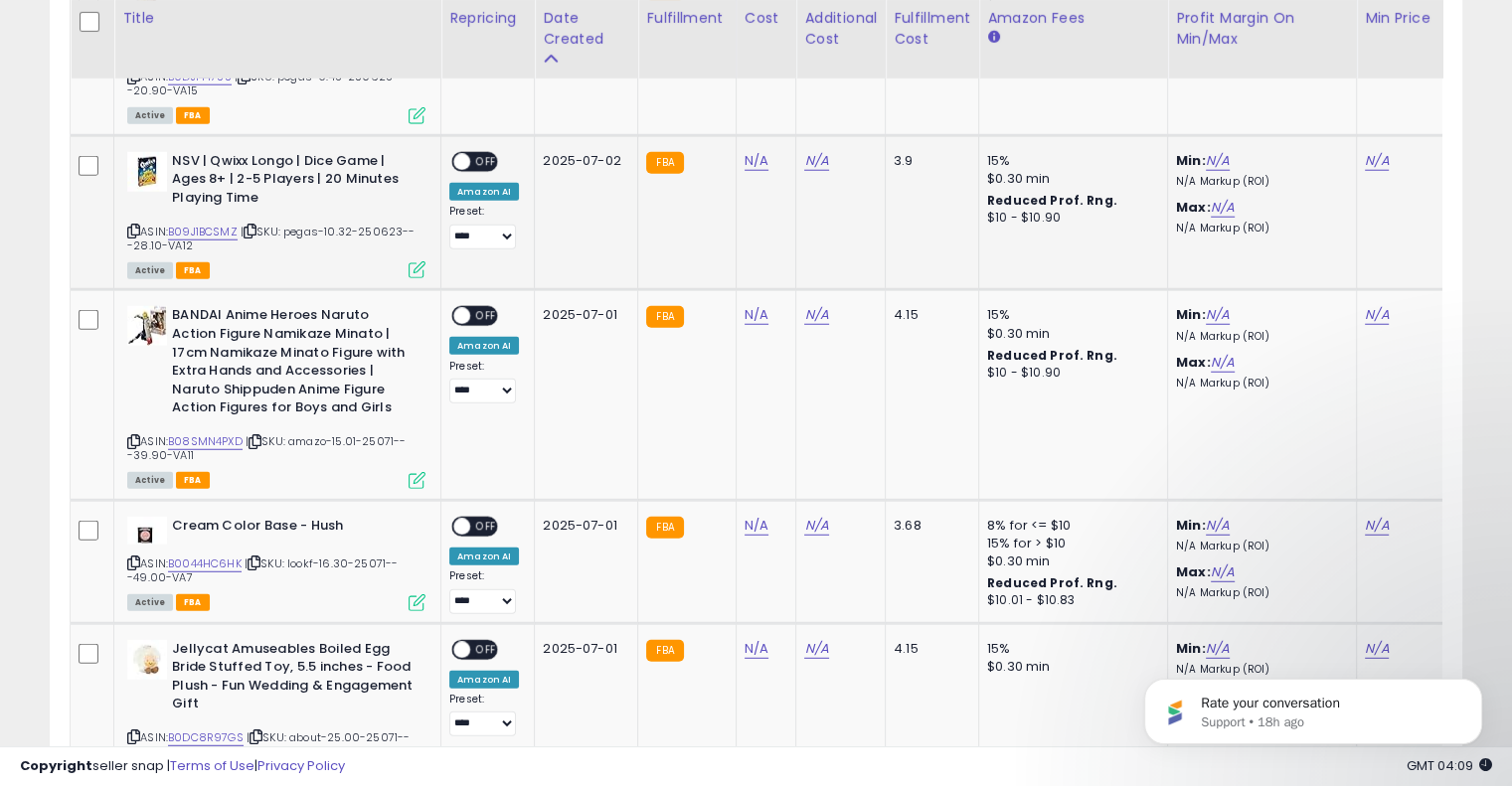 click at bounding box center (250, 231) 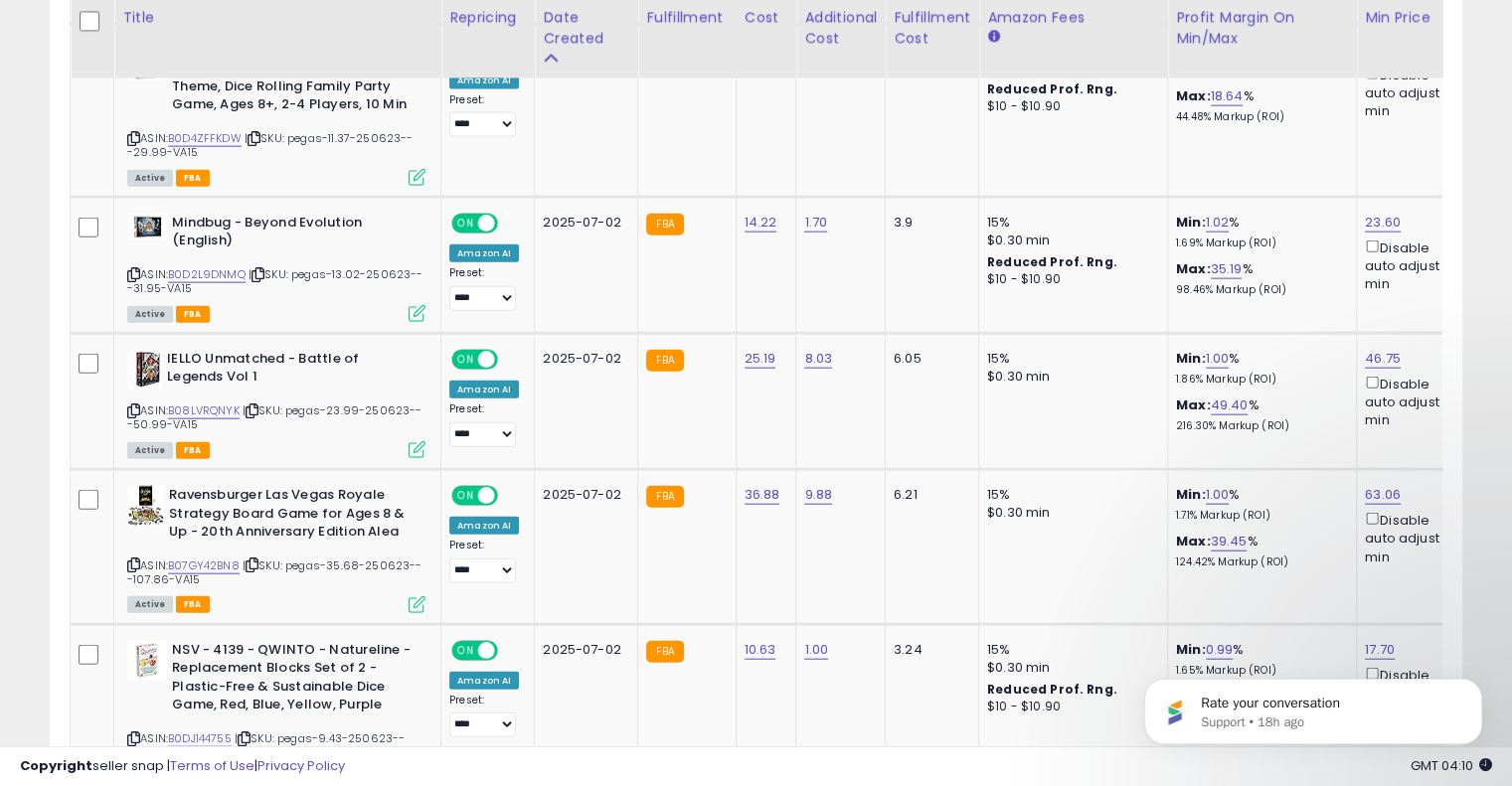 scroll, scrollTop: 4905, scrollLeft: 0, axis: vertical 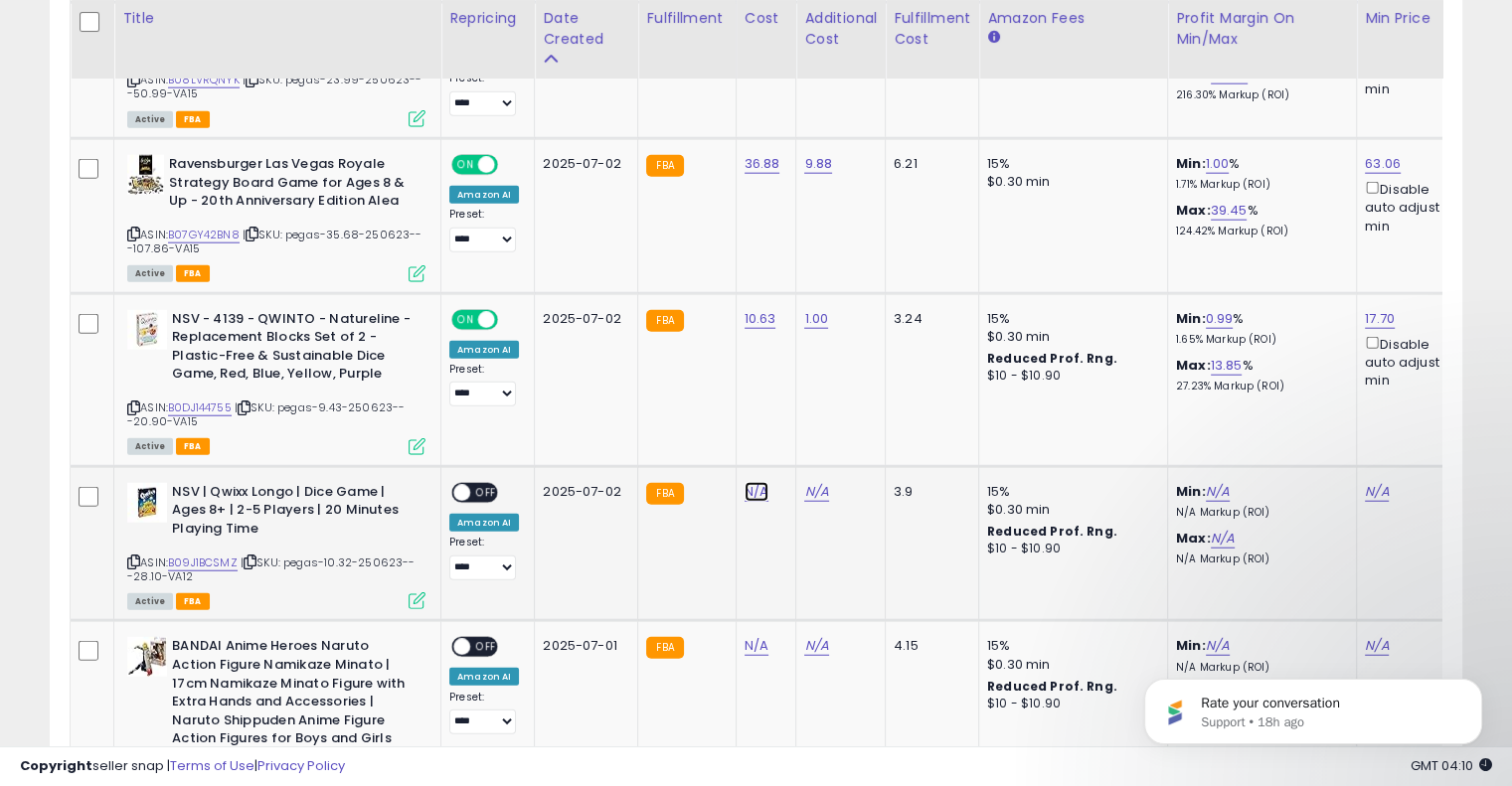 click on "N/A" at bounding box center (756, 492) 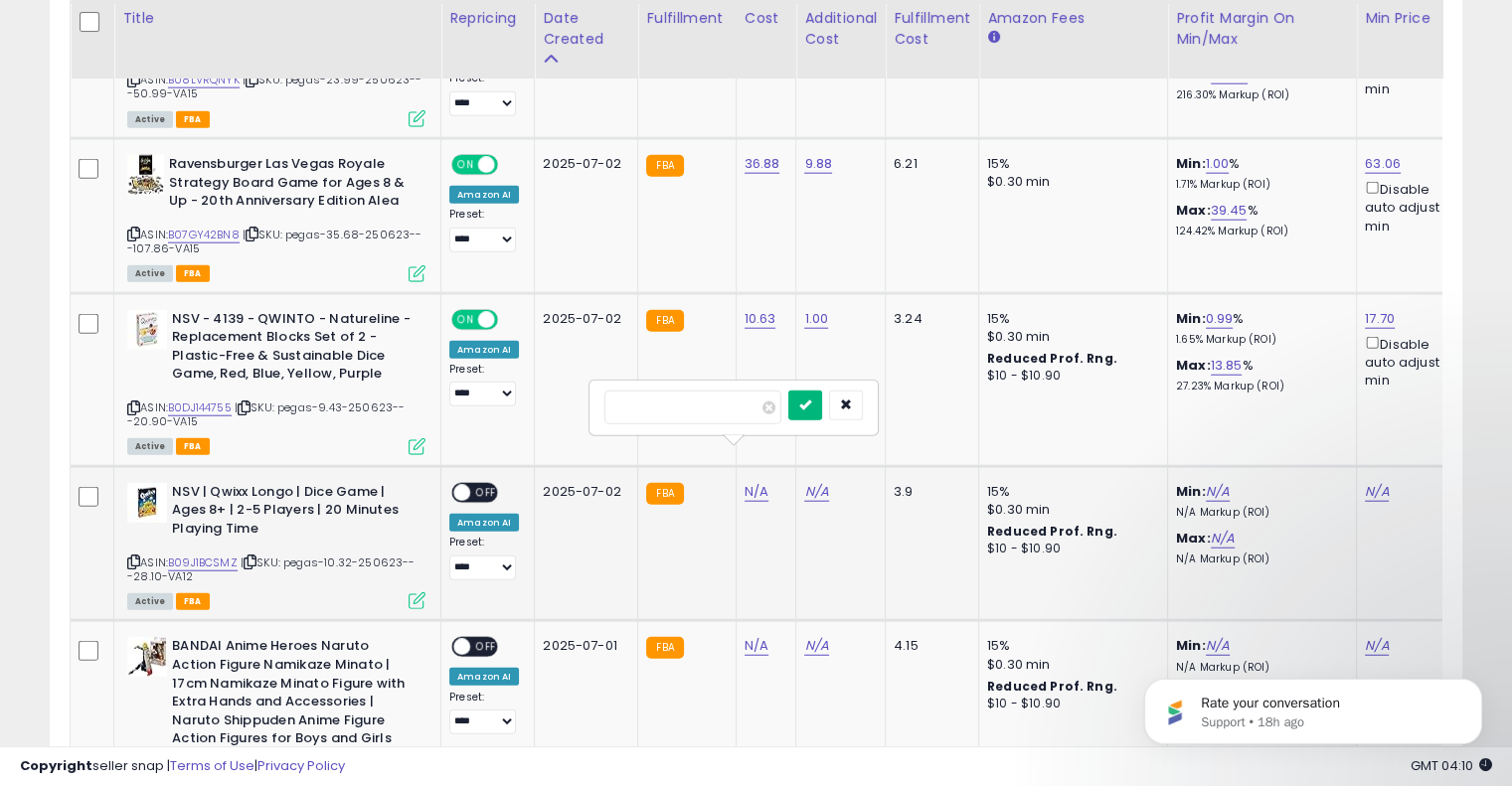 type on "*****" 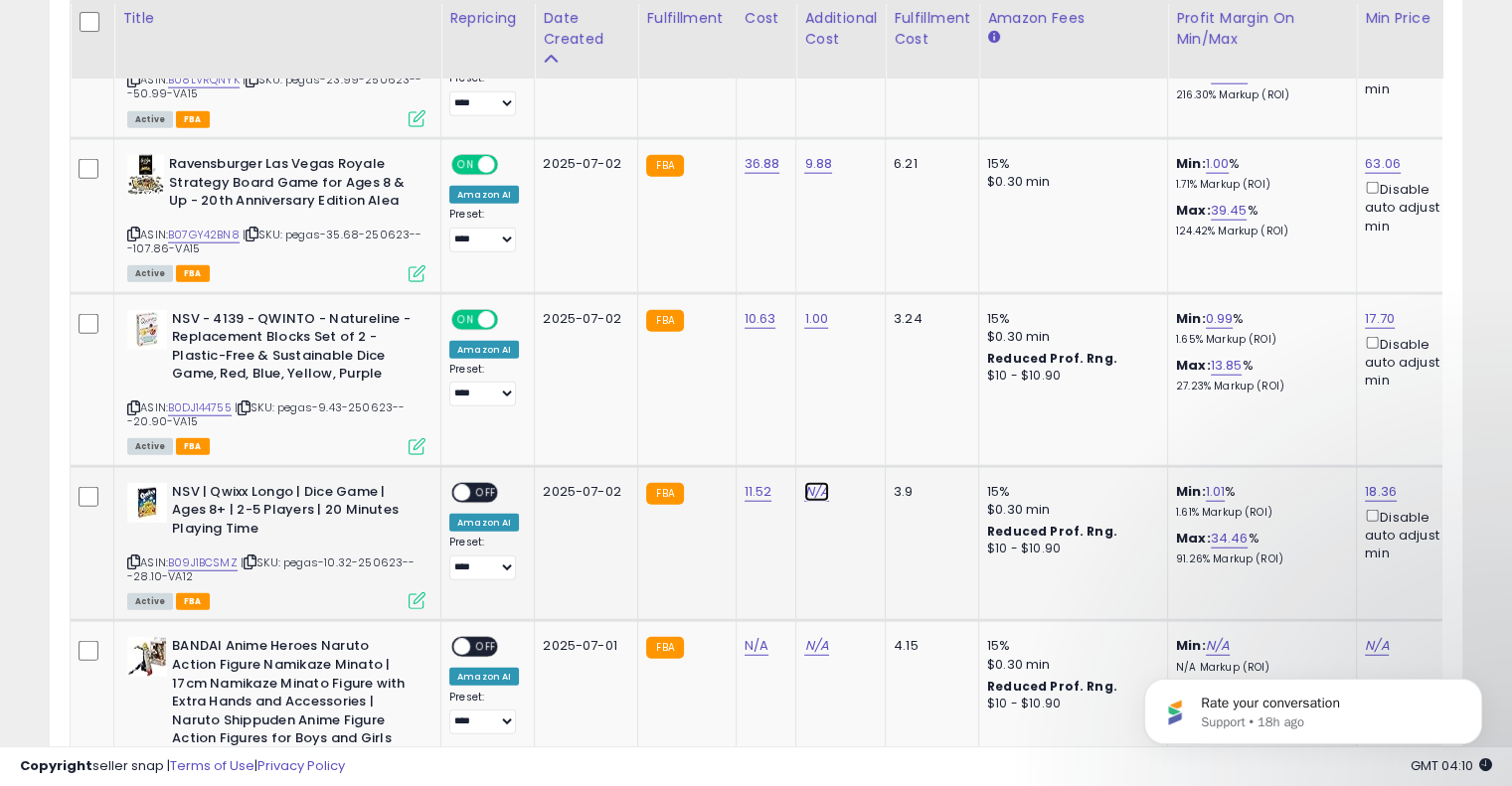 click on "N/A" at bounding box center [816, 492] 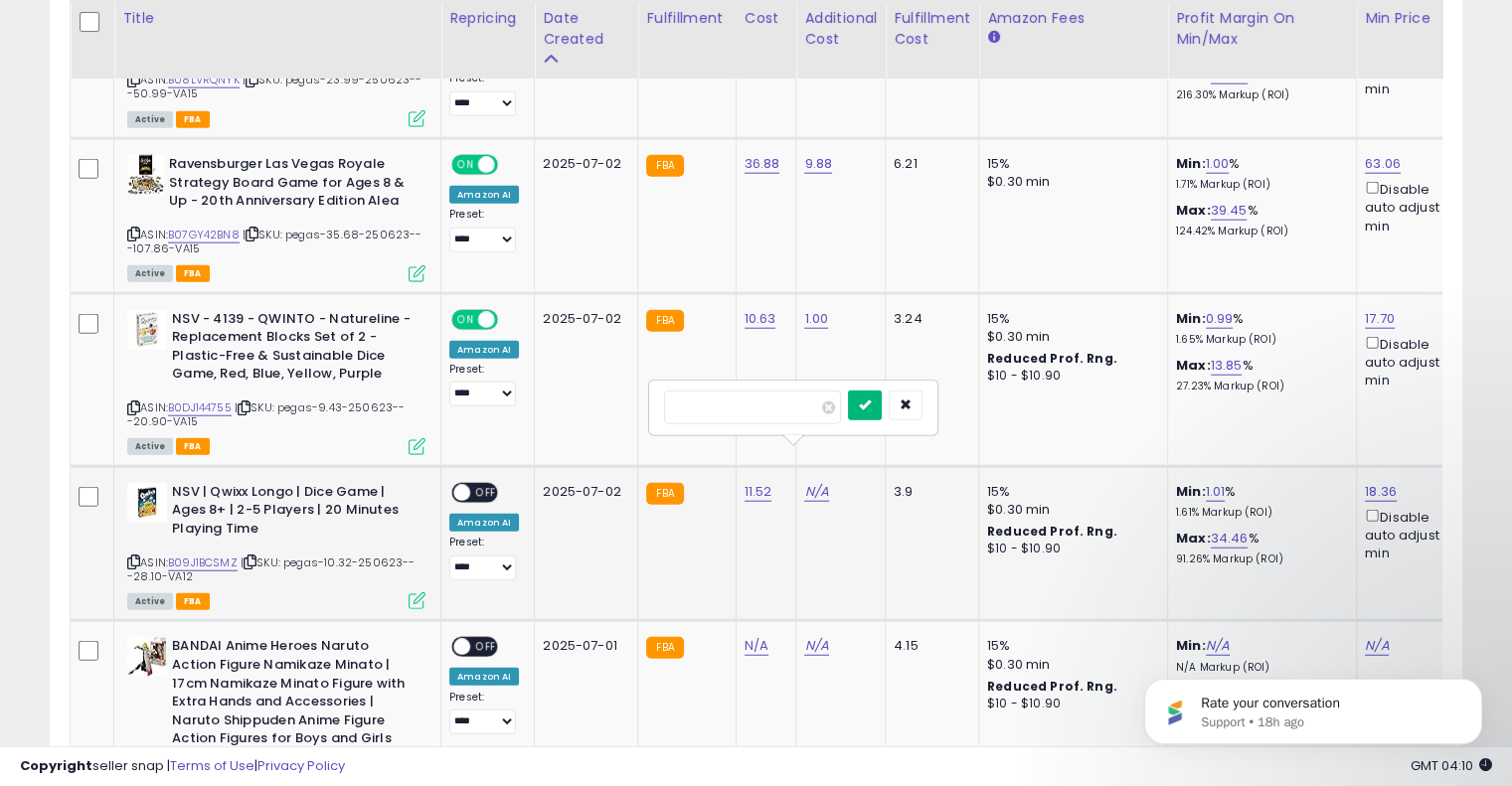 type on "****" 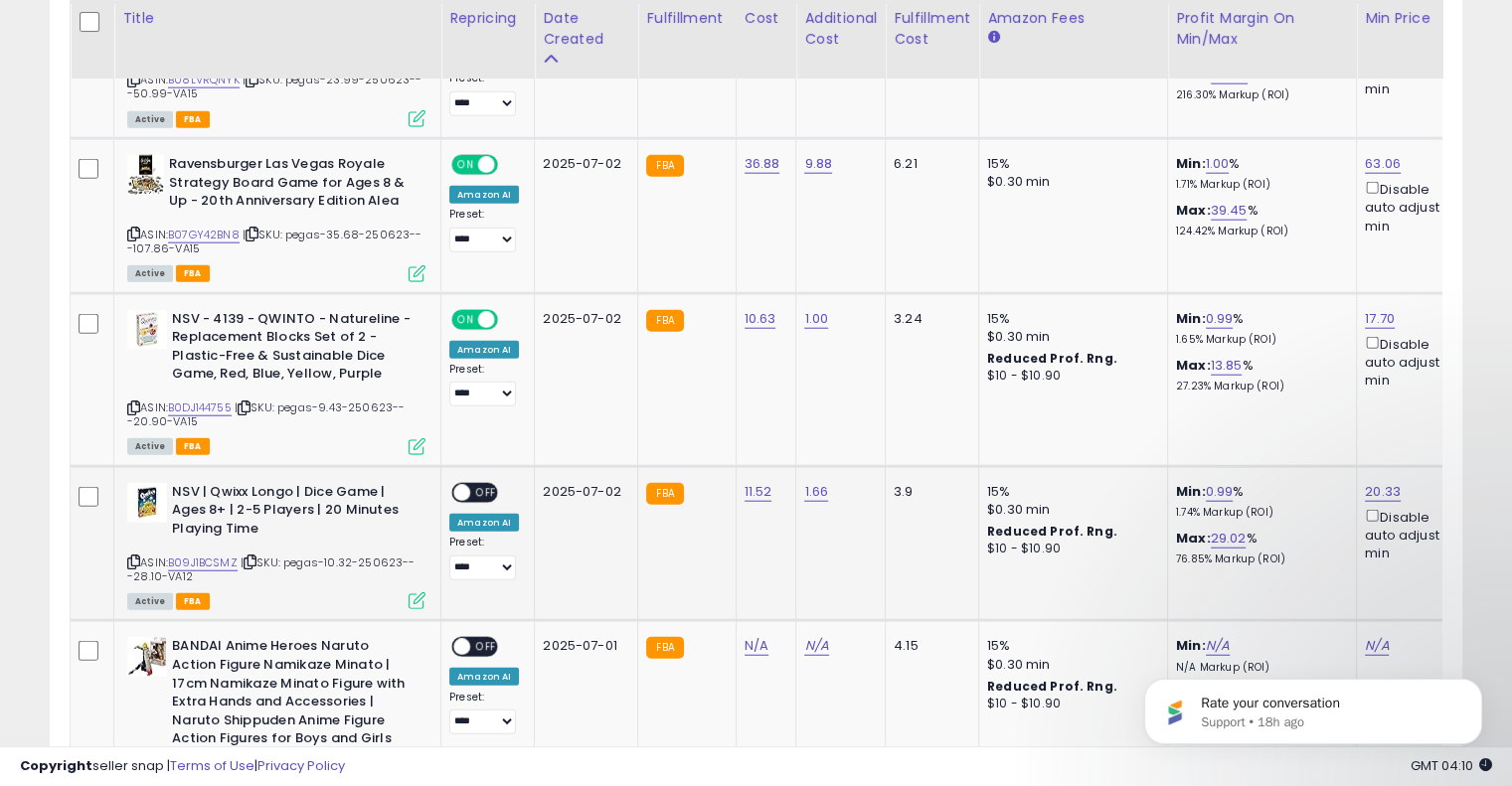 click on "ON   OFF" at bounding box center [474, 492] 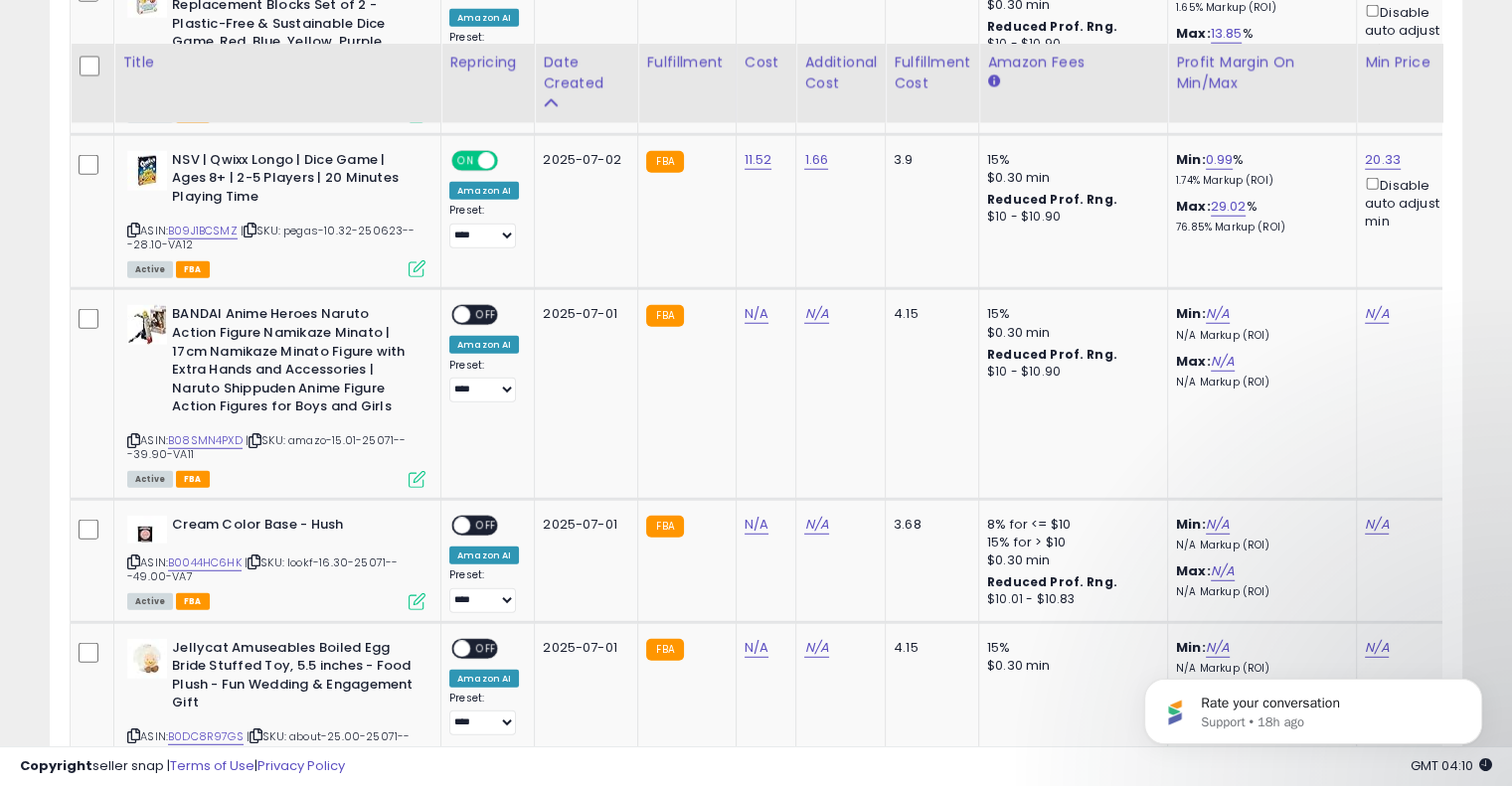 scroll, scrollTop: 5397, scrollLeft: 0, axis: vertical 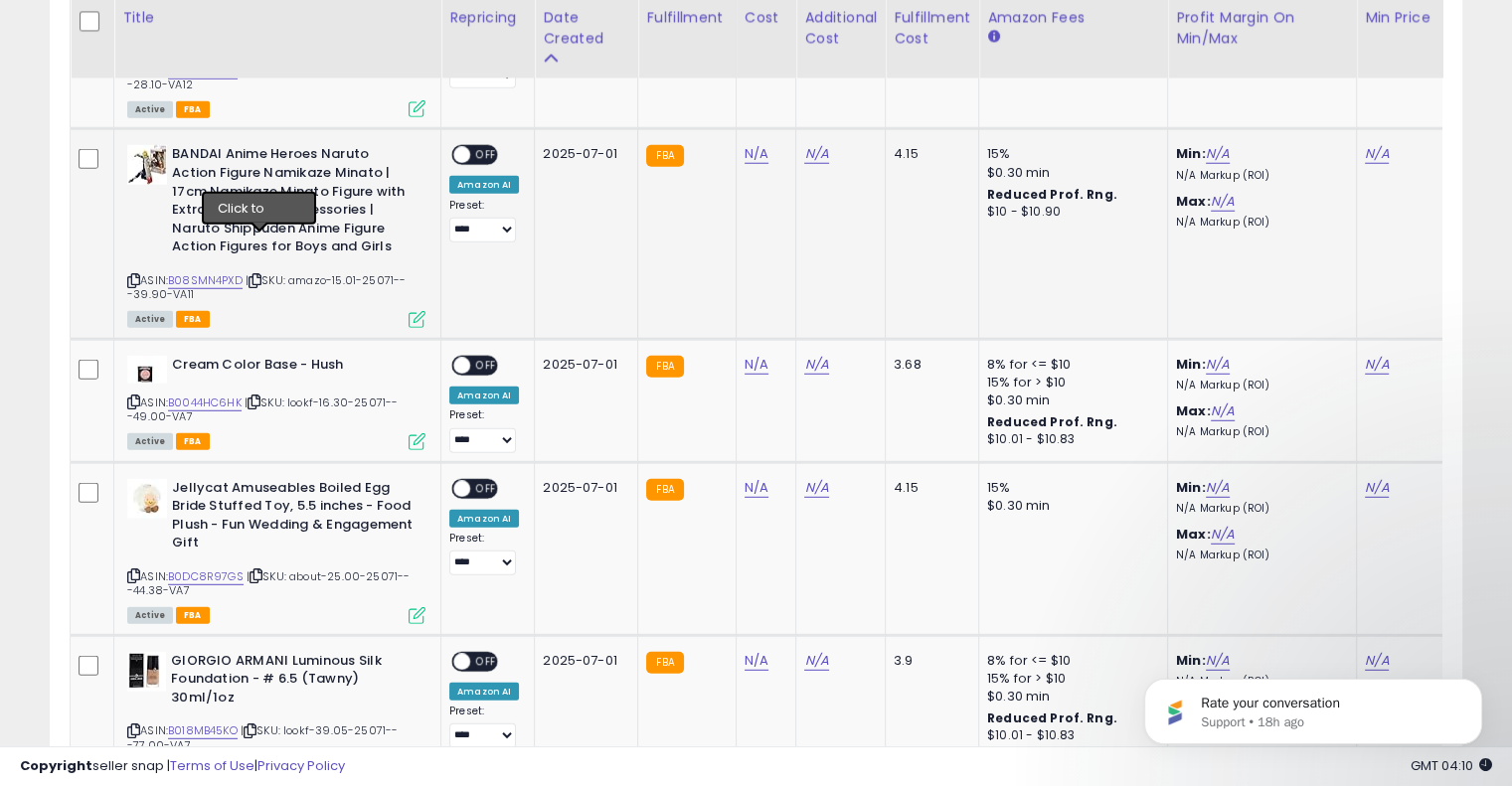 click at bounding box center [254, 280] 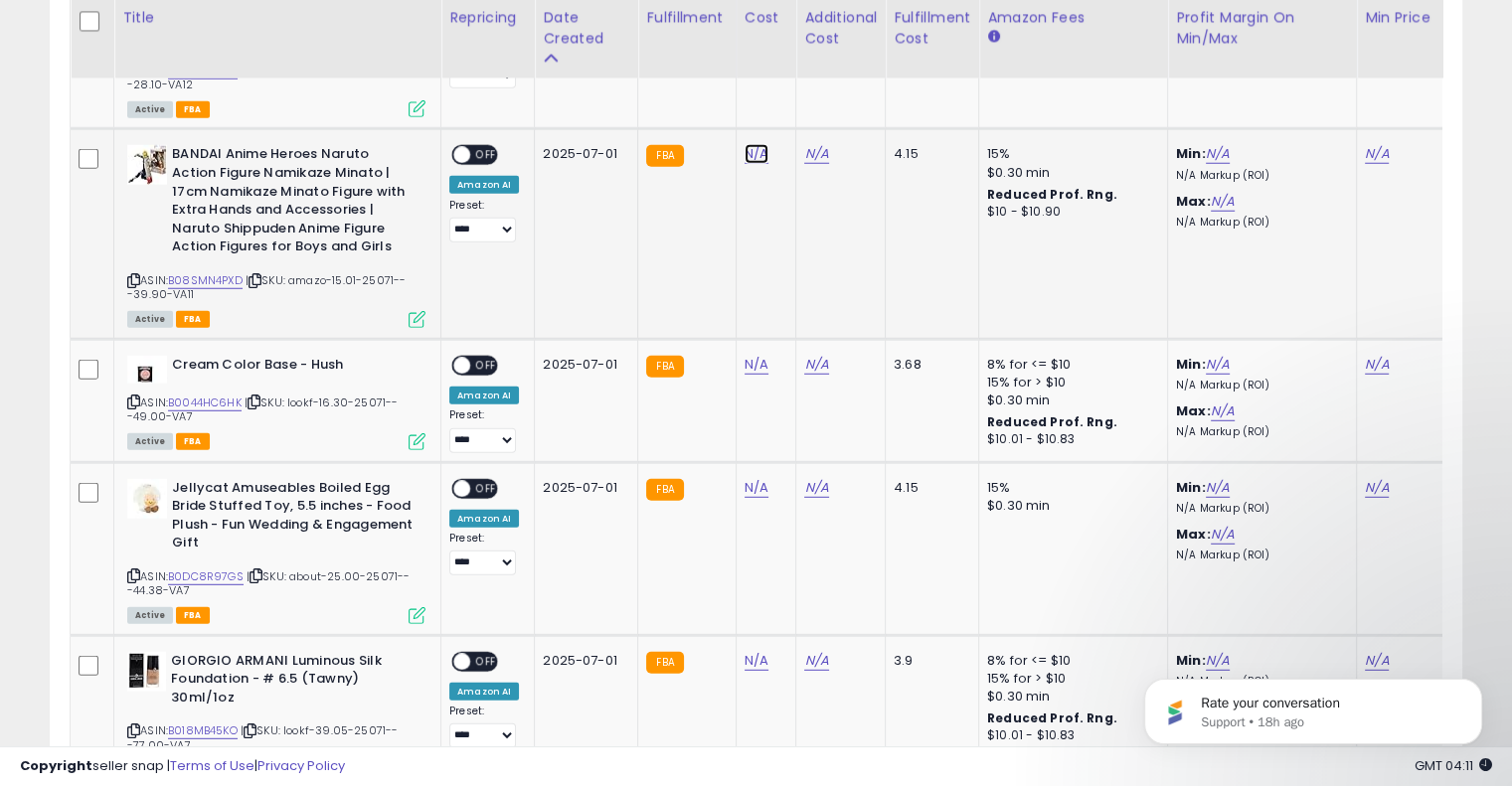 click on "N/A" at bounding box center (756, 154) 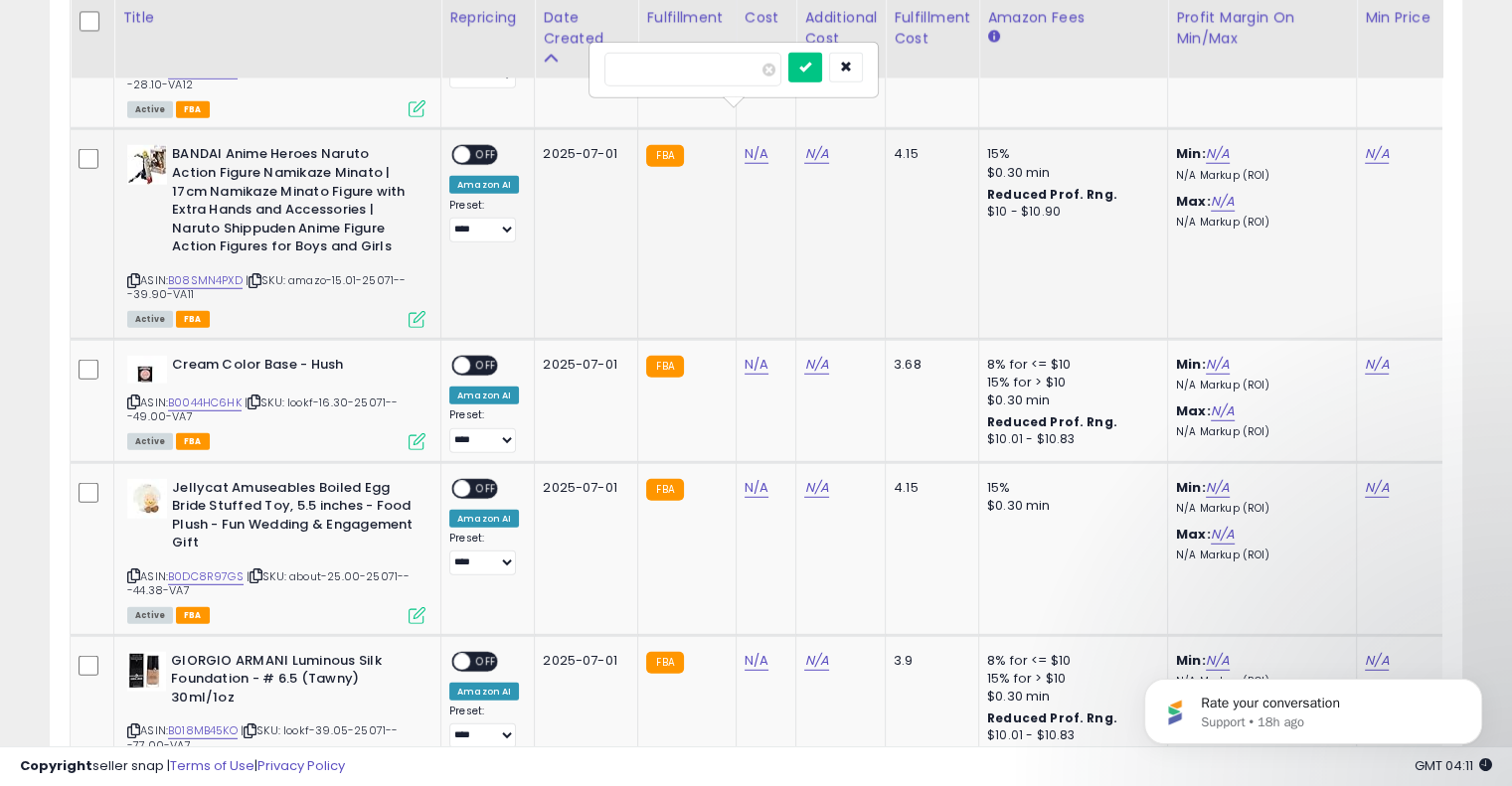 type on "*****" 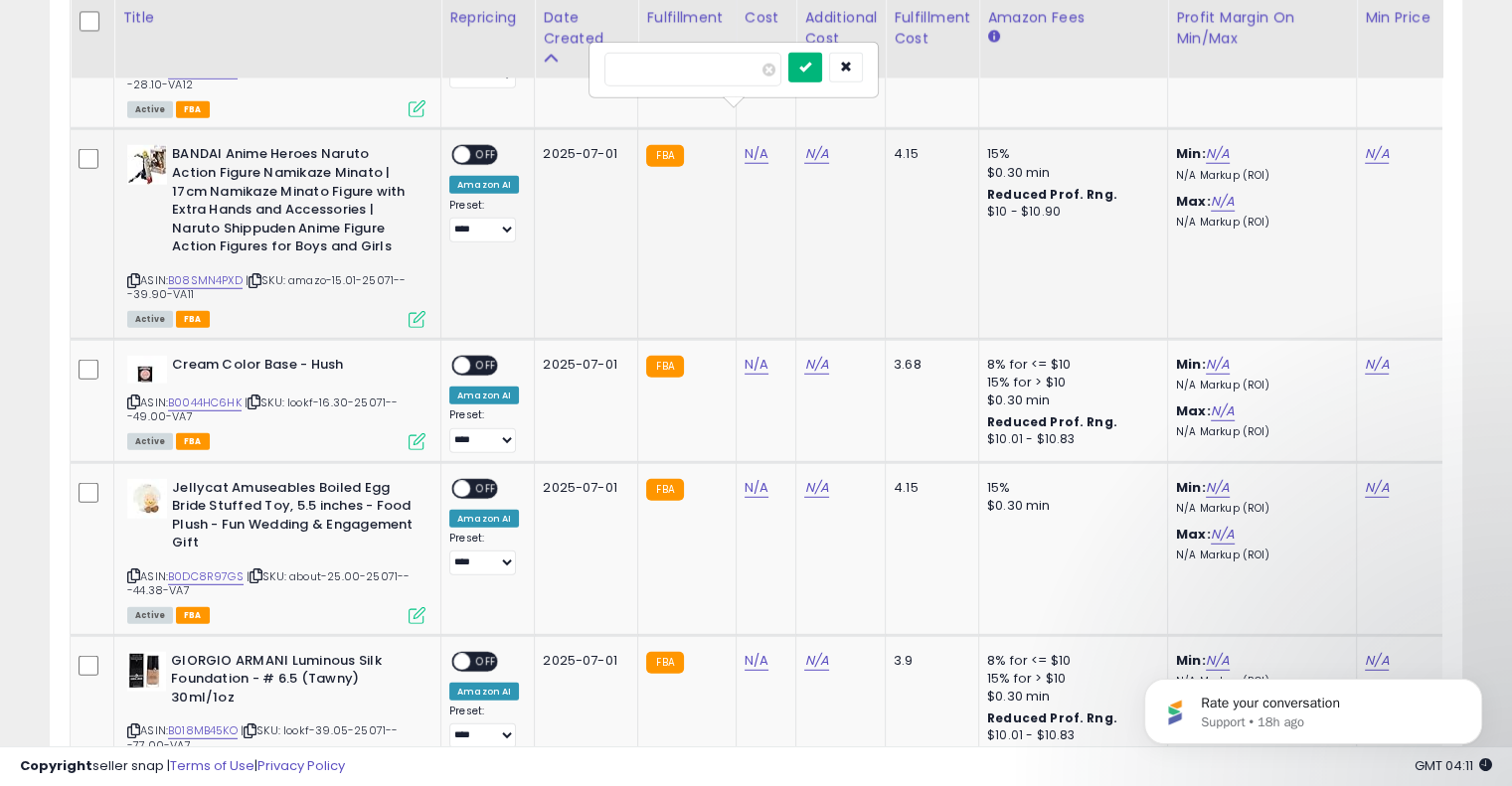 click at bounding box center (805, 68) 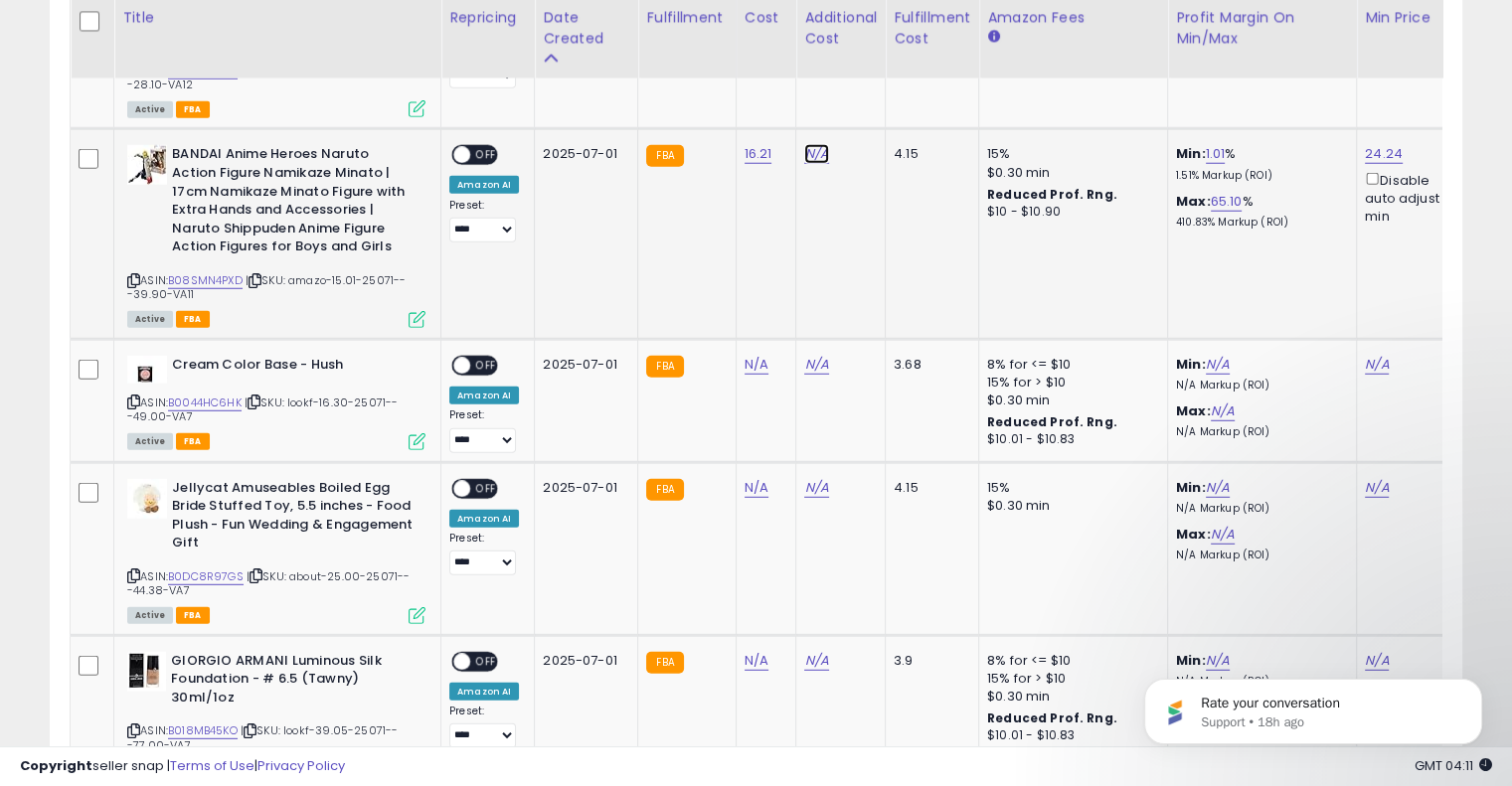 click on "N/A" at bounding box center (816, 154) 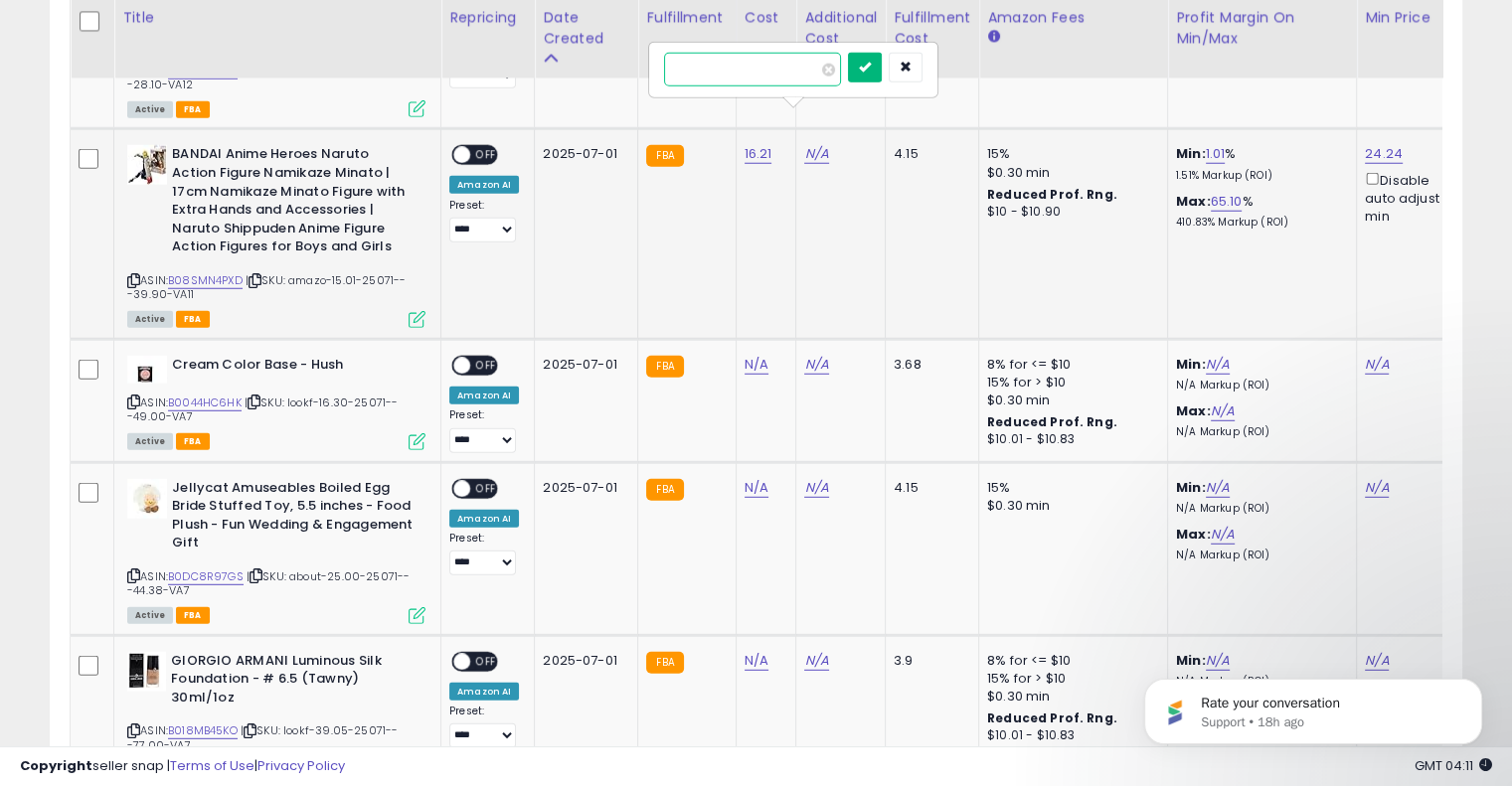 type on "****" 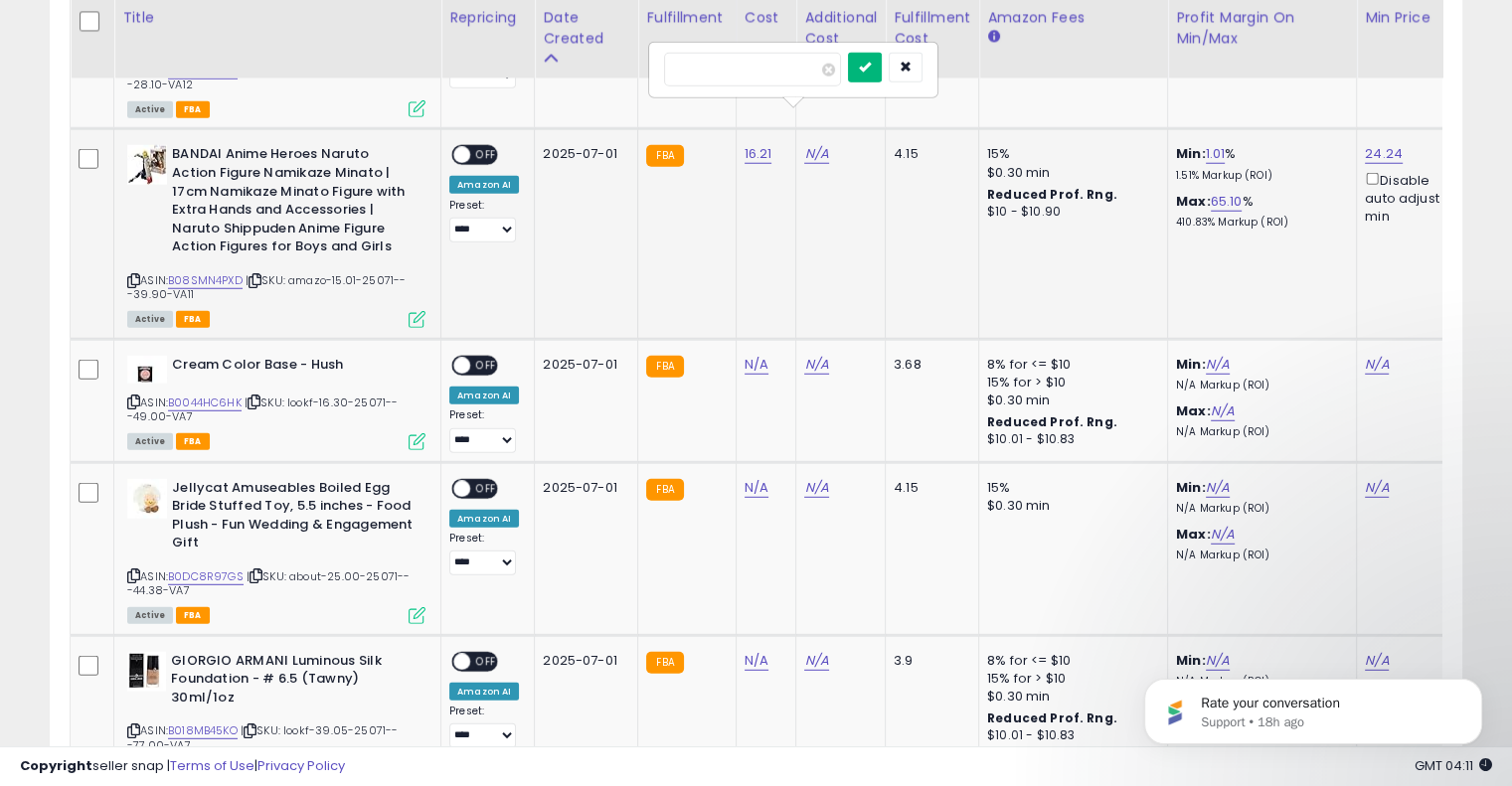click at bounding box center [865, 68] 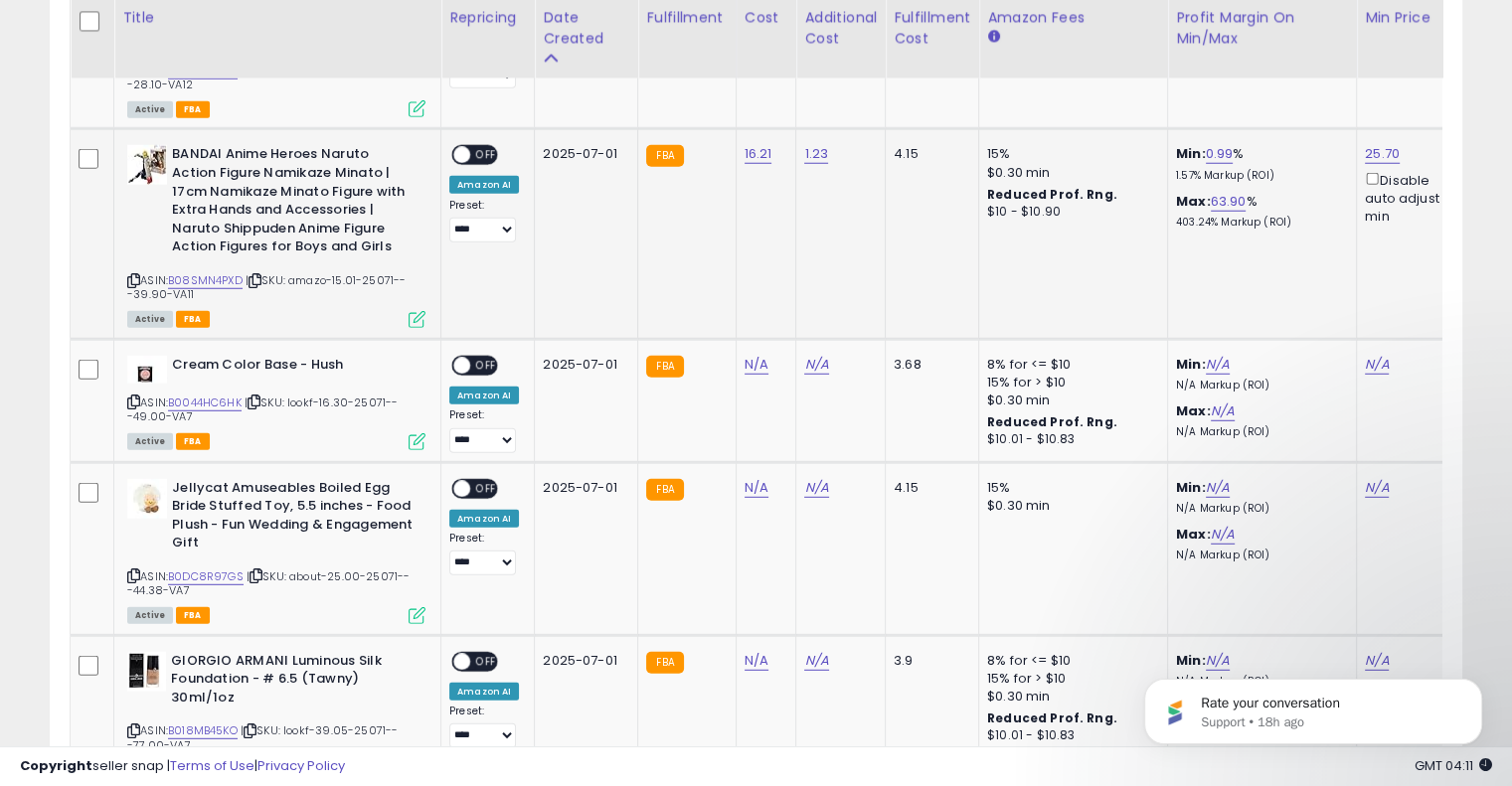 click on "OFF" at bounding box center [486, 155] 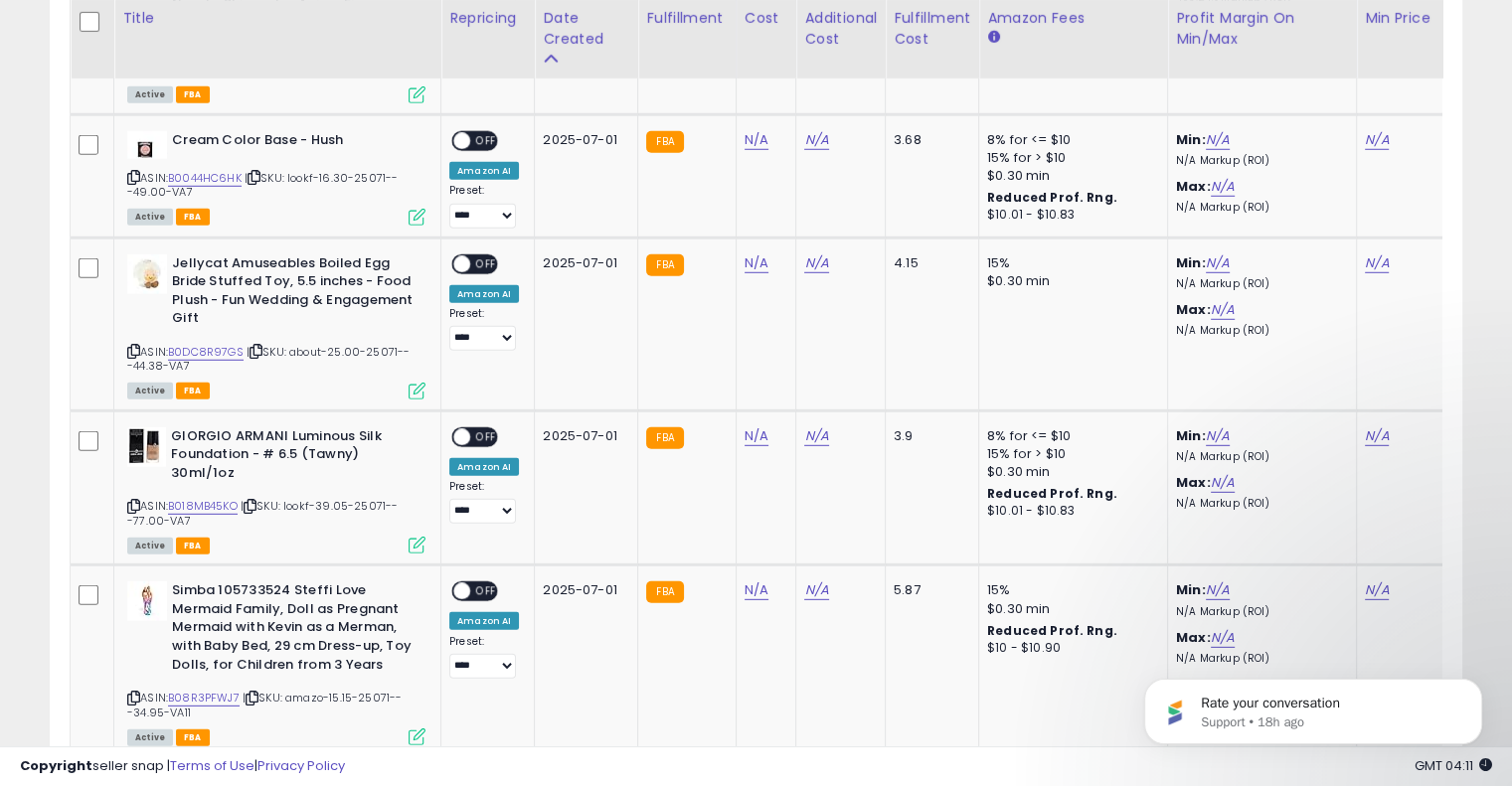 scroll, scrollTop: 5586, scrollLeft: 0, axis: vertical 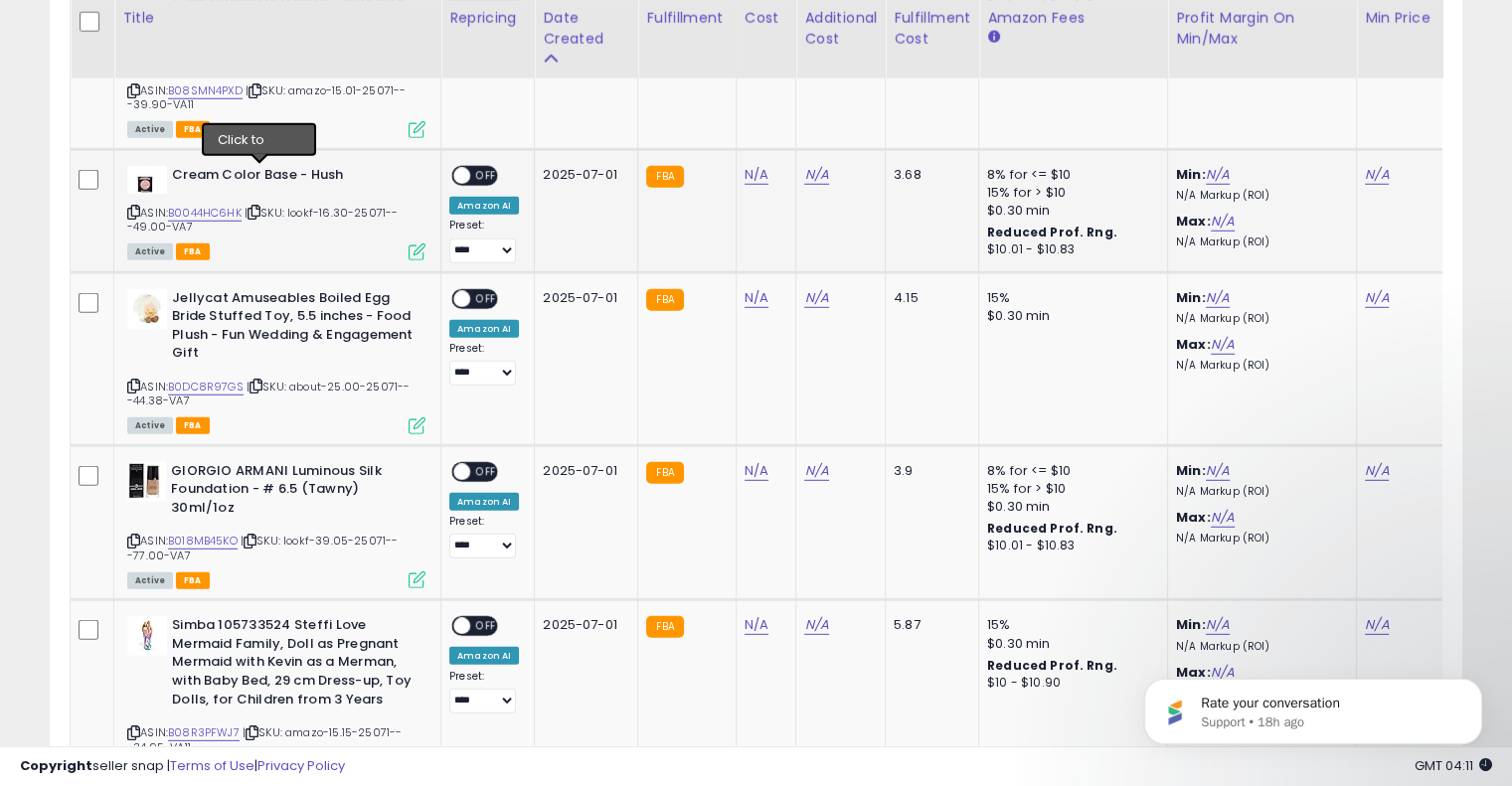 click at bounding box center (253, 212) 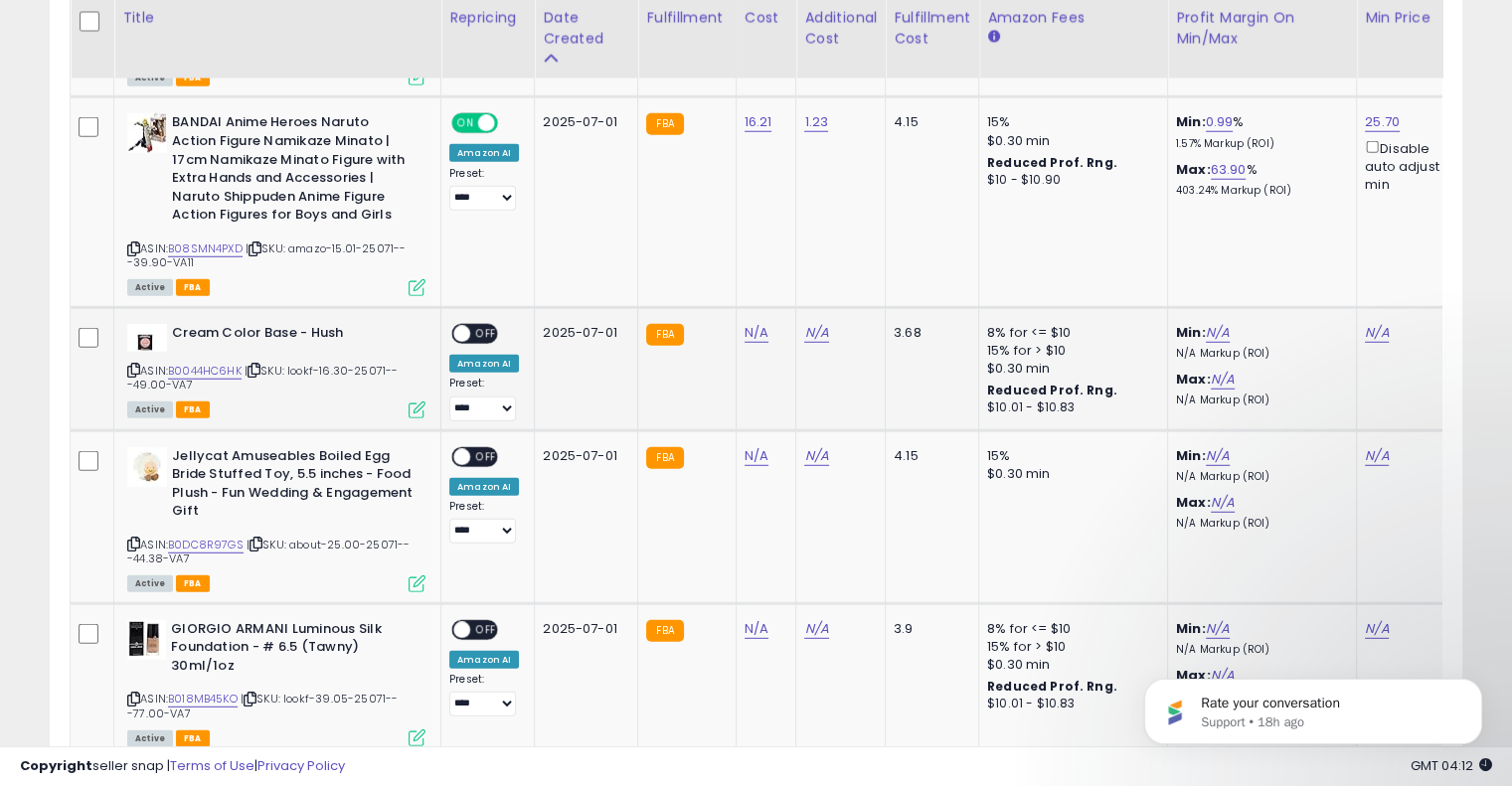 scroll, scrollTop: 5402, scrollLeft: 0, axis: vertical 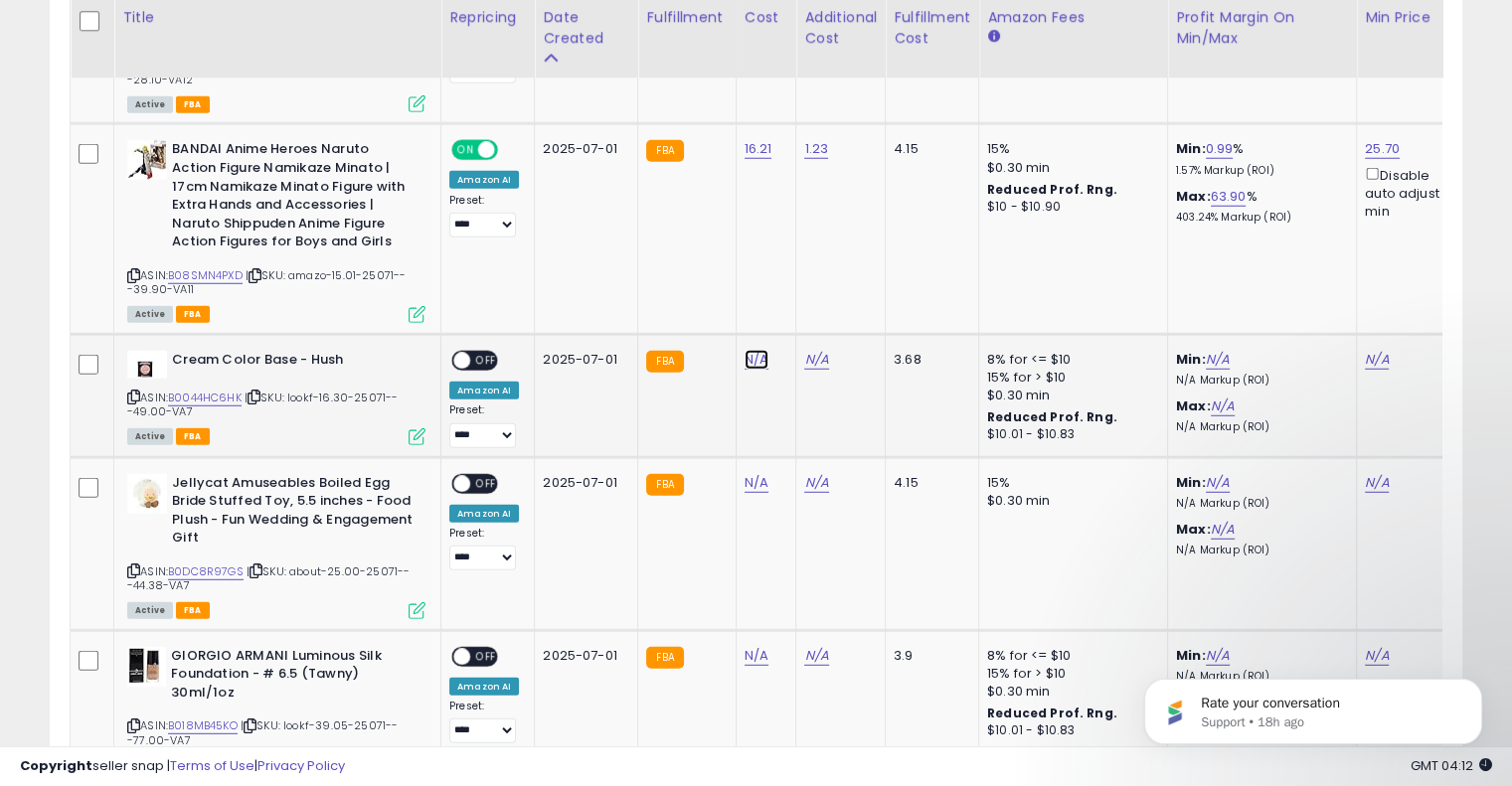click on "N/A" at bounding box center (756, 360) 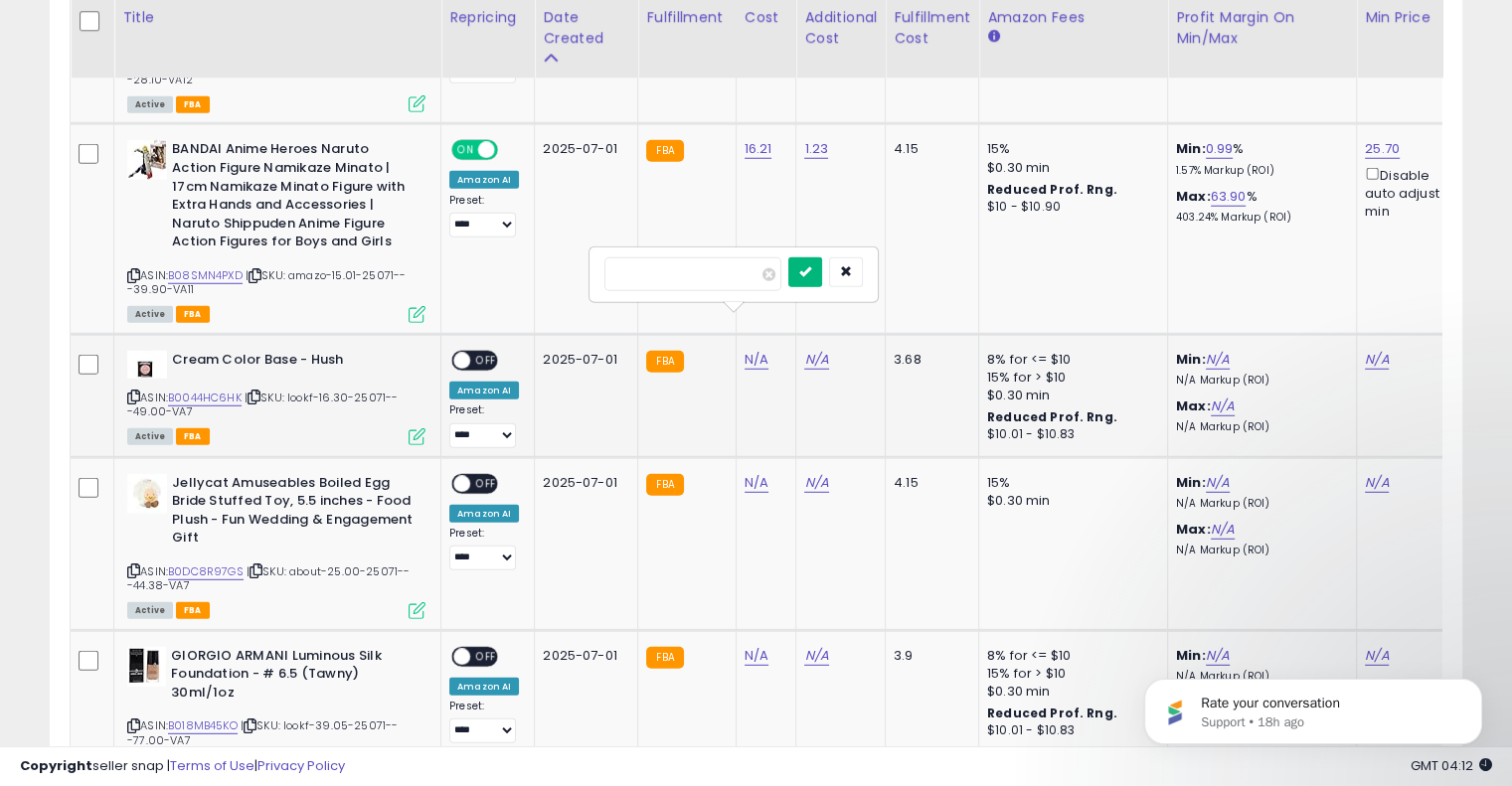 type on "****" 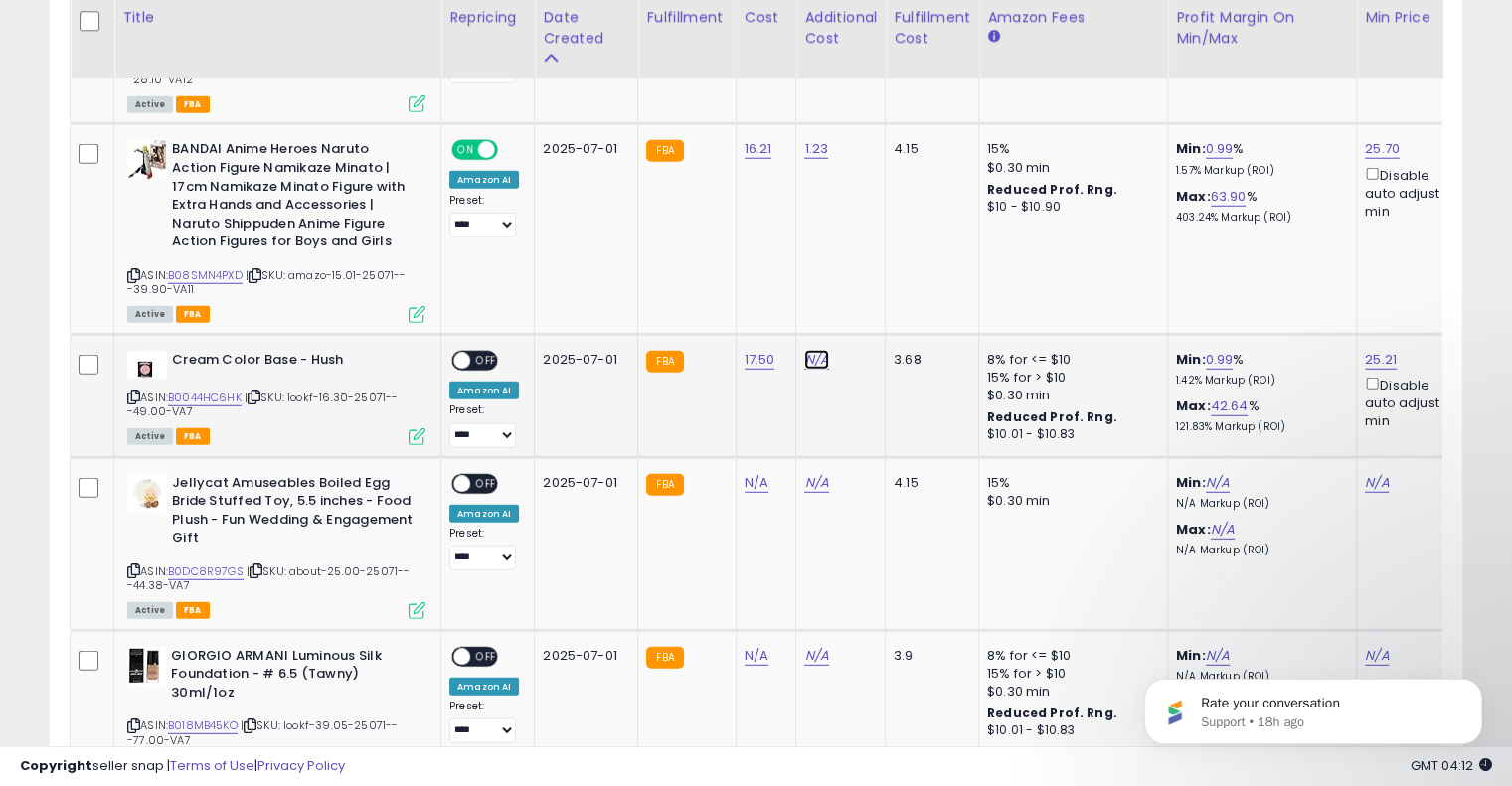 click on "N/A" at bounding box center [816, 360] 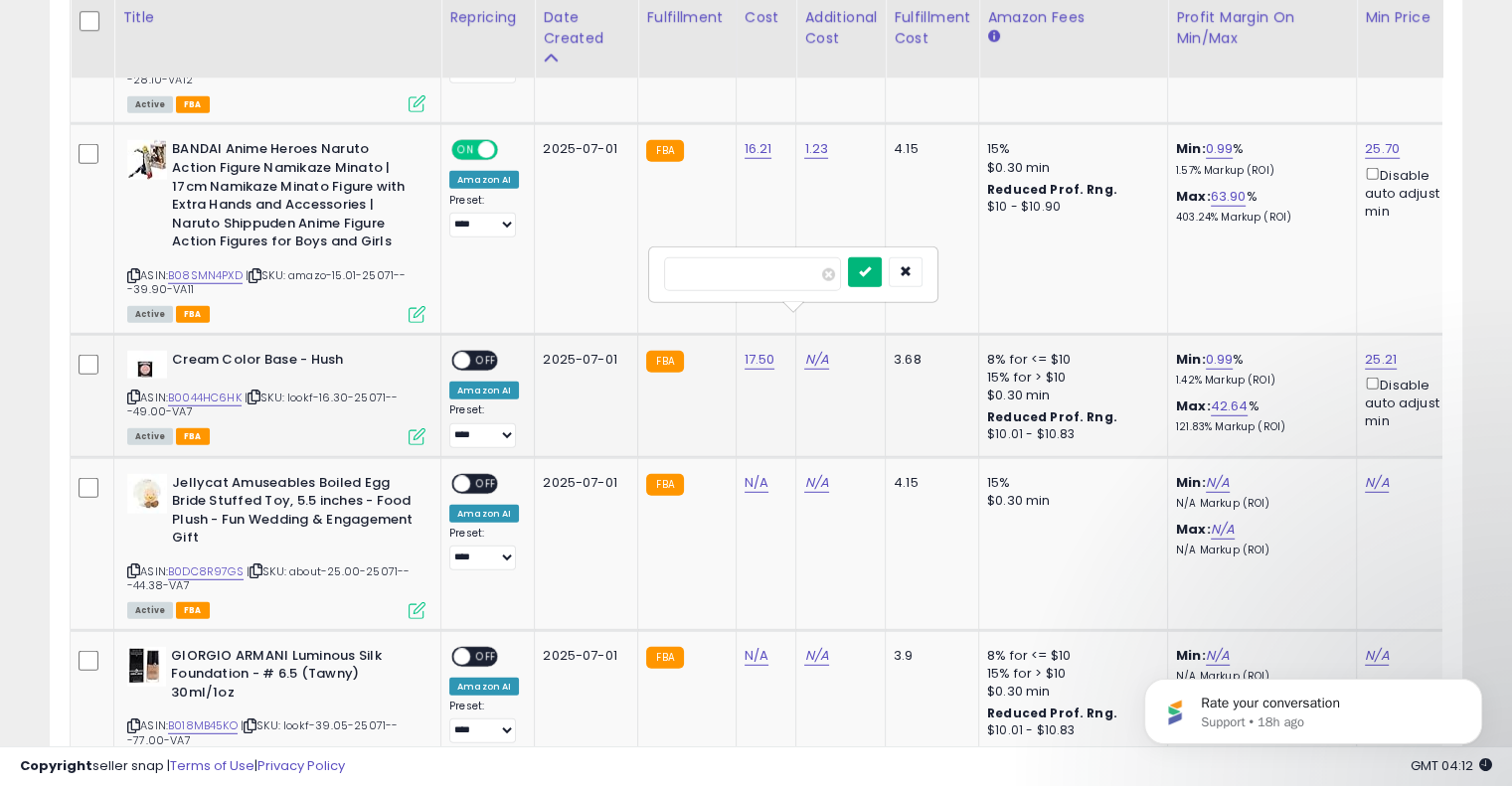 type on "****" 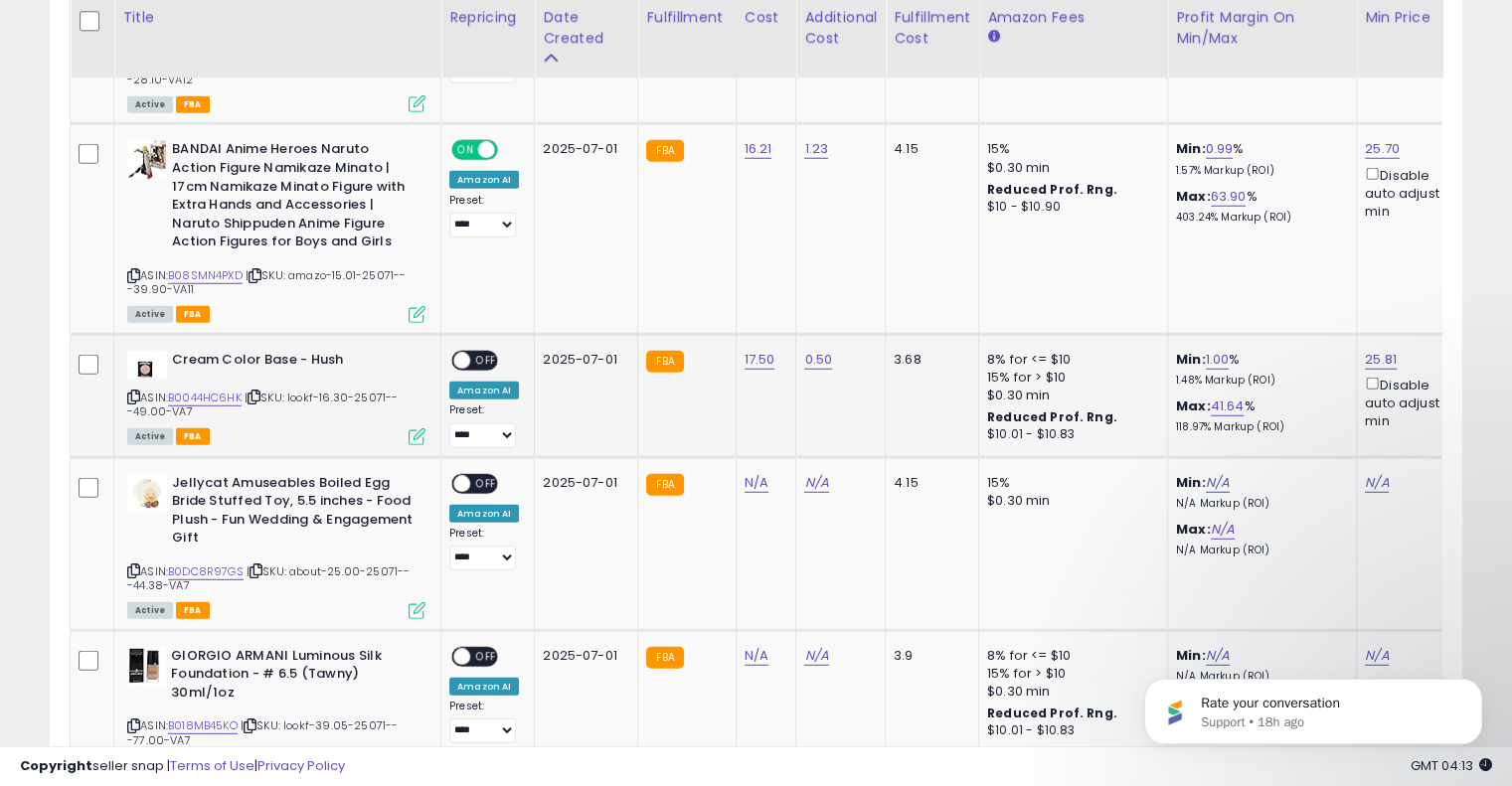 click on "OFF" at bounding box center (486, 360) 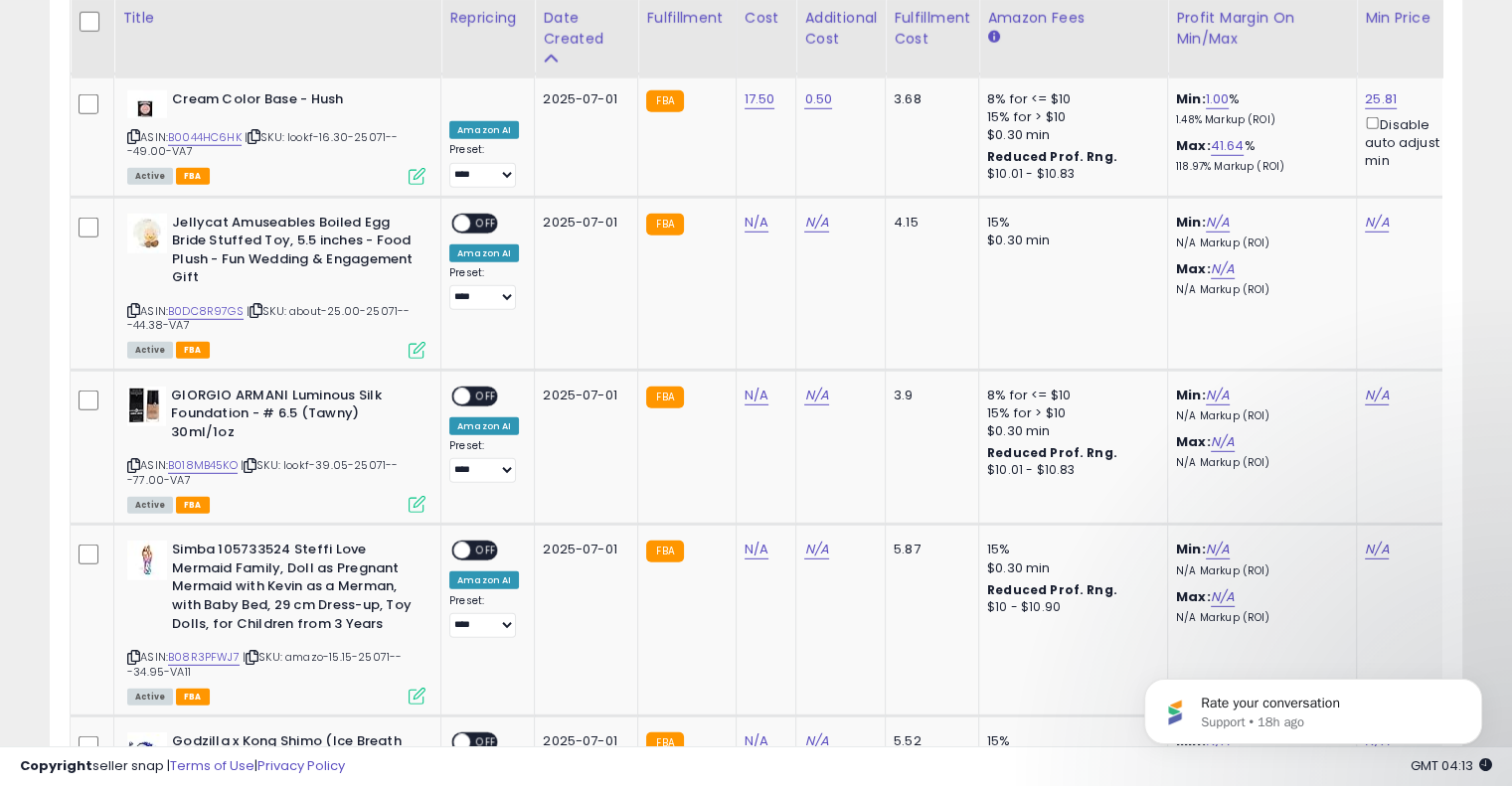scroll, scrollTop: 5707, scrollLeft: 0, axis: vertical 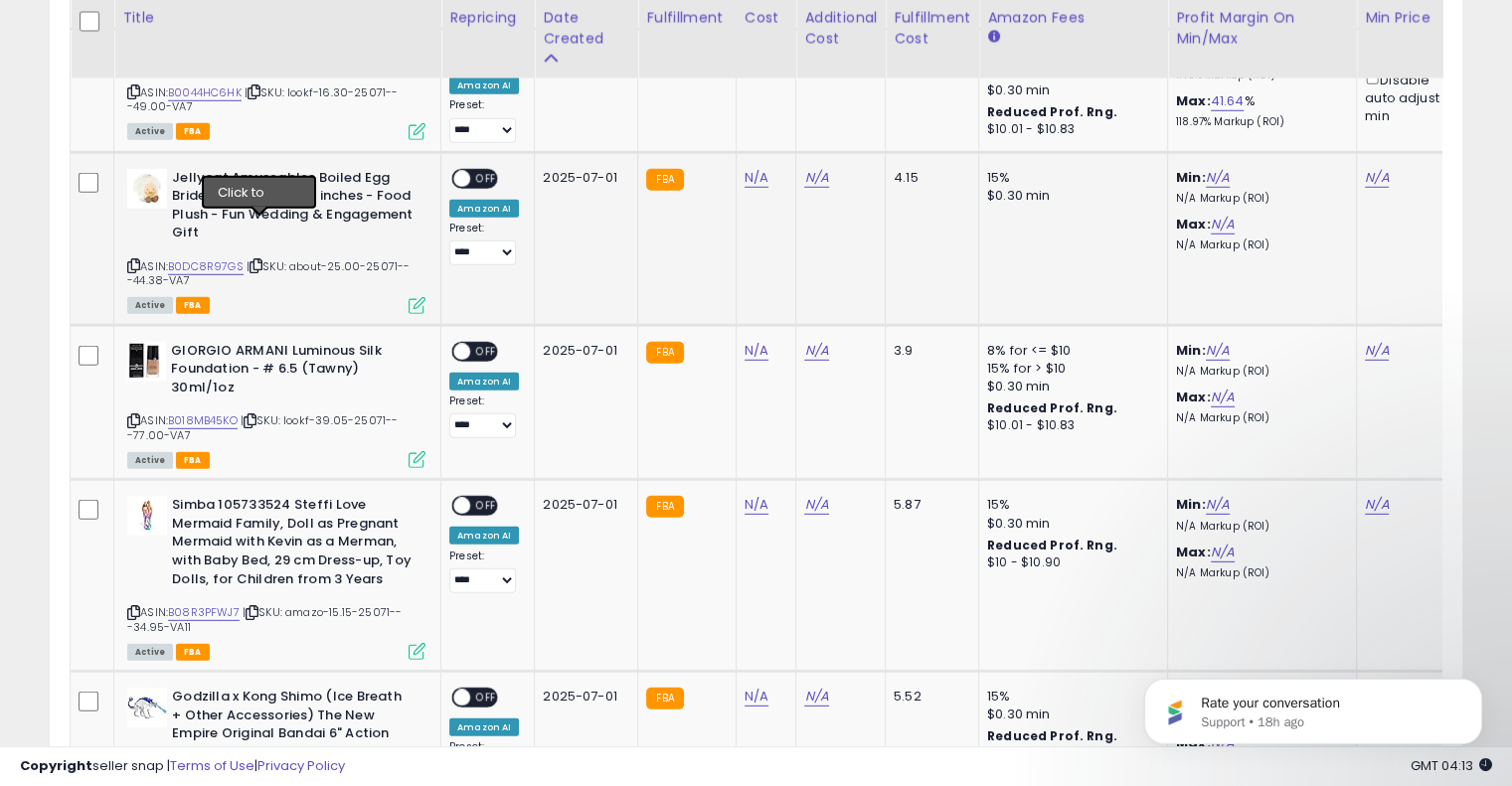 click at bounding box center [255, 265] 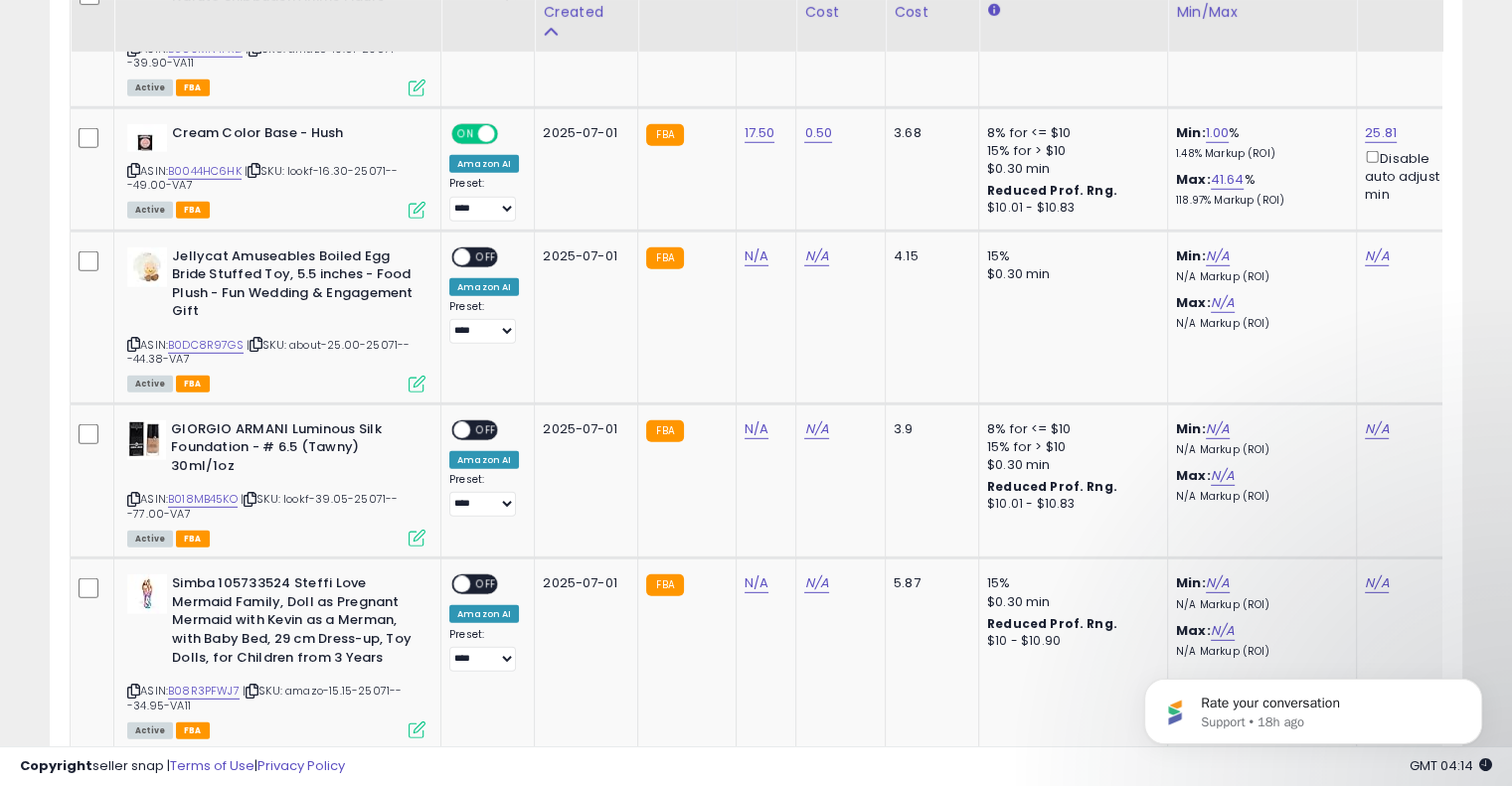 scroll, scrollTop: 5601, scrollLeft: 0, axis: vertical 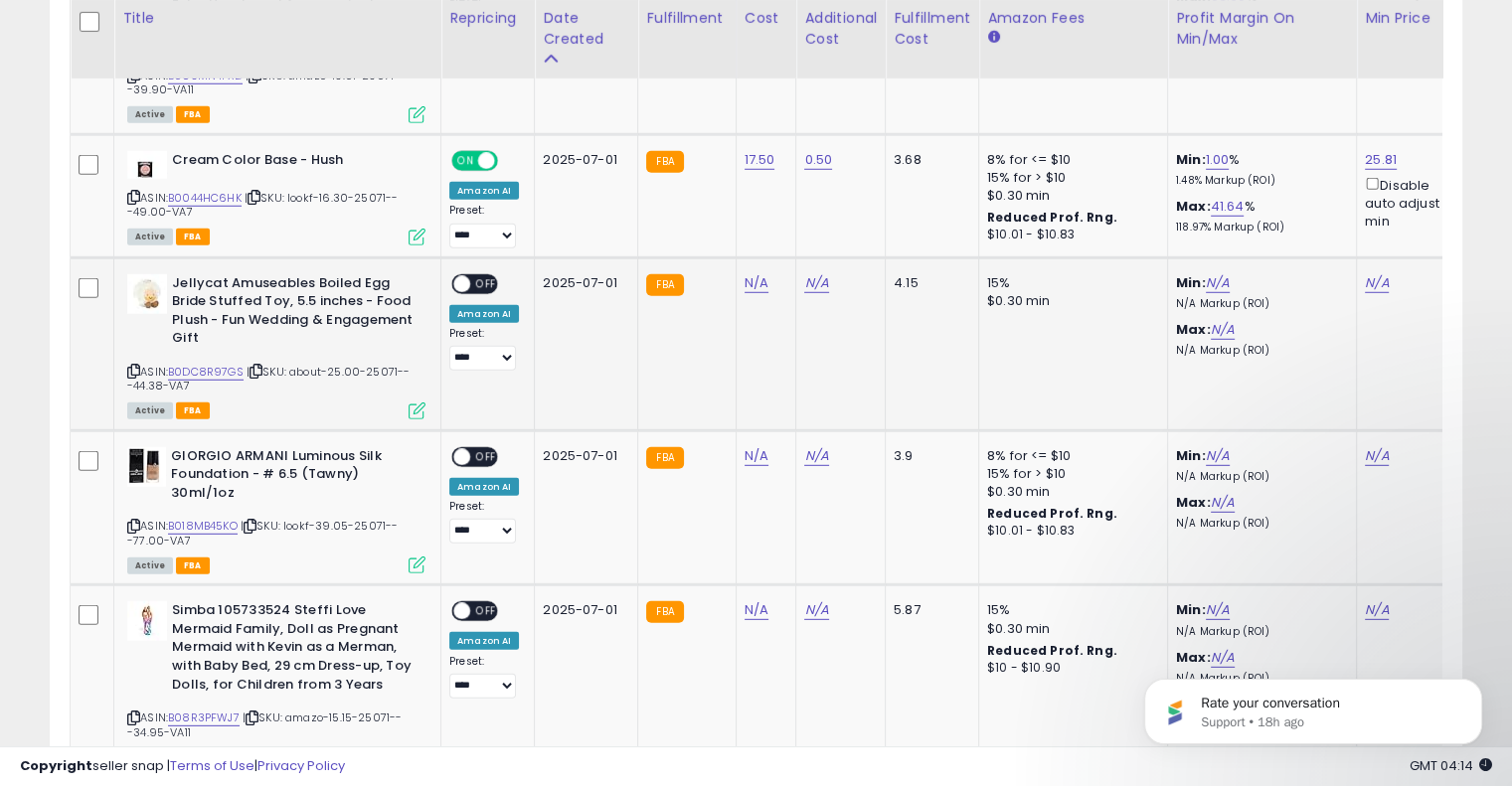 drag, startPoint x: 257, startPoint y: 331, endPoint x: 245, endPoint y: 310, distance: 24.186773 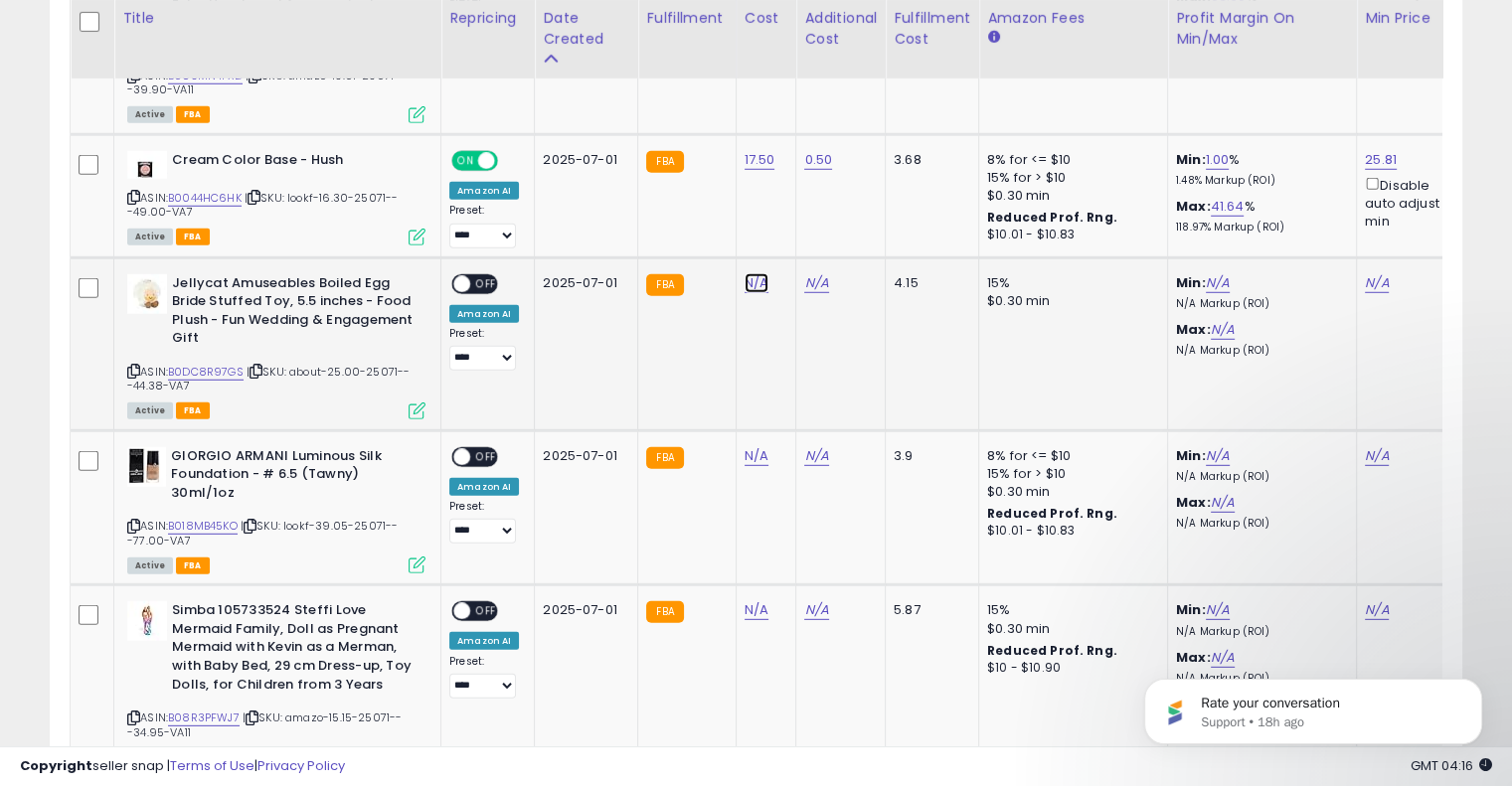 click on "N/A" at bounding box center (756, 283) 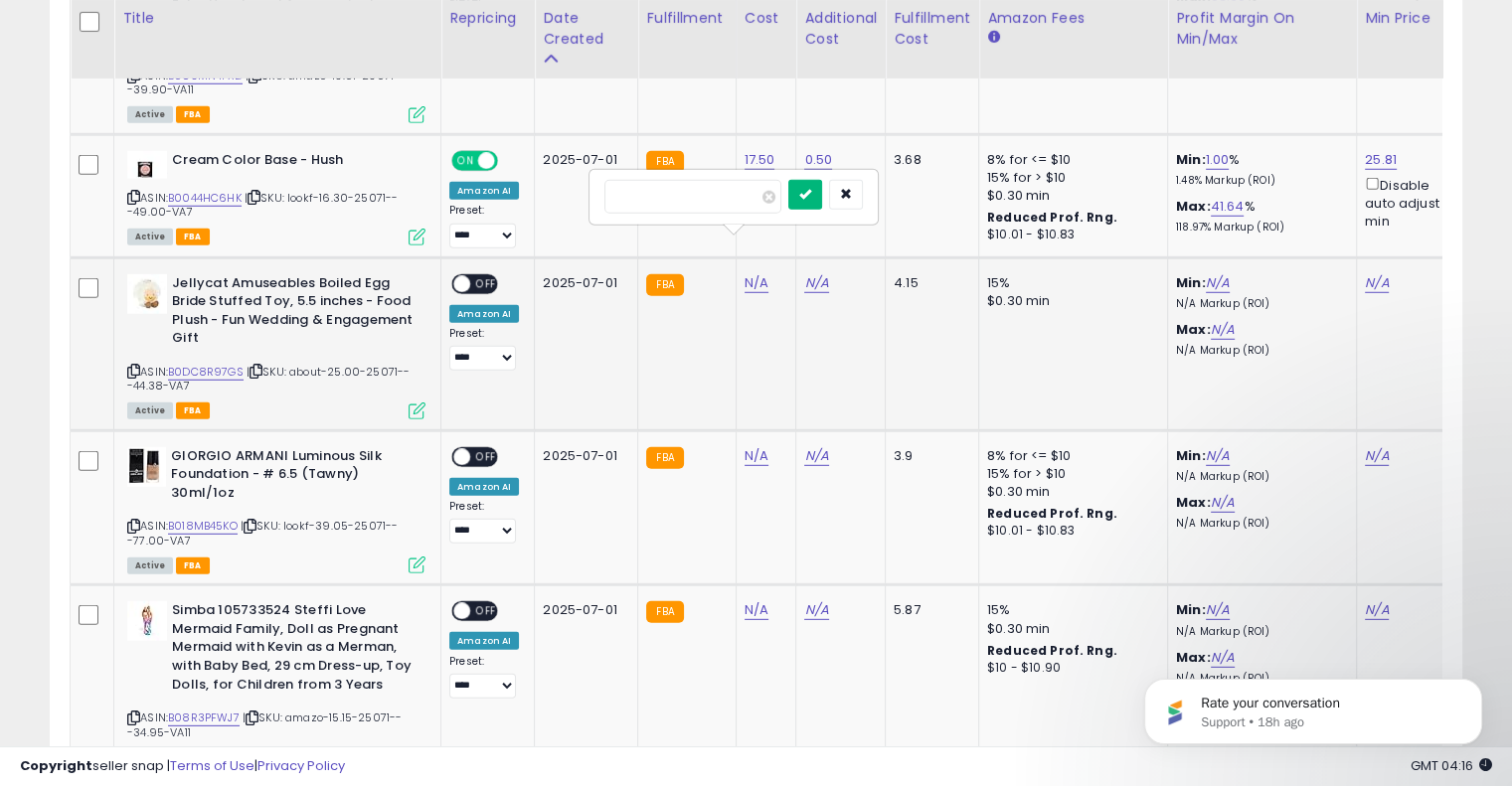 type on "****" 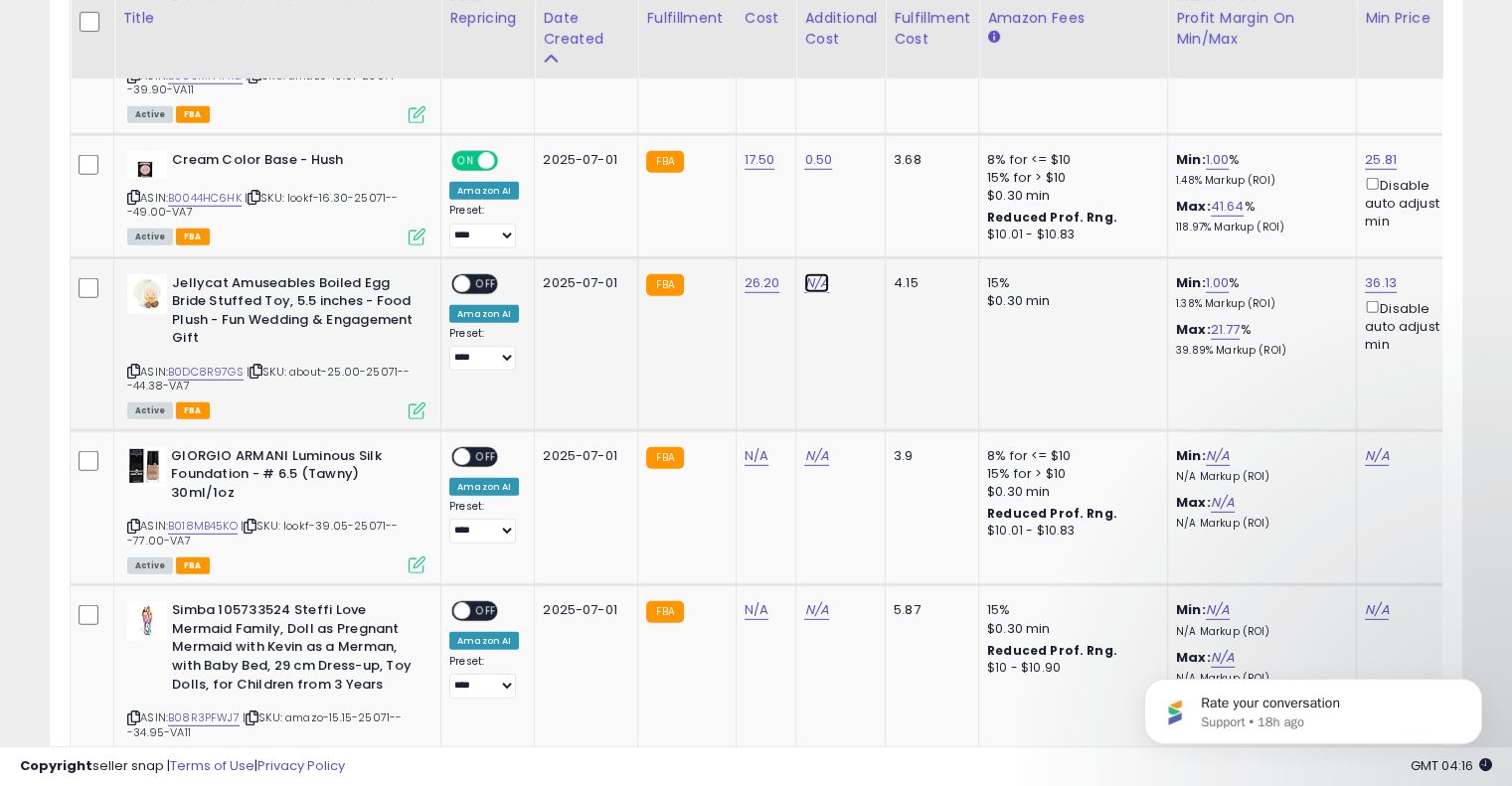 click on "N/A" at bounding box center (816, 283) 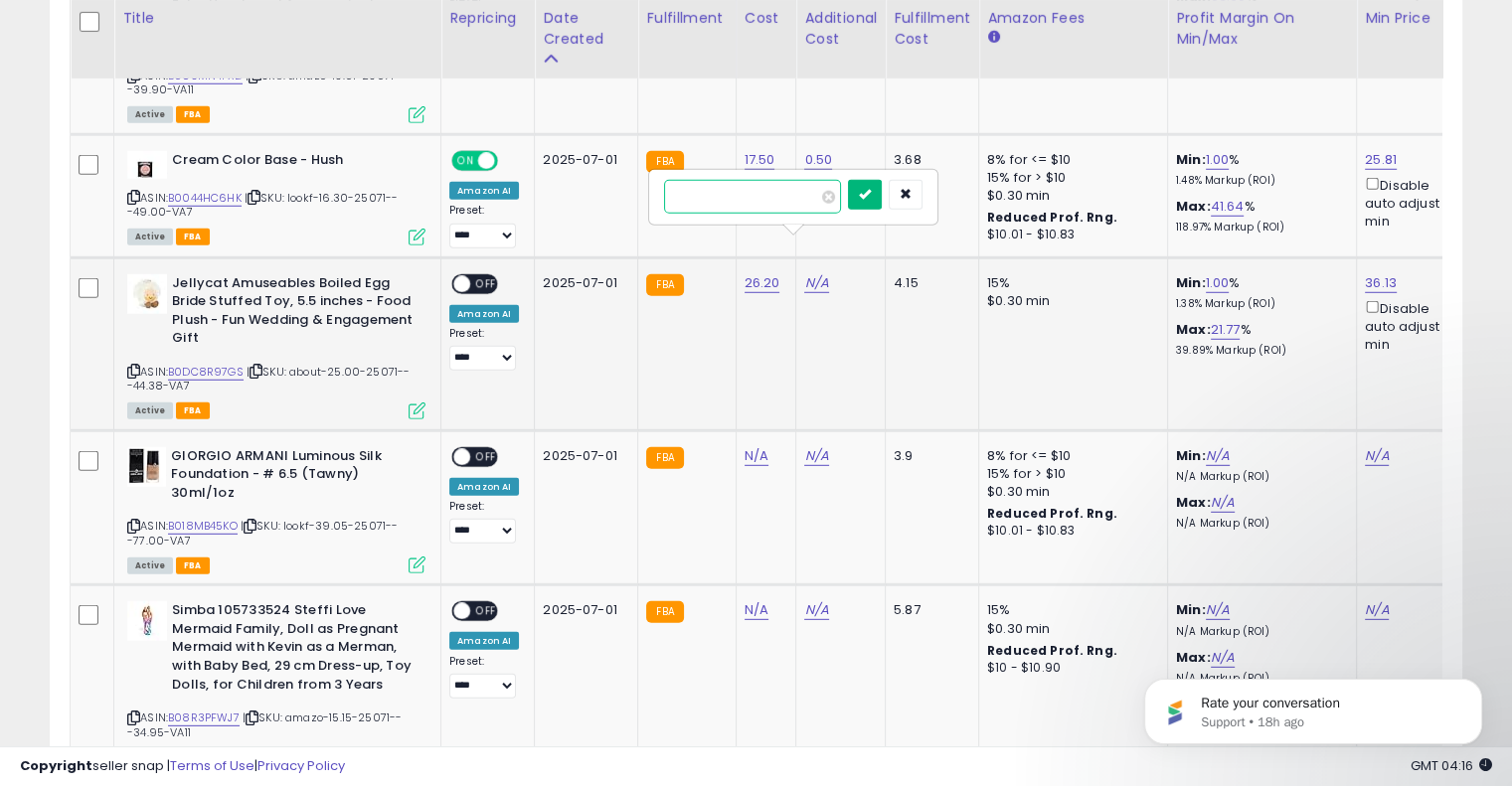 type on "****" 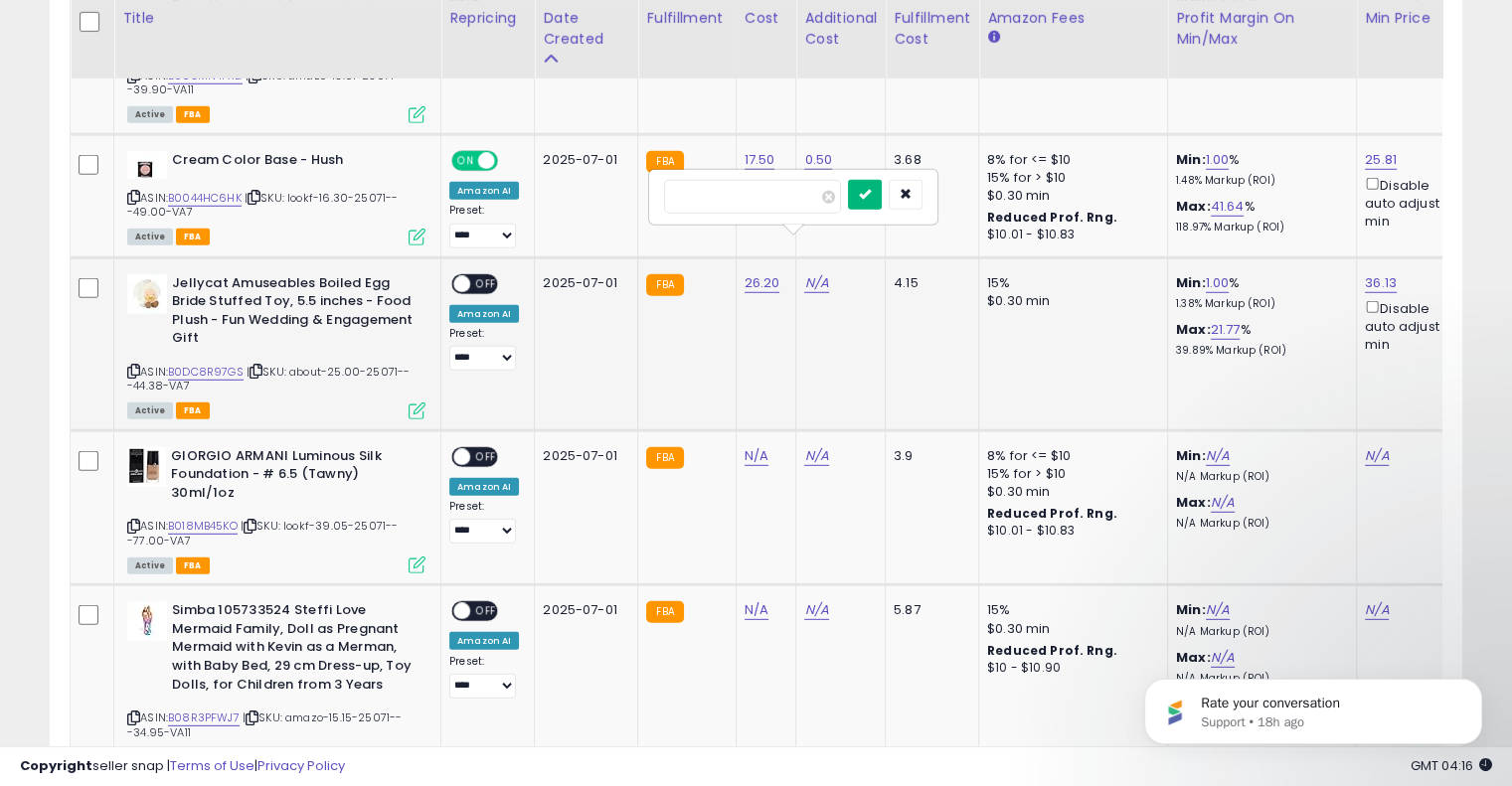 click at bounding box center (865, 195) 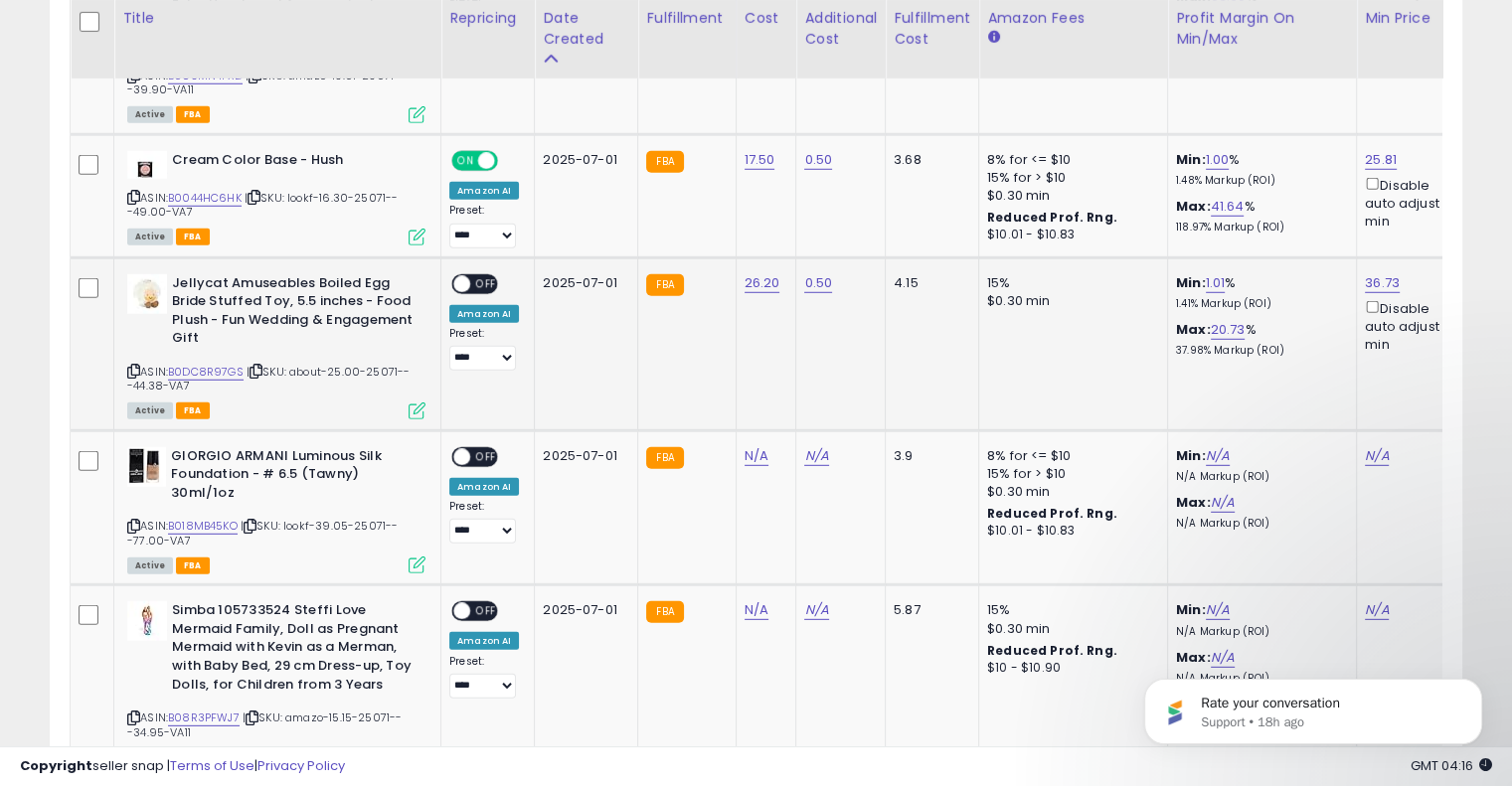 click on "OFF" at bounding box center (486, 283) 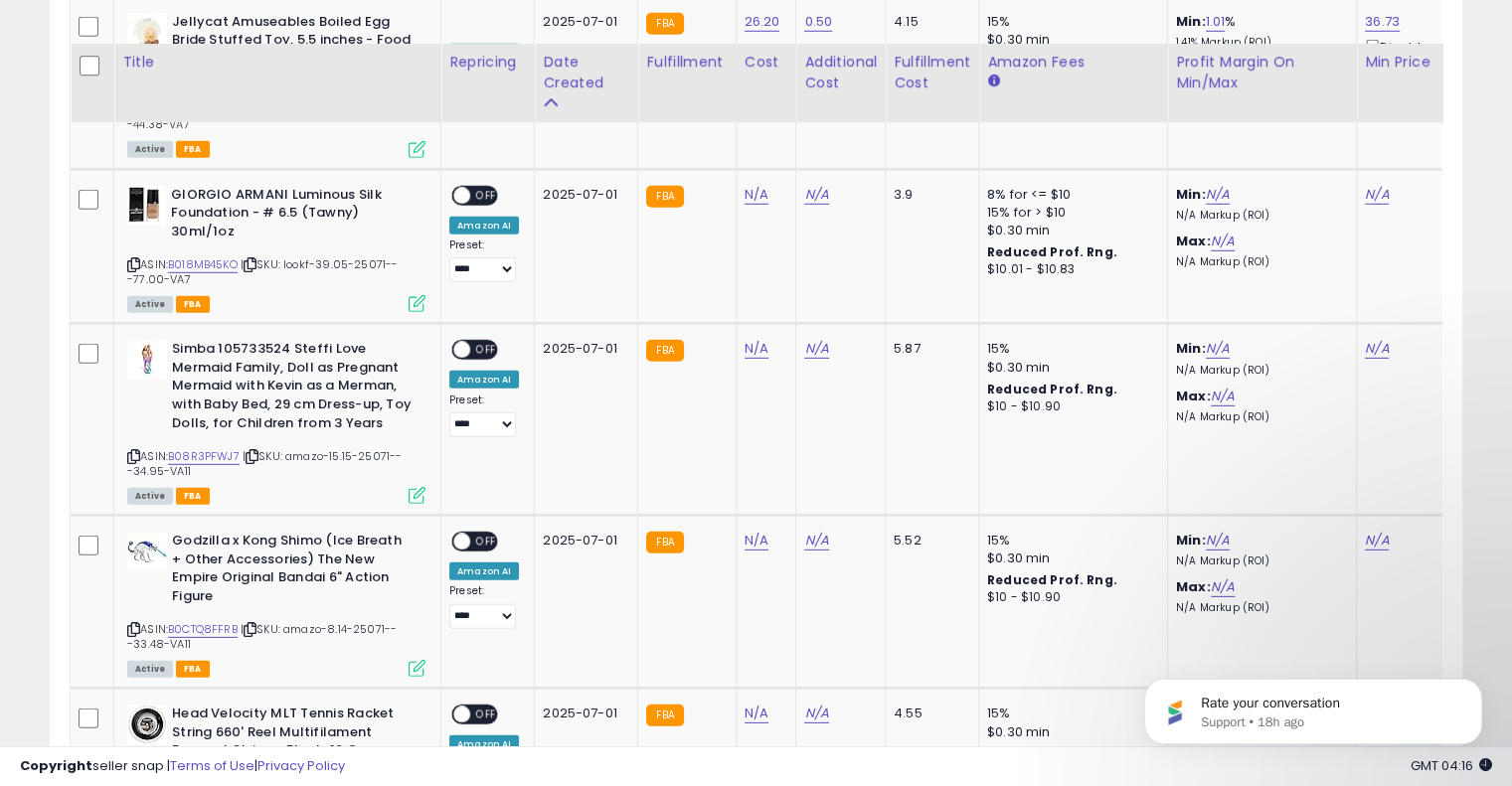 scroll, scrollTop: 5915, scrollLeft: 0, axis: vertical 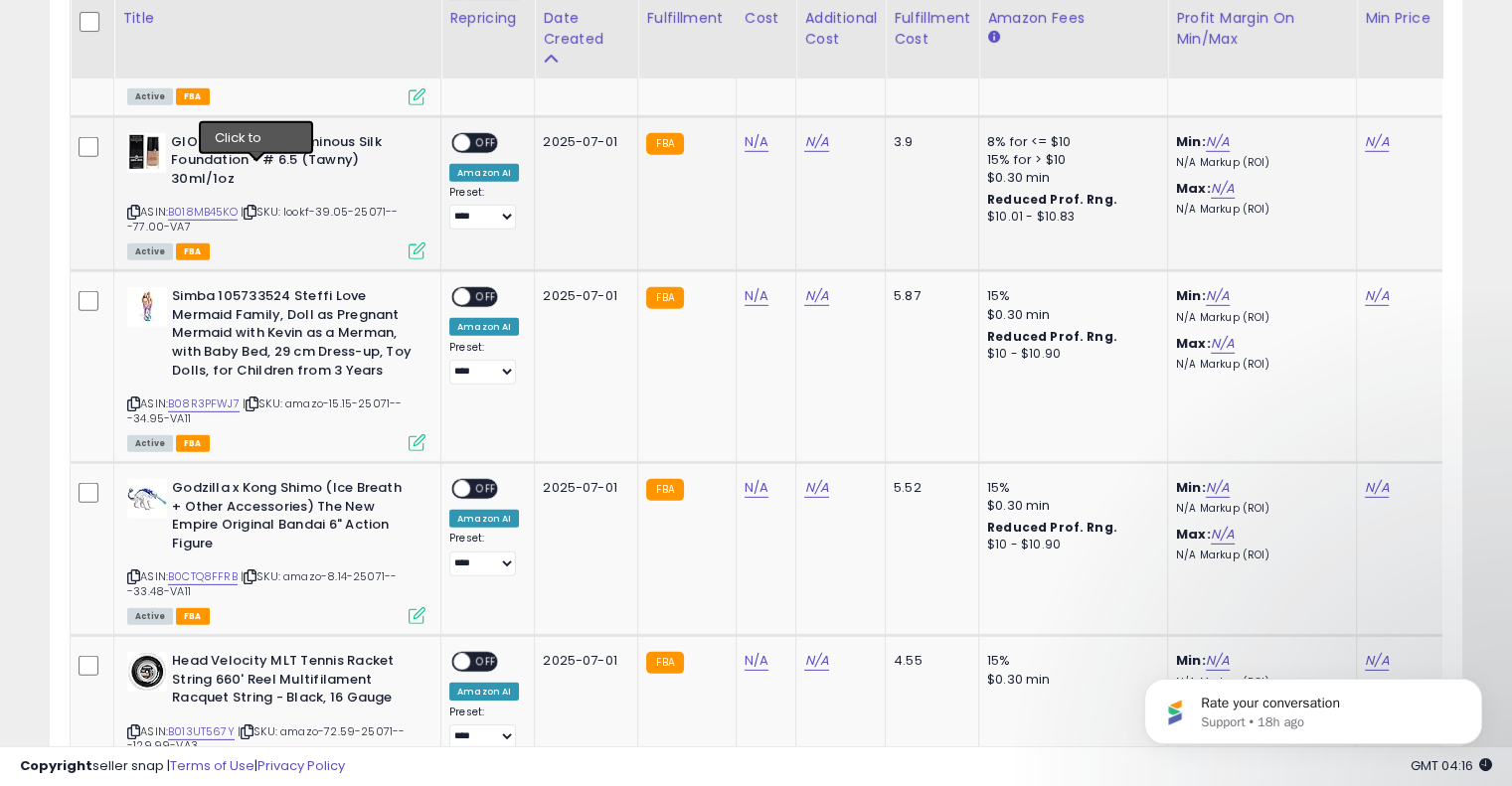 click at bounding box center (250, 212) 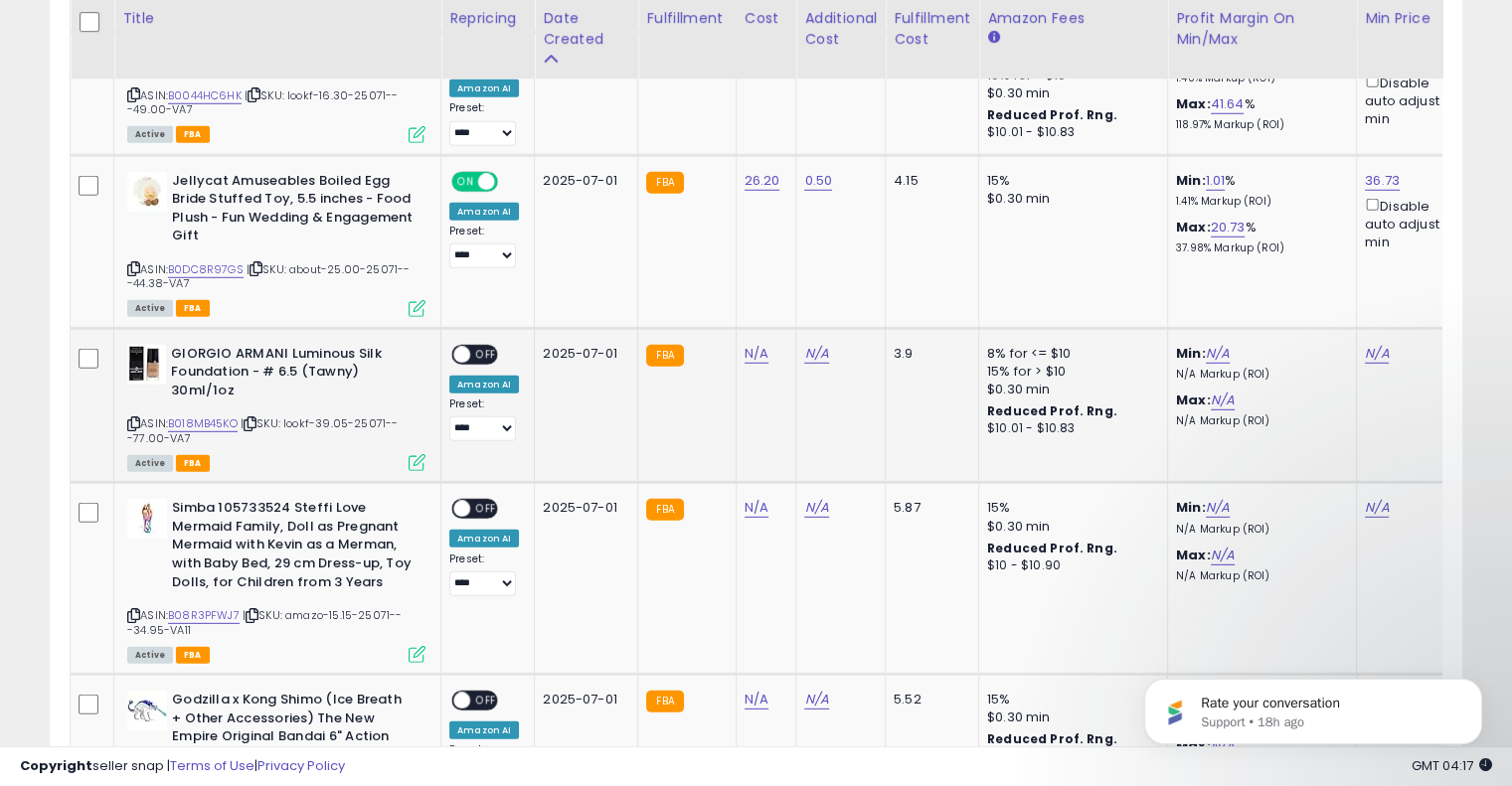 scroll, scrollTop: 5696, scrollLeft: 0, axis: vertical 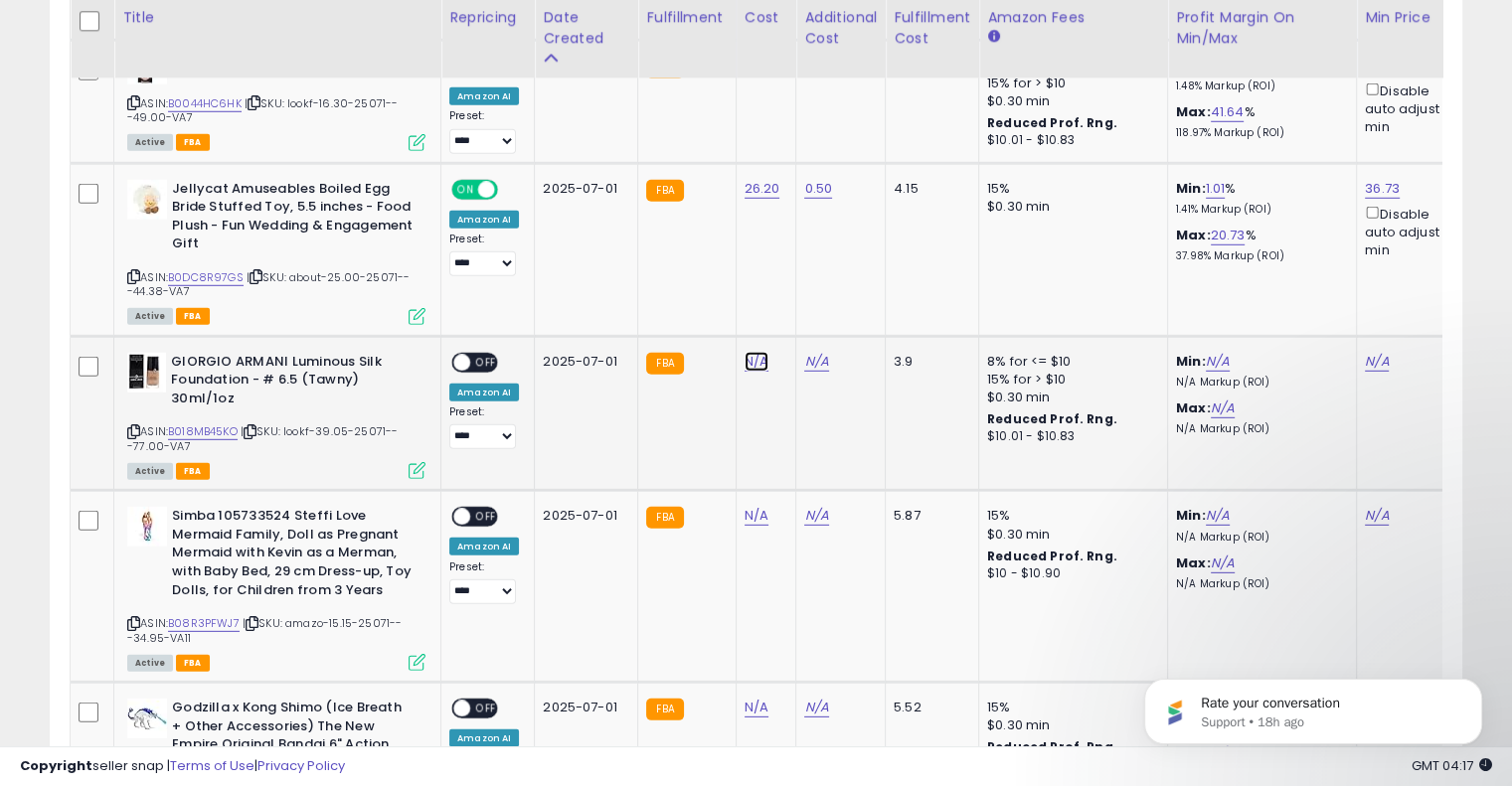 click on "N/A" at bounding box center [756, 362] 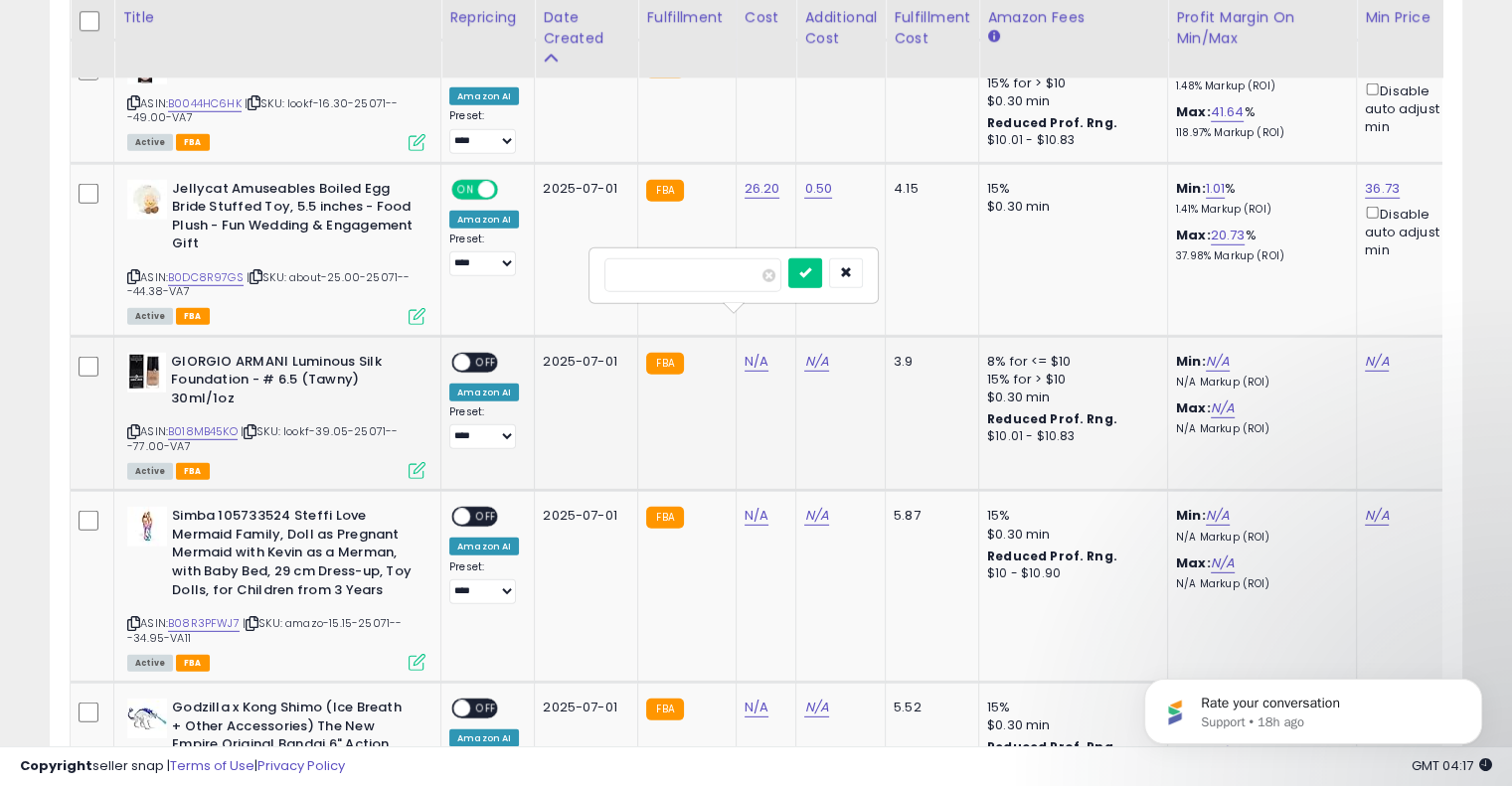 click at bounding box center (693, 275) 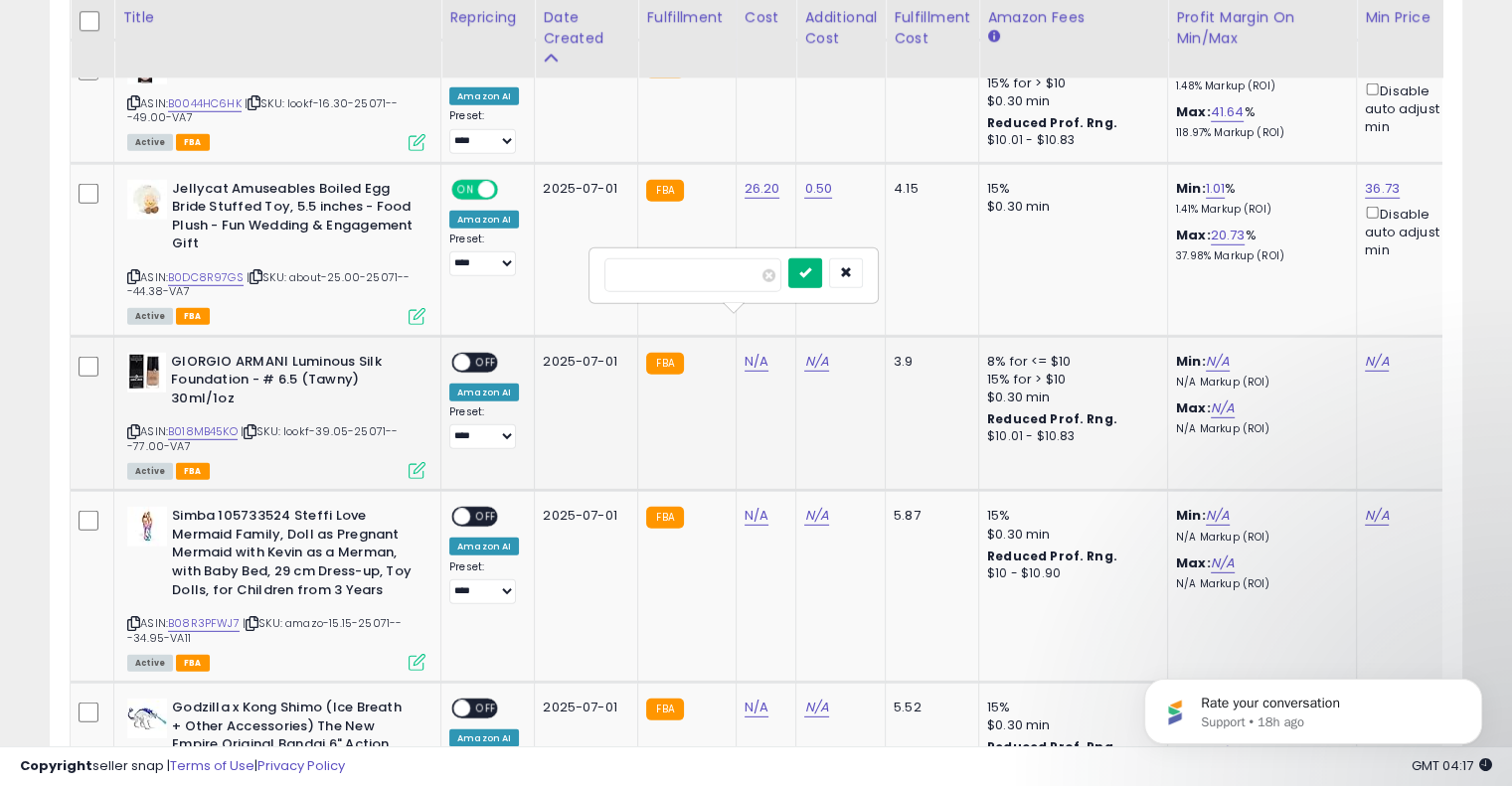 type on "*****" 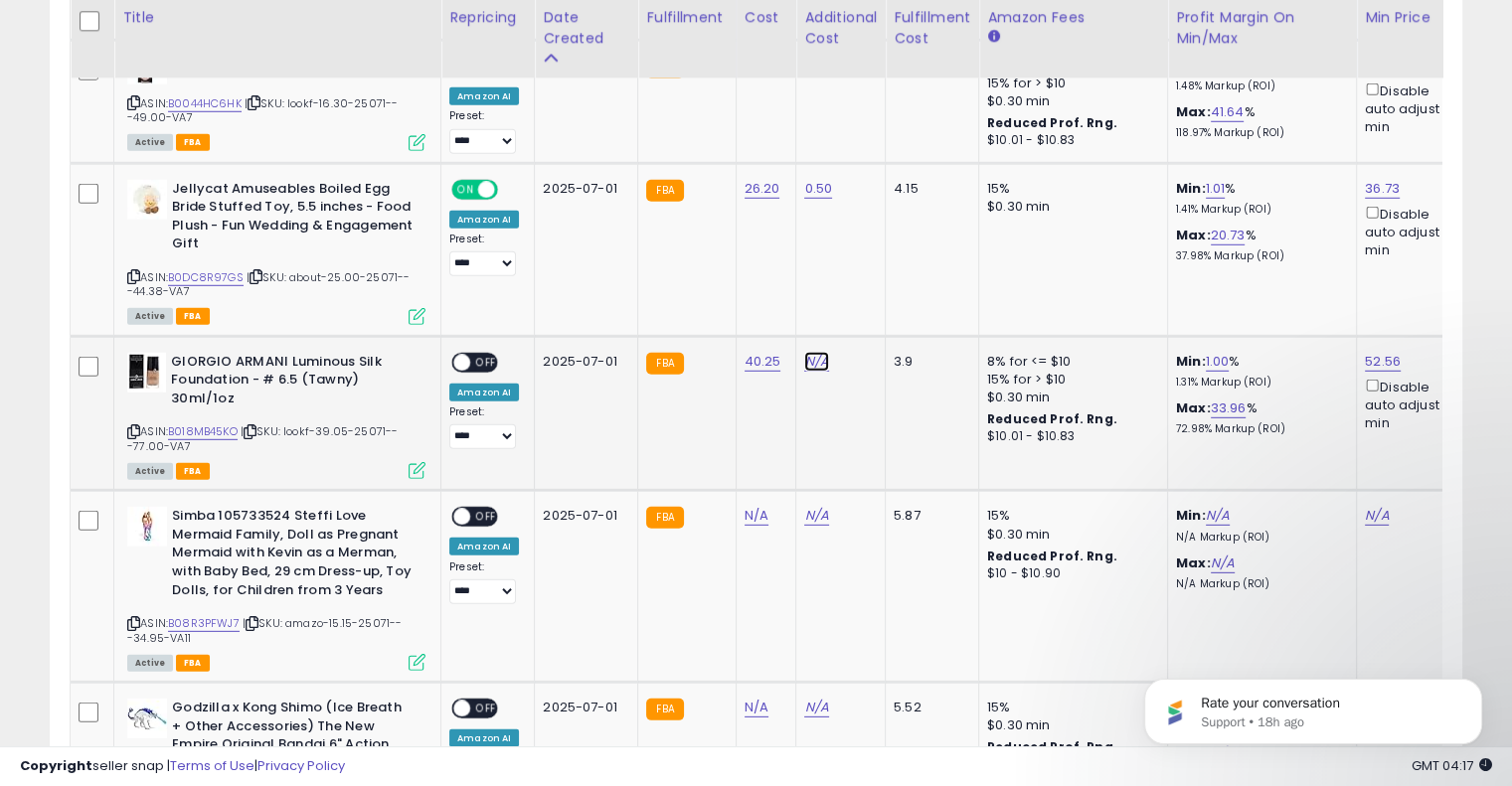 click on "N/A" at bounding box center (816, 362) 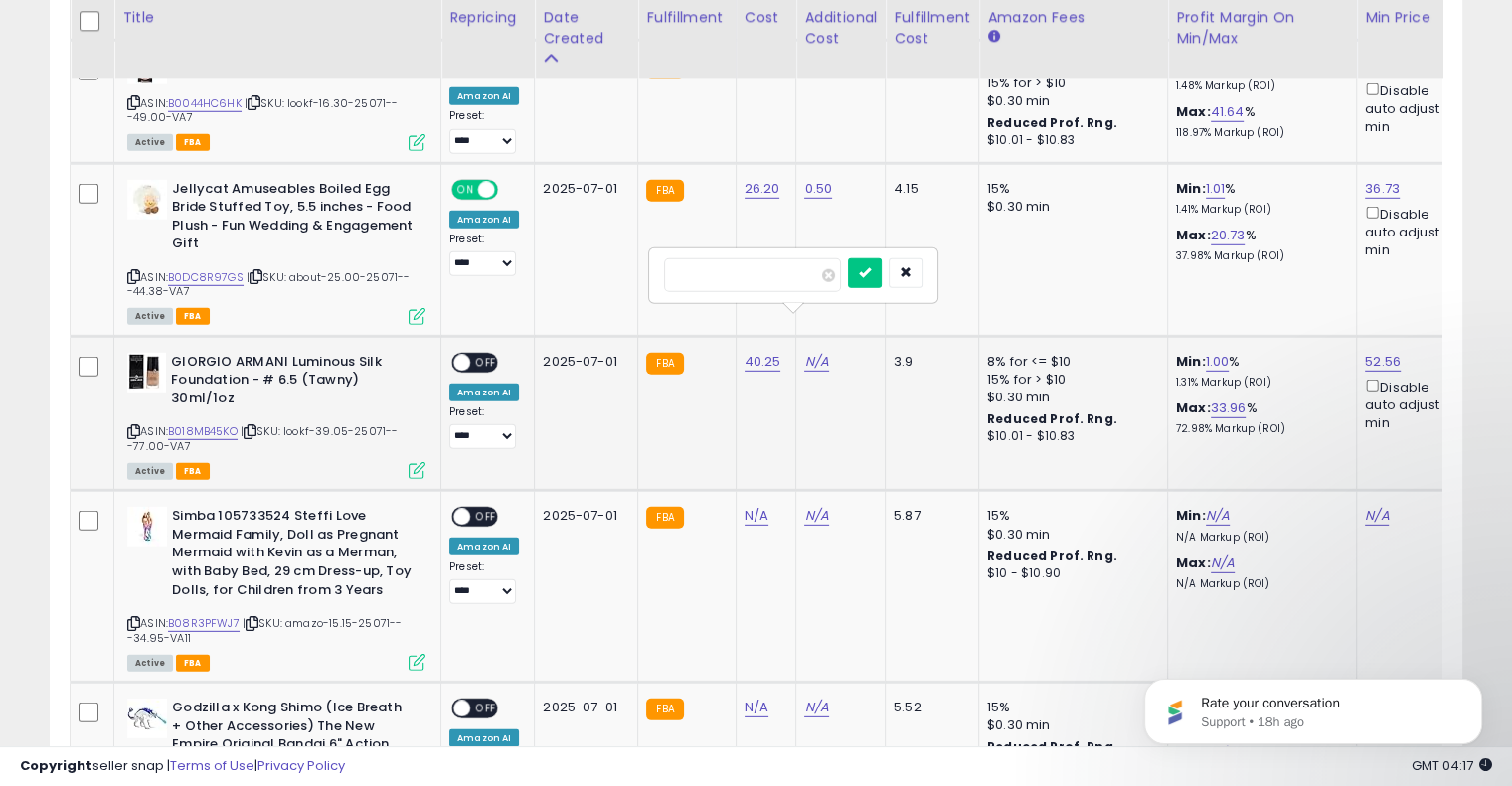 click at bounding box center [753, 275] 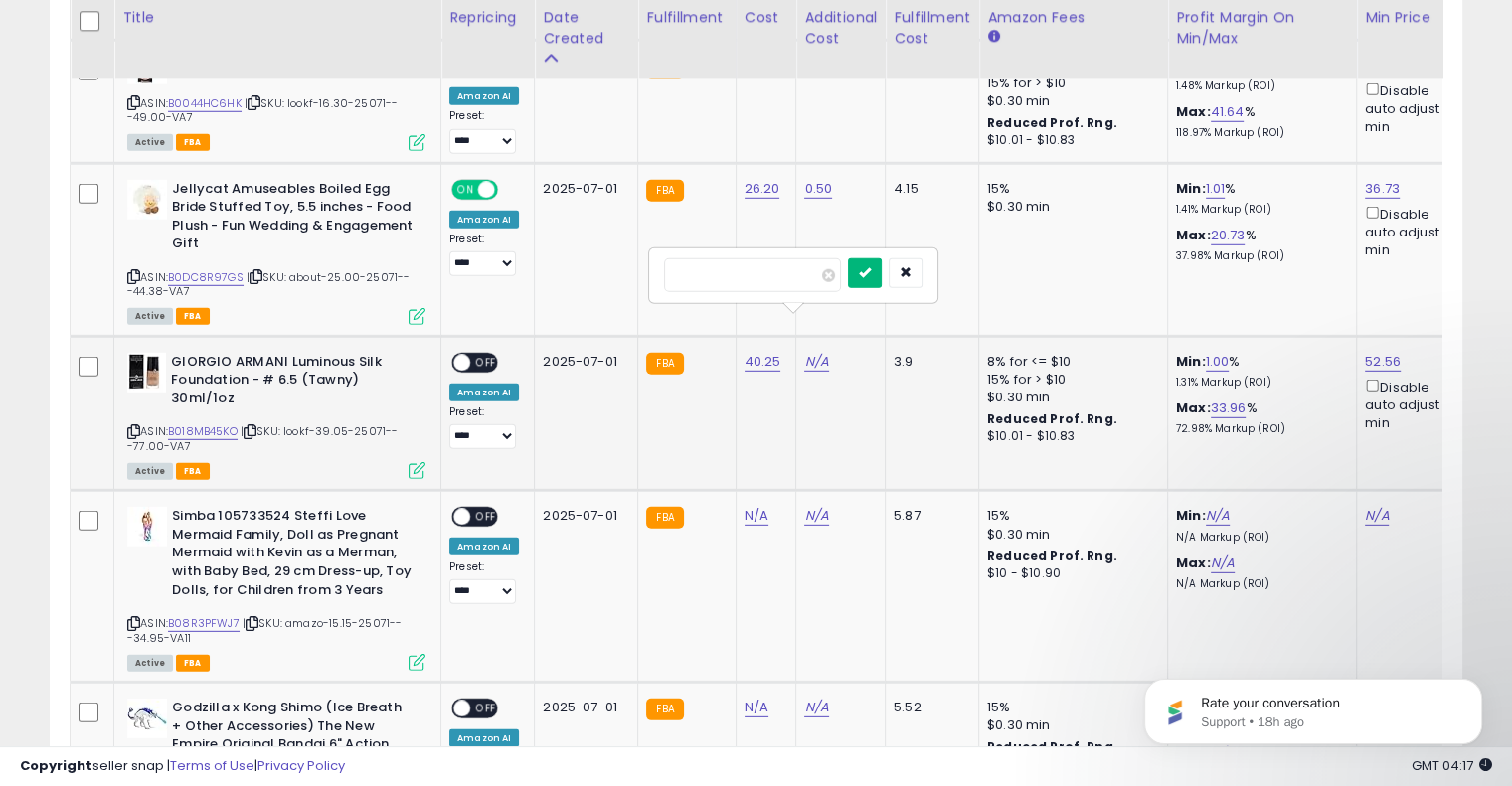 click at bounding box center [865, 273] 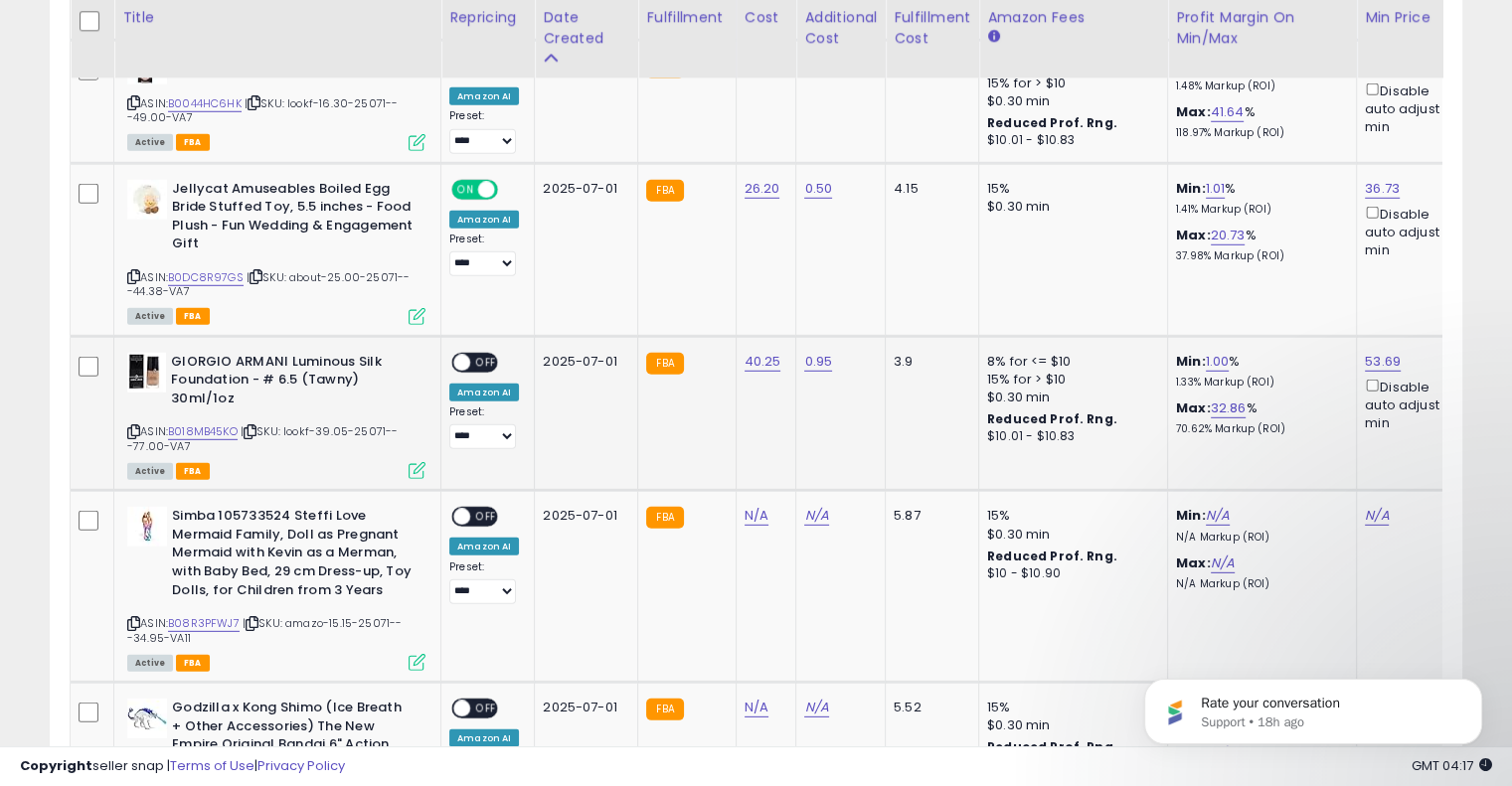 click on "OFF" at bounding box center [486, 362] 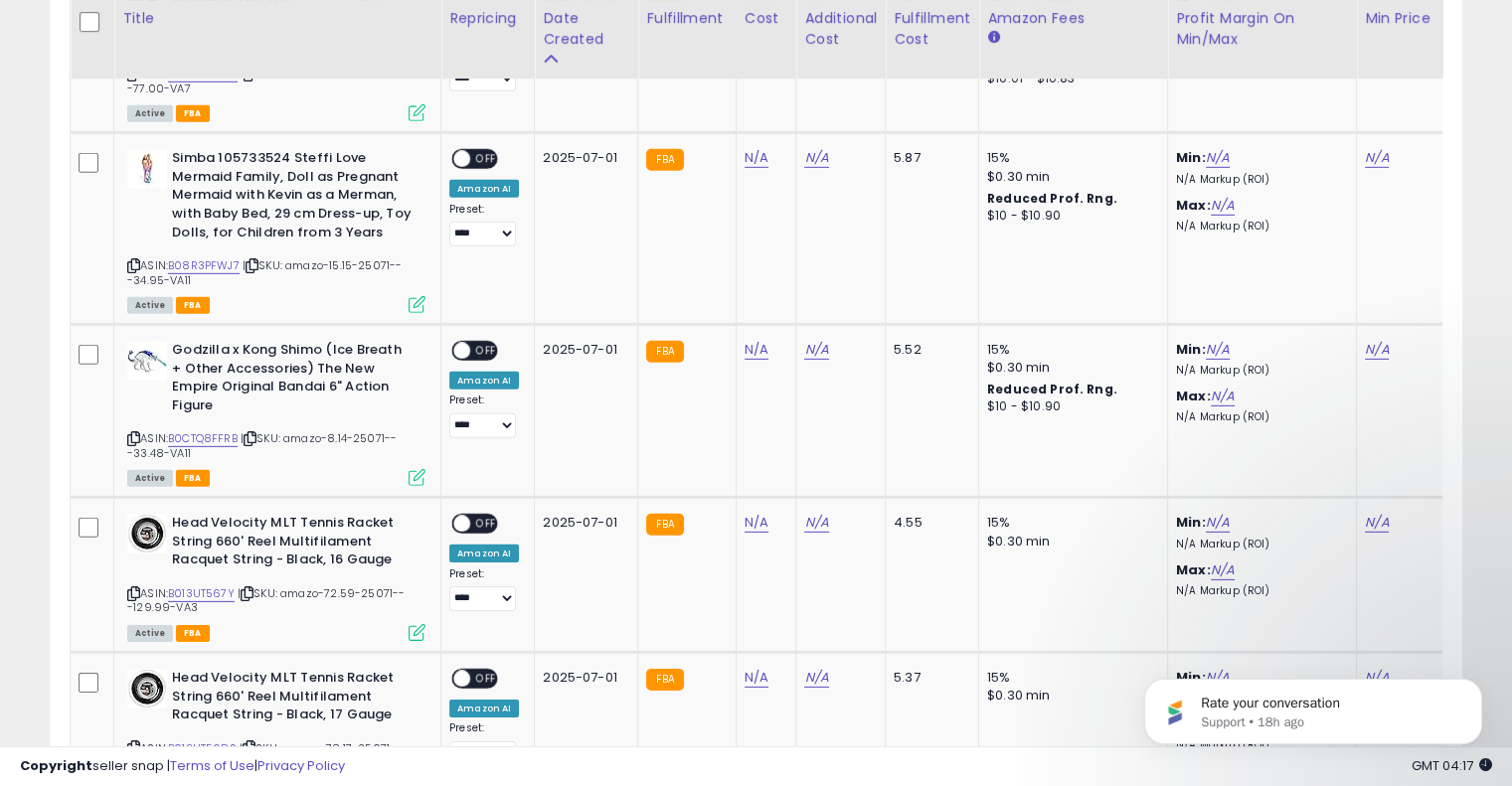 scroll, scrollTop: 6071, scrollLeft: 0, axis: vertical 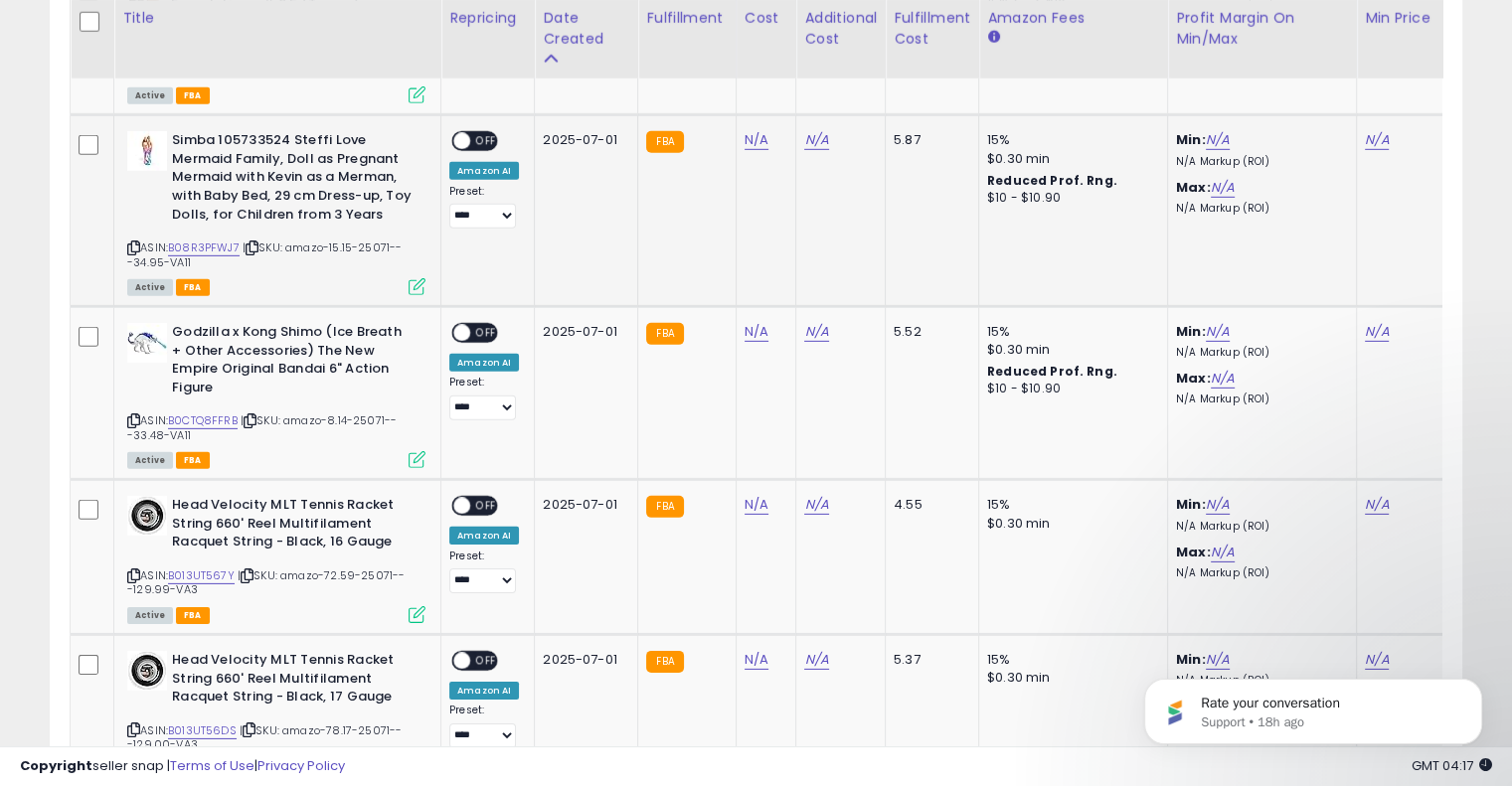 click at bounding box center [252, 247] 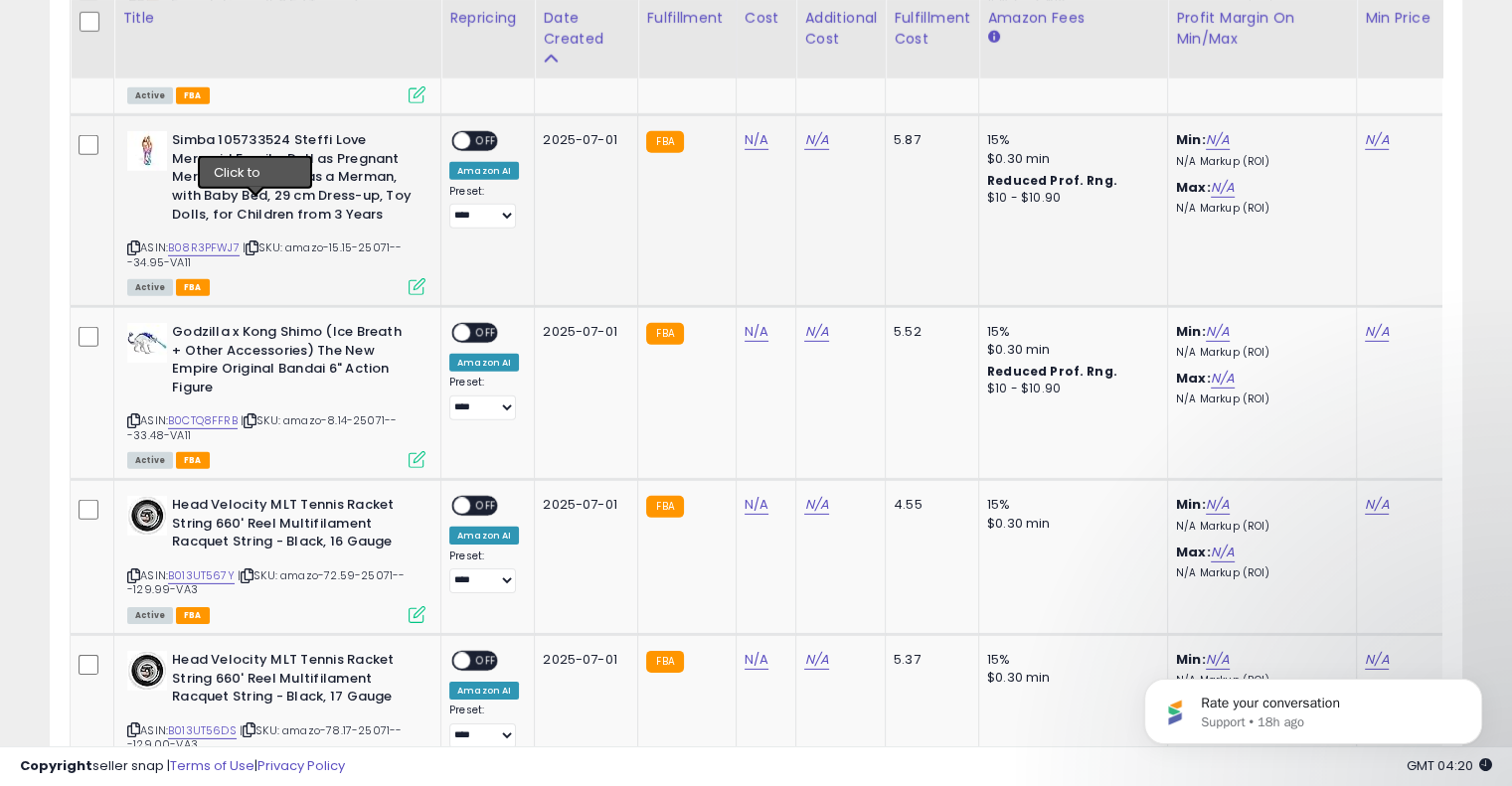 click at bounding box center (252, 247) 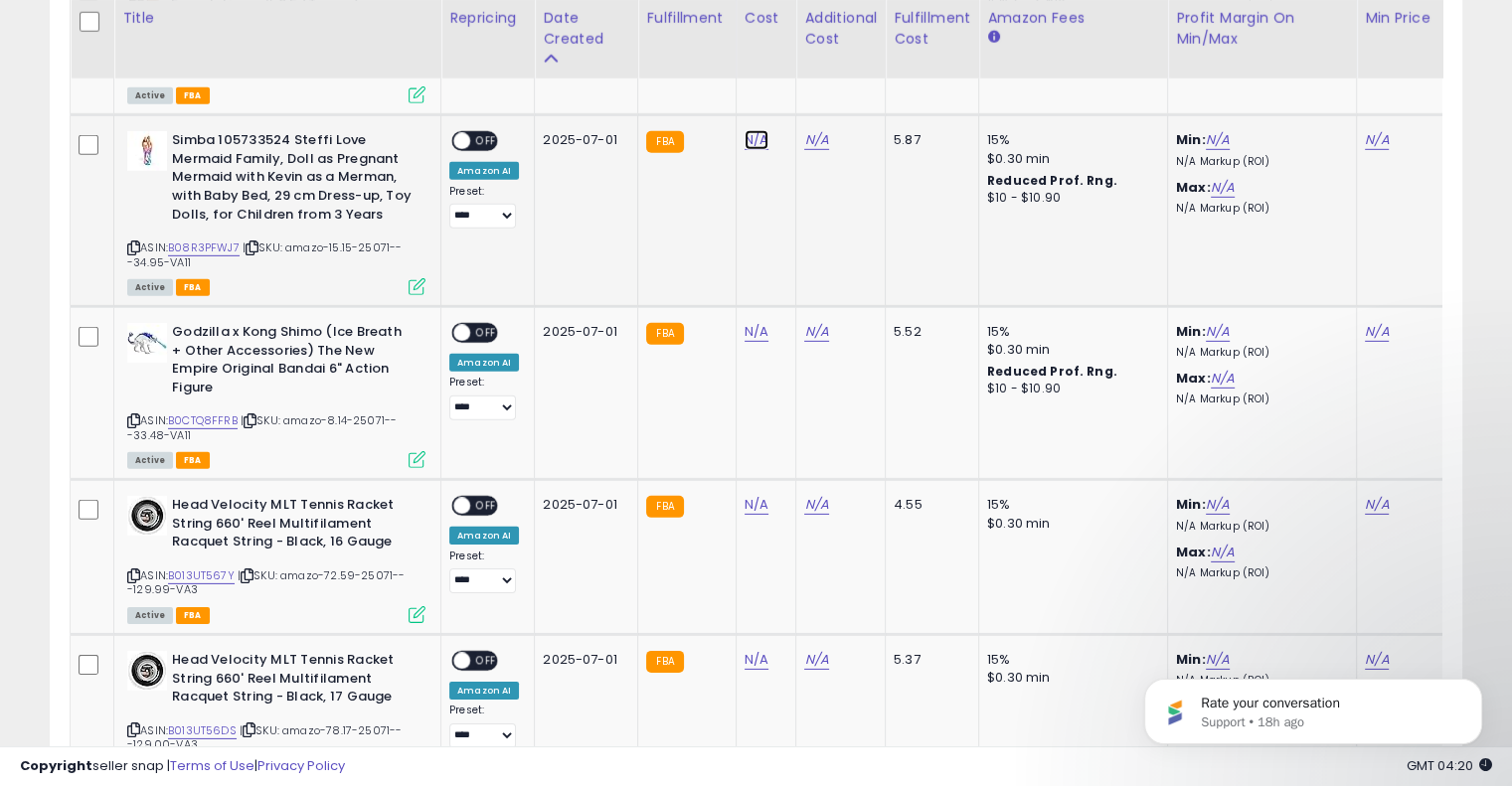 click on "N/A" at bounding box center (756, 140) 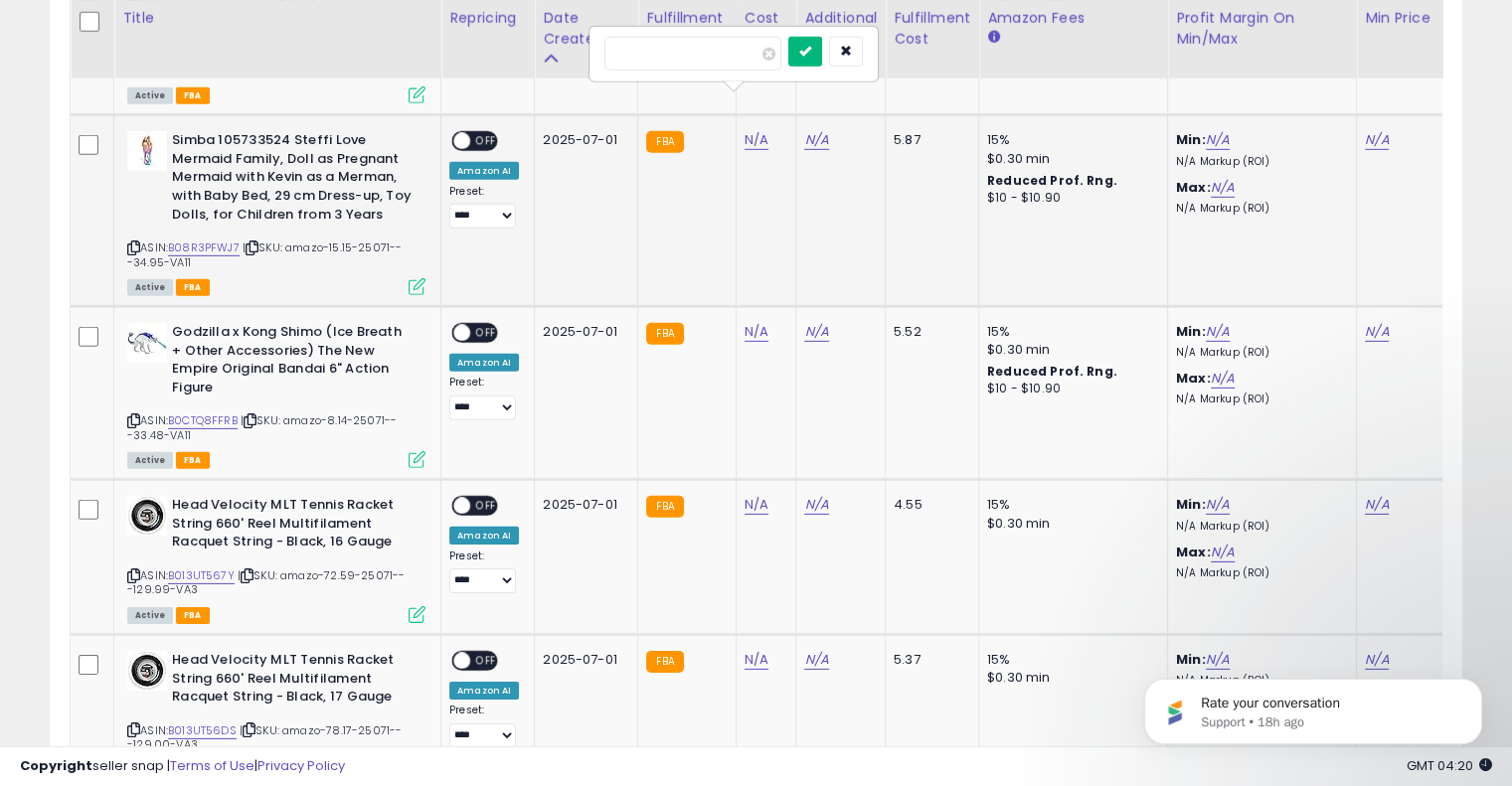 type on "*****" 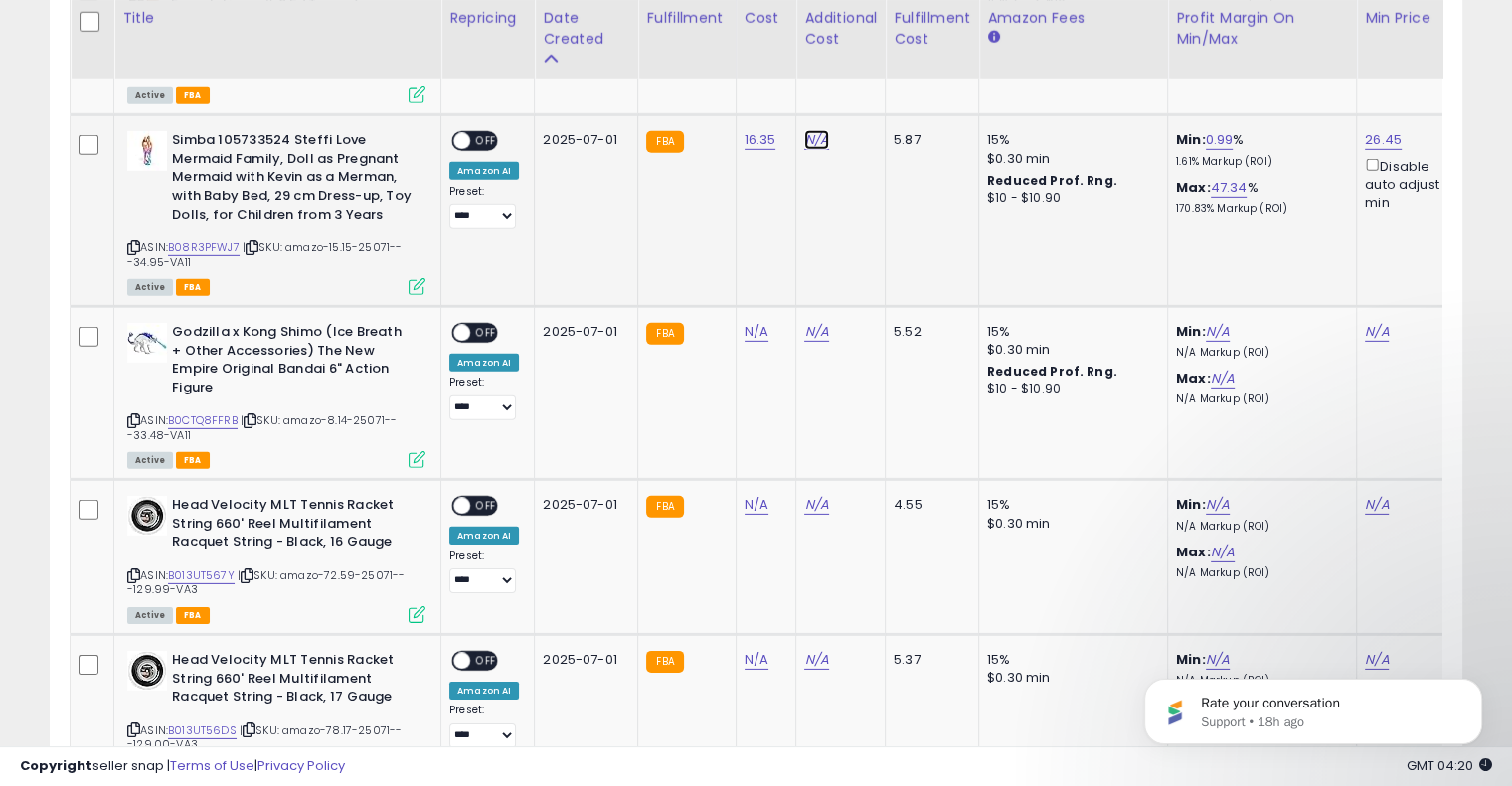 click on "N/A" at bounding box center [816, 140] 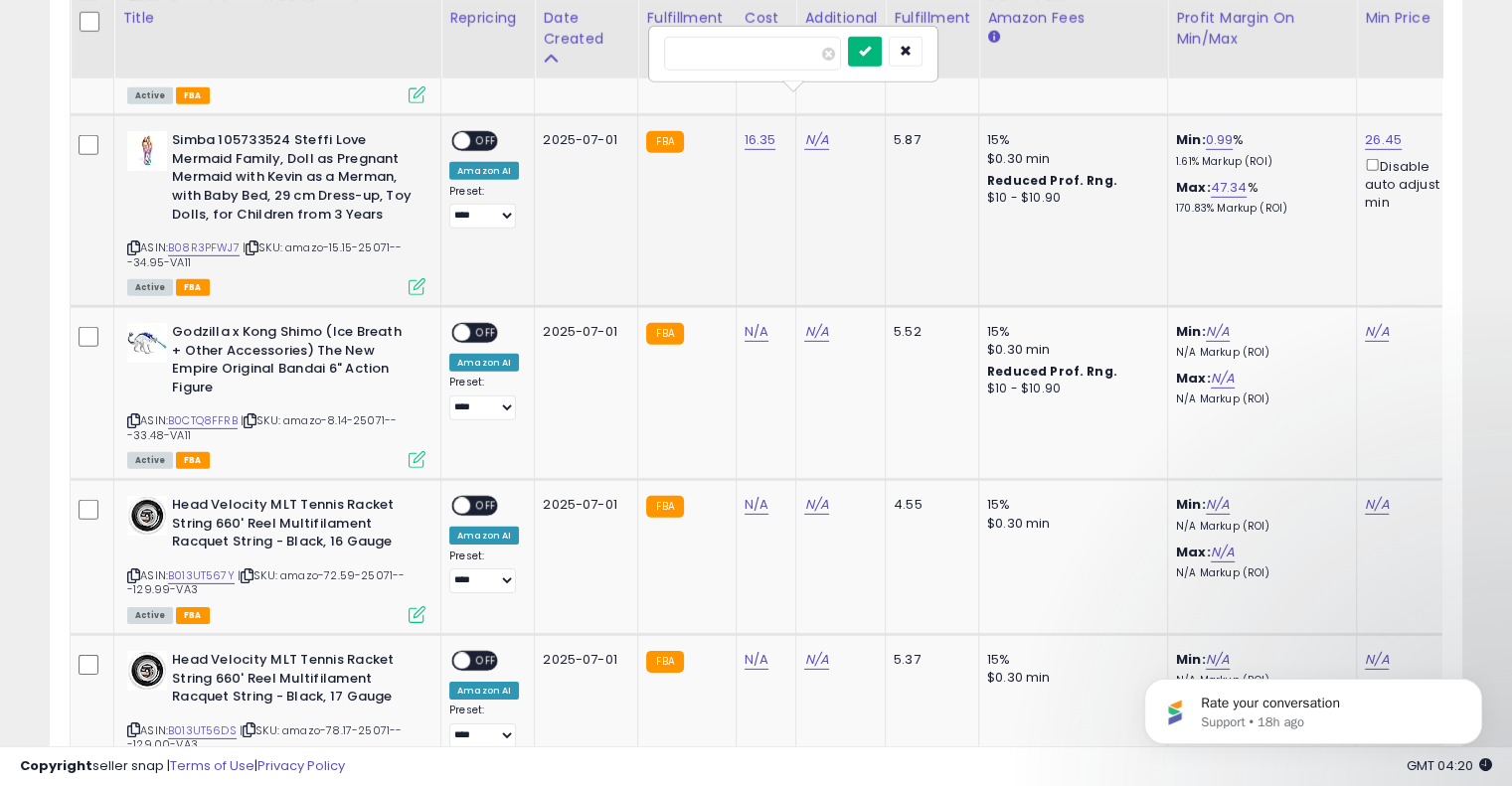 type on "****" 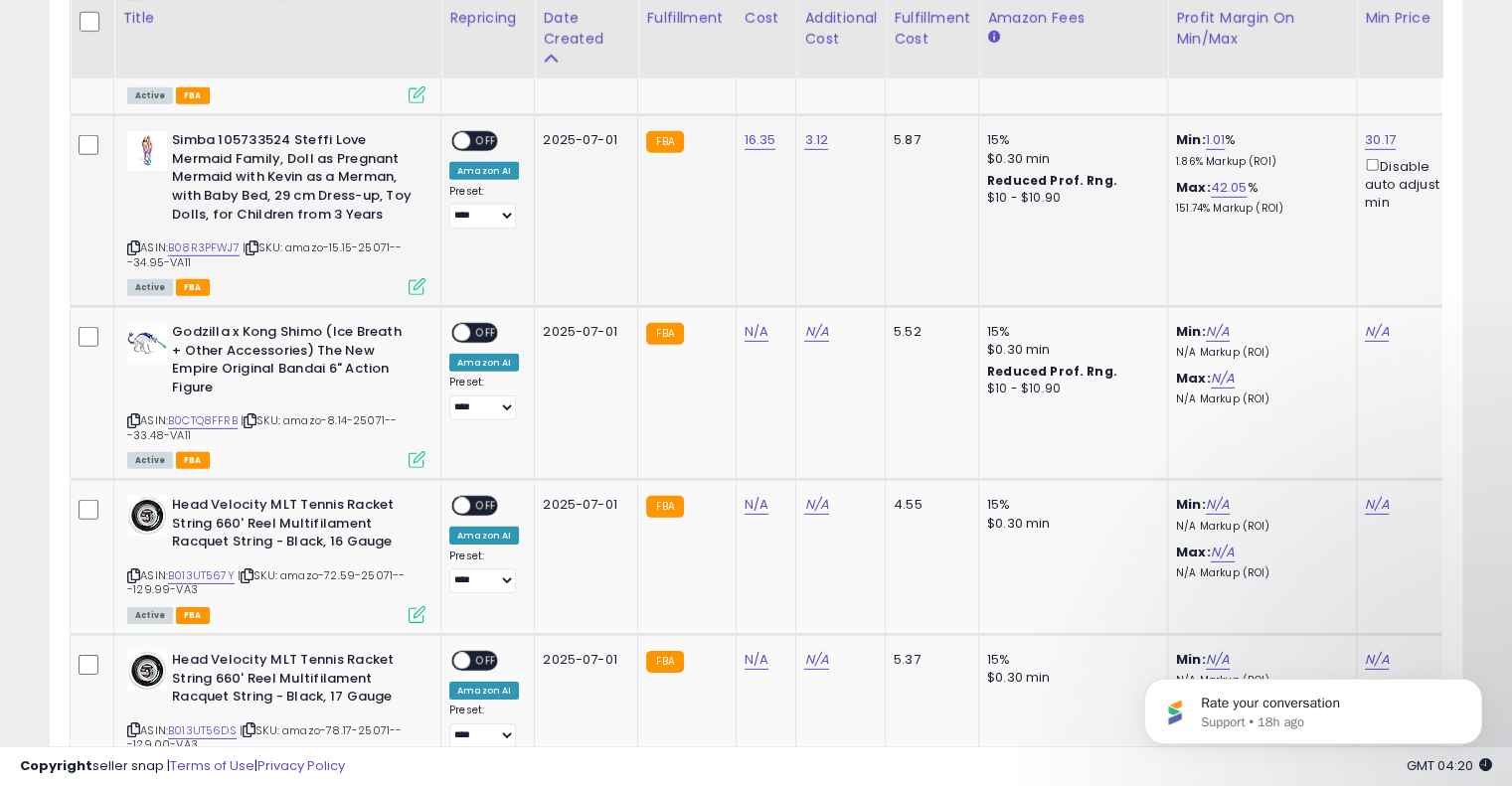 click on "OFF" at bounding box center [486, 141] 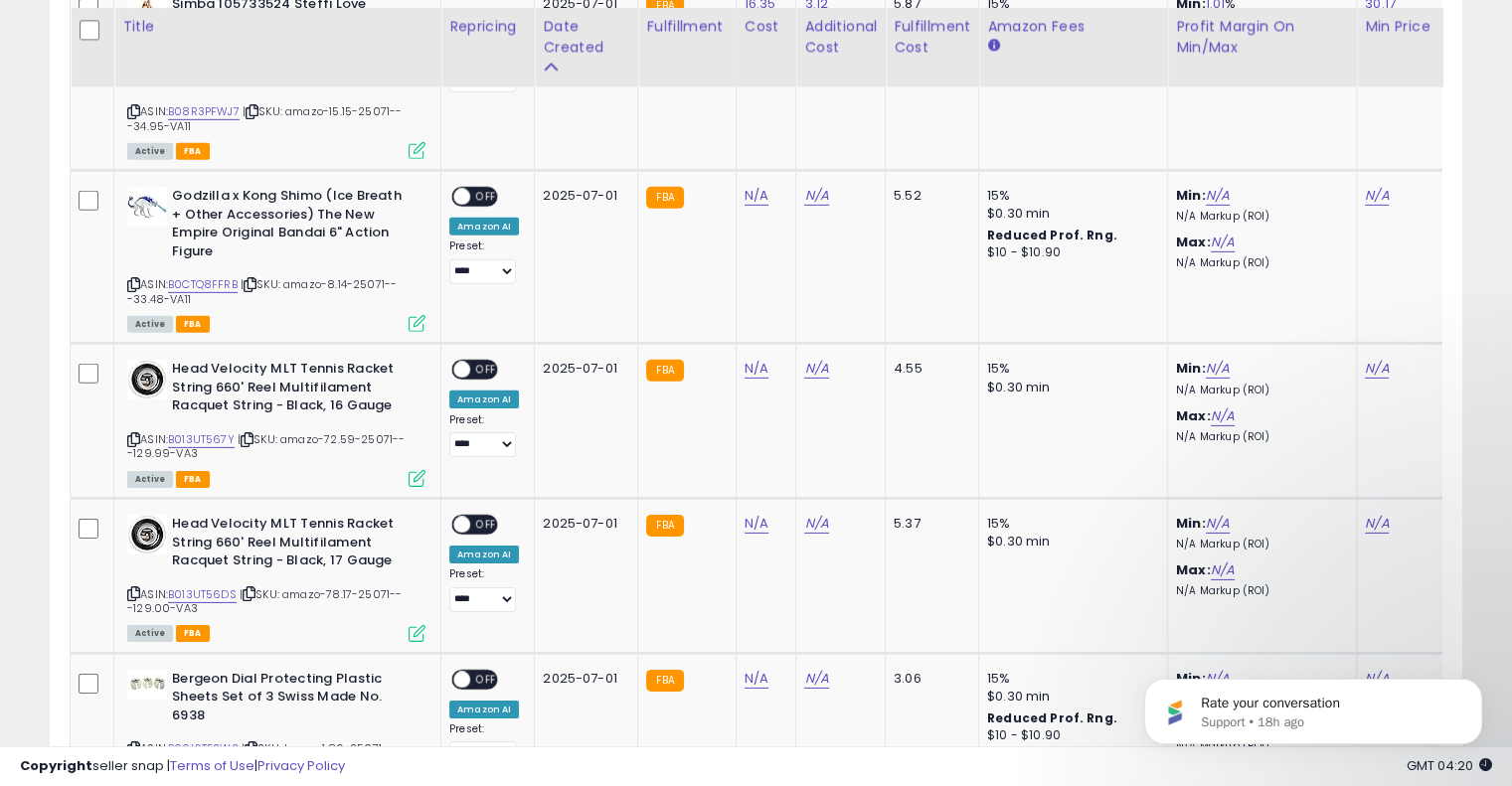 scroll, scrollTop: 6269, scrollLeft: 0, axis: vertical 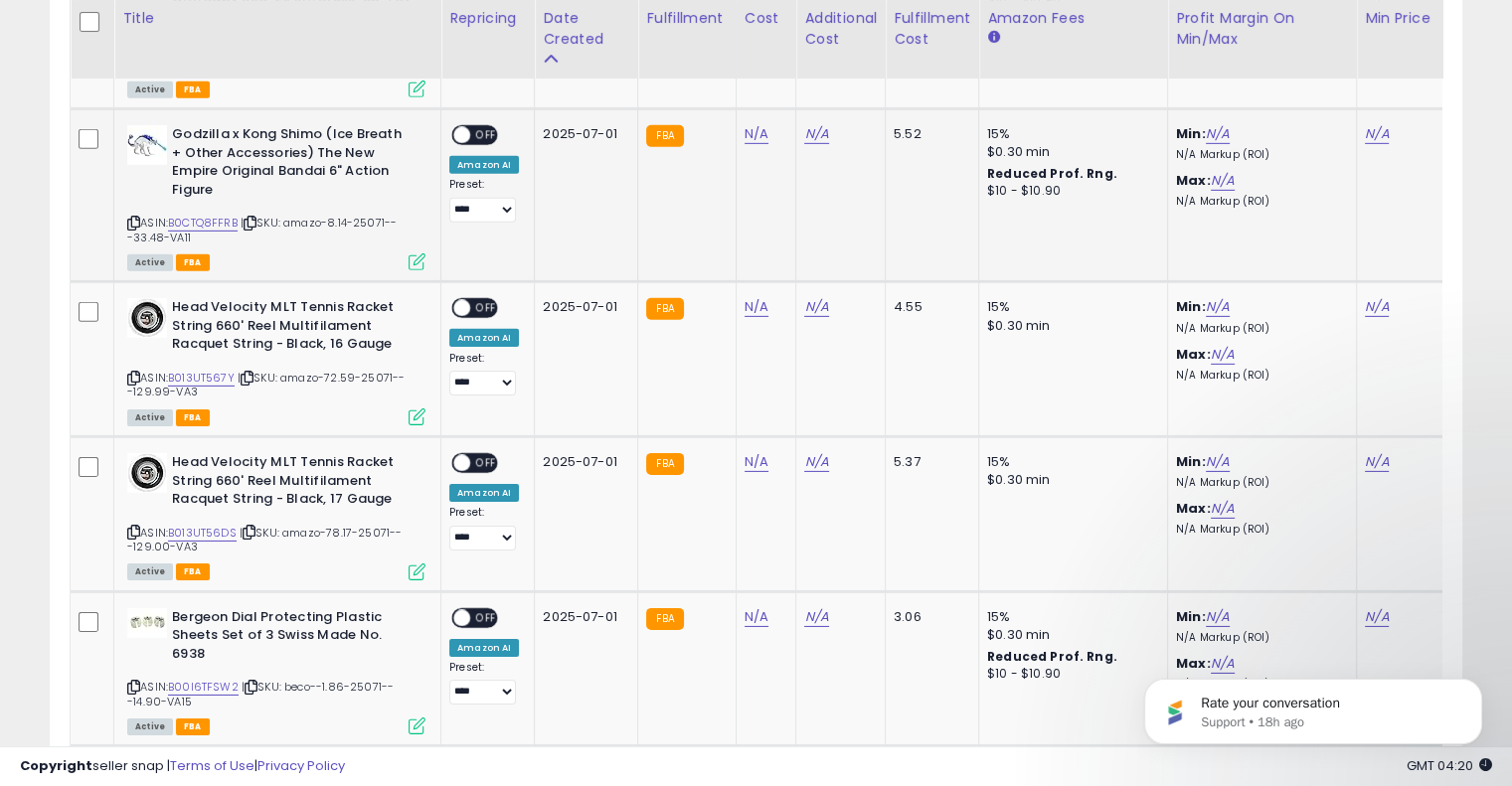 click at bounding box center (250, 223) 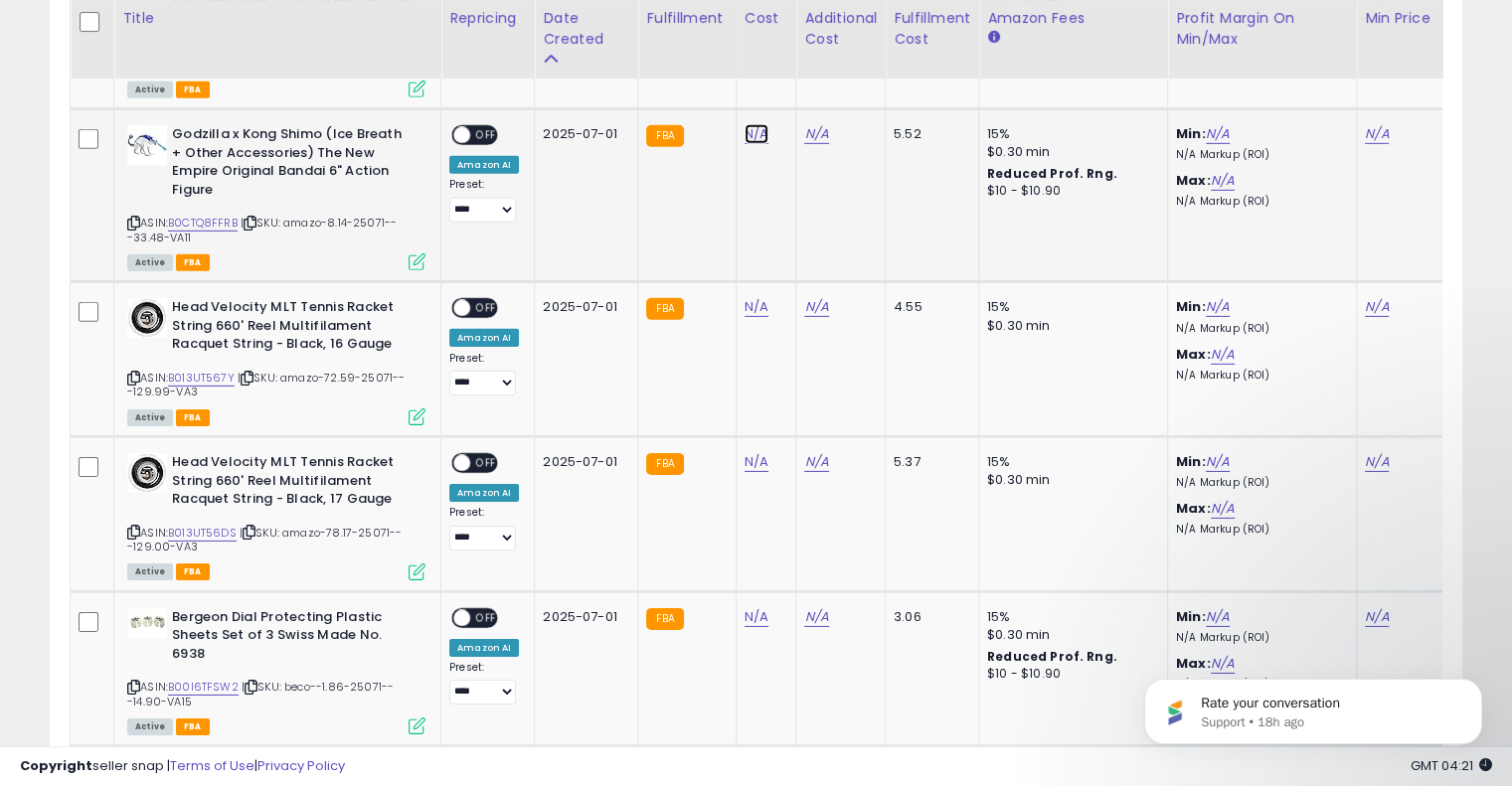 click on "N/A" at bounding box center (756, 134) 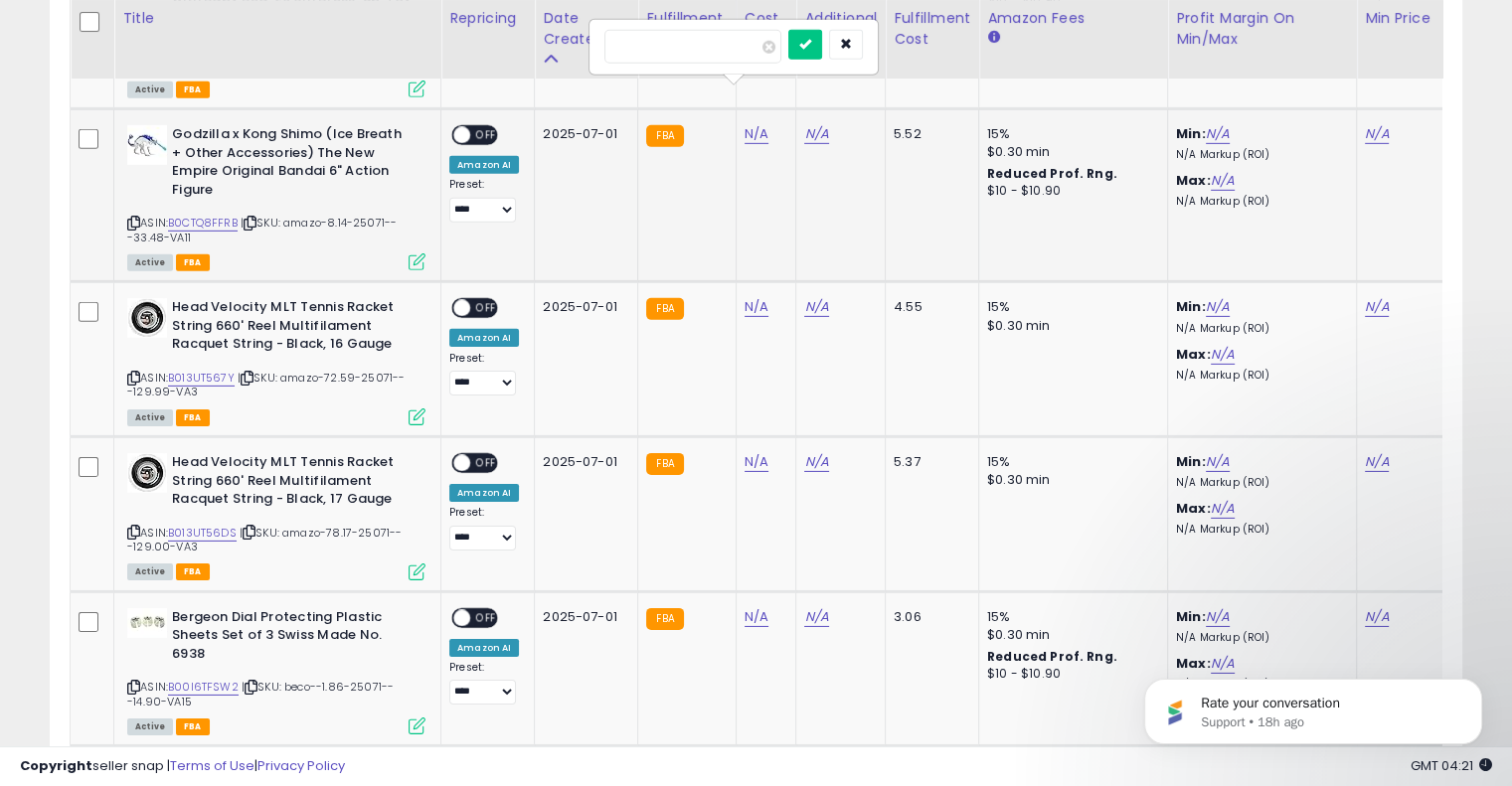 type on "****" 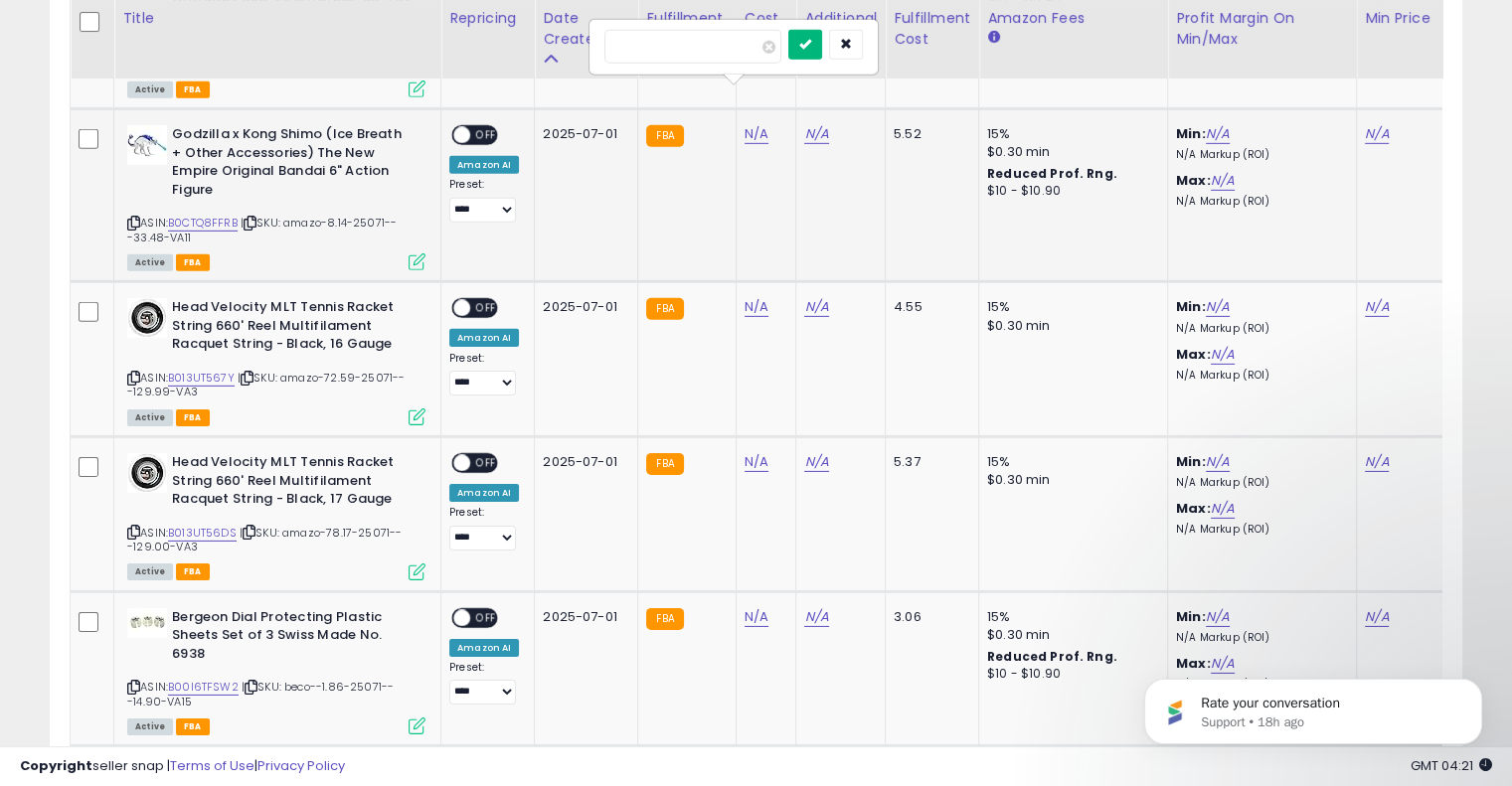 click at bounding box center (805, 44) 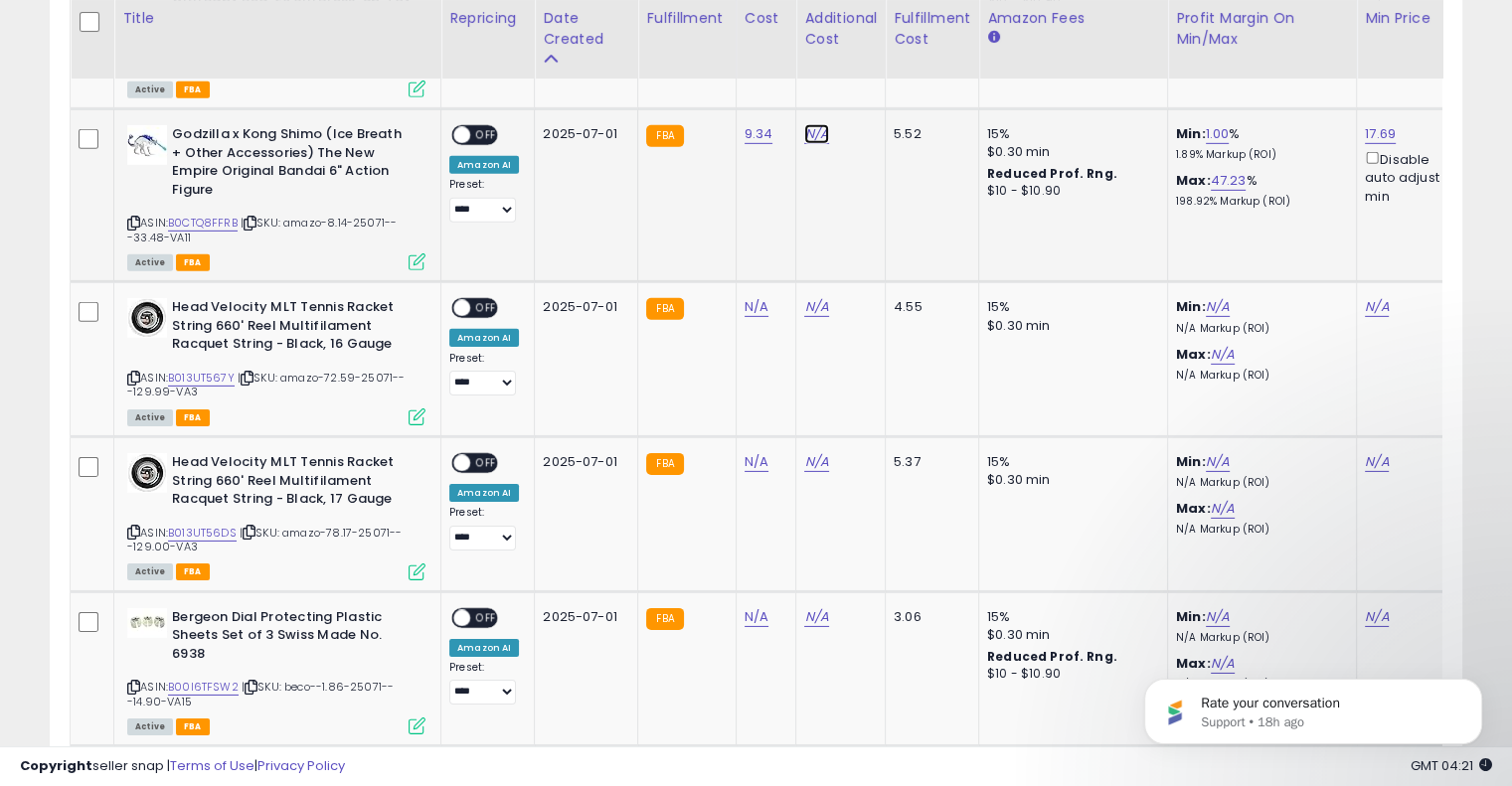 click on "N/A" at bounding box center (816, 134) 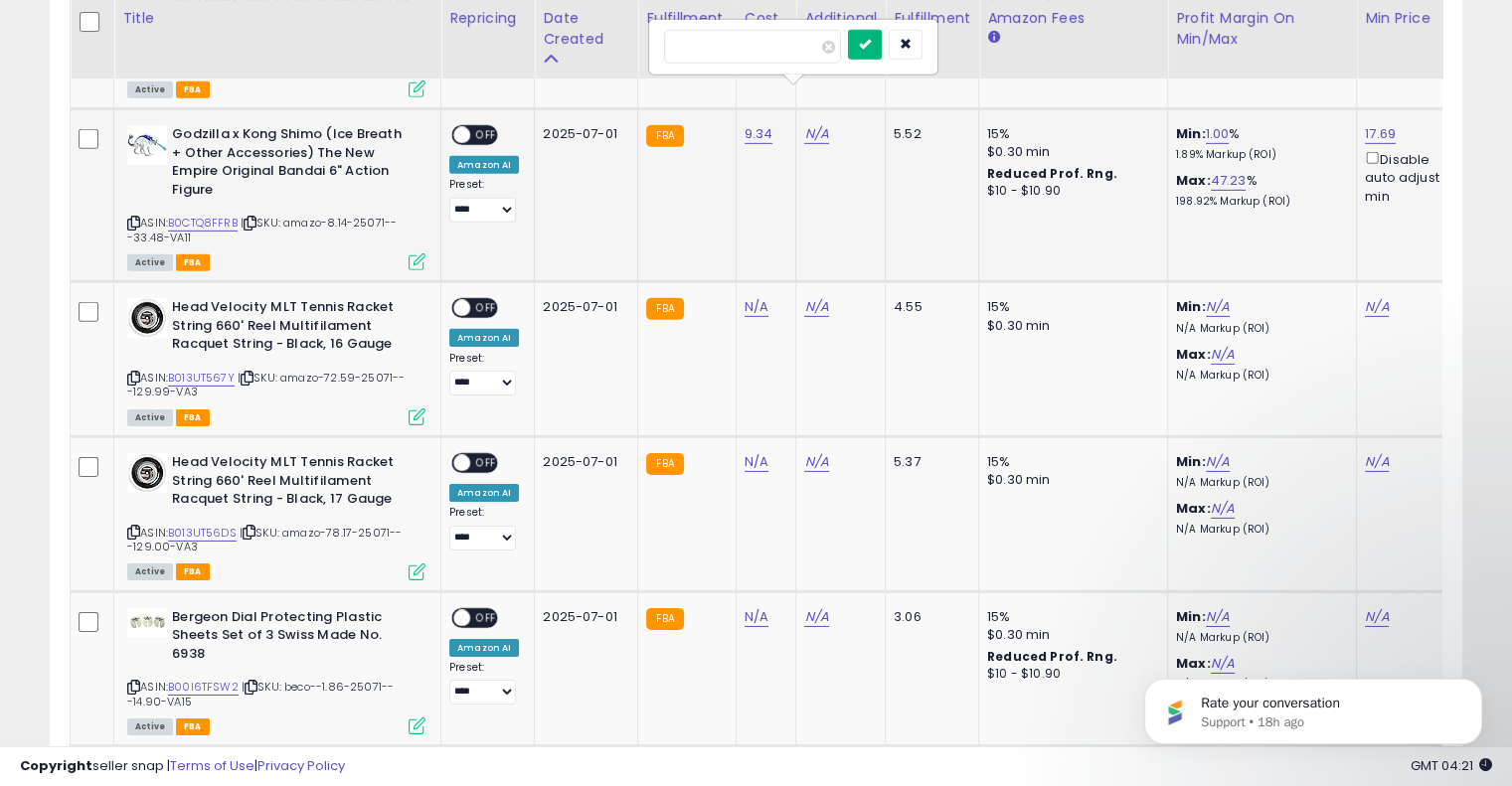 type on "****" 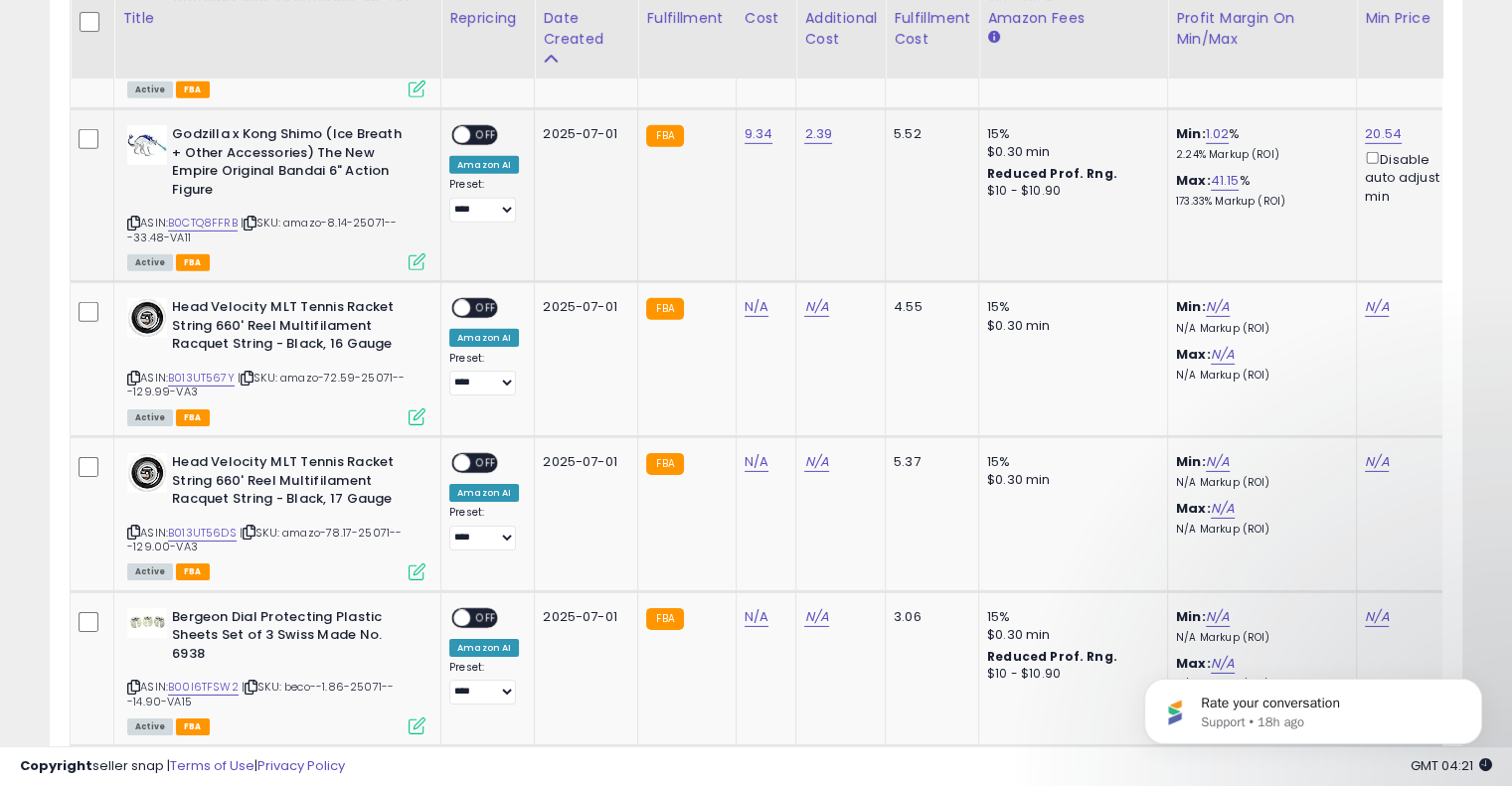 drag, startPoint x: 482, startPoint y: 88, endPoint x: 537, endPoint y: 101, distance: 56.515485 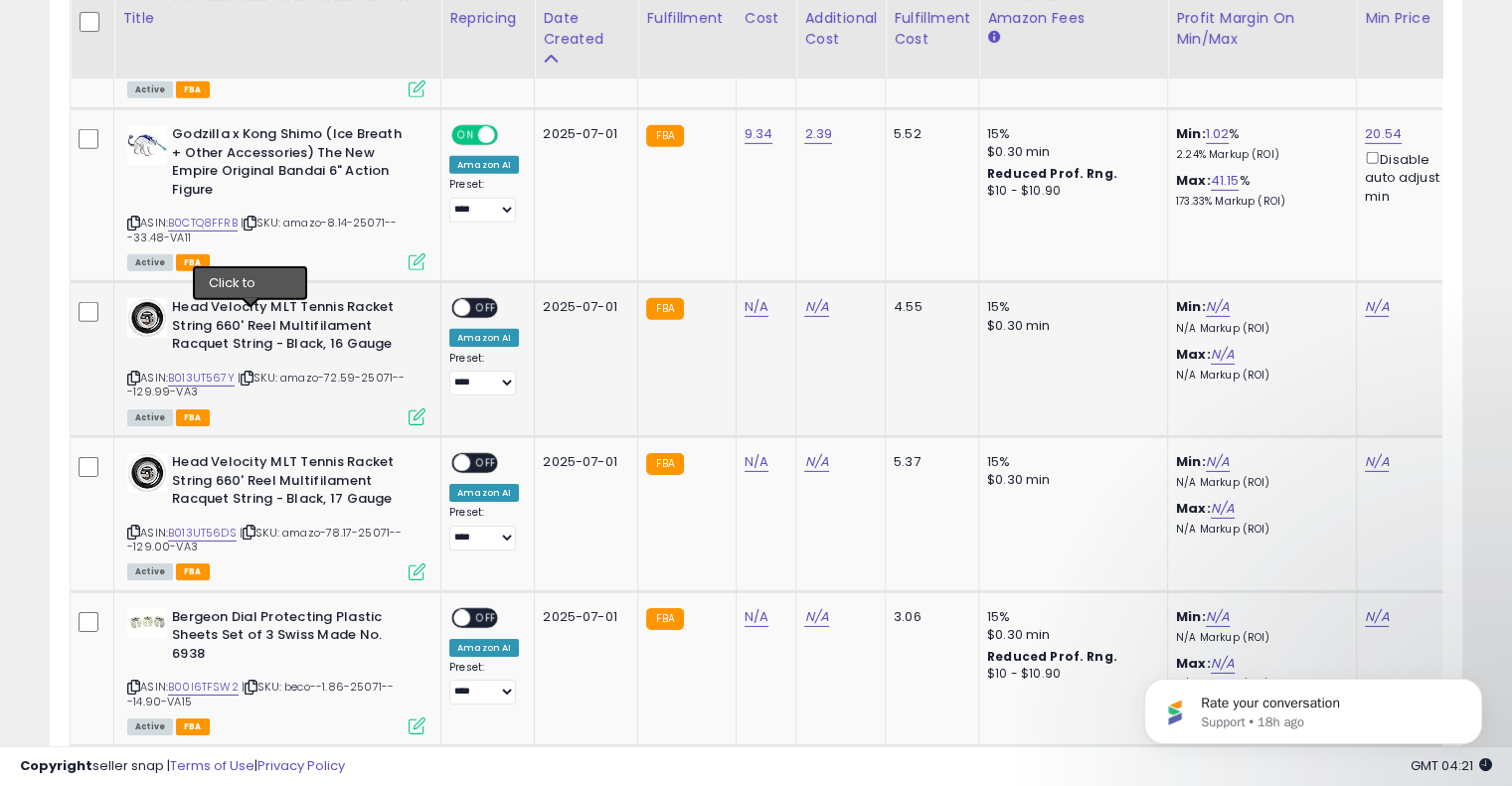 click at bounding box center [247, 378] 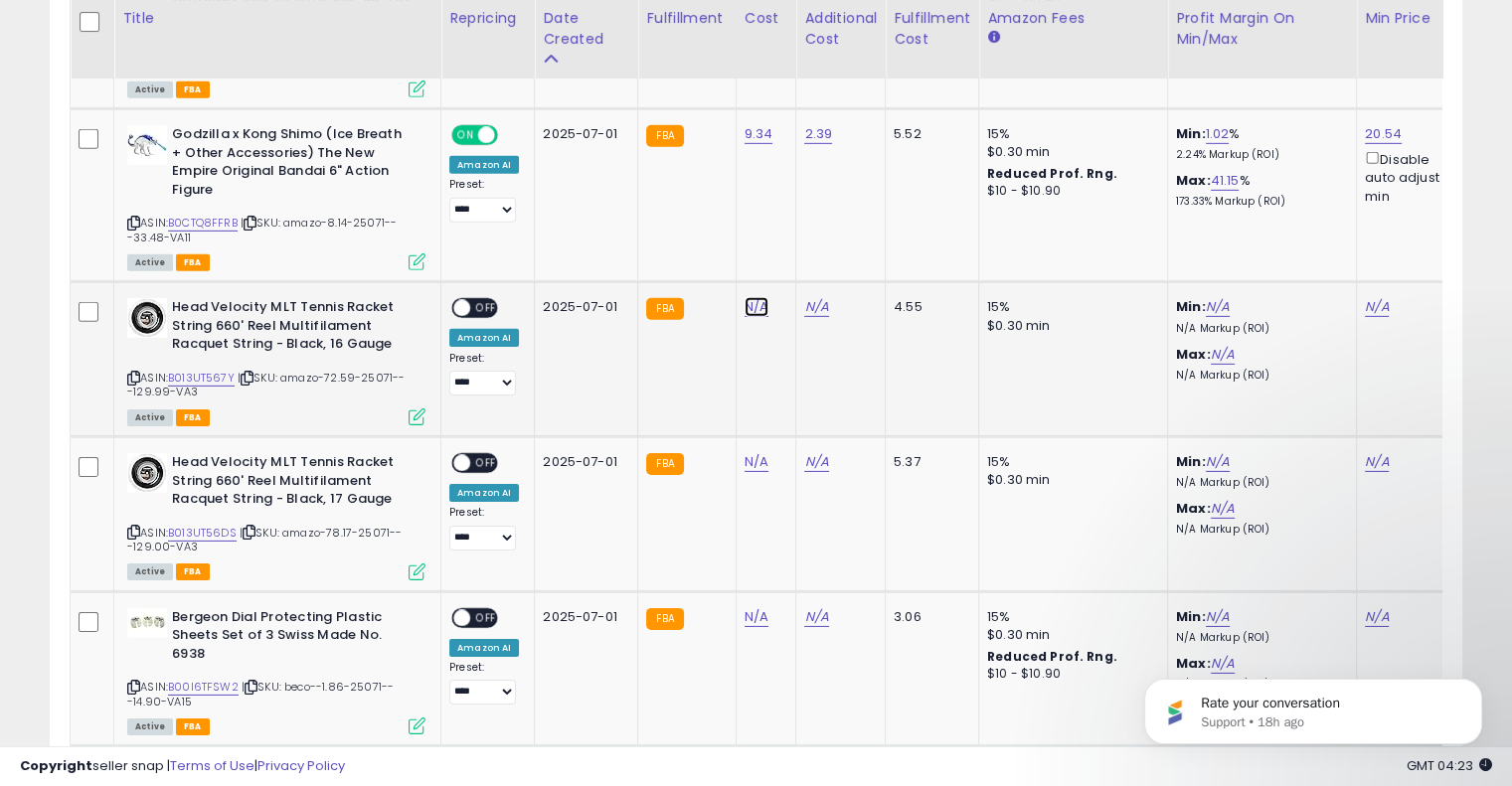 click on "N/A" at bounding box center [756, 307] 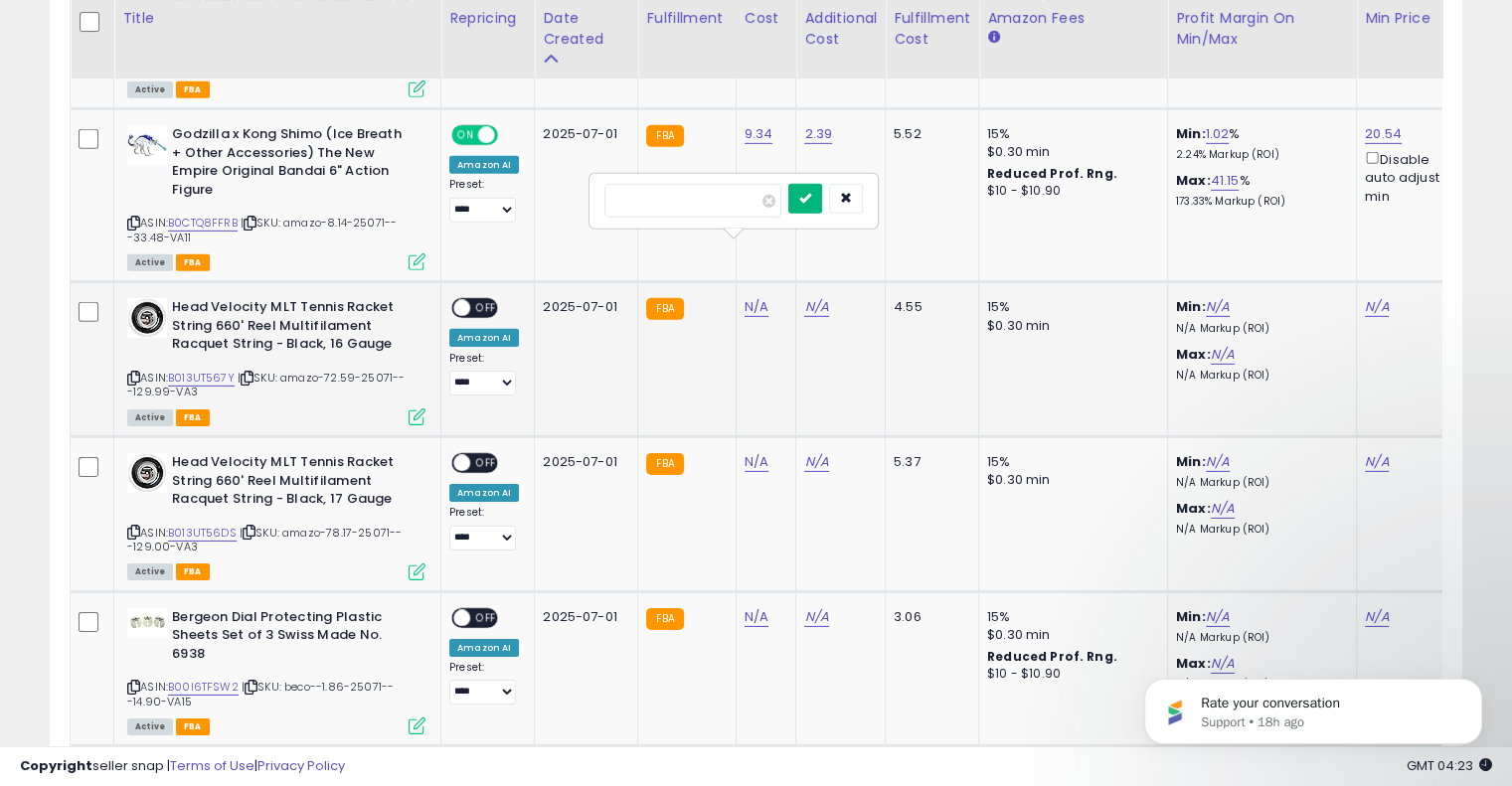 type on "*****" 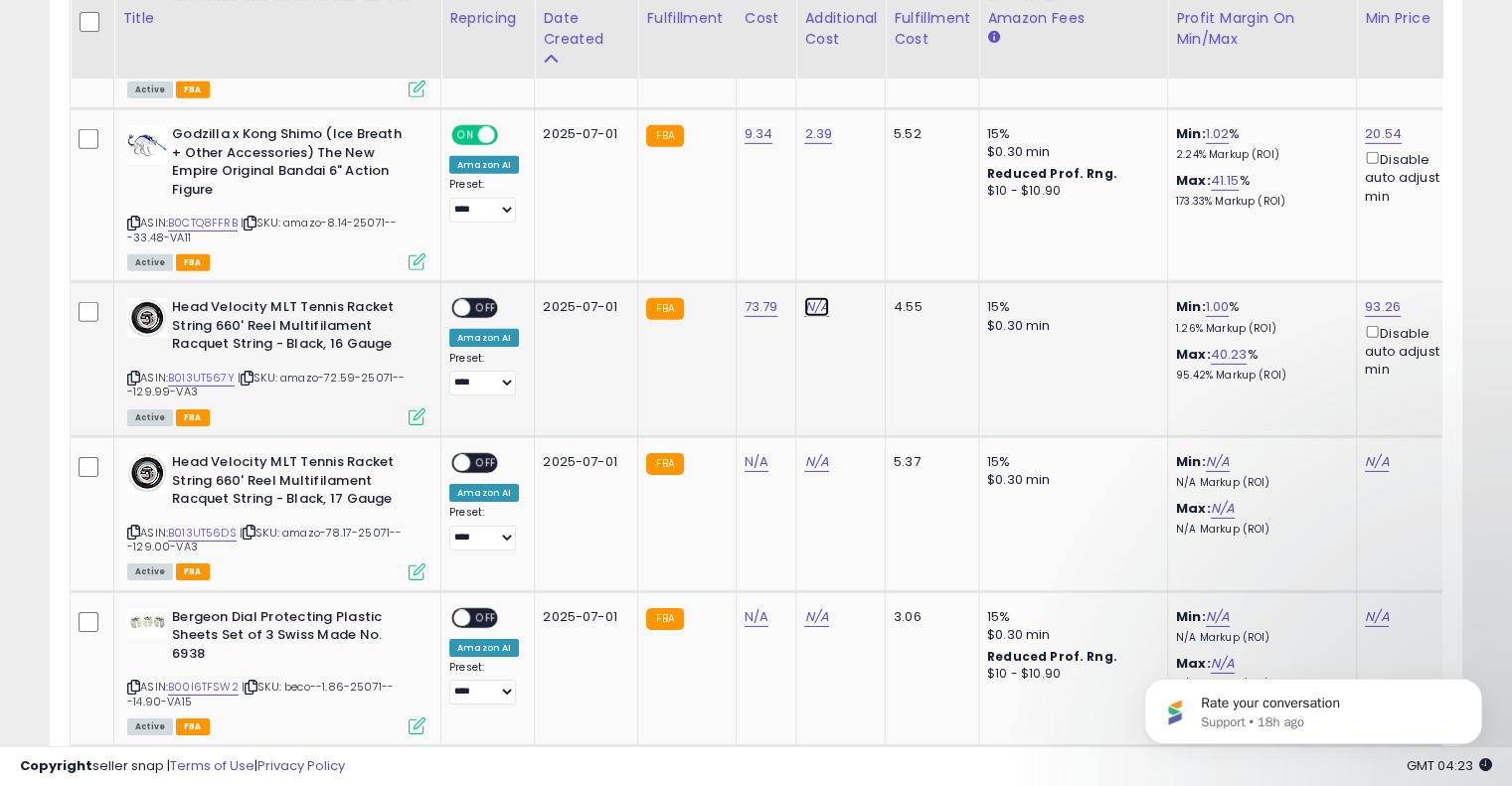 drag, startPoint x: 807, startPoint y: 247, endPoint x: 1033, endPoint y: 273, distance: 227.49066 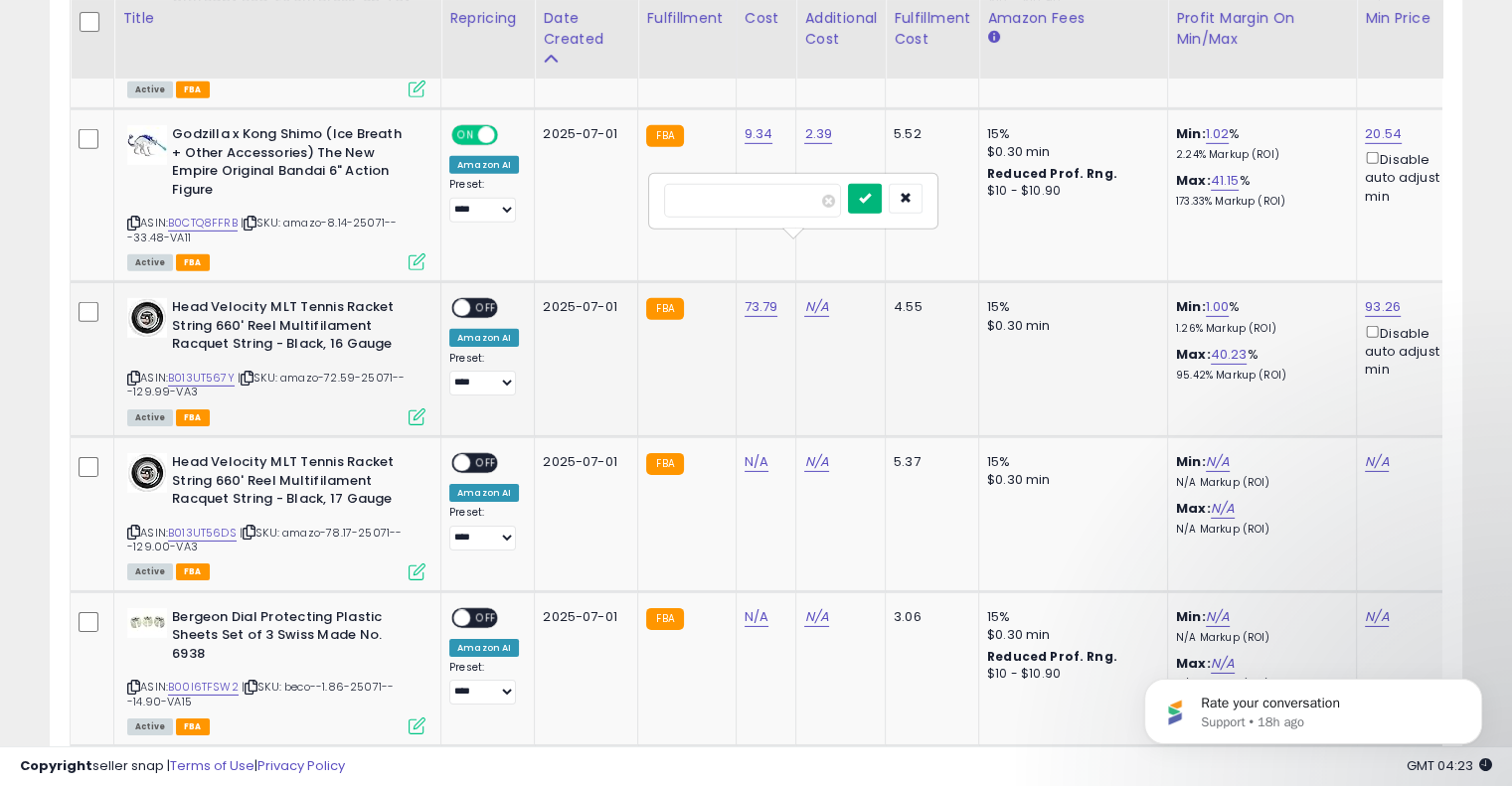 type on "****" 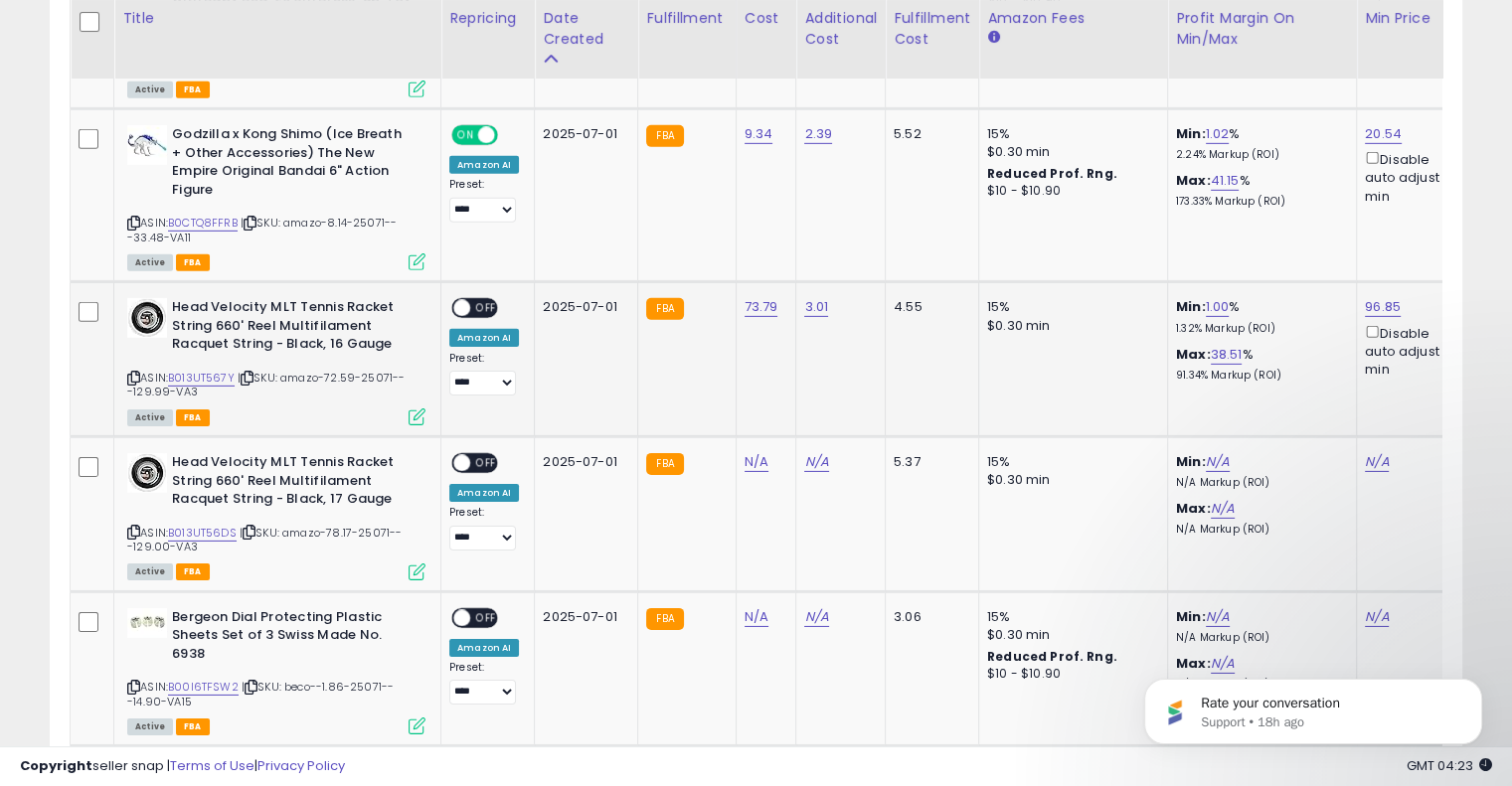 click on "ON   OFF" at bounding box center (474, 308) 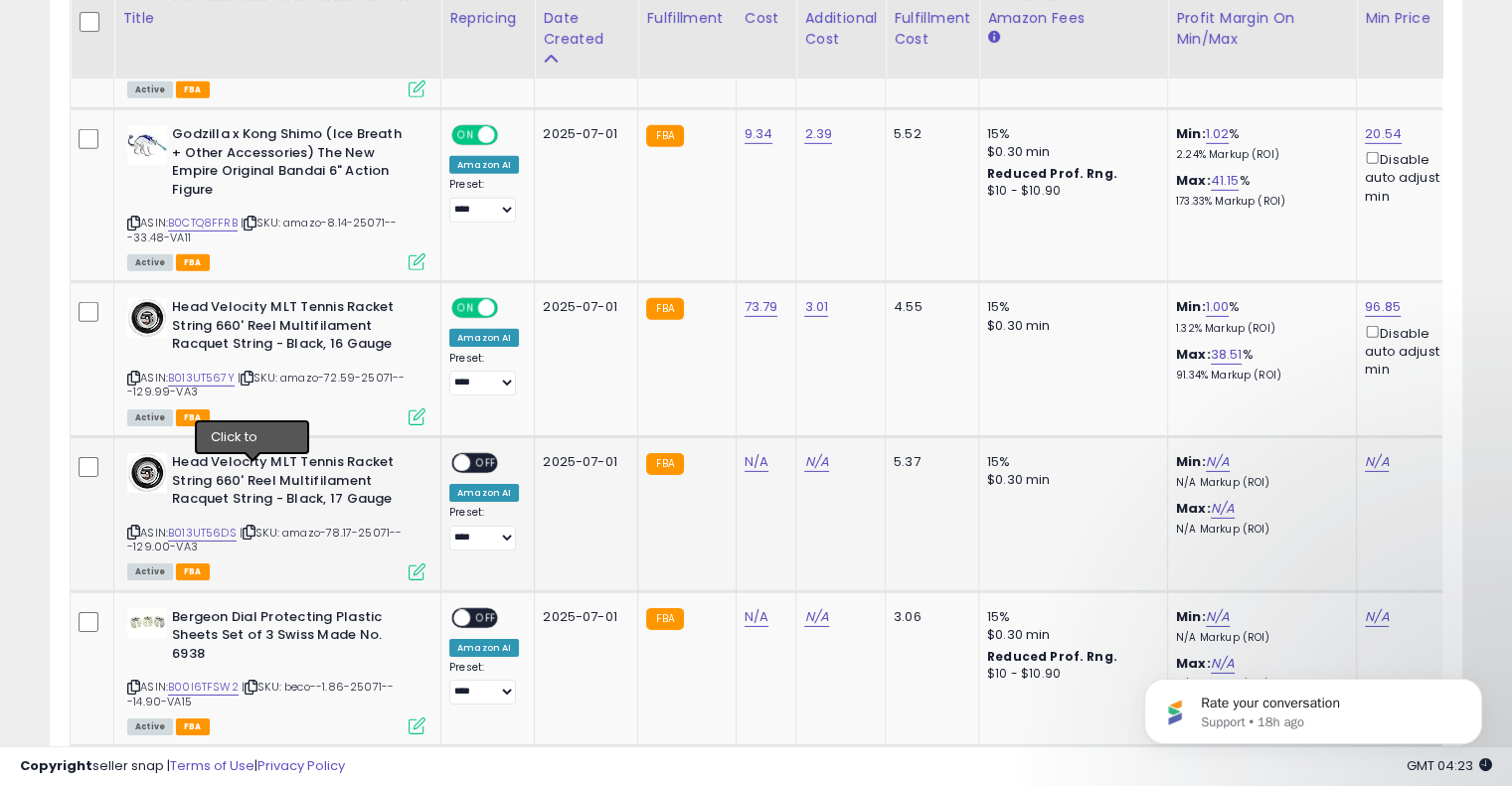 click at bounding box center [249, 532] 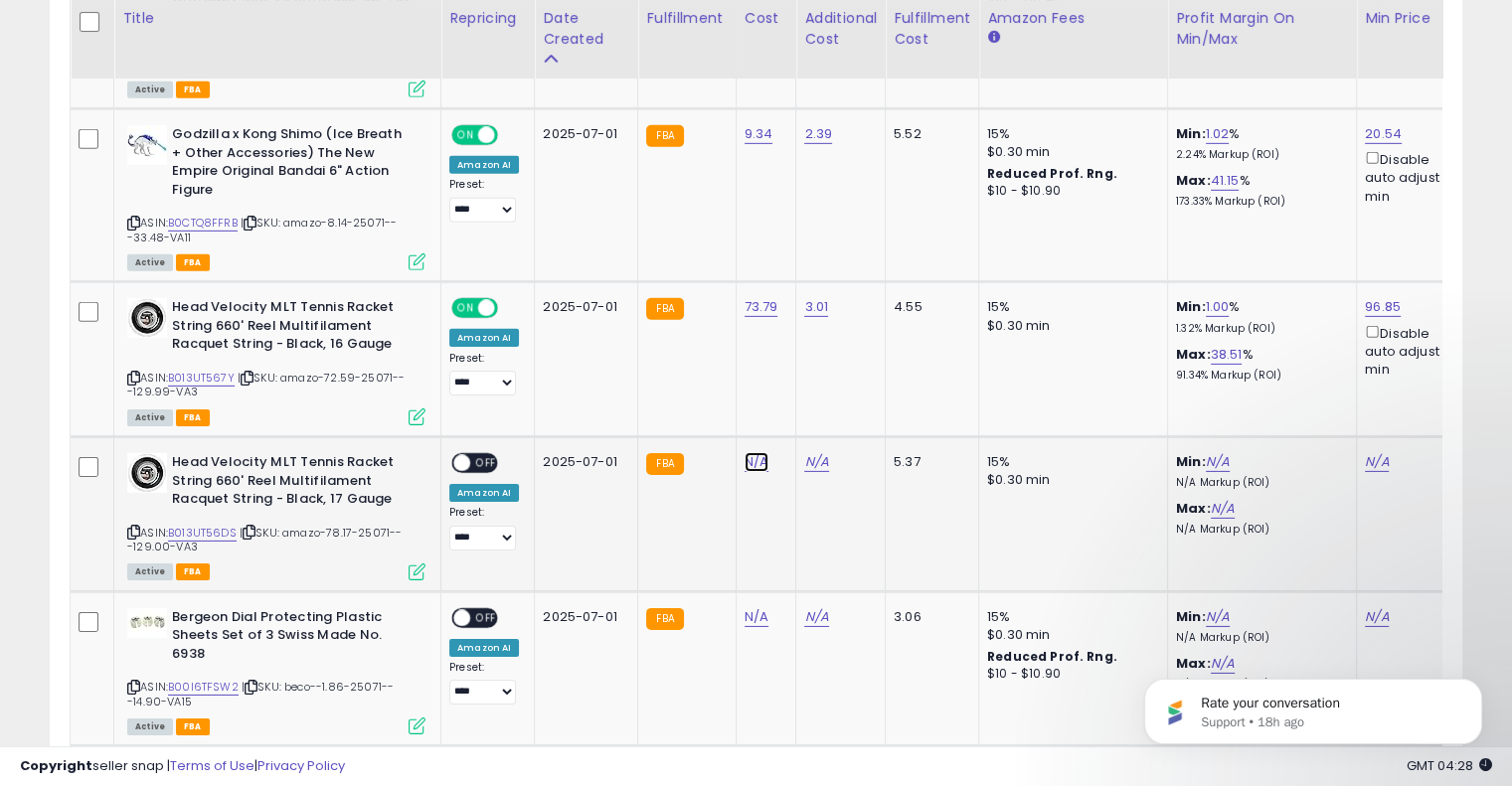 drag, startPoint x: 750, startPoint y: 400, endPoint x: 763, endPoint y: 400, distance: 13 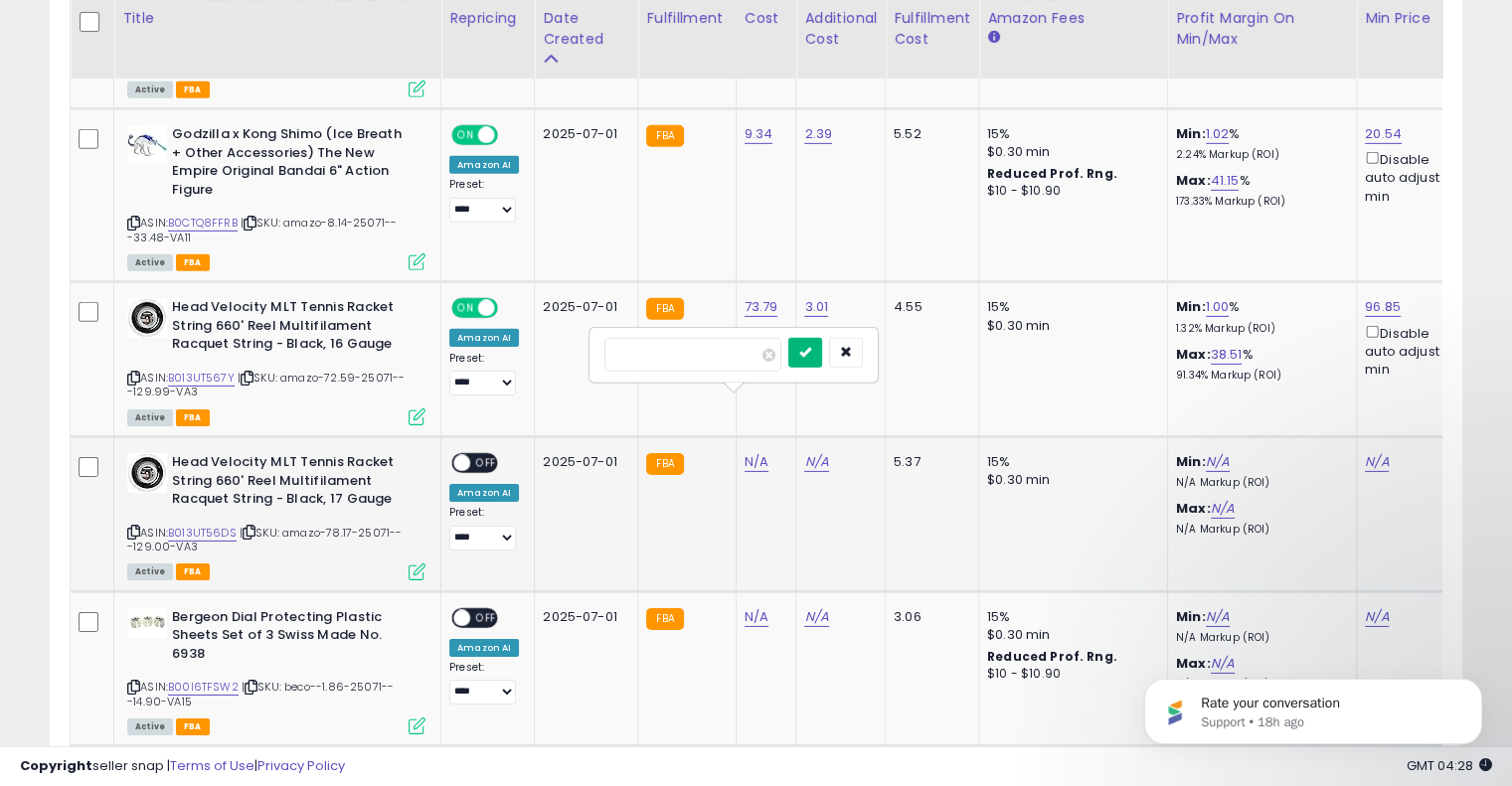 type on "*****" 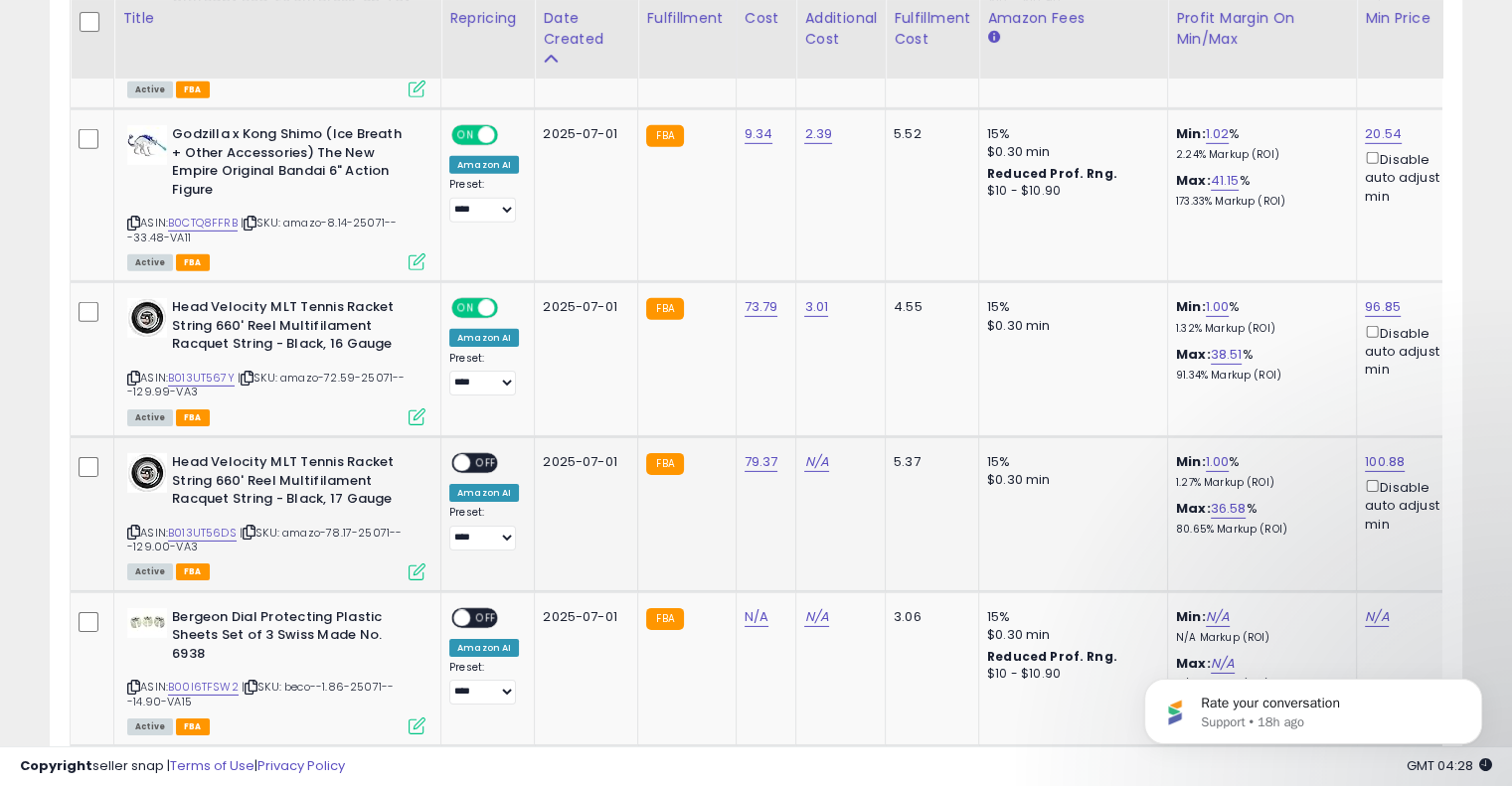 click on "N/A" at bounding box center [837, 462] 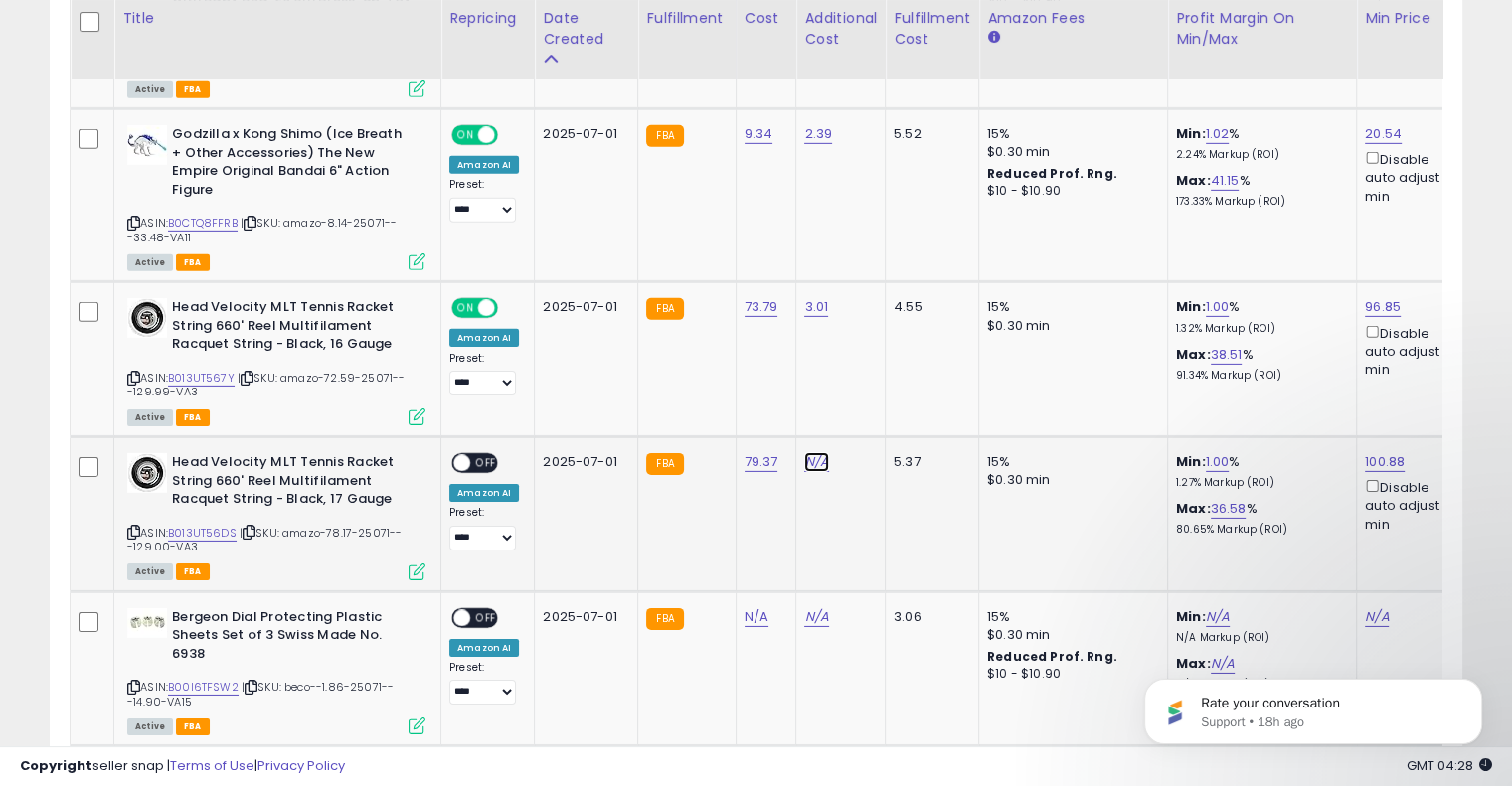 click on "N/A" at bounding box center [816, 462] 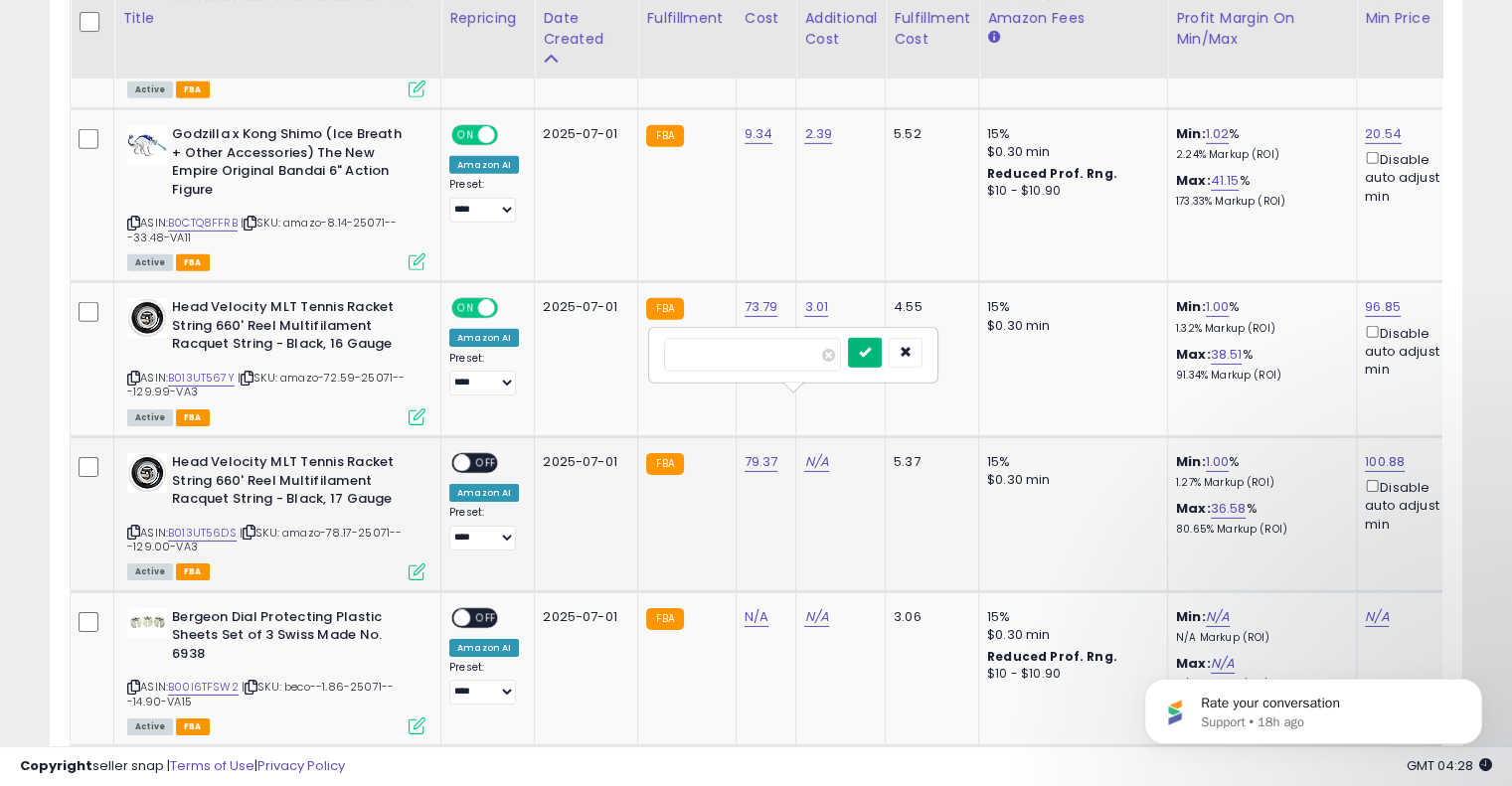 type on "****" 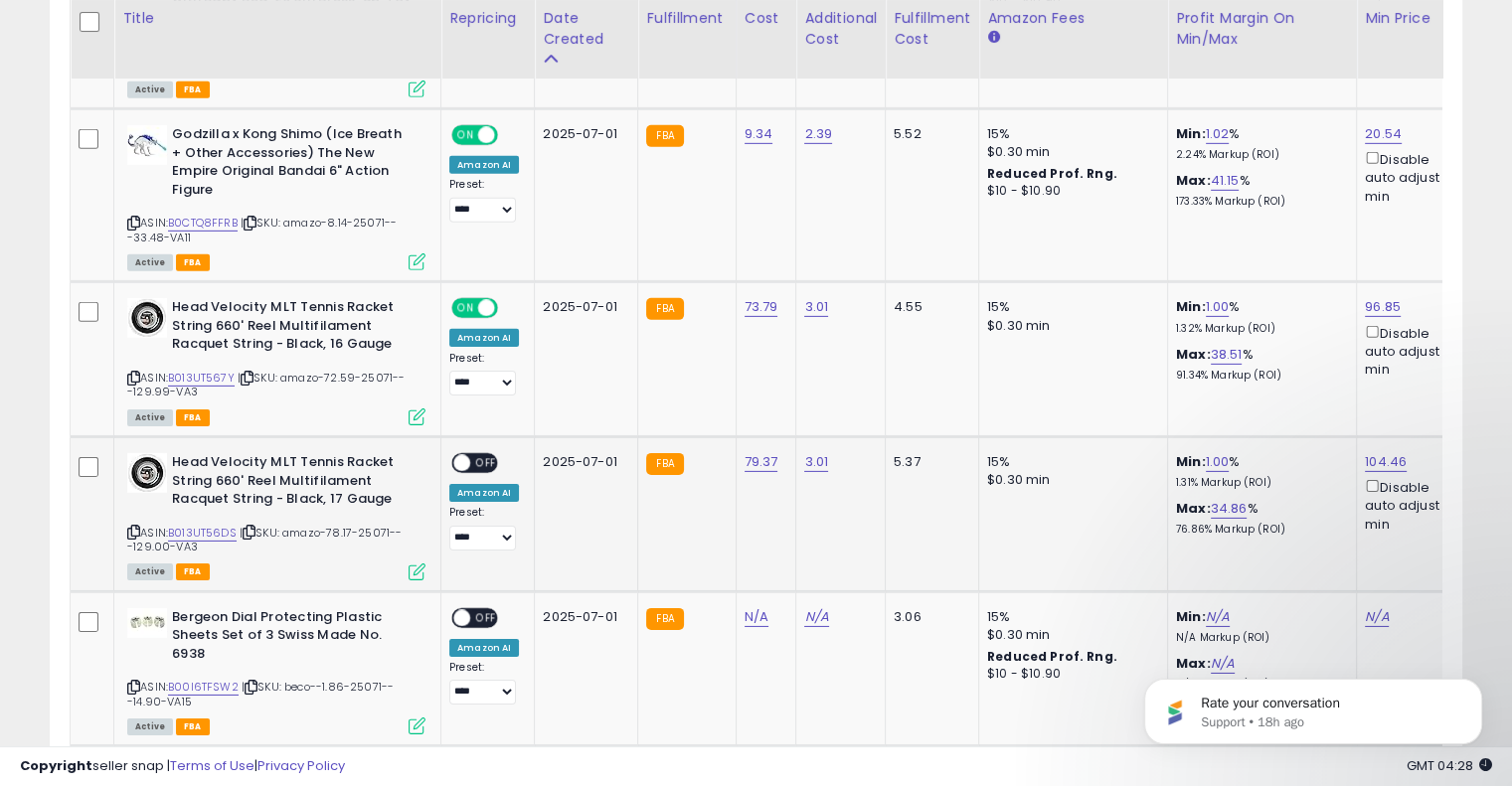 click on "OFF" at bounding box center (486, 463) 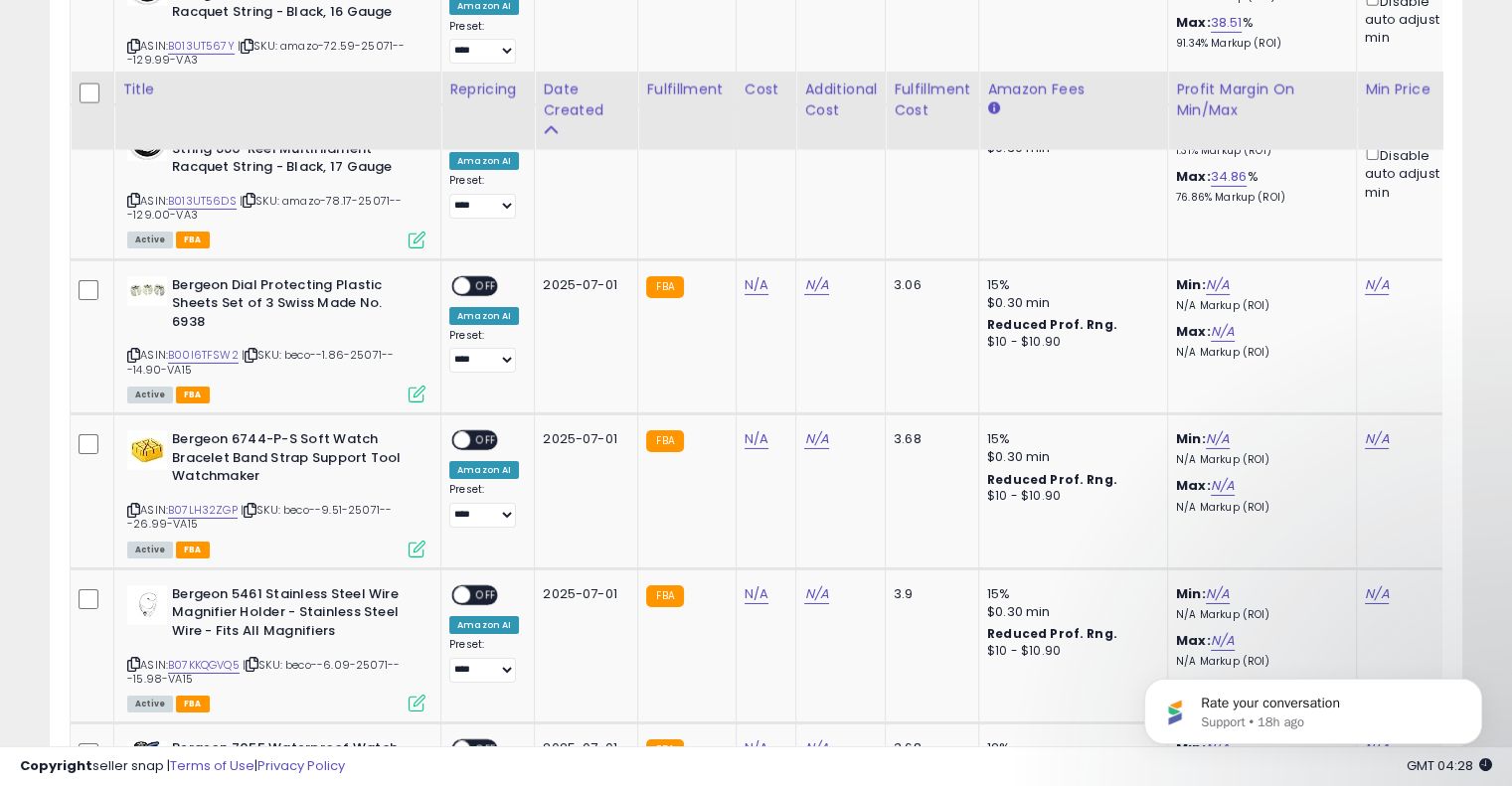 scroll, scrollTop: 6689, scrollLeft: 0, axis: vertical 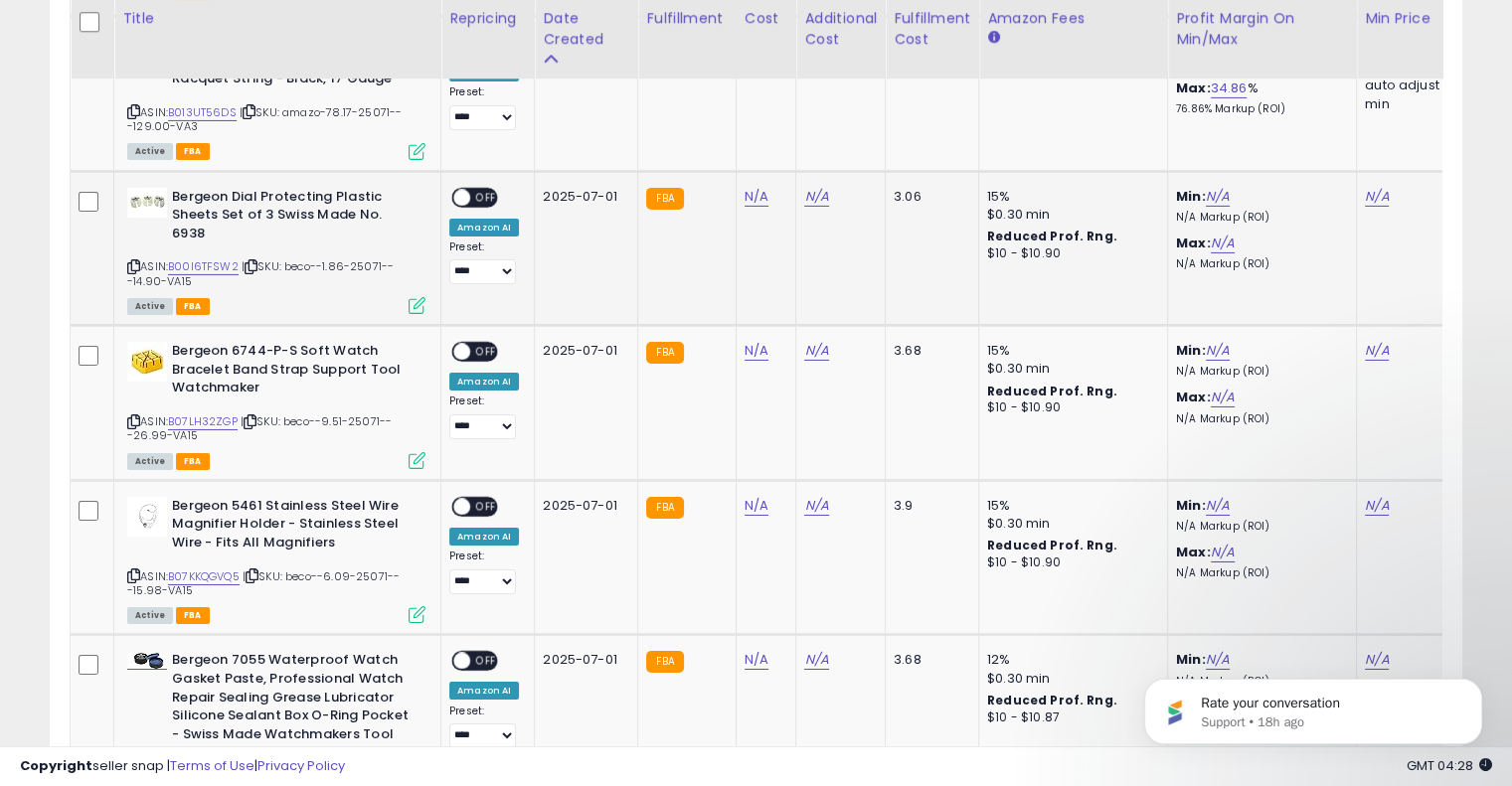 click at bounding box center (251, 266) 